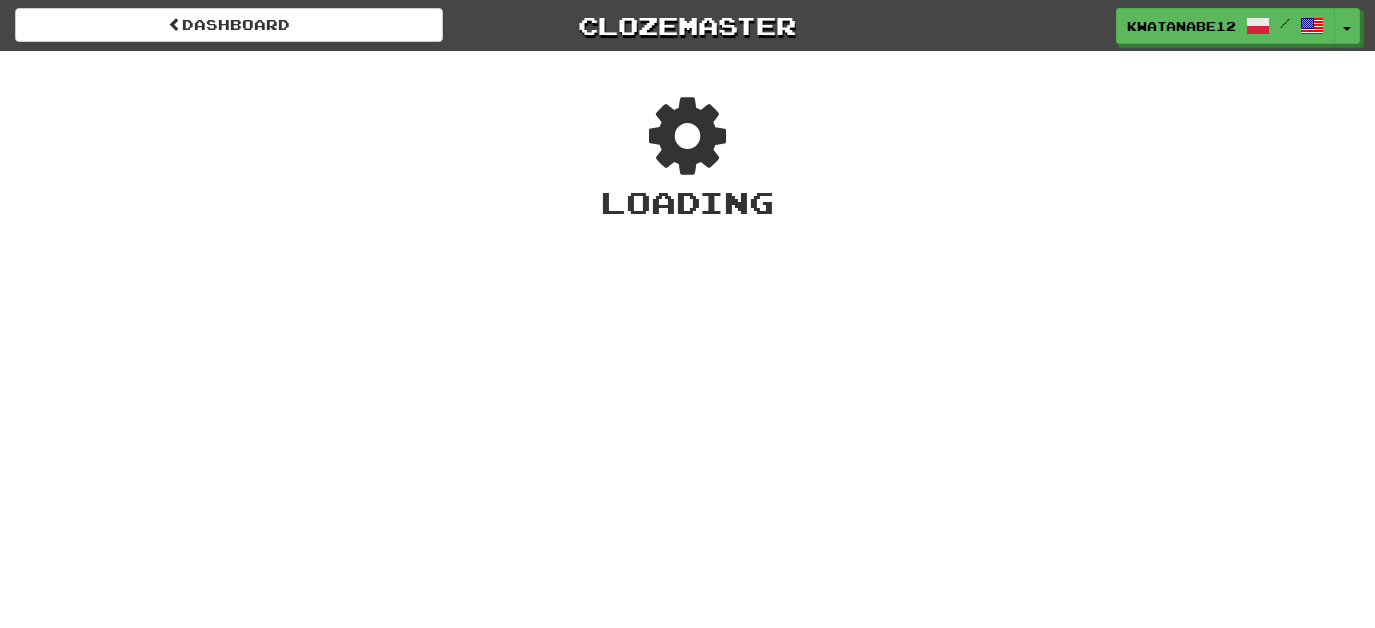 scroll, scrollTop: 0, scrollLeft: 0, axis: both 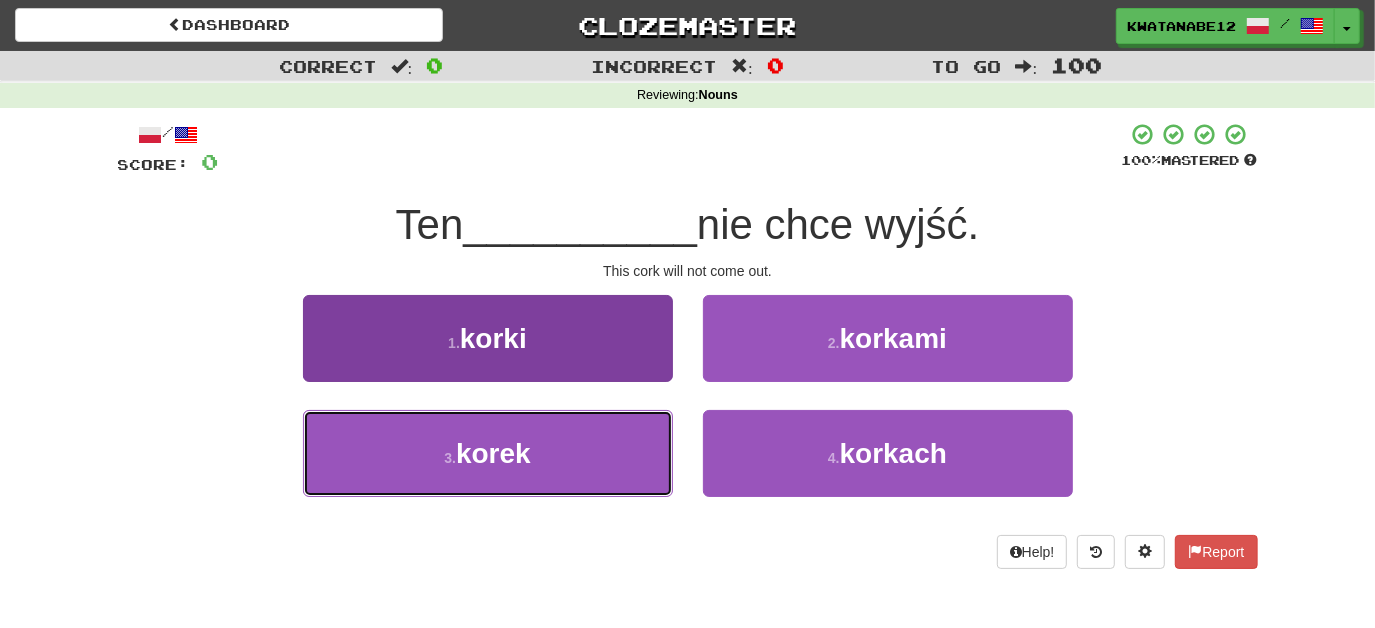 click on "3 .  korek" at bounding box center (488, 453) 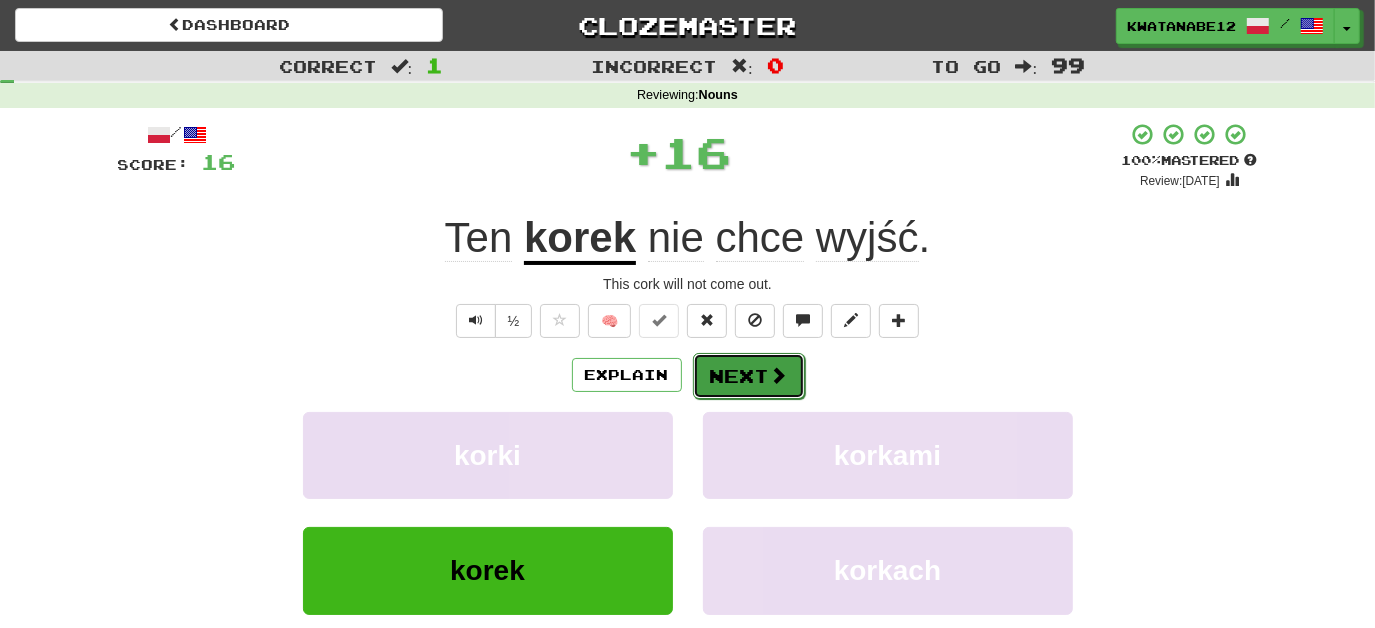 click on "Next" at bounding box center [749, 376] 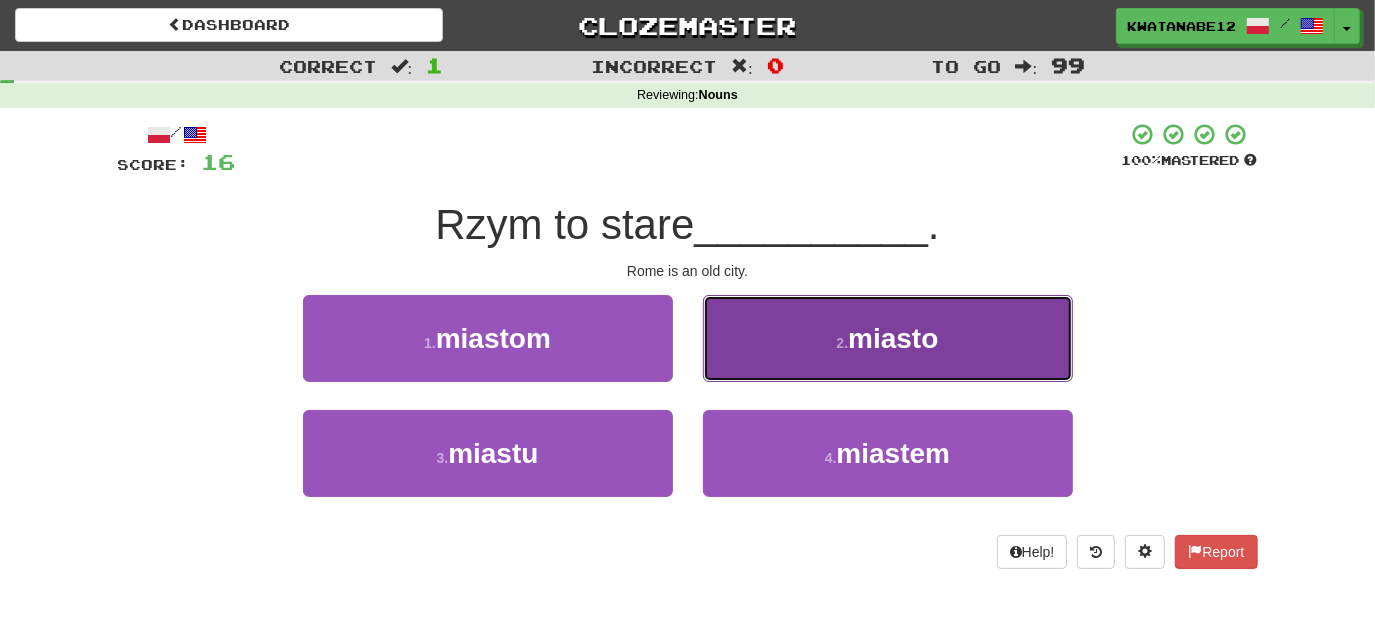 click on "2 .  miasto" at bounding box center (888, 338) 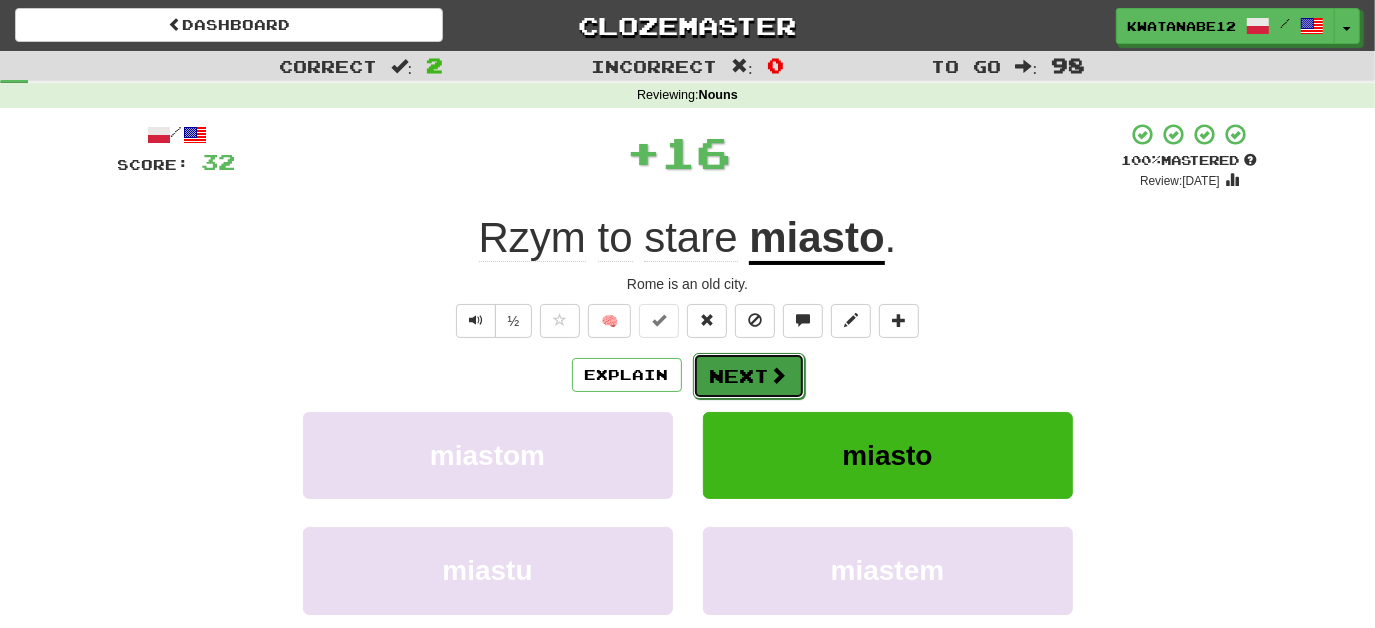 click on "Next" at bounding box center [749, 376] 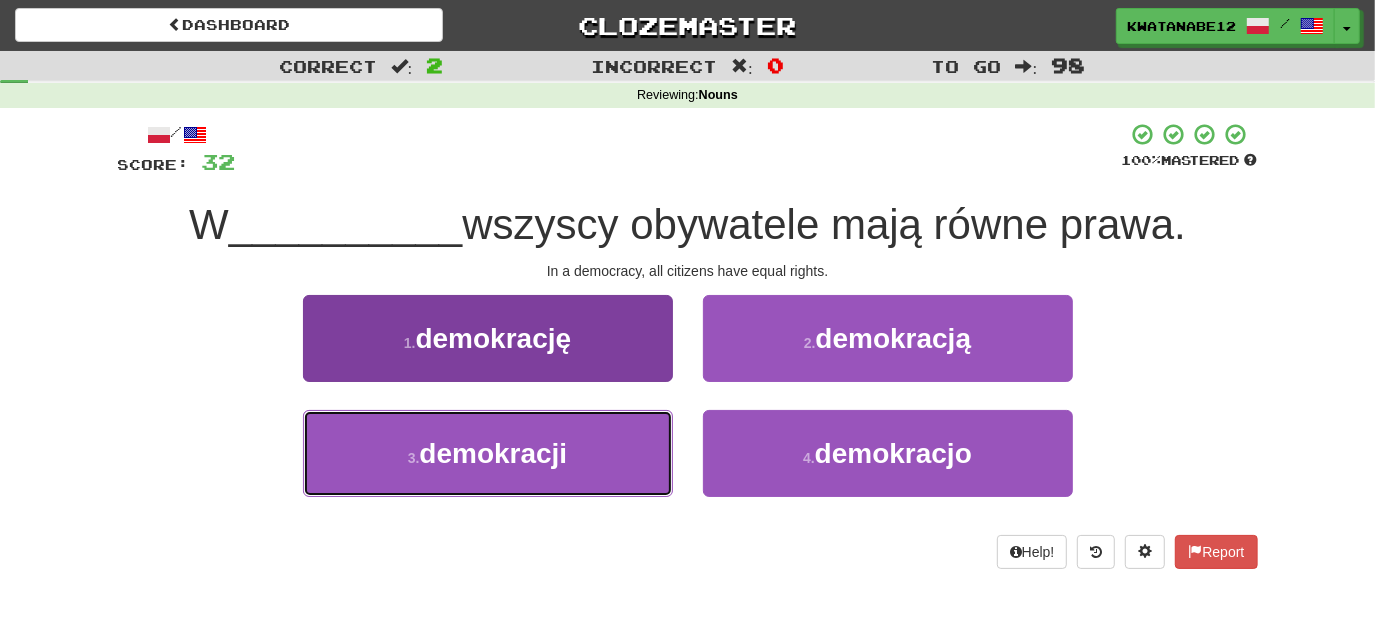 drag, startPoint x: 598, startPoint y: 458, endPoint x: 649, endPoint y: 431, distance: 57.706154 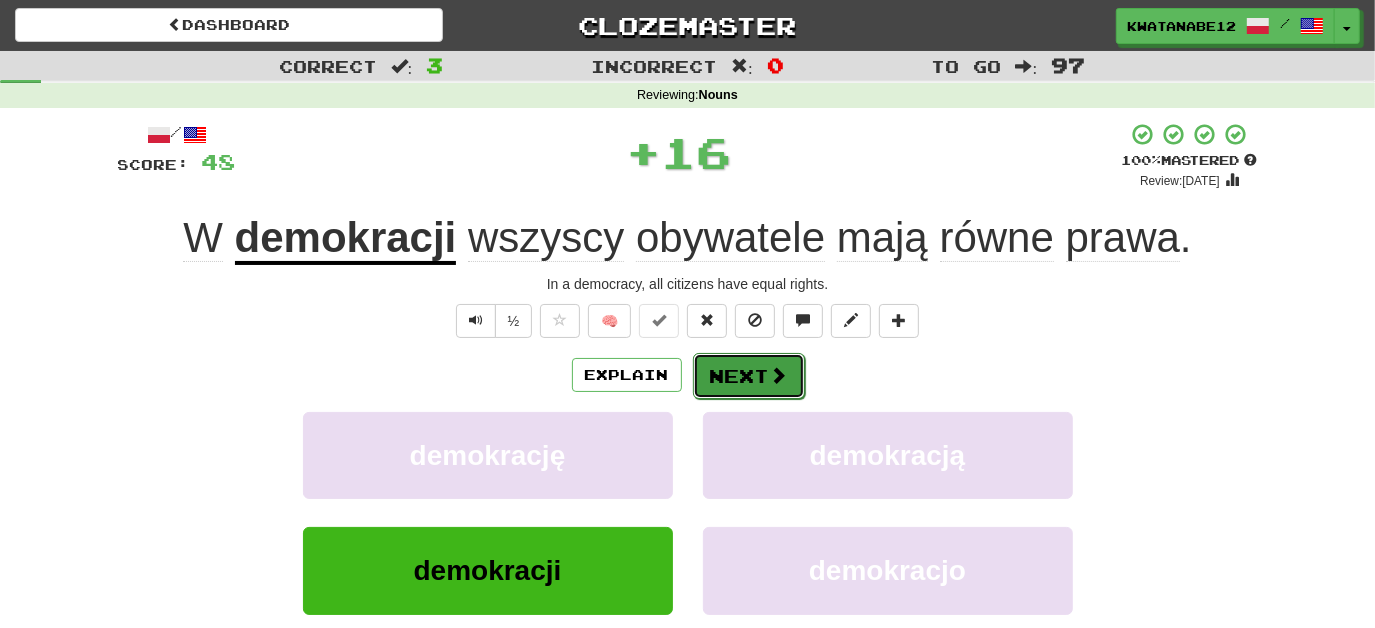 click on "Next" at bounding box center (749, 376) 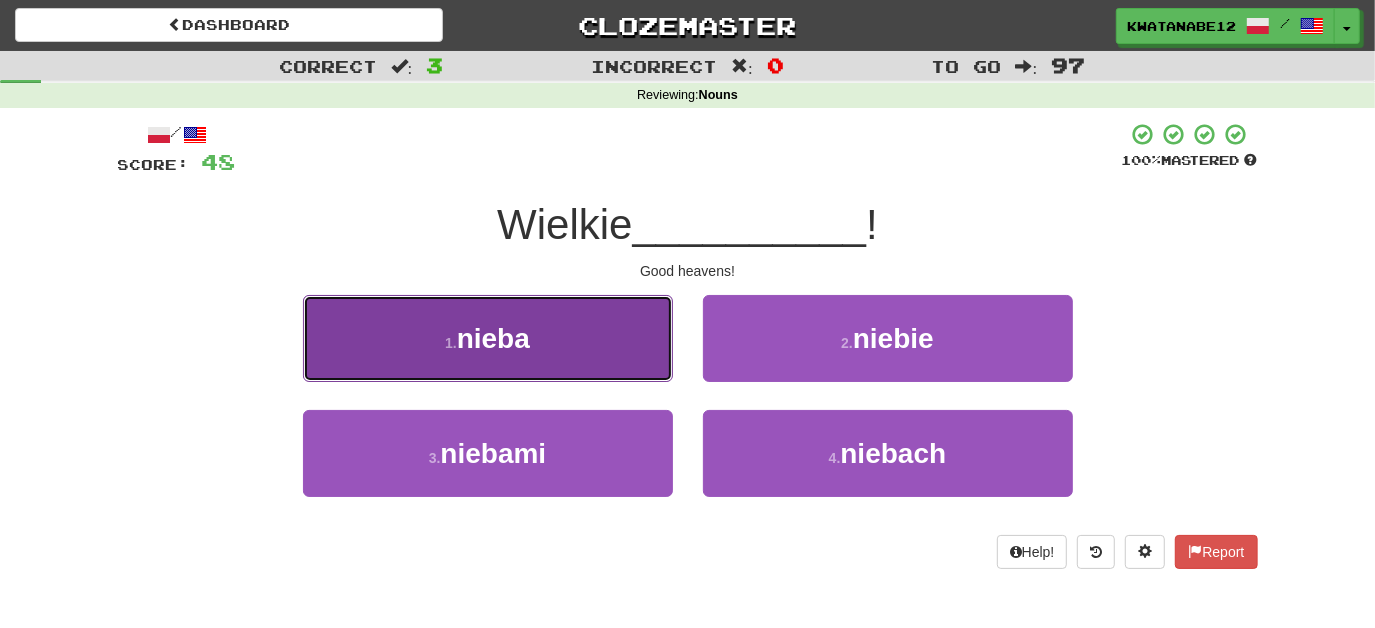 click on "1 .  nieba" at bounding box center (488, 338) 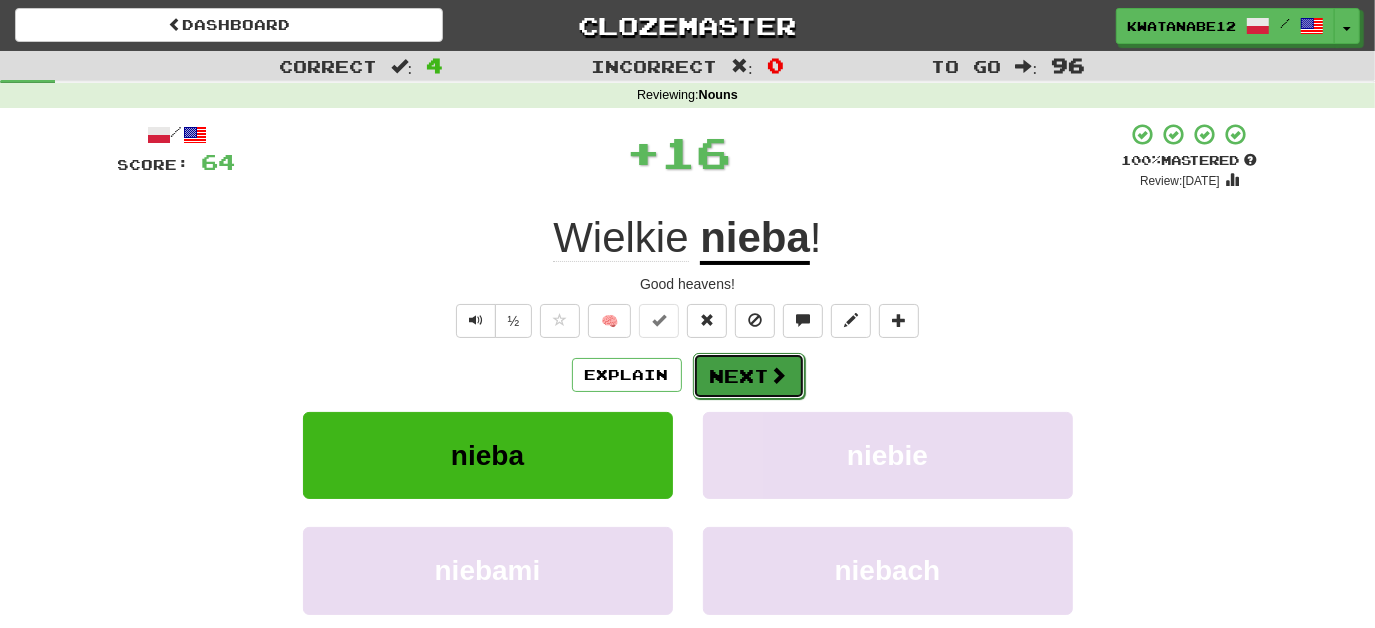 click on "Next" at bounding box center [749, 376] 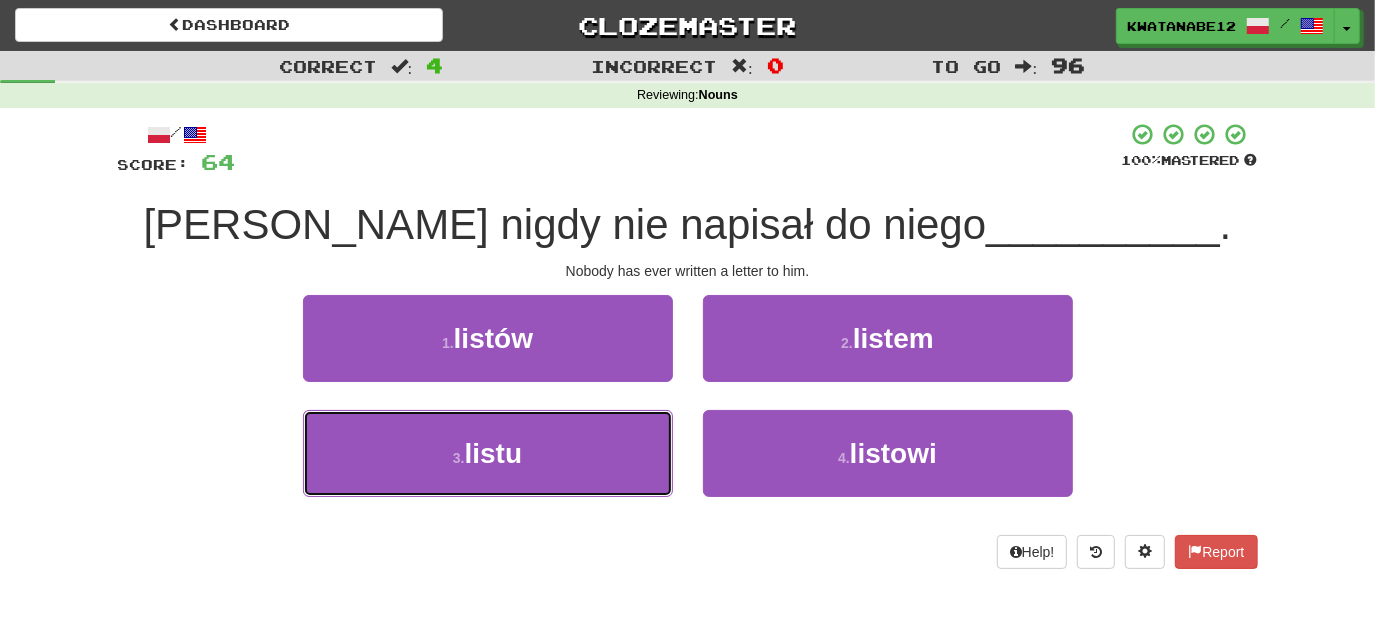 drag, startPoint x: 624, startPoint y: 429, endPoint x: 680, endPoint y: 399, distance: 63.529522 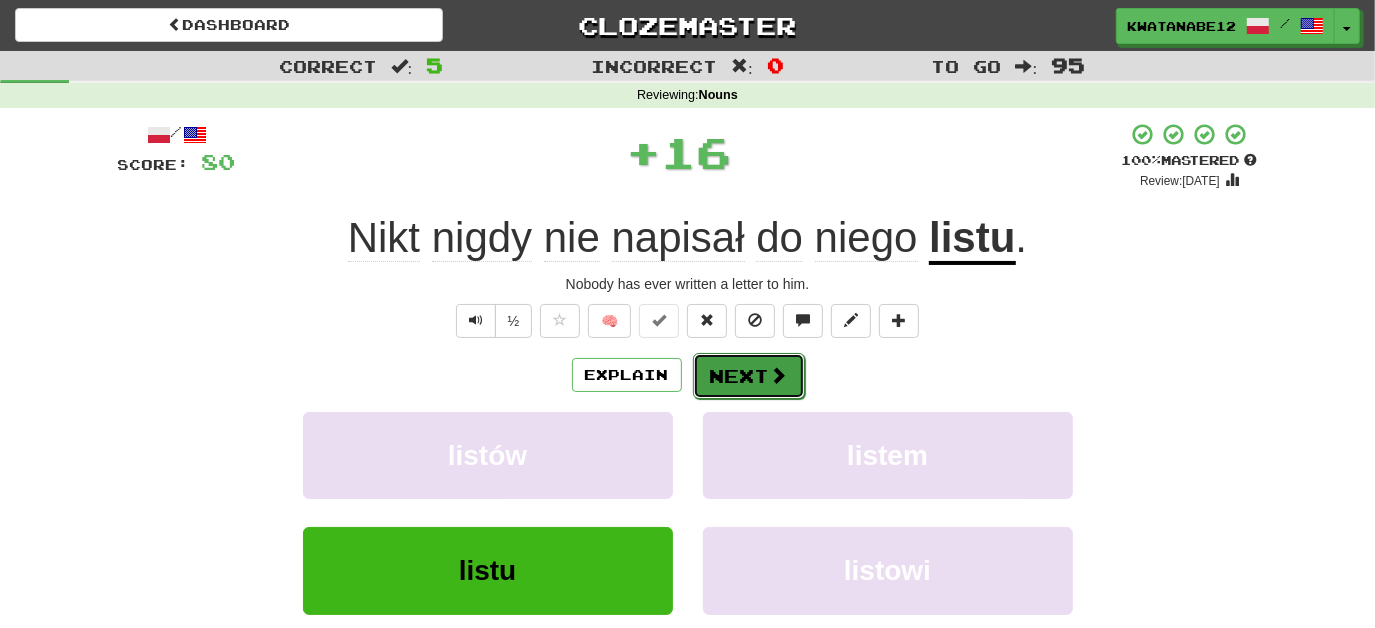 click on "Next" at bounding box center [749, 376] 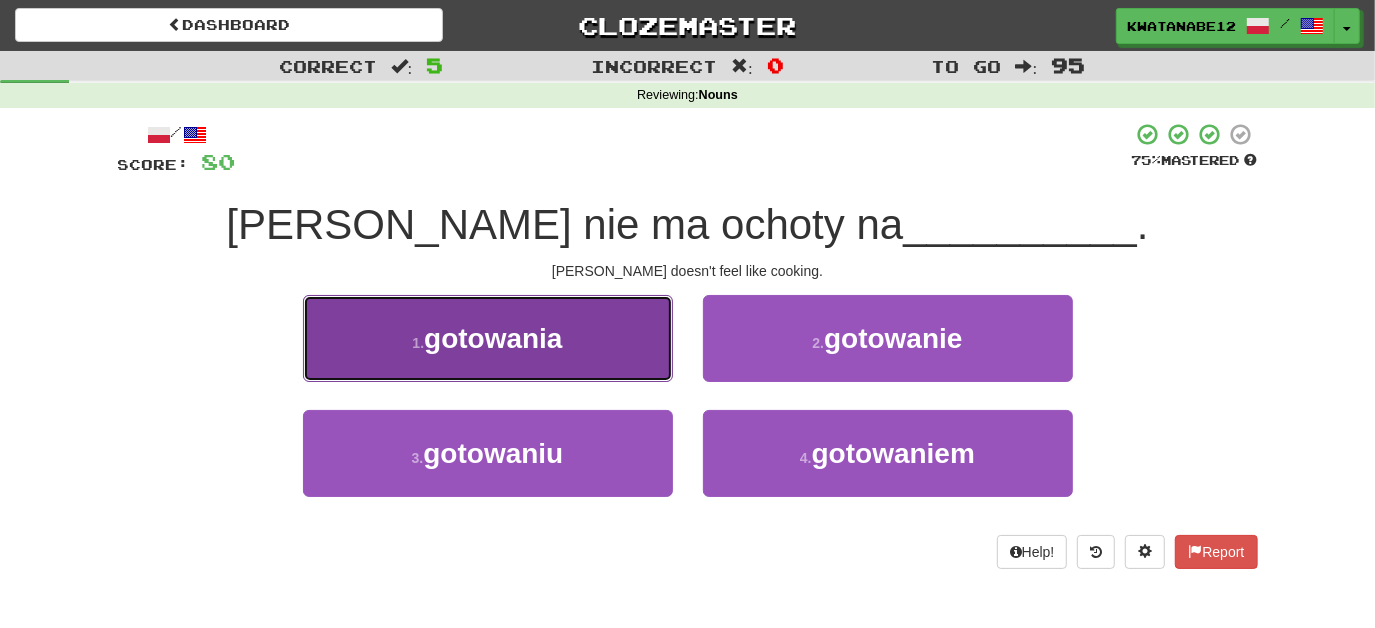 click on "1 .  gotowania" at bounding box center [488, 338] 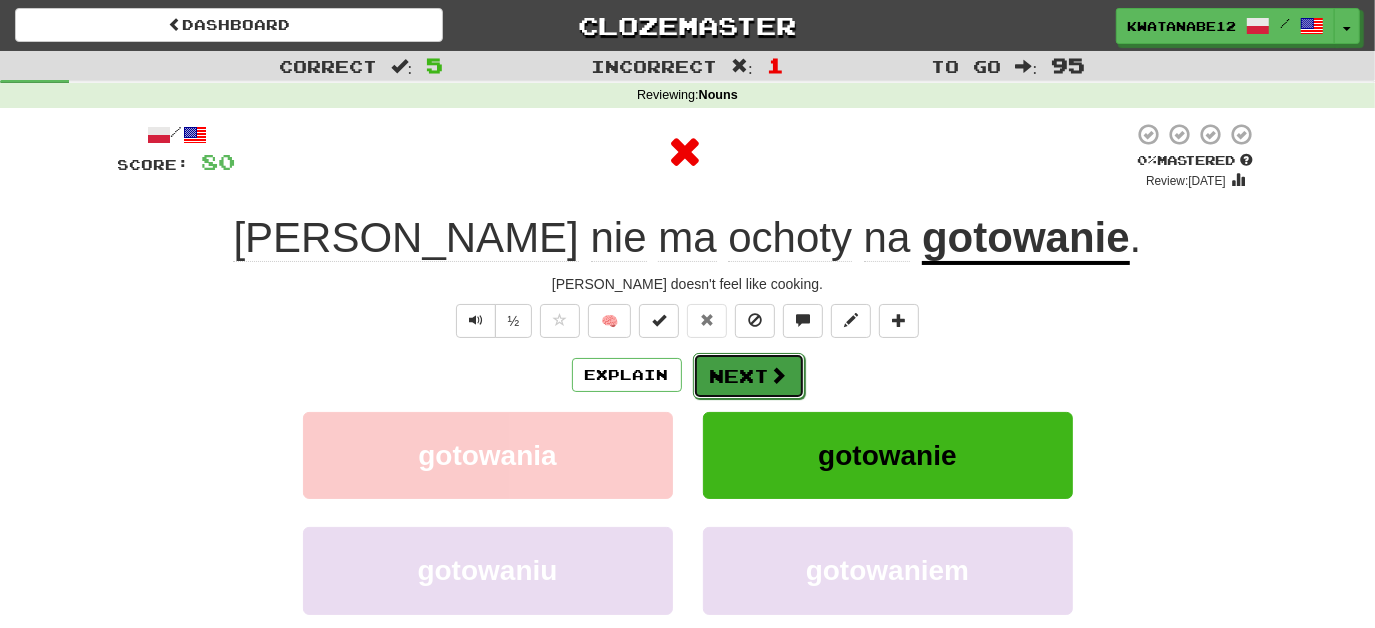click on "Next" at bounding box center (749, 376) 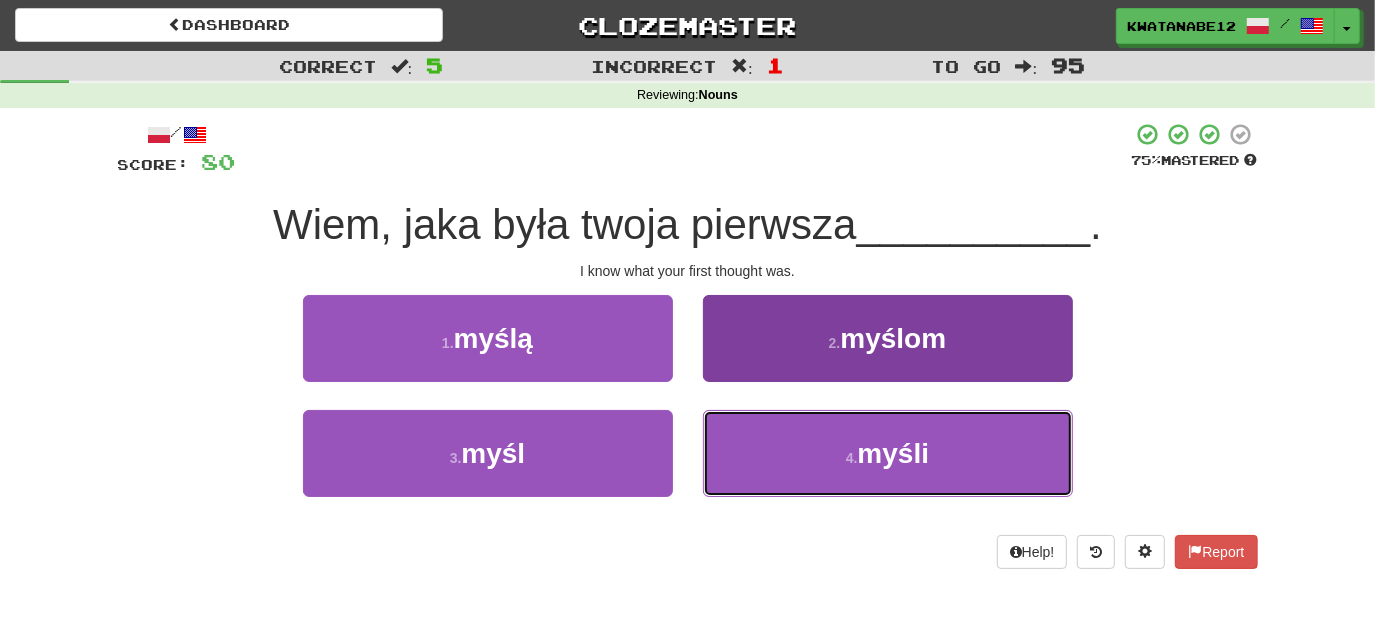 drag, startPoint x: 765, startPoint y: 458, endPoint x: 759, endPoint y: 442, distance: 17.088007 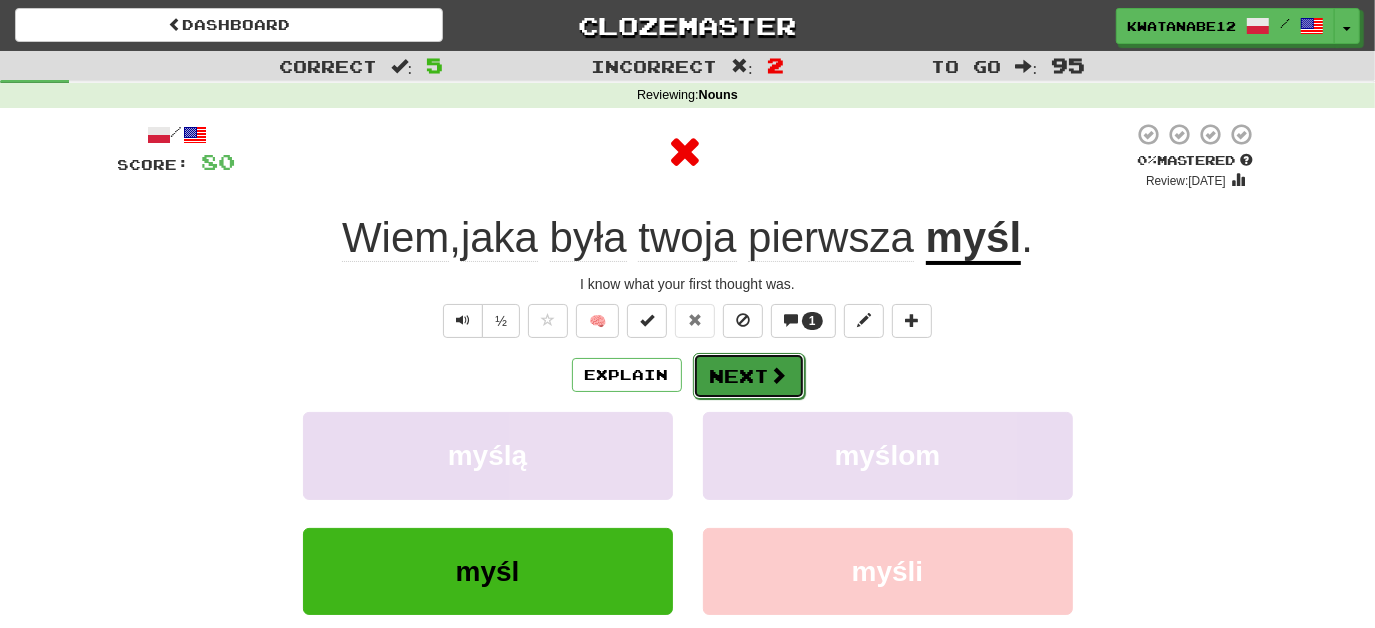 click on "Next" at bounding box center (749, 376) 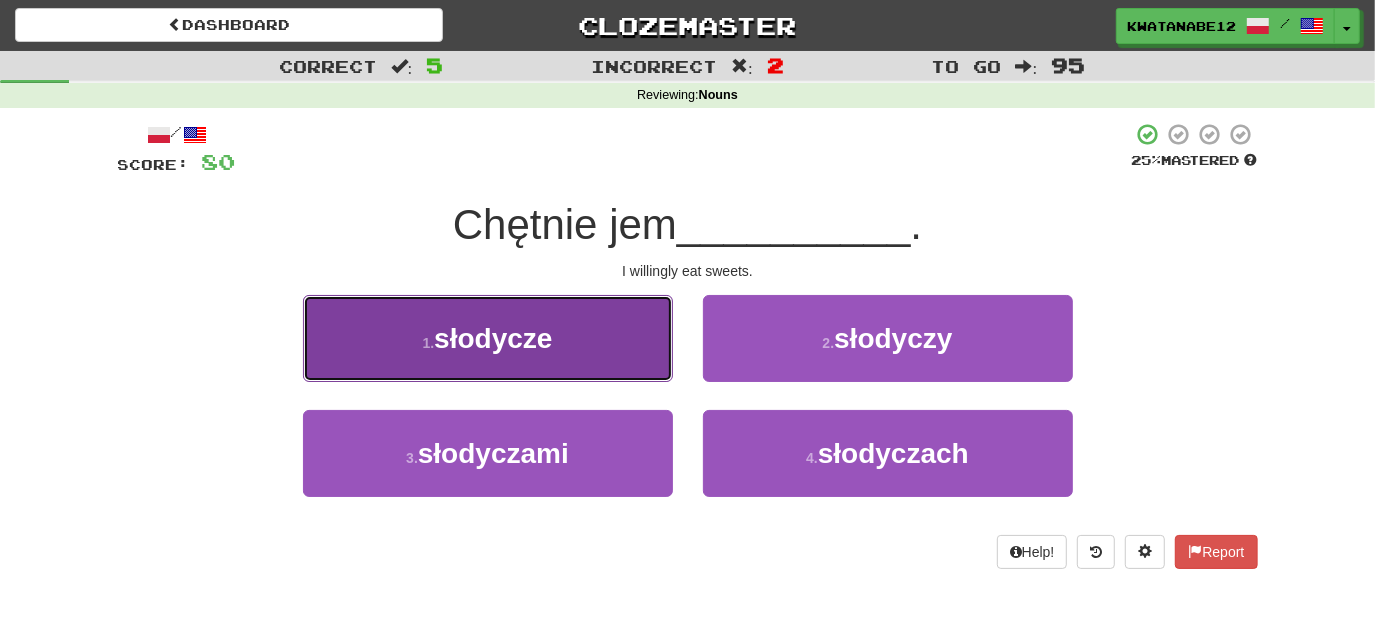 click on "1 .  słodycze" at bounding box center [488, 338] 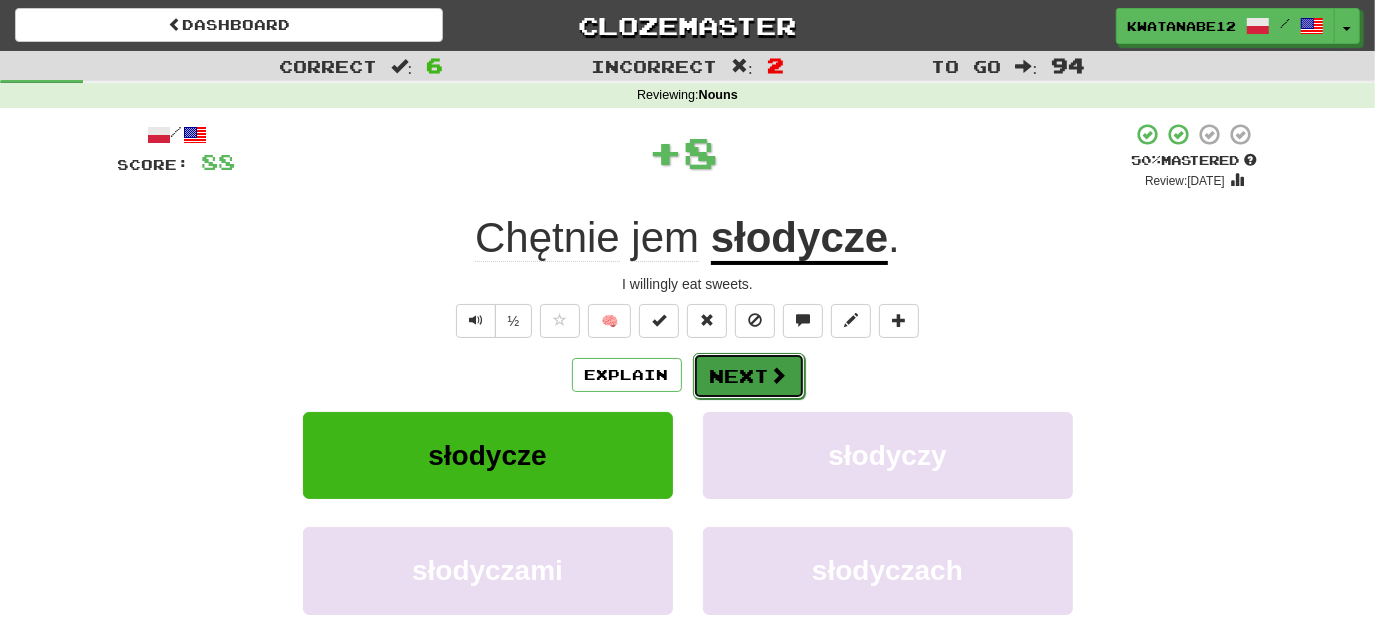 click on "Next" at bounding box center [749, 376] 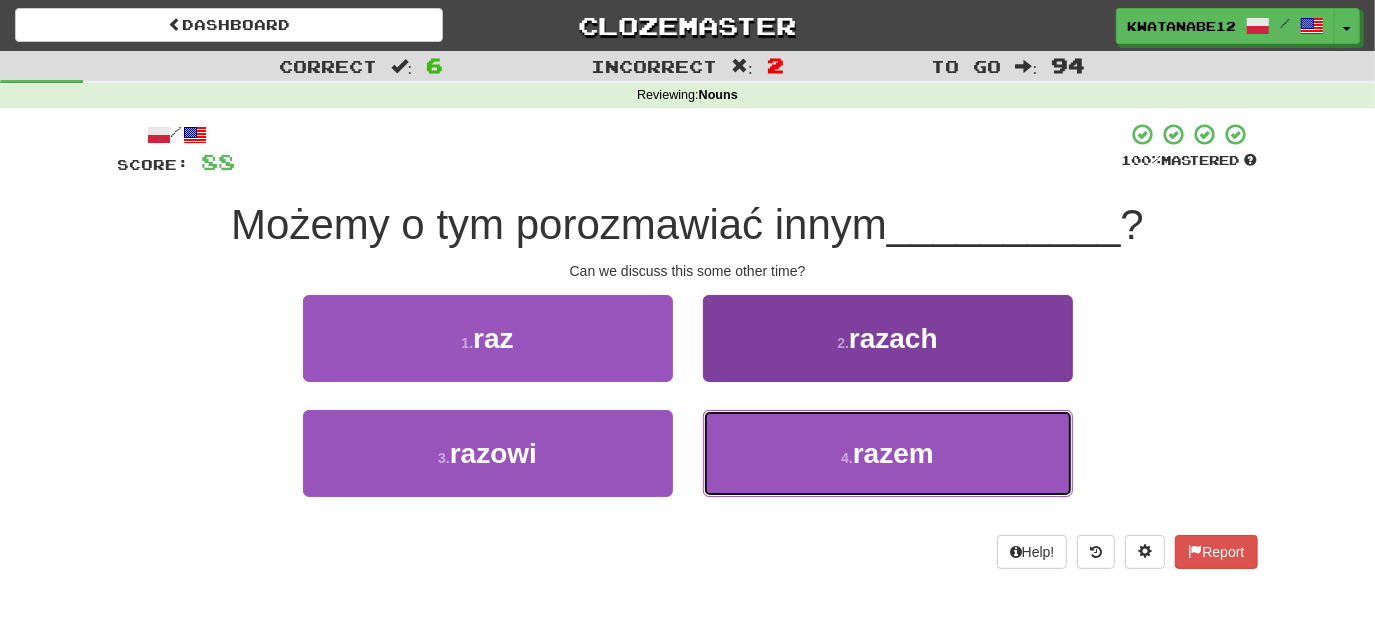 click on "4 .  razem" at bounding box center [888, 453] 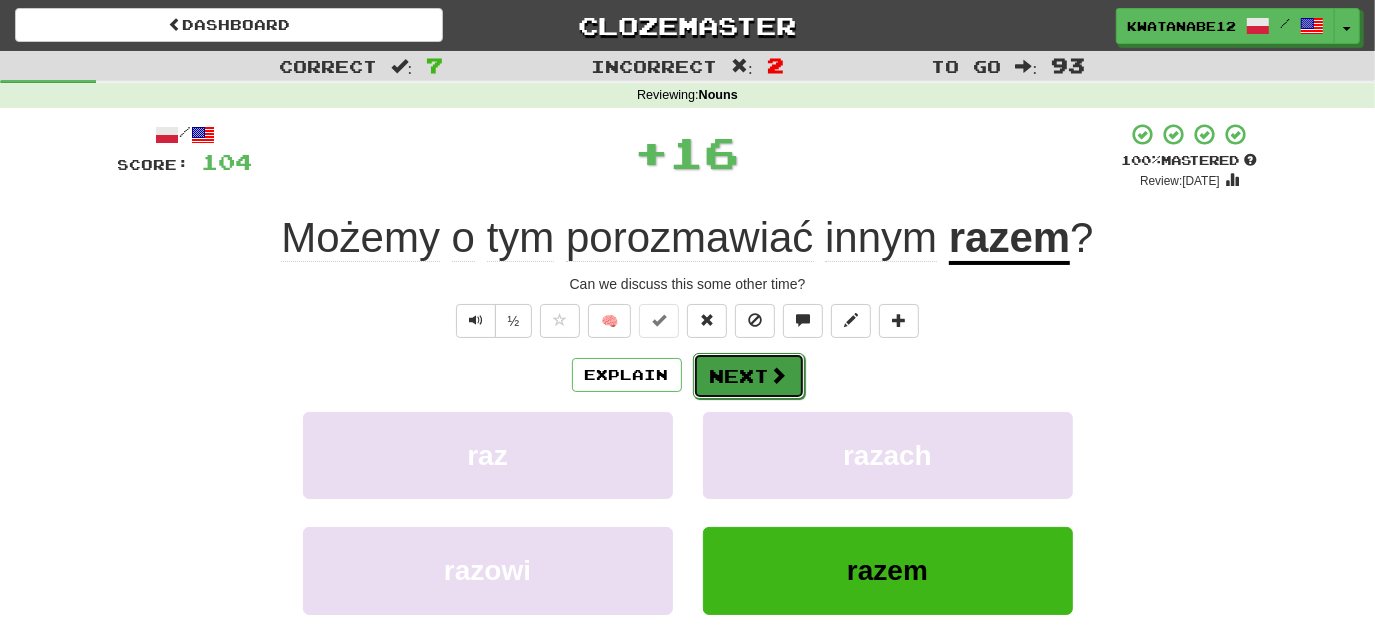 click on "Next" at bounding box center (749, 376) 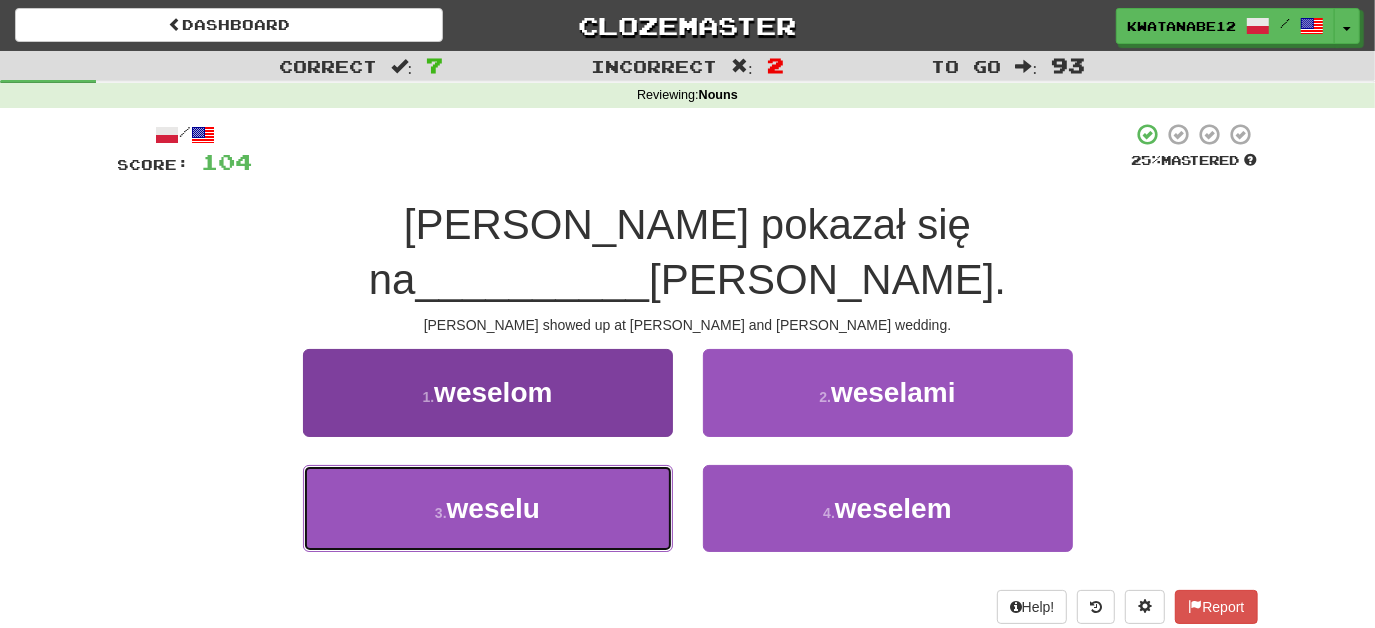 click on "3 .  weselu" at bounding box center (488, 508) 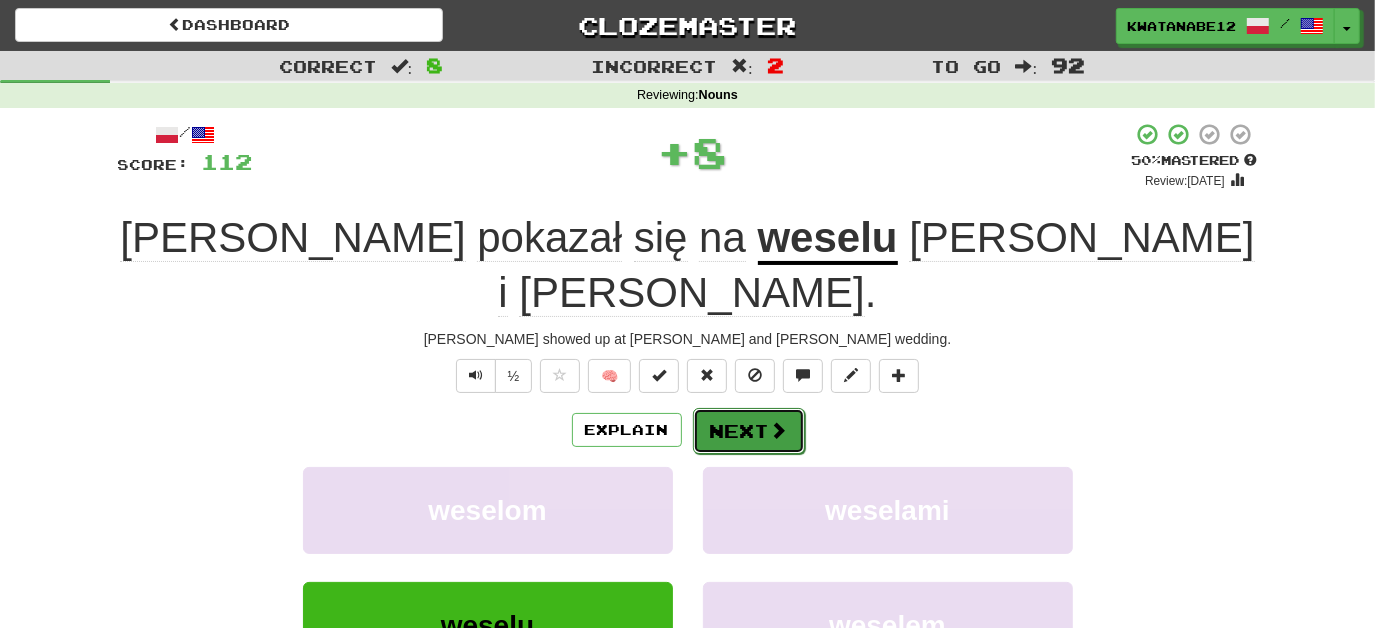 click on "Next" at bounding box center (749, 431) 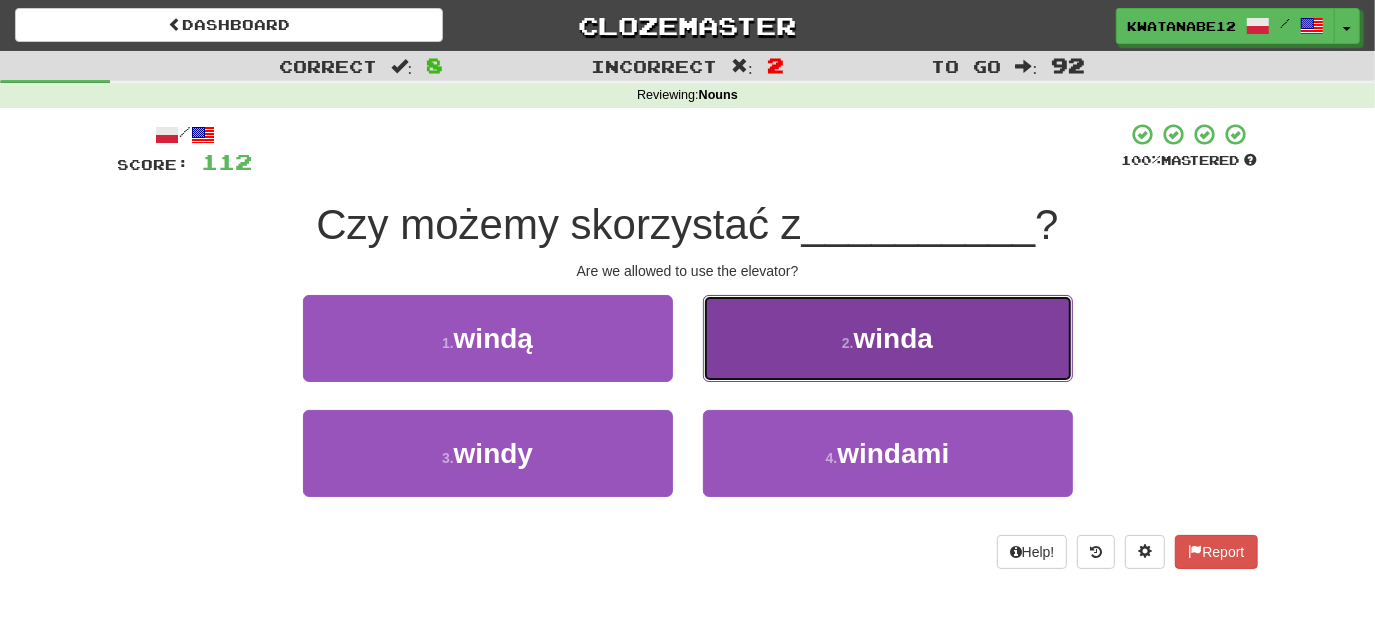 click on "2 .  winda" at bounding box center (888, 338) 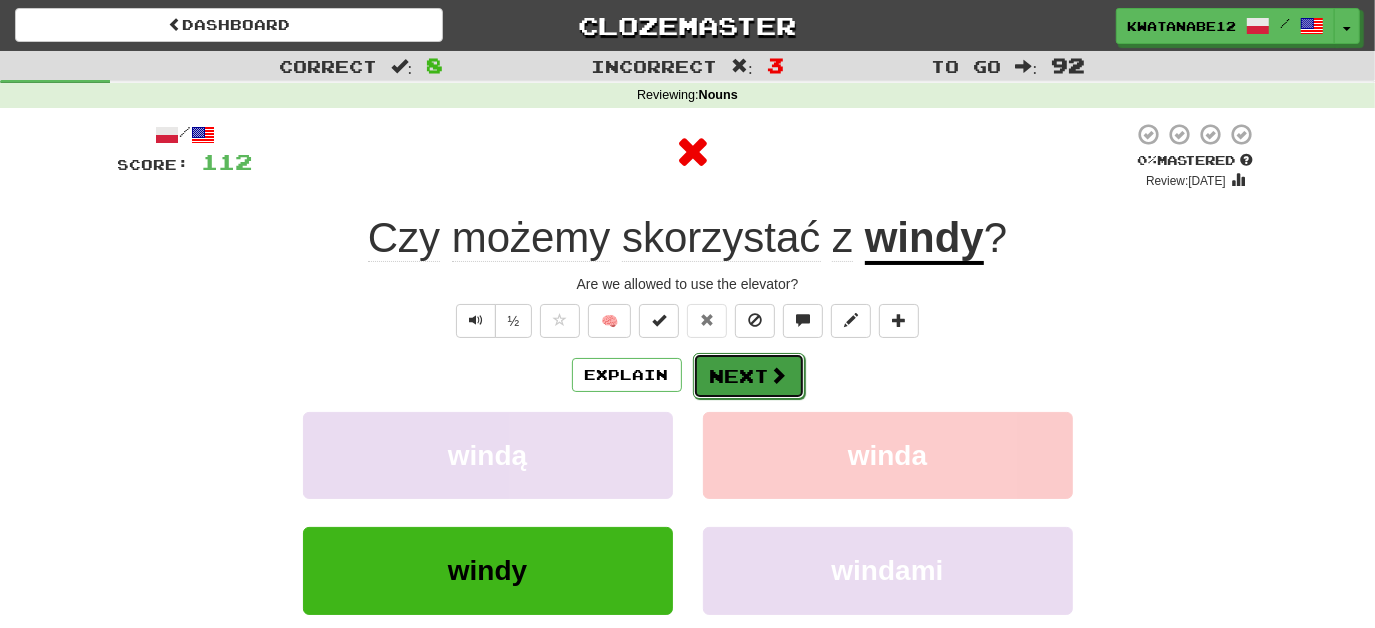 click on "Next" at bounding box center (749, 376) 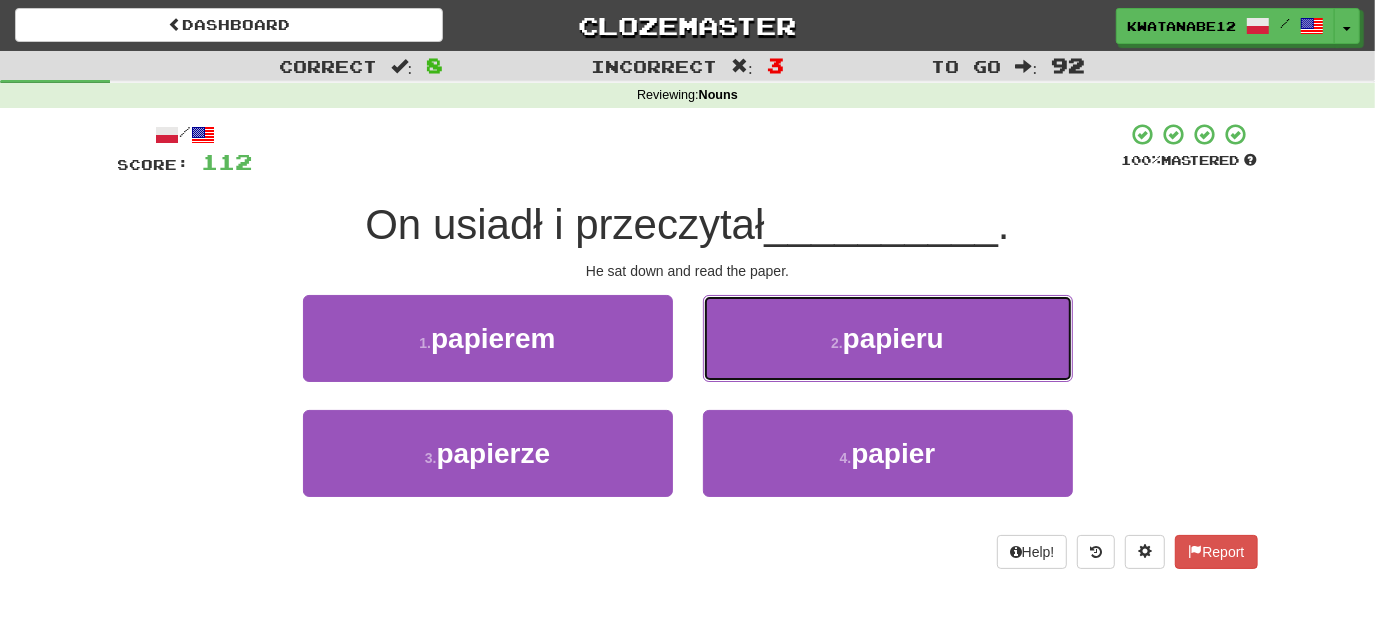 click on "2 .  papieru" at bounding box center [888, 338] 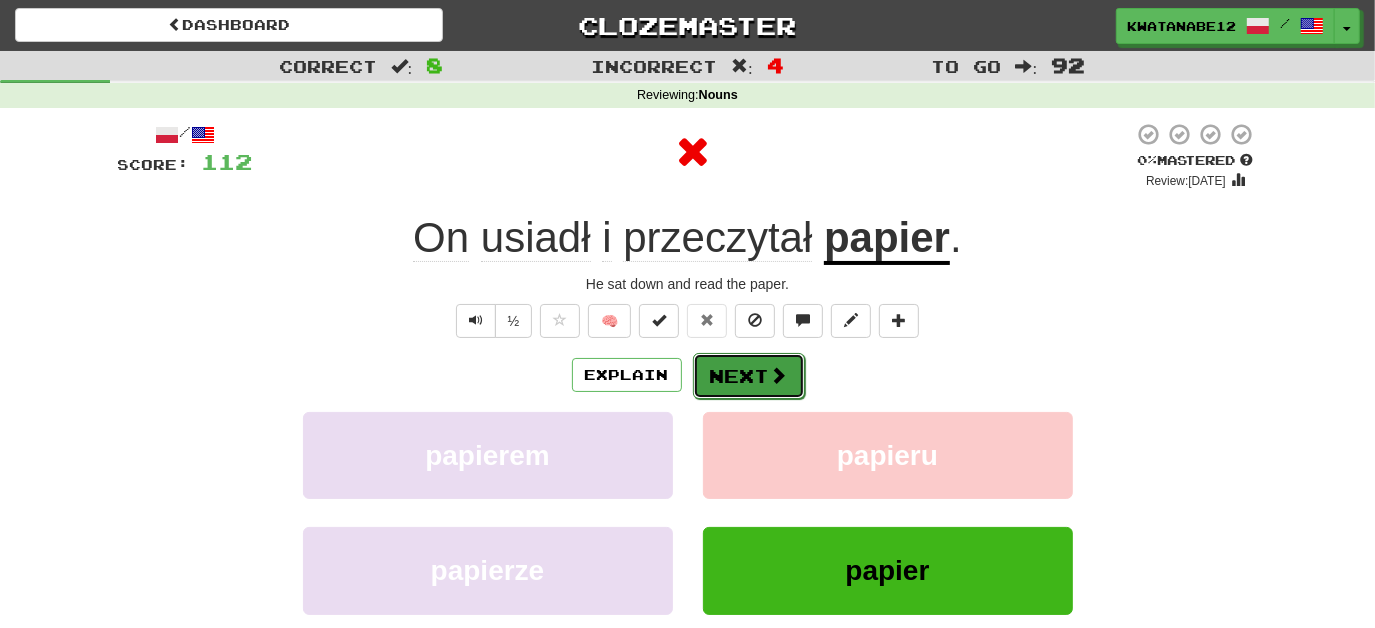 click on "Next" at bounding box center (749, 376) 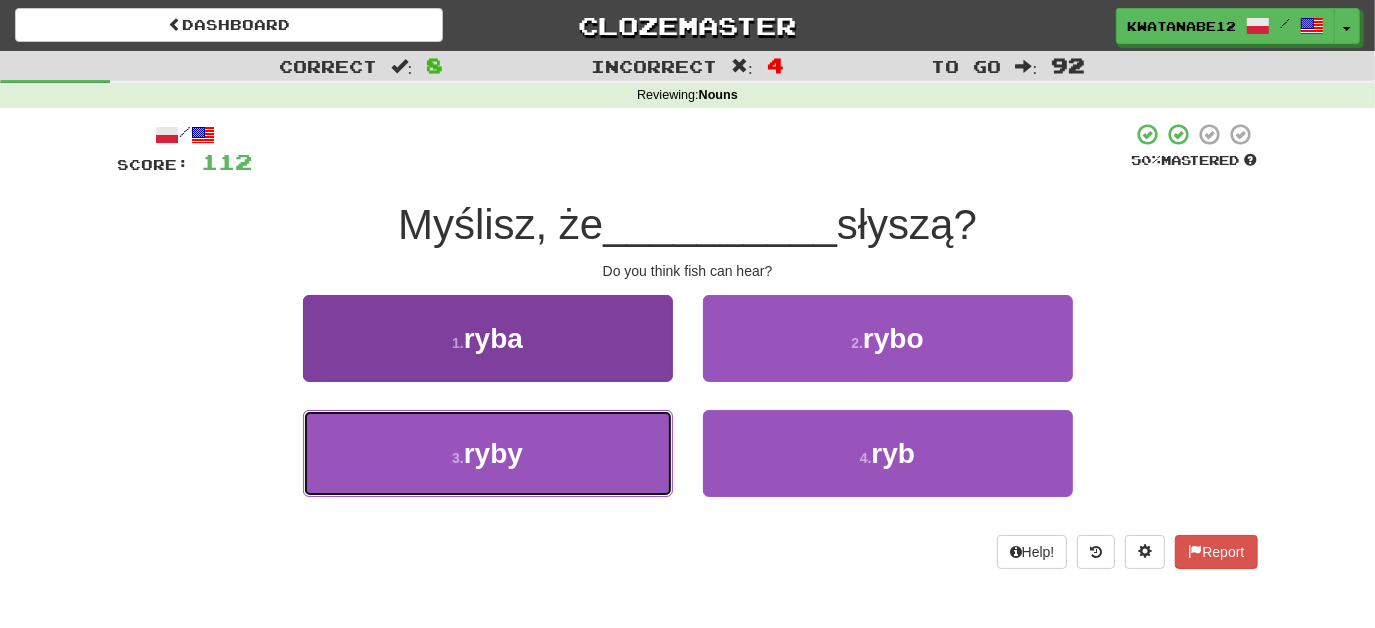click on "3 .  ryby" at bounding box center [488, 453] 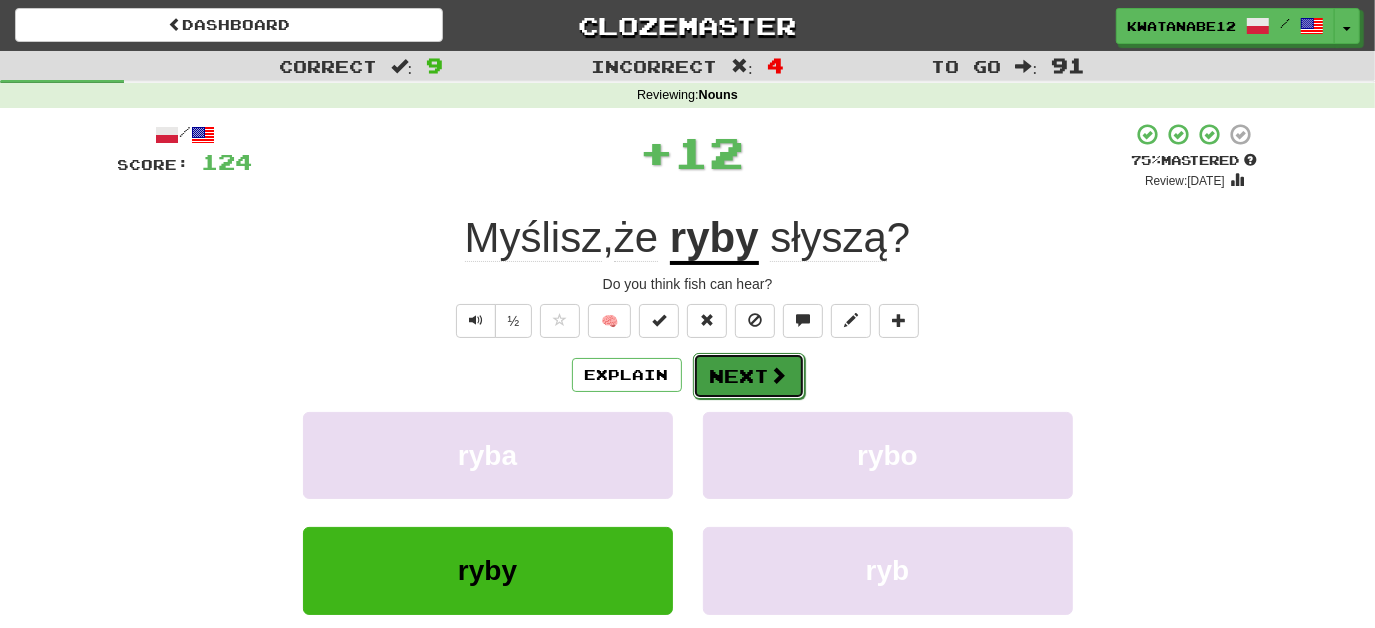 click on "Next" at bounding box center (749, 376) 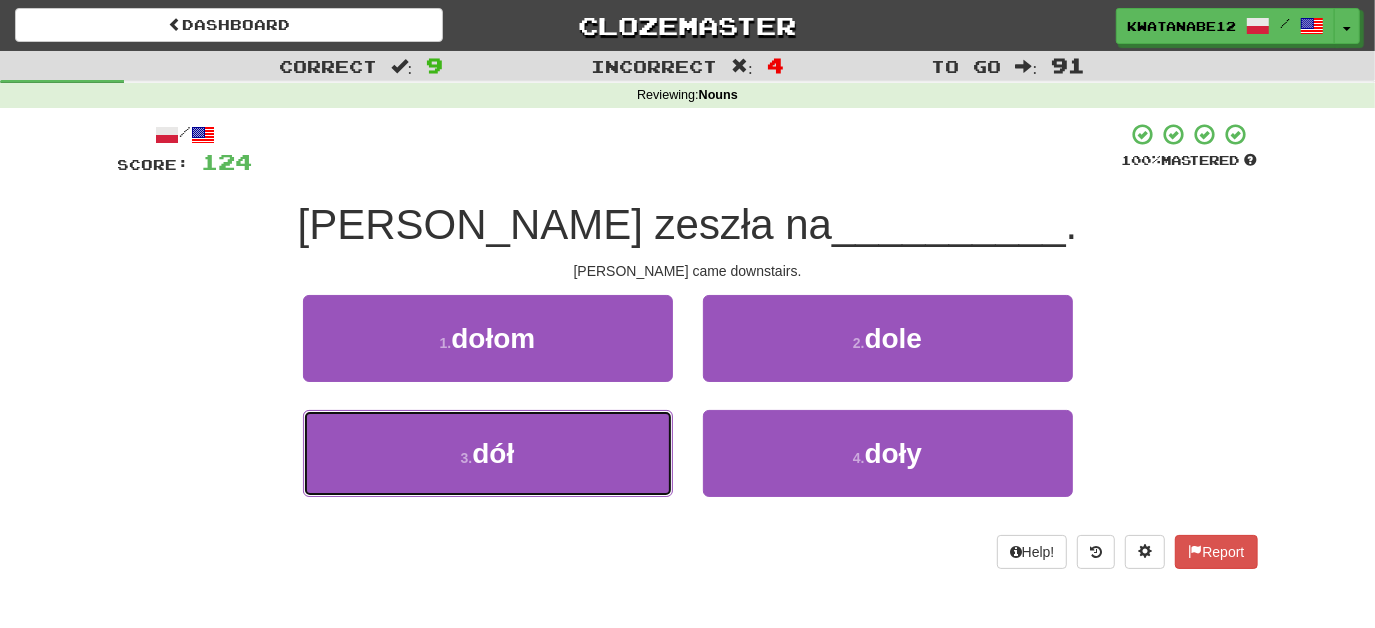 drag, startPoint x: 599, startPoint y: 434, endPoint x: 690, endPoint y: 409, distance: 94.371605 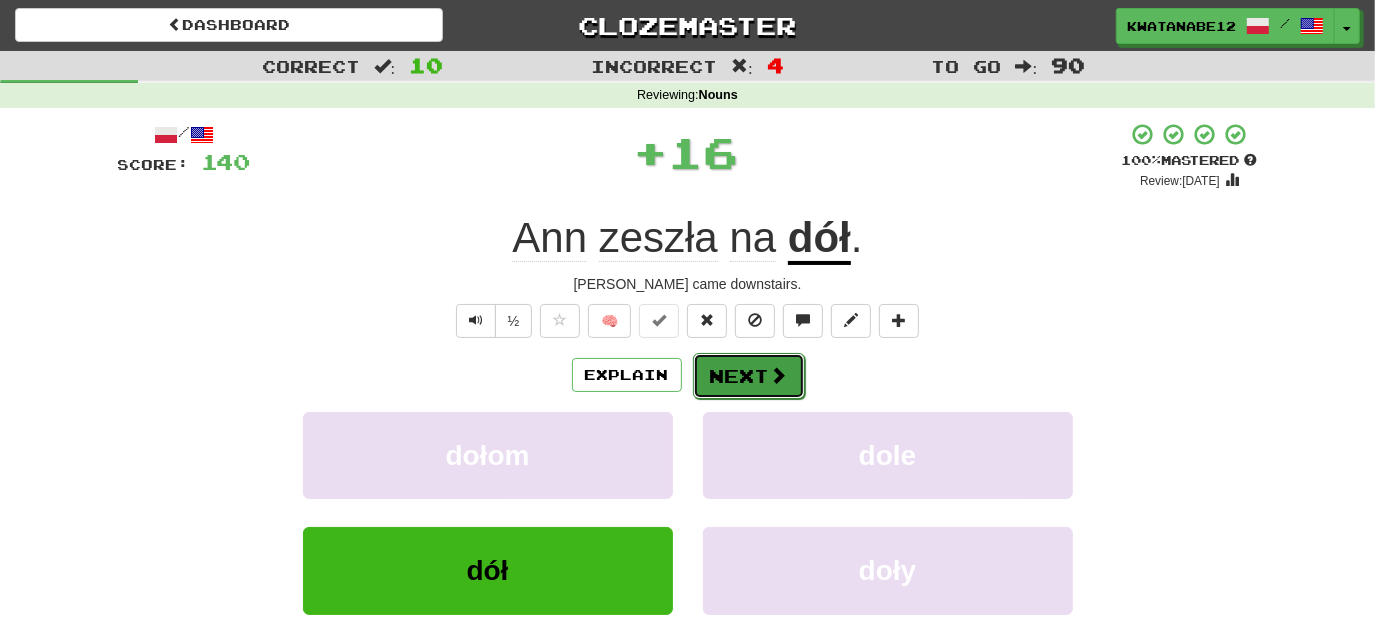 click on "Next" at bounding box center (749, 376) 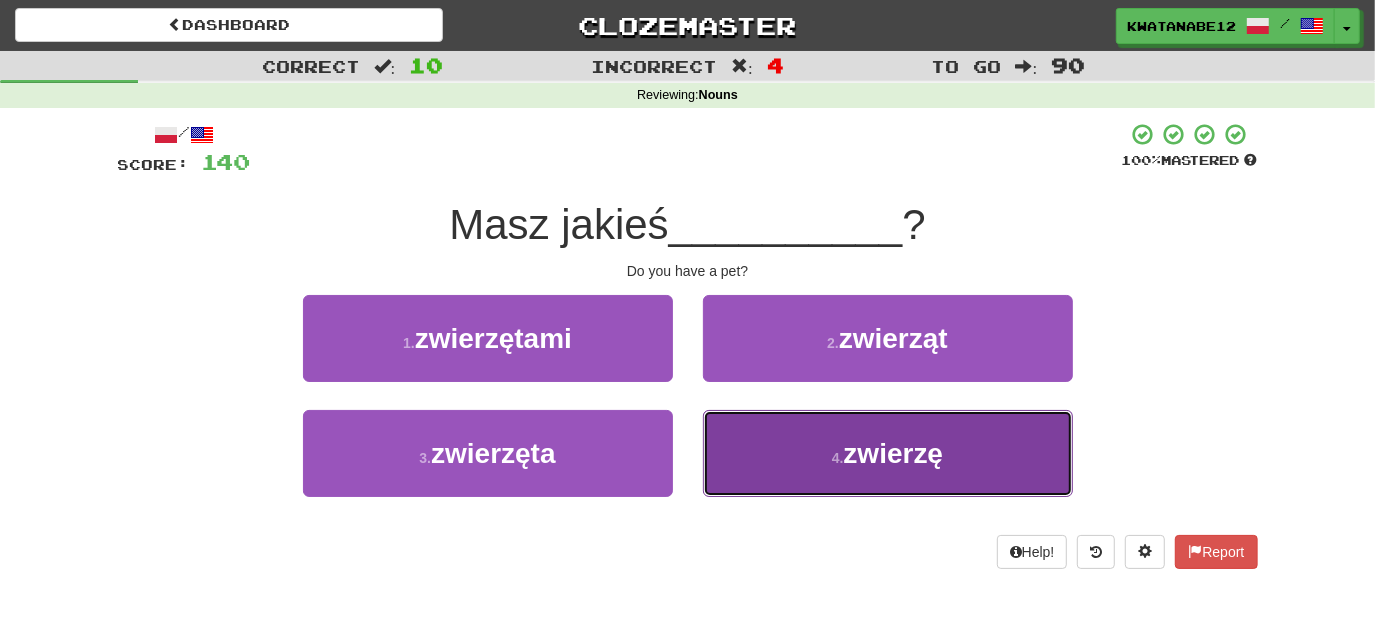 drag, startPoint x: 773, startPoint y: 458, endPoint x: 765, endPoint y: 438, distance: 21.540659 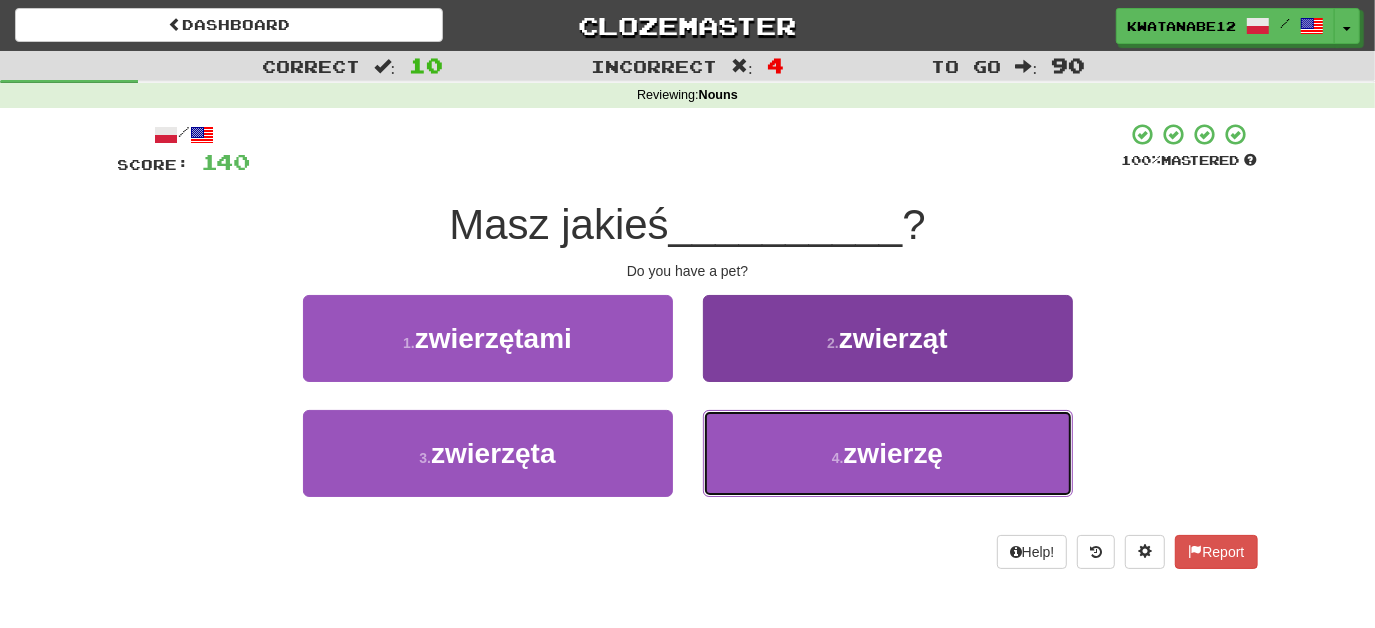 click on "4 .  zwierzę" at bounding box center (888, 453) 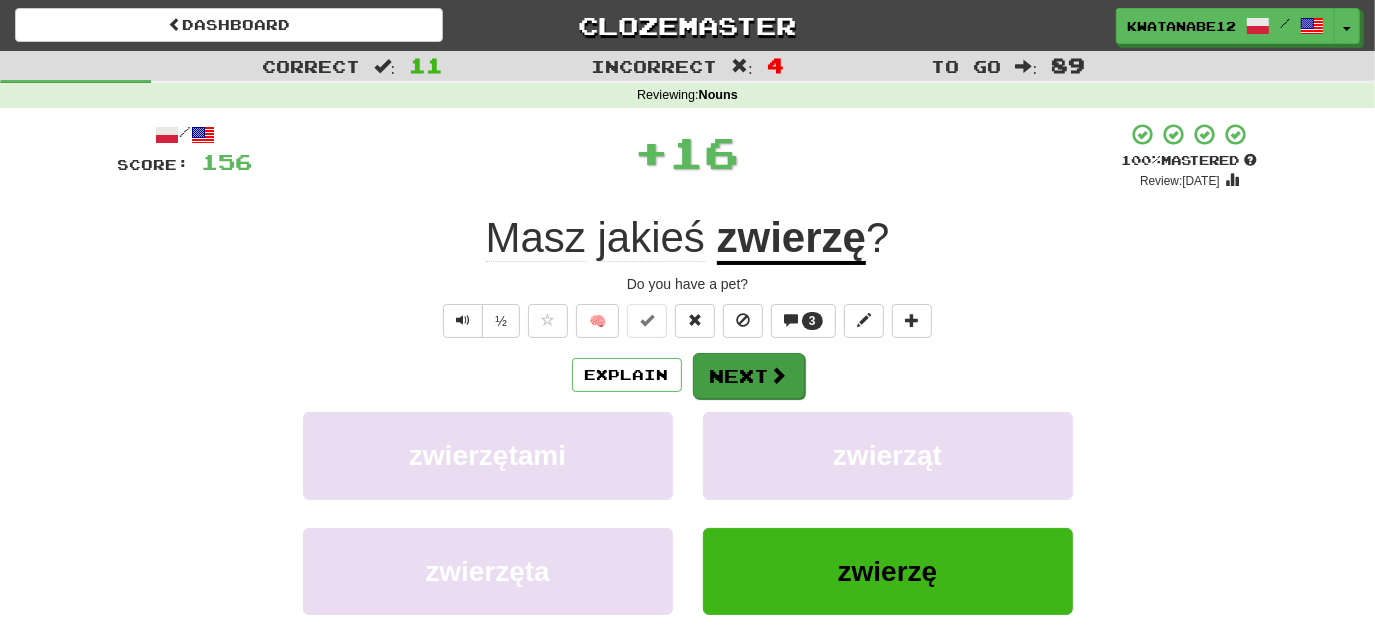 click on "Explain Next zwierzętami zwierząt zwierzęta zwierzę Learn more: zwierzętami zwierząt zwierzęta zwierzę" at bounding box center [688, 512] 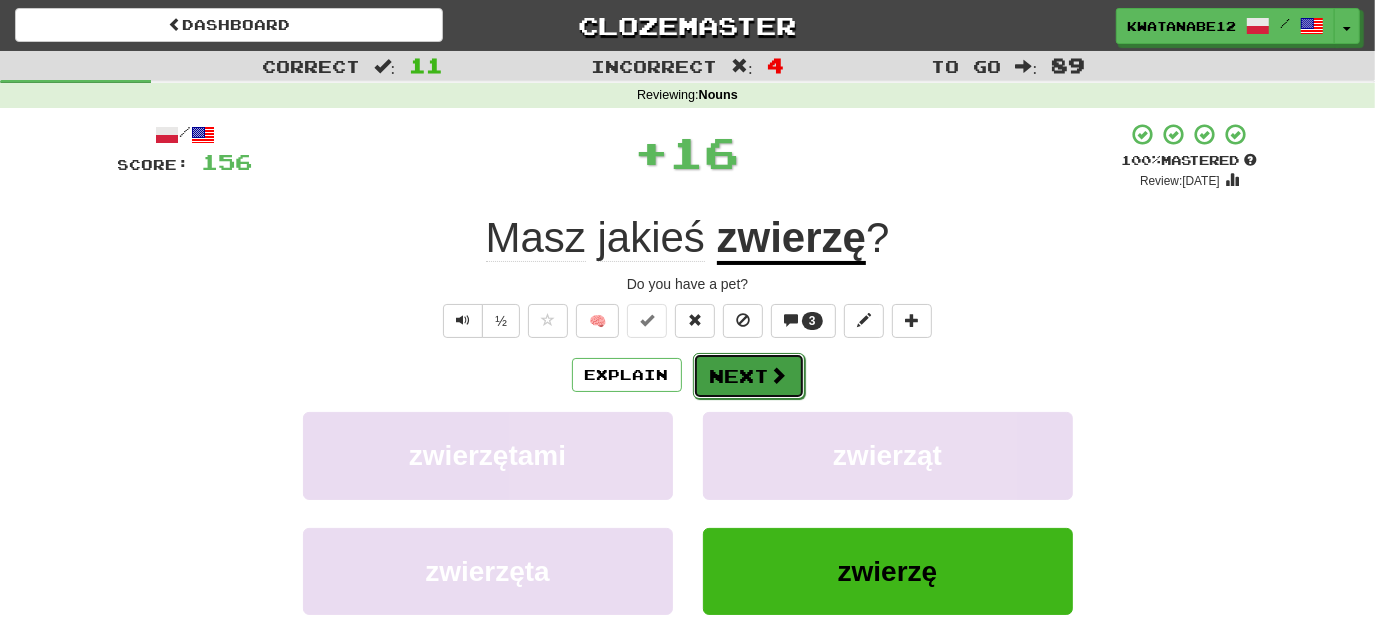 click on "Next" at bounding box center (749, 376) 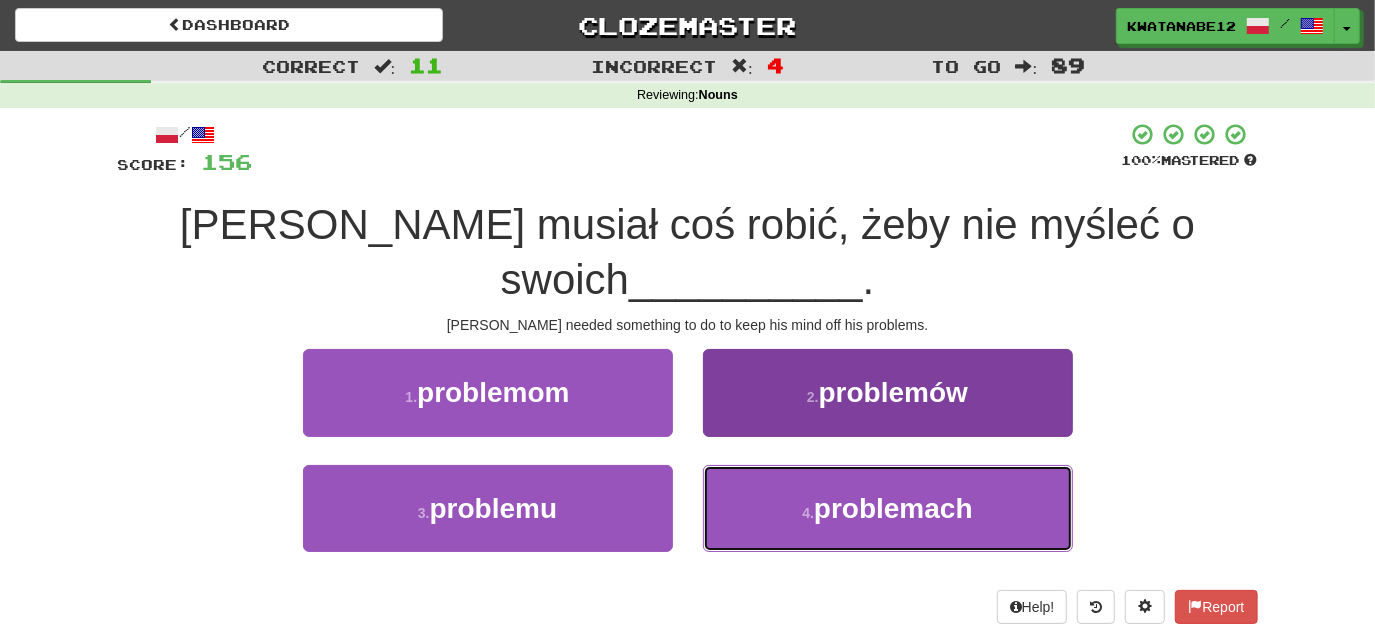 drag, startPoint x: 747, startPoint y: 493, endPoint x: 746, endPoint y: 503, distance: 10.049875 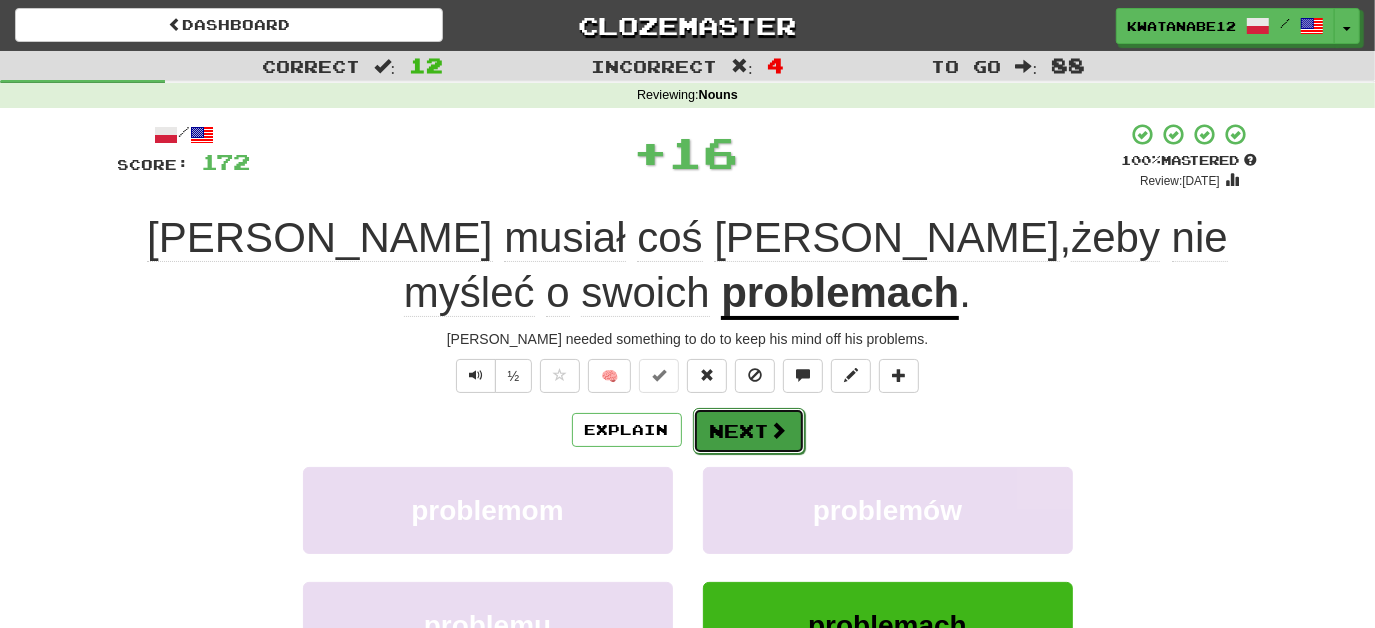click on "Next" at bounding box center [749, 431] 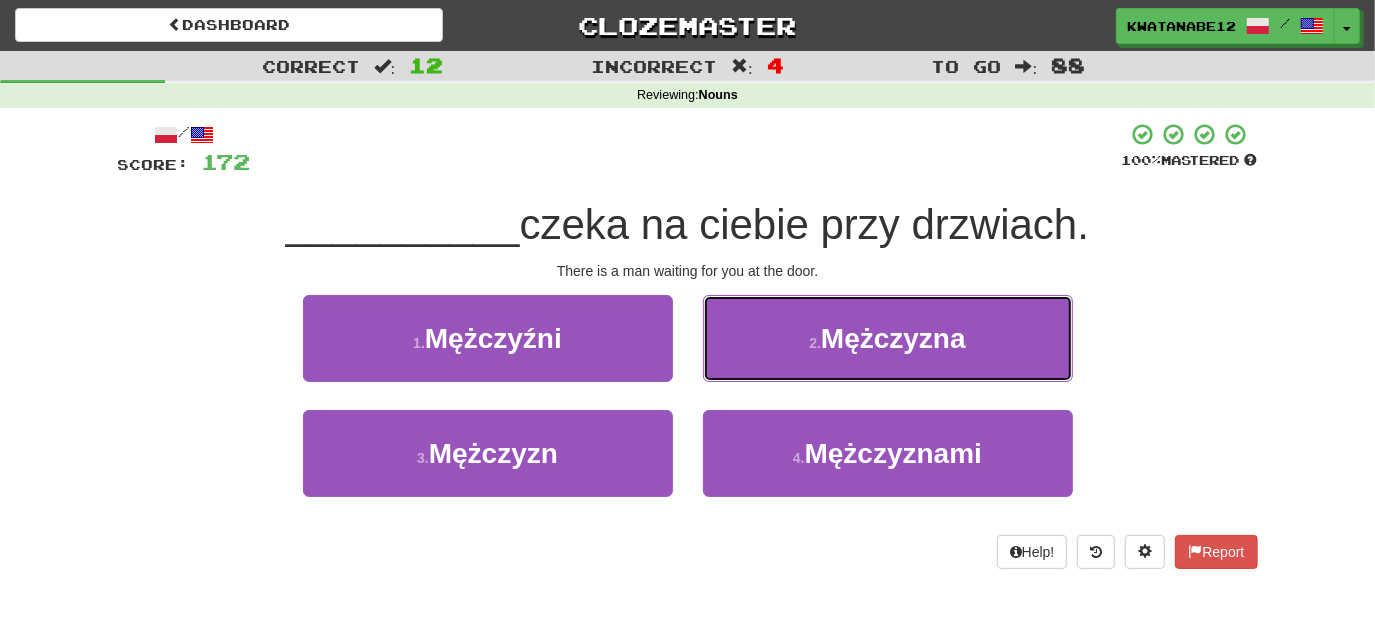 click on "2 .  [GEOGRAPHIC_DATA]" at bounding box center (888, 338) 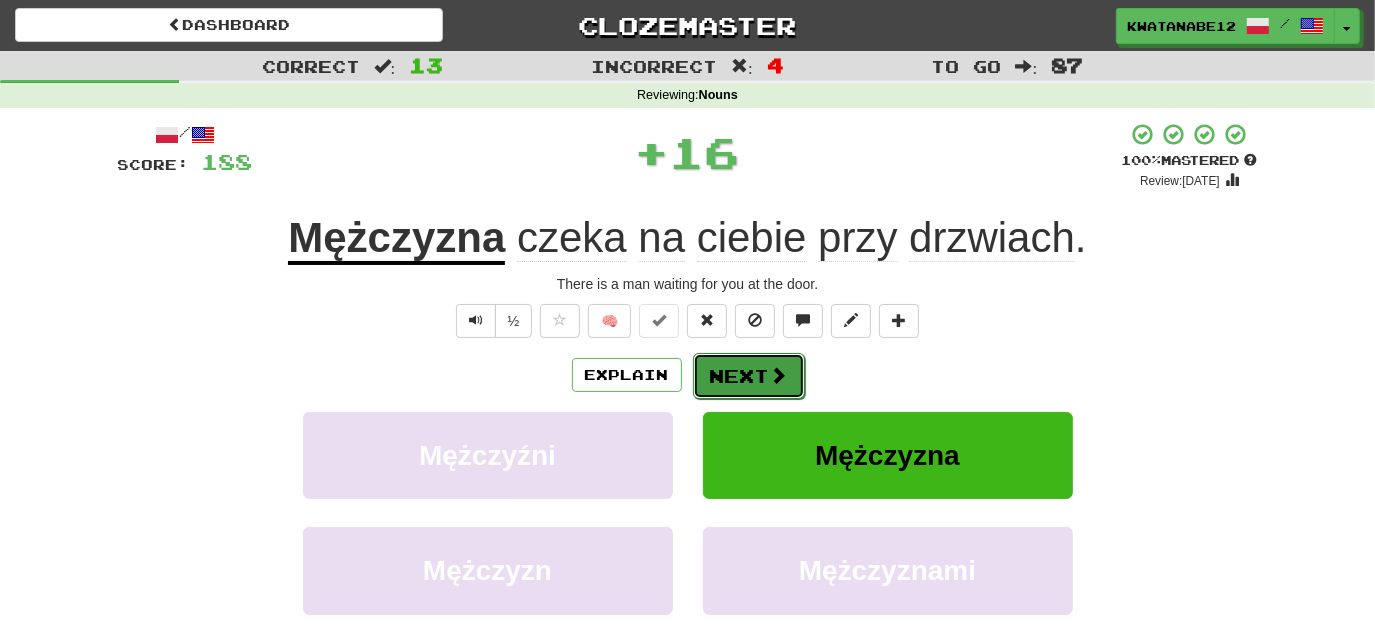 click on "Next" at bounding box center (749, 376) 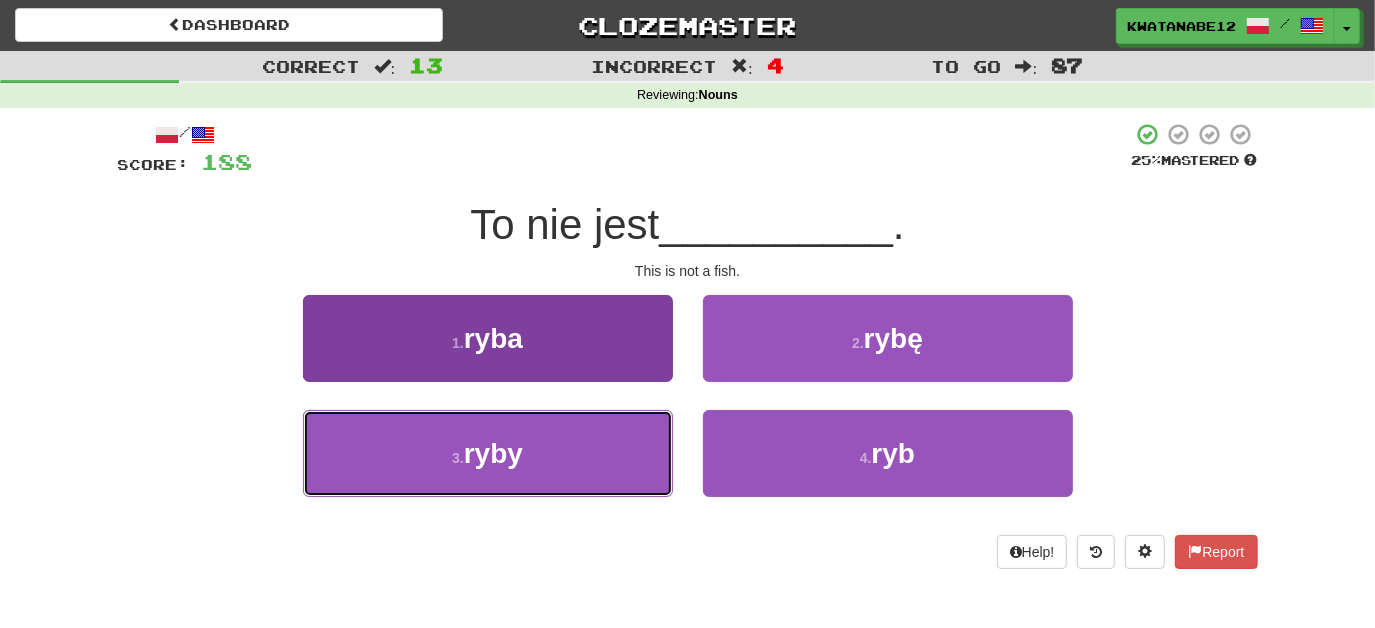 click on "3 .  ryby" at bounding box center [488, 453] 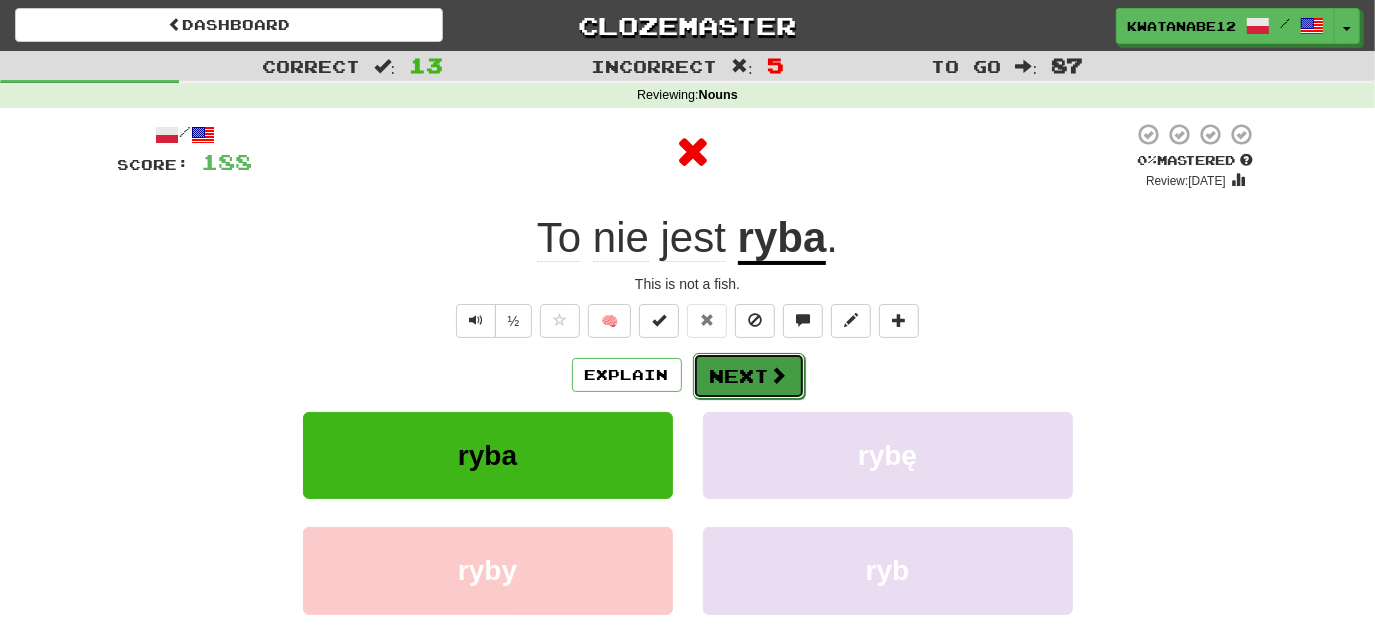 click on "Next" at bounding box center (749, 376) 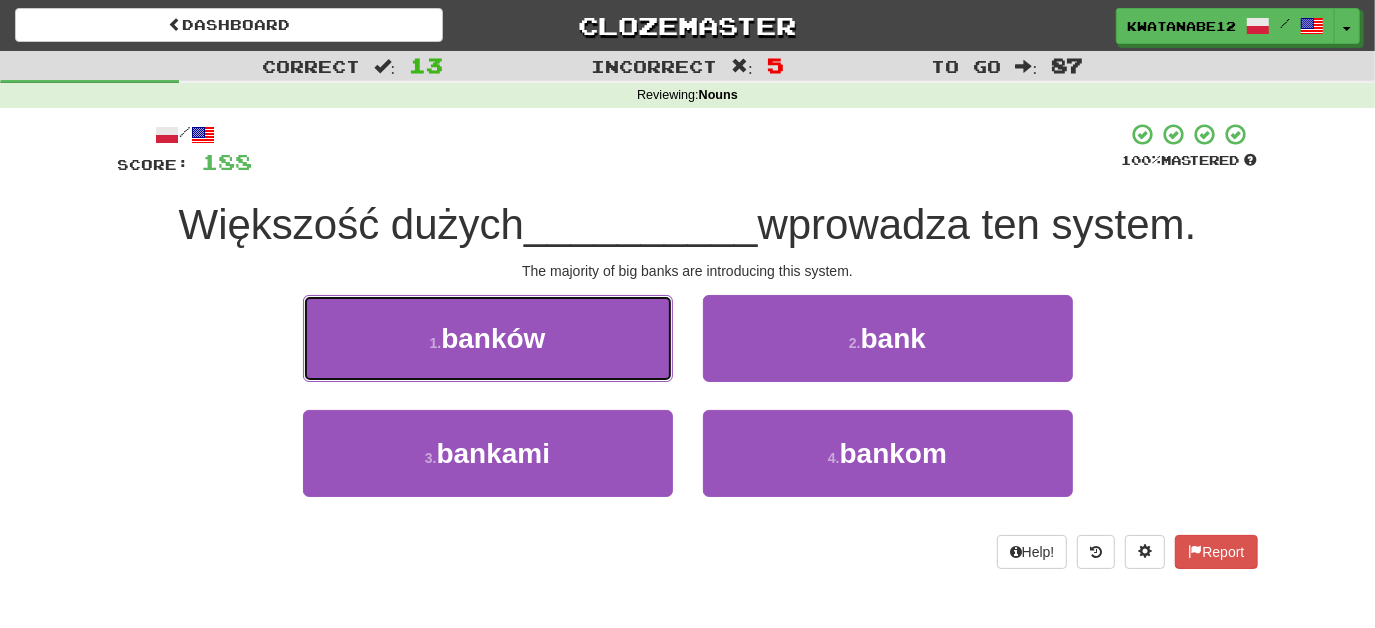 click on "1 .  banków" at bounding box center [488, 338] 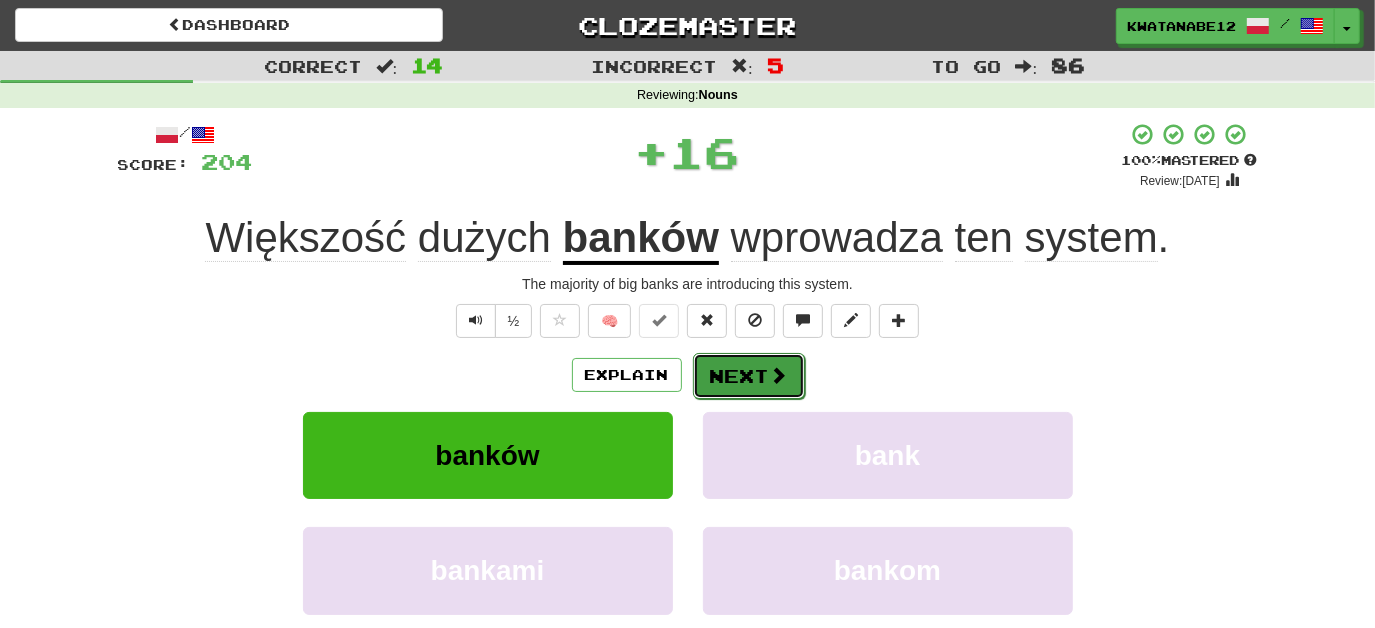 click on "Next" at bounding box center (749, 376) 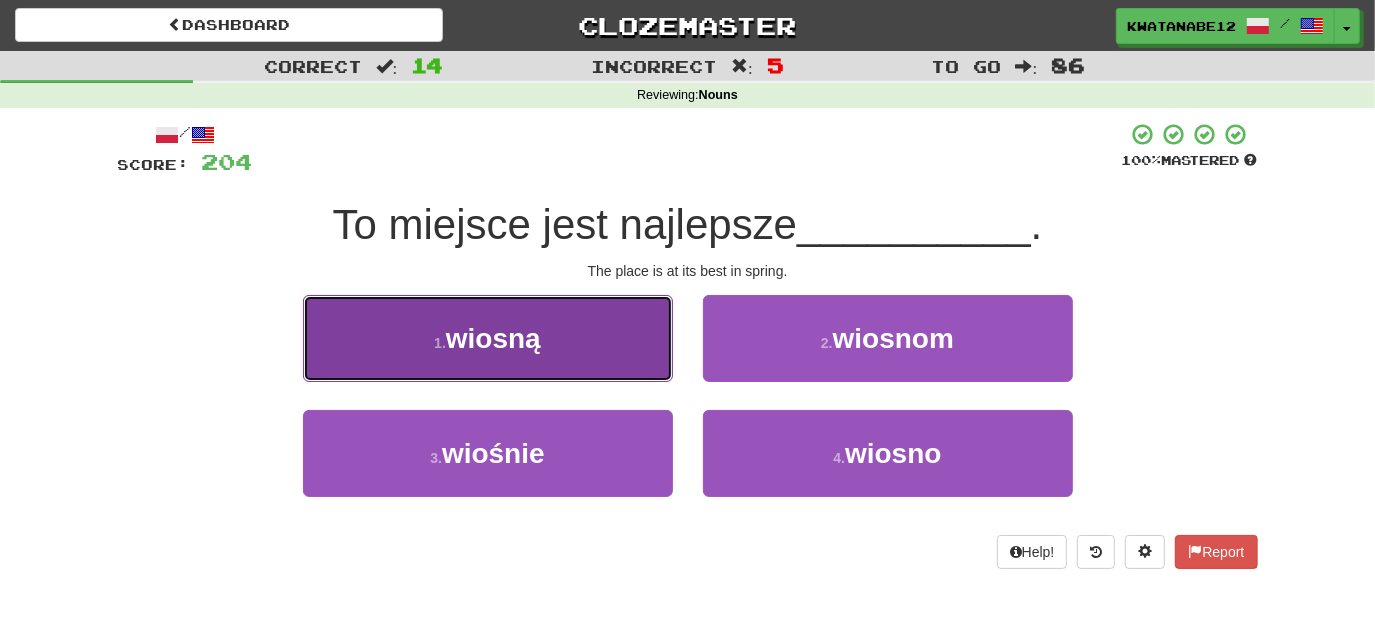 drag, startPoint x: 633, startPoint y: 356, endPoint x: 650, endPoint y: 366, distance: 19.723083 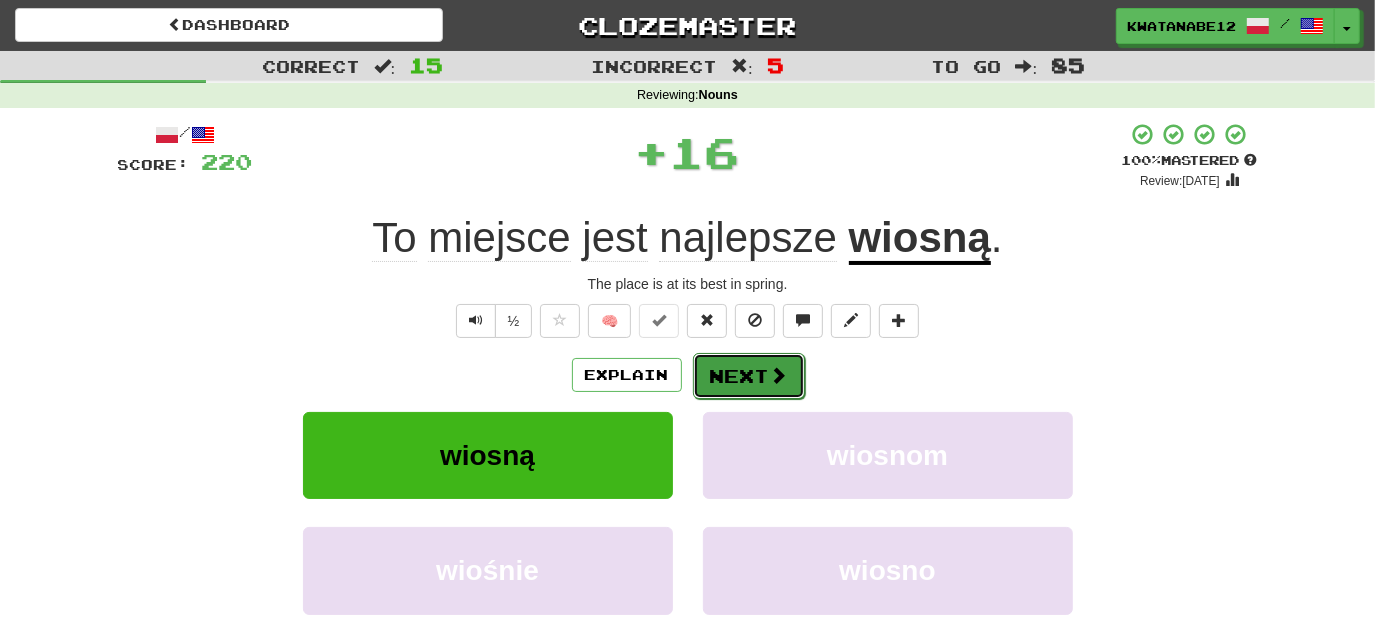 click on "Next" at bounding box center [749, 376] 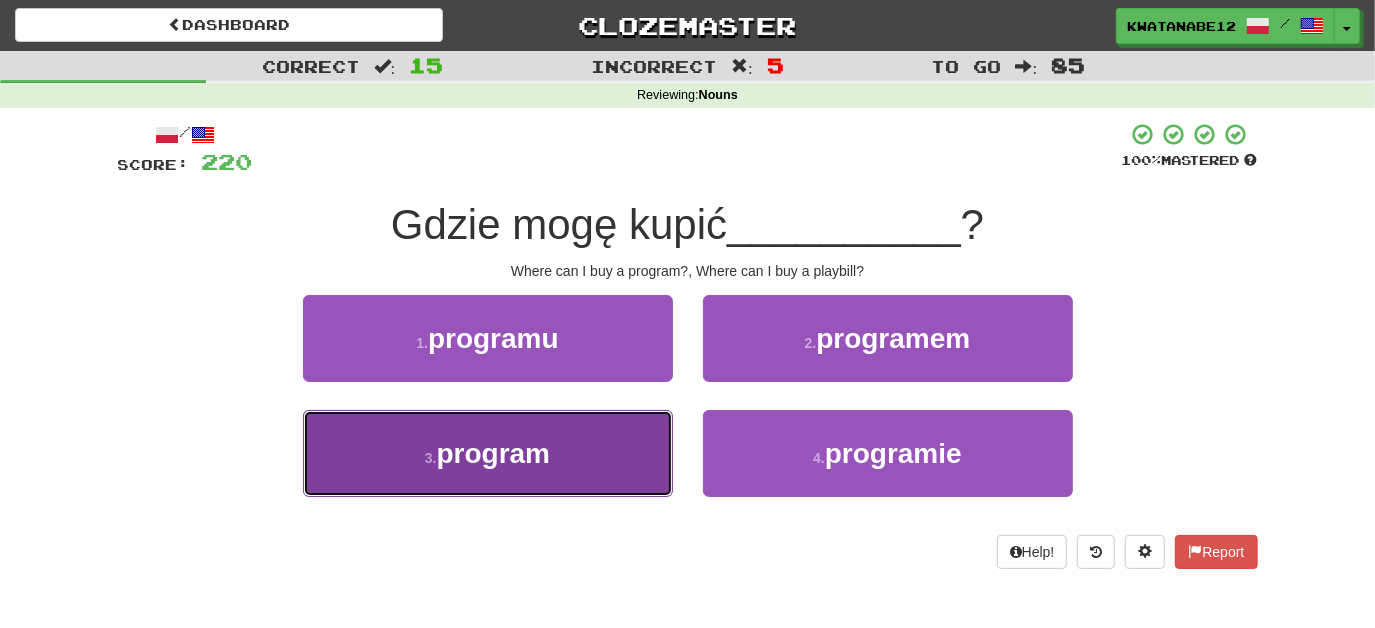 click on "3 .  program" at bounding box center [488, 453] 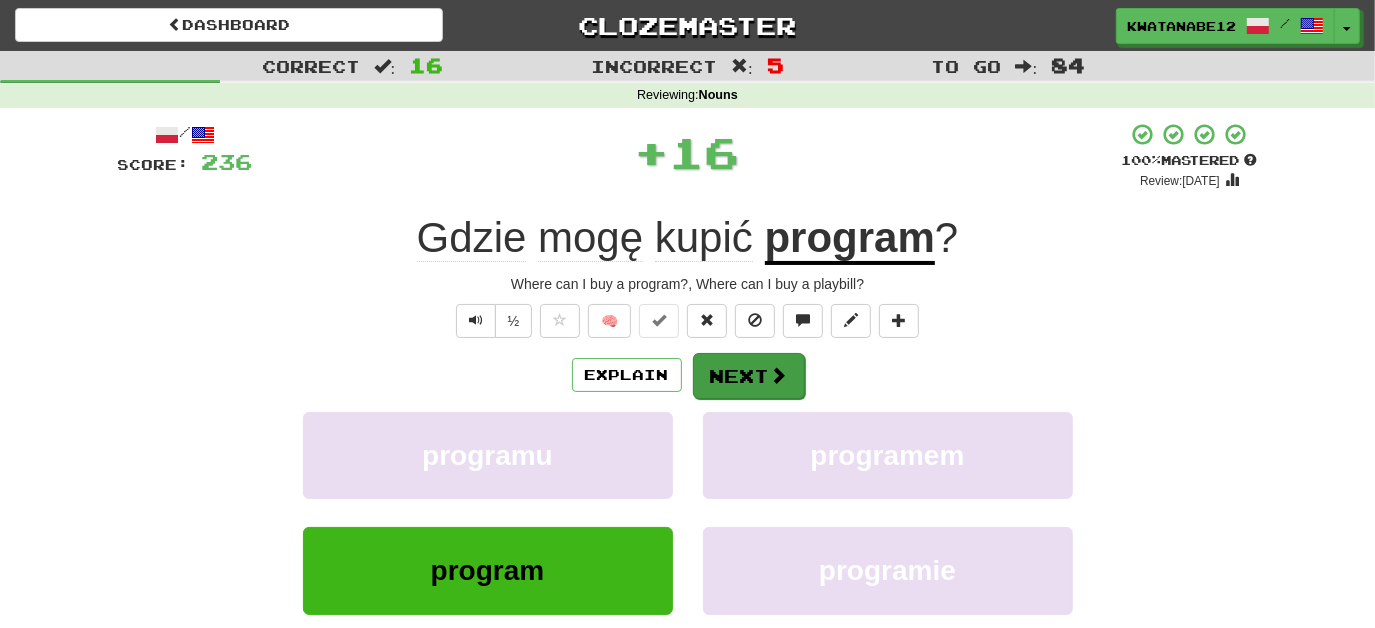 click on "Explain Next programu programem program programie Learn more: programu programem program programie" at bounding box center [688, 512] 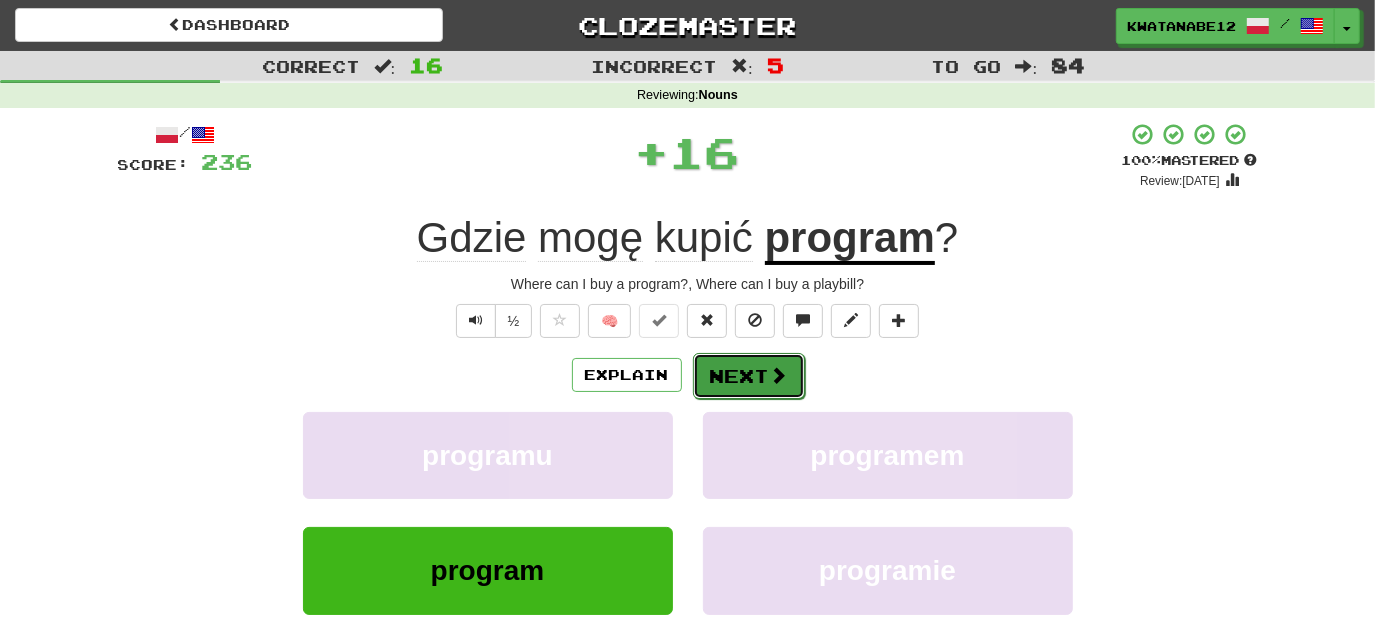 click at bounding box center (779, 375) 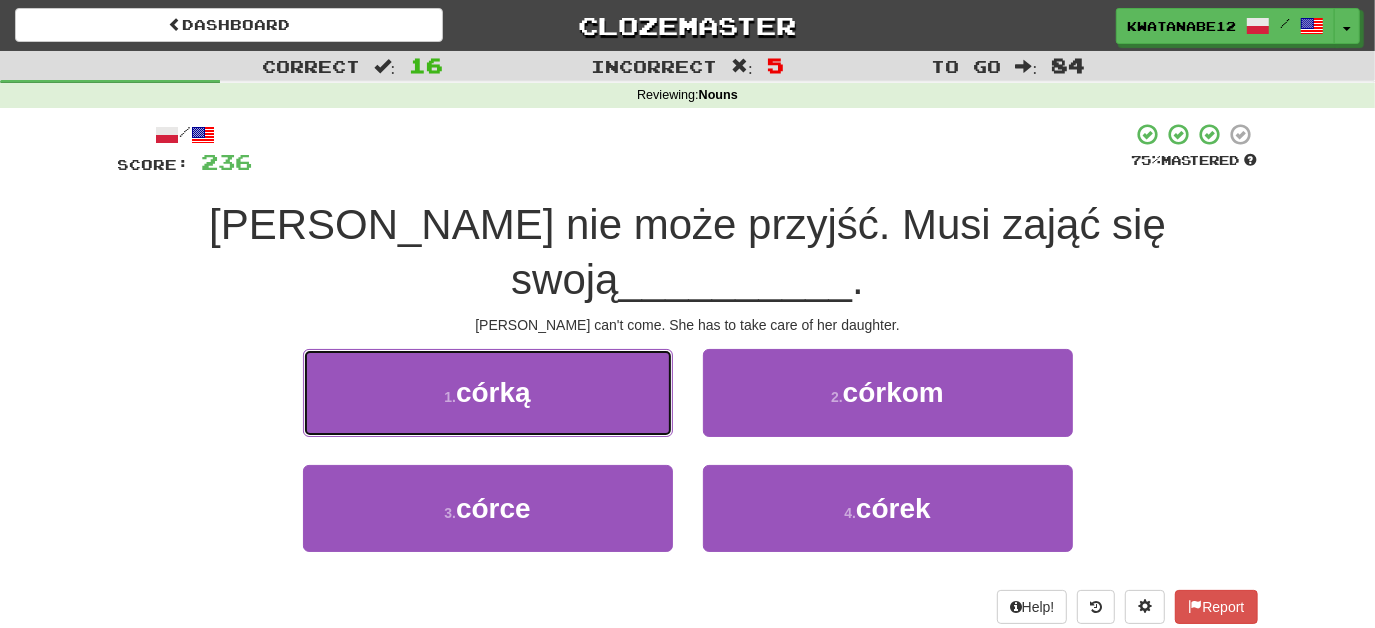 click on "1 .  córką" at bounding box center (488, 392) 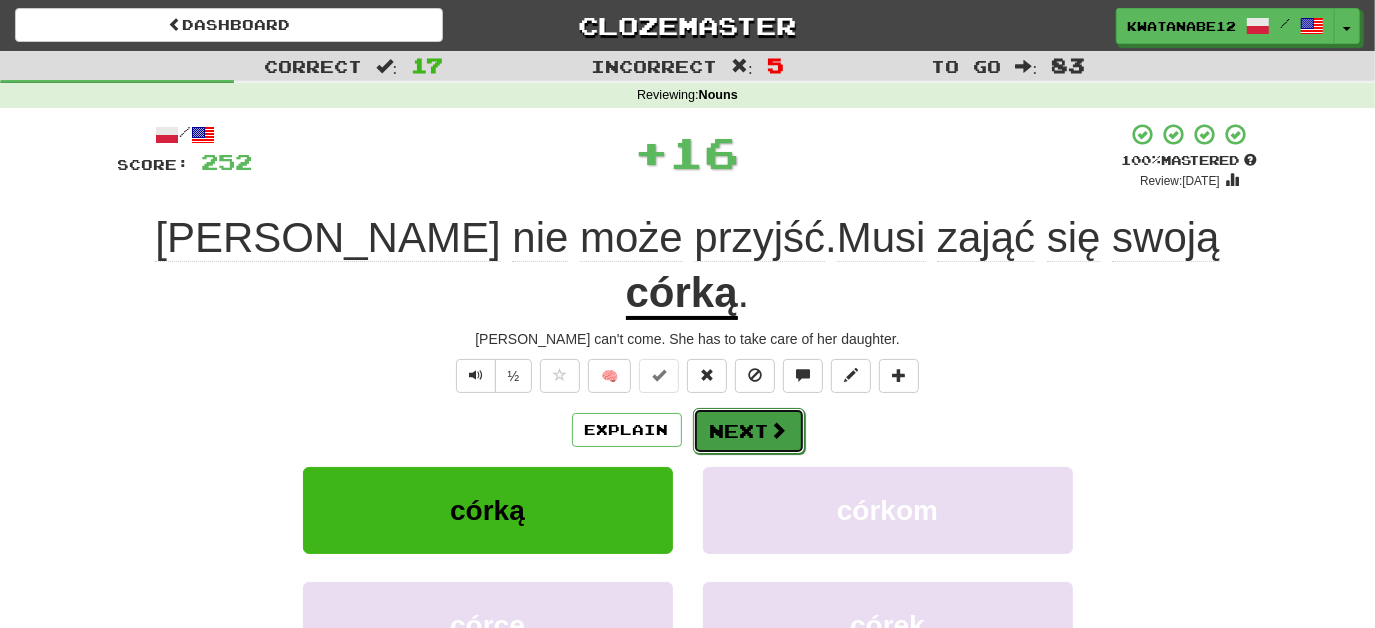 click on "Next" at bounding box center [749, 431] 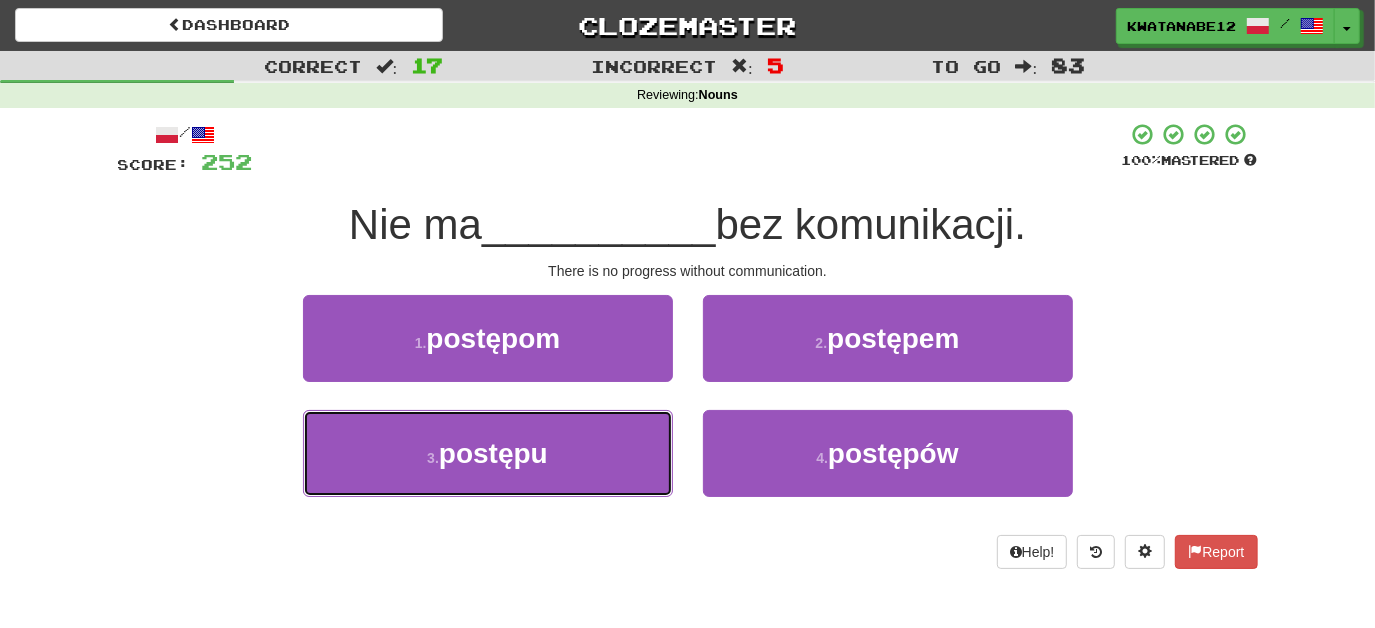 drag, startPoint x: 624, startPoint y: 443, endPoint x: 680, endPoint y: 410, distance: 65 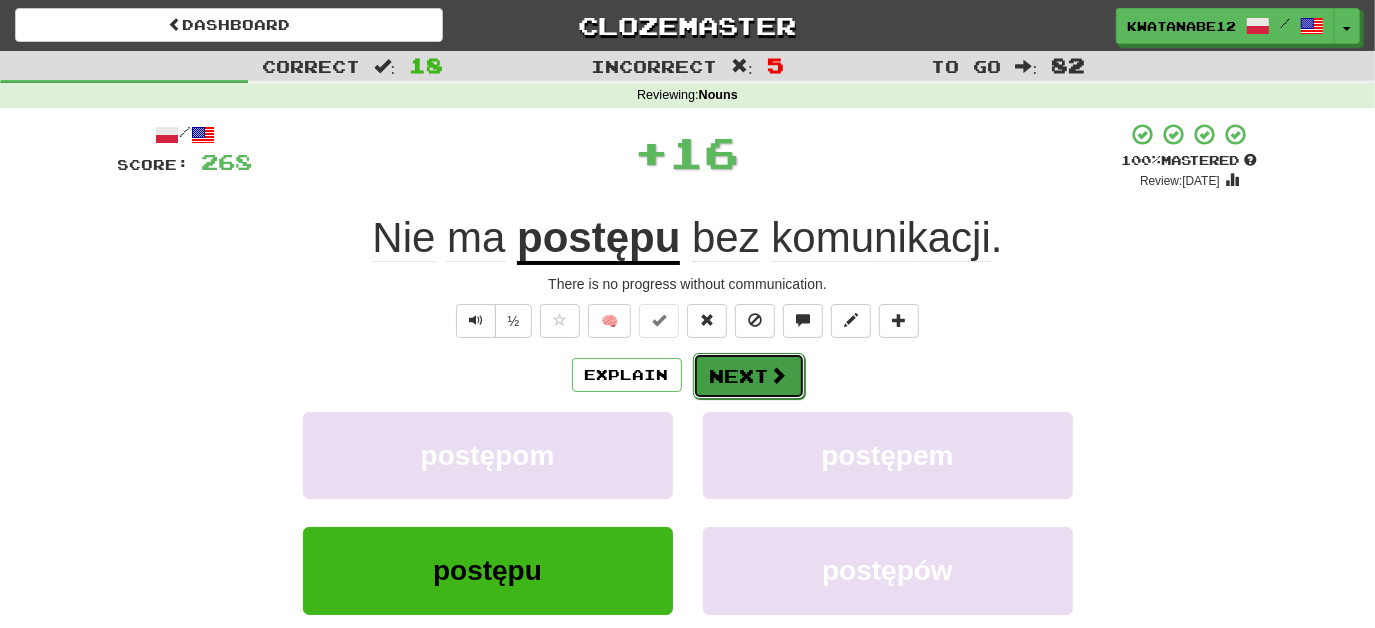 click on "Next" at bounding box center (749, 376) 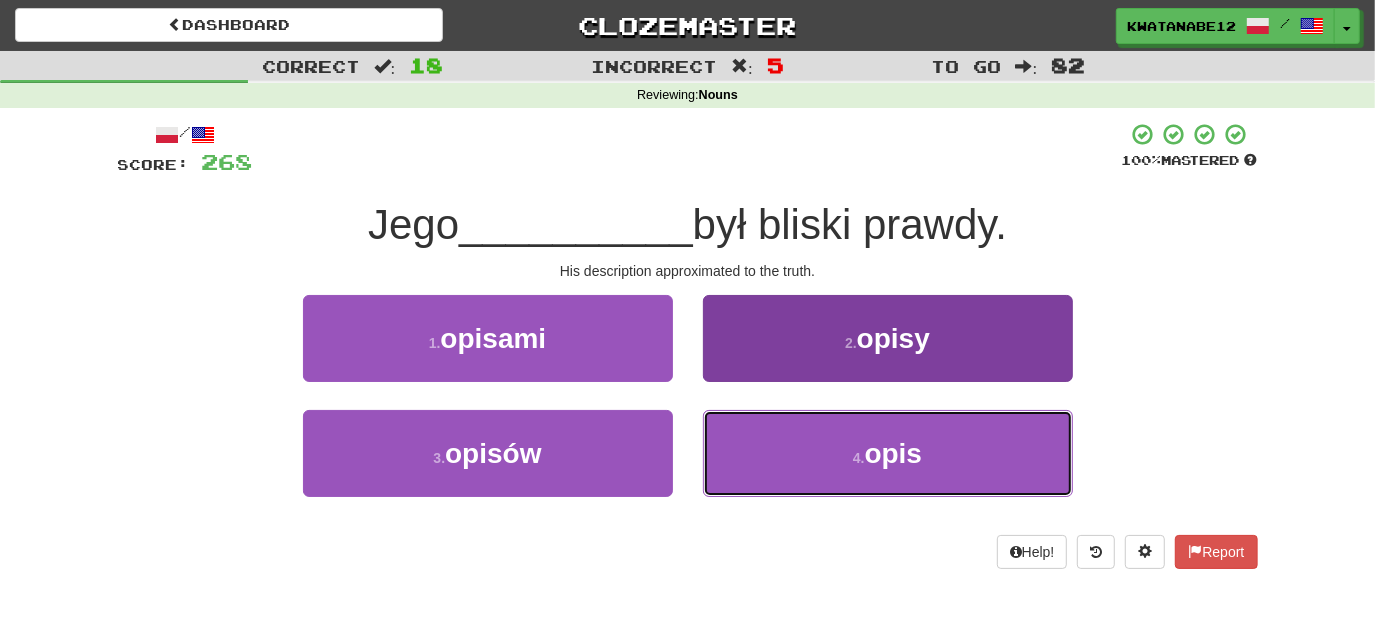 click on "4 .  opis" at bounding box center [888, 453] 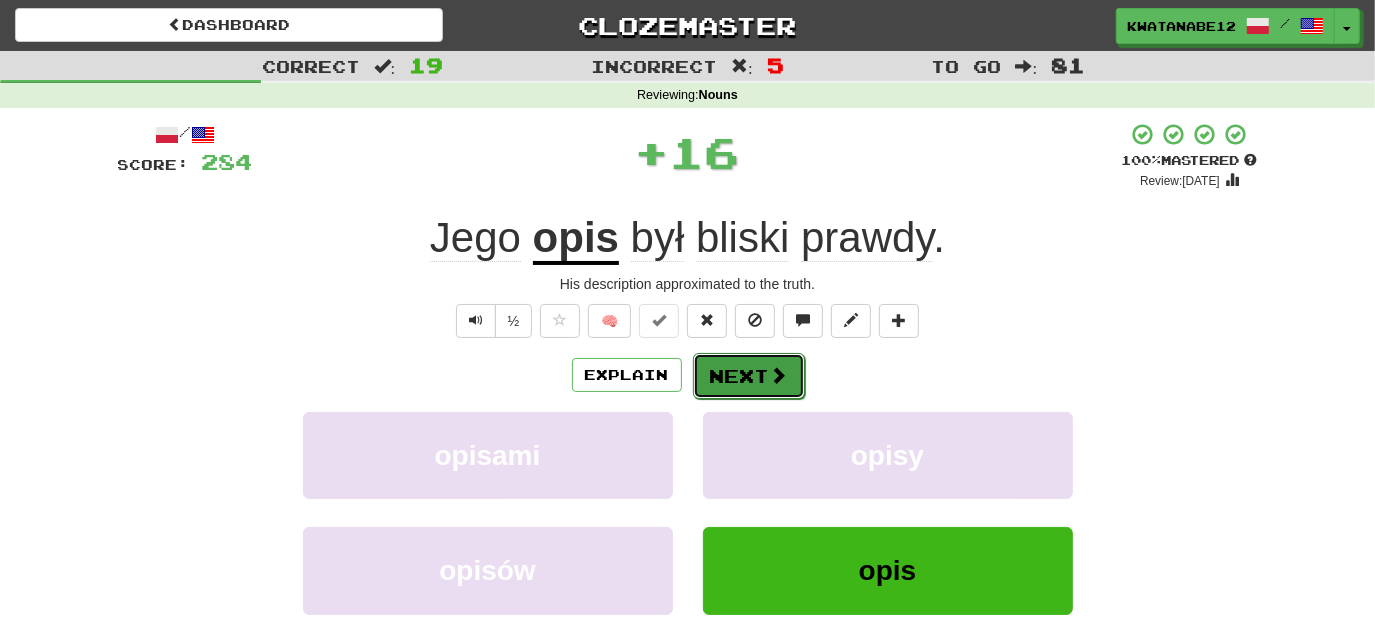 click on "Next" at bounding box center (749, 376) 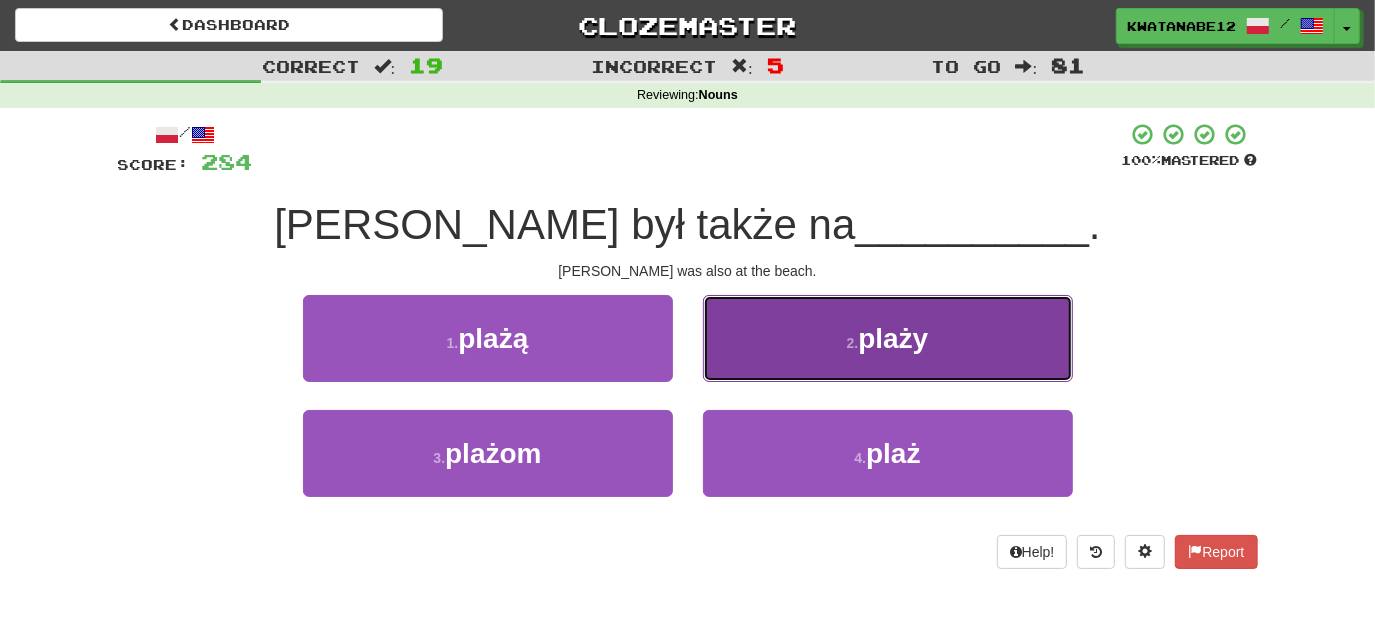 click on "2 .  plaży" at bounding box center [888, 338] 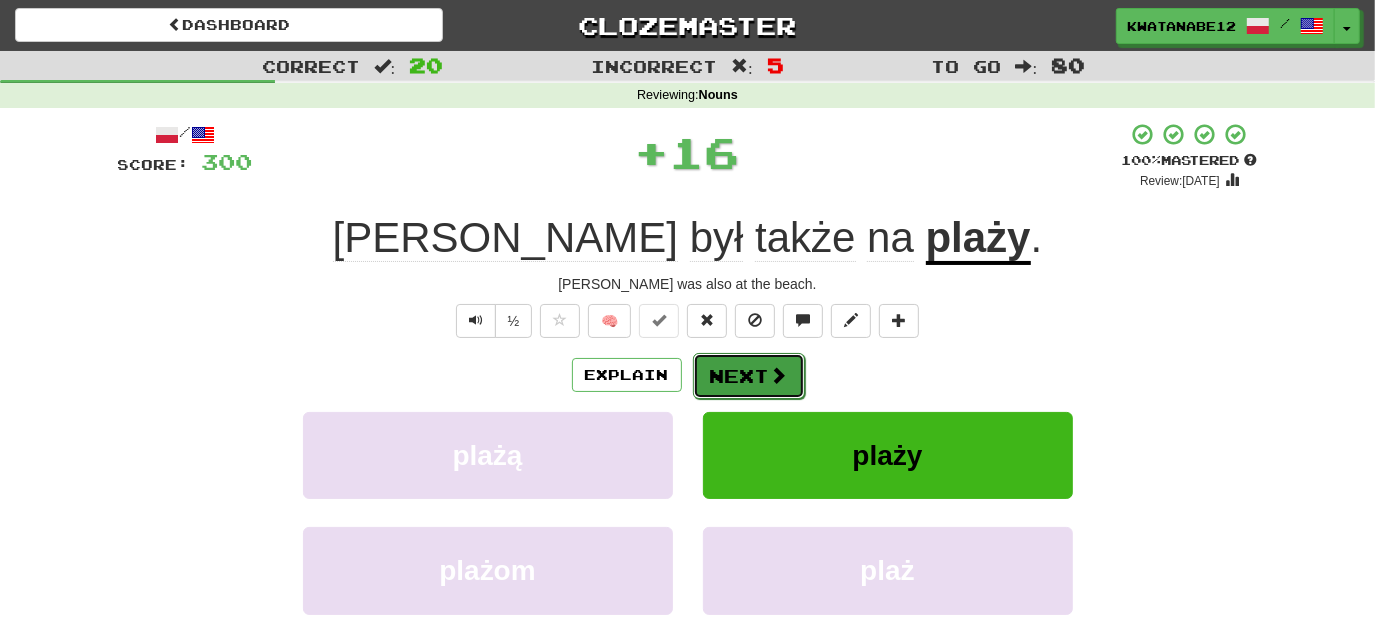 click on "Next" at bounding box center (749, 376) 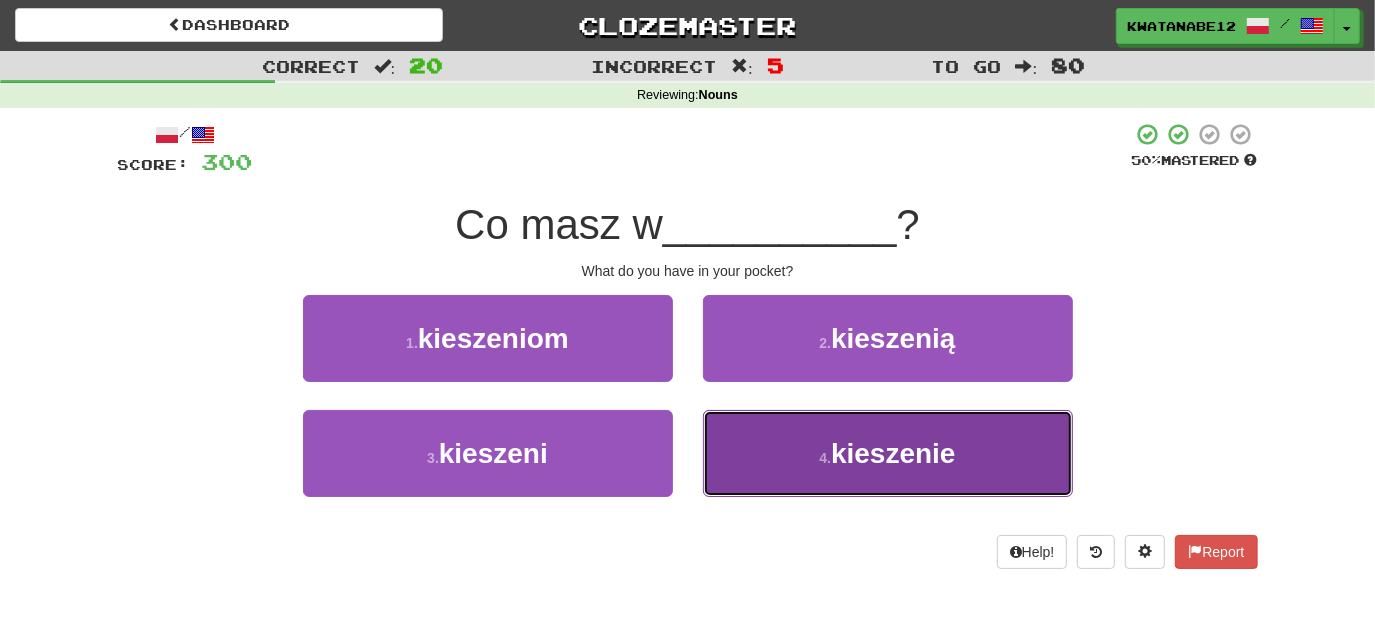 click on "4 .  kieszenie" at bounding box center (888, 453) 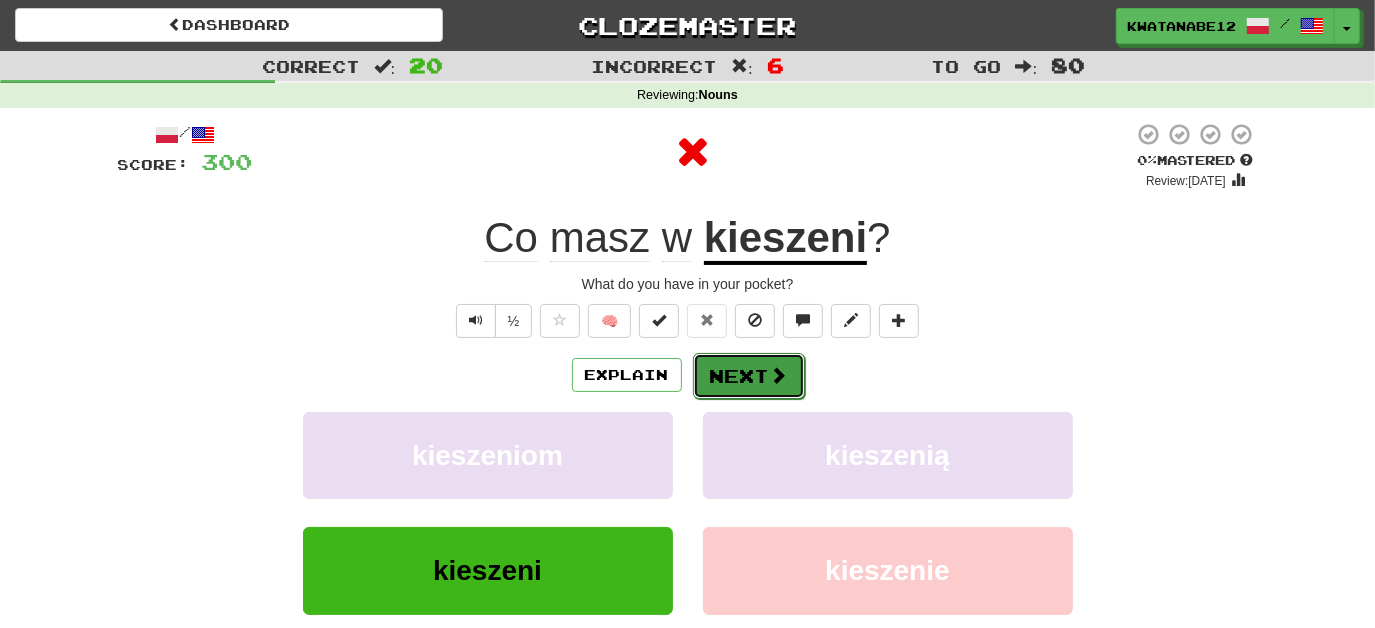 click on "Next" at bounding box center [749, 376] 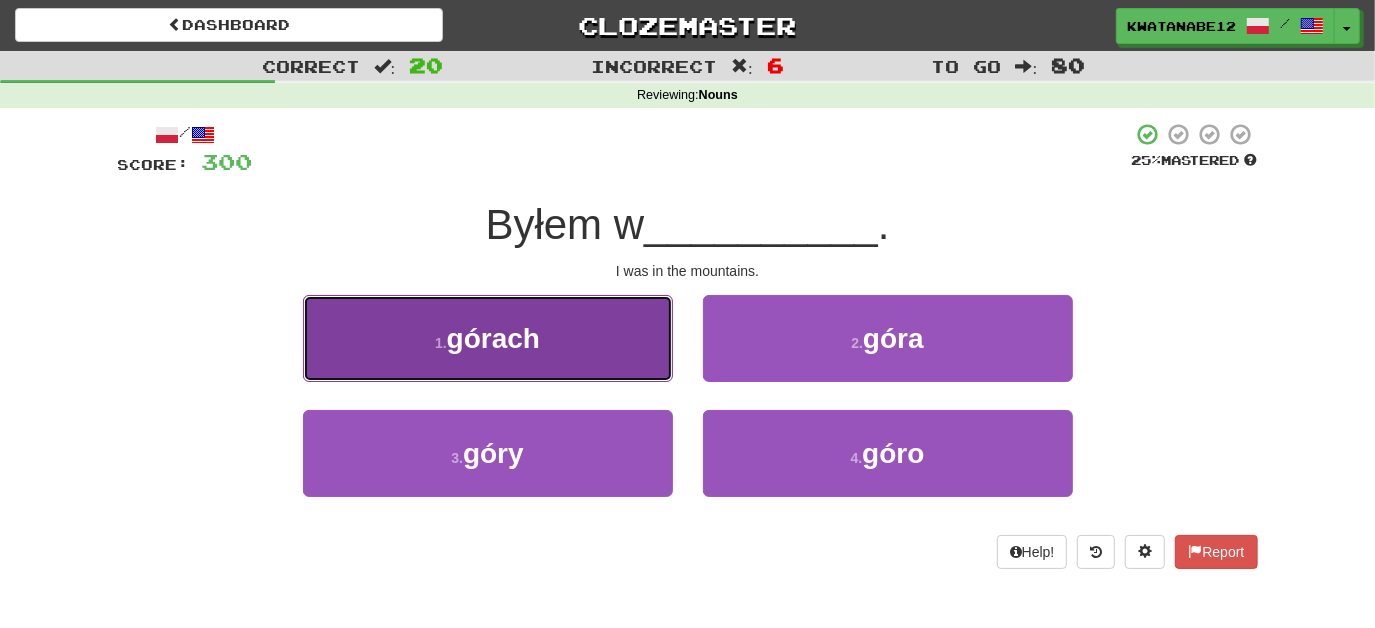 click on "1 .  górach" at bounding box center (488, 338) 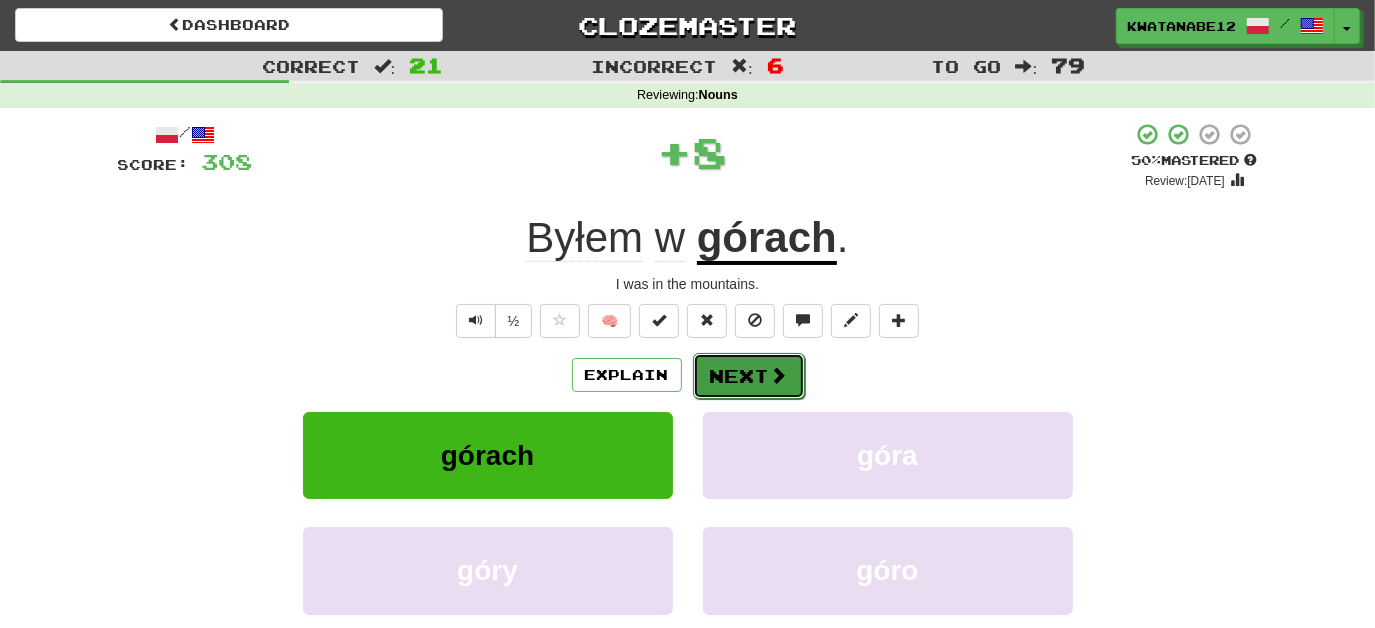 click on "Next" at bounding box center [749, 376] 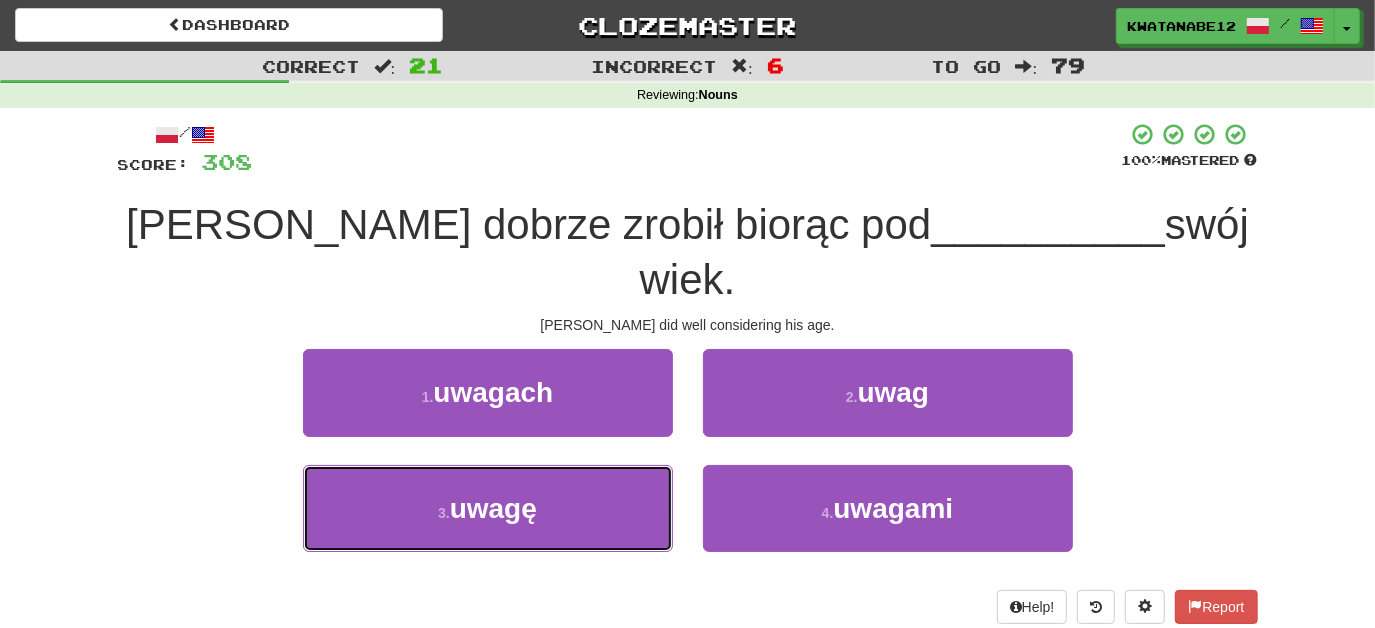 drag, startPoint x: 572, startPoint y: 468, endPoint x: 669, endPoint y: 407, distance: 114.58621 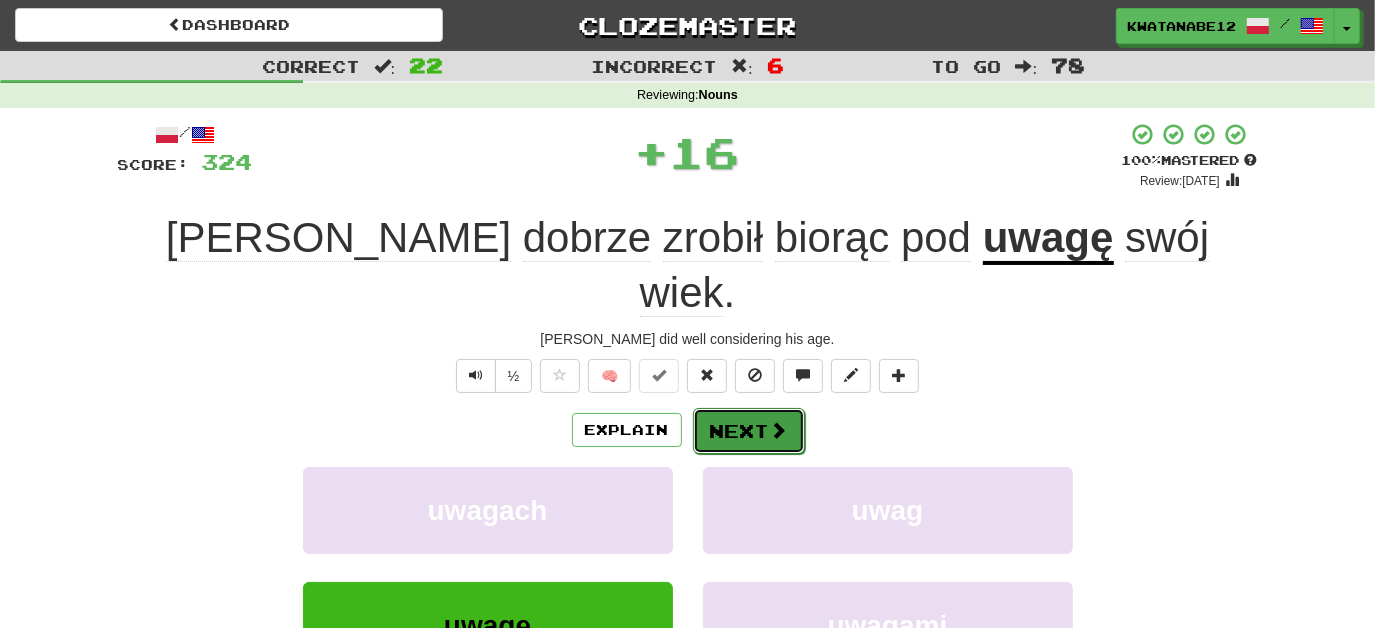 click on "Next" at bounding box center (749, 431) 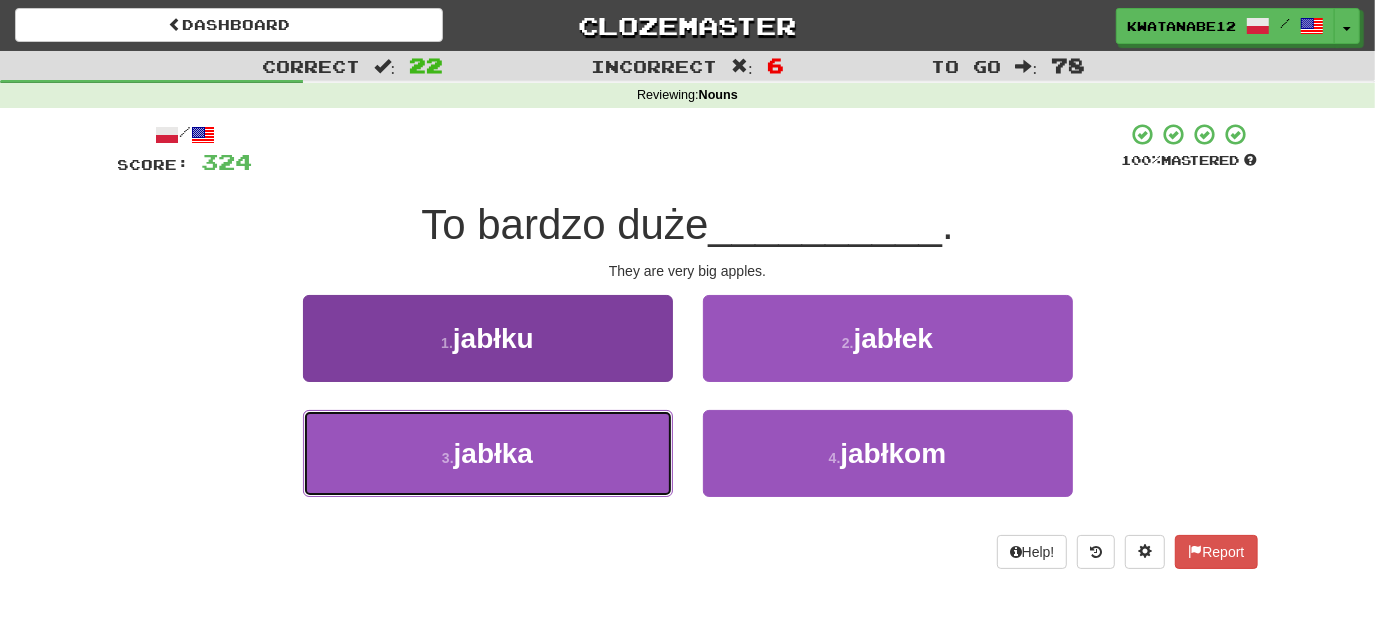click on "3 .  jabłka" at bounding box center (488, 453) 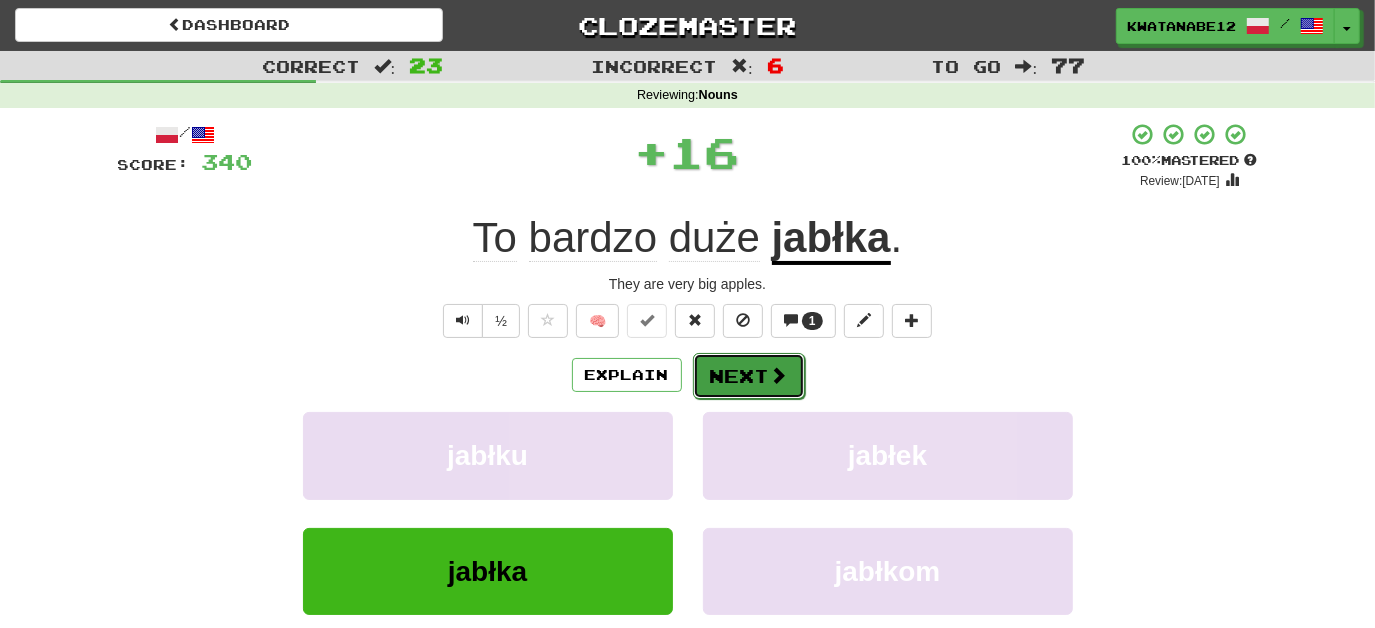 click on "Next" at bounding box center [749, 376] 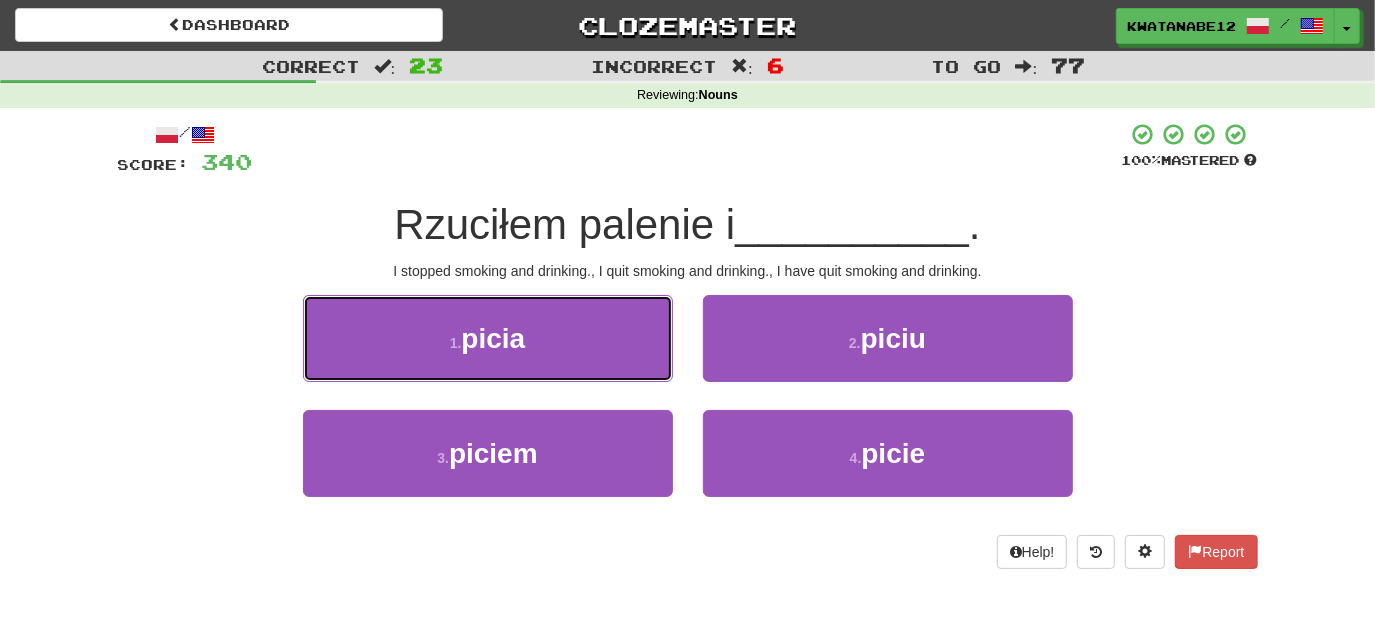 click on "1 .  picia" at bounding box center [488, 338] 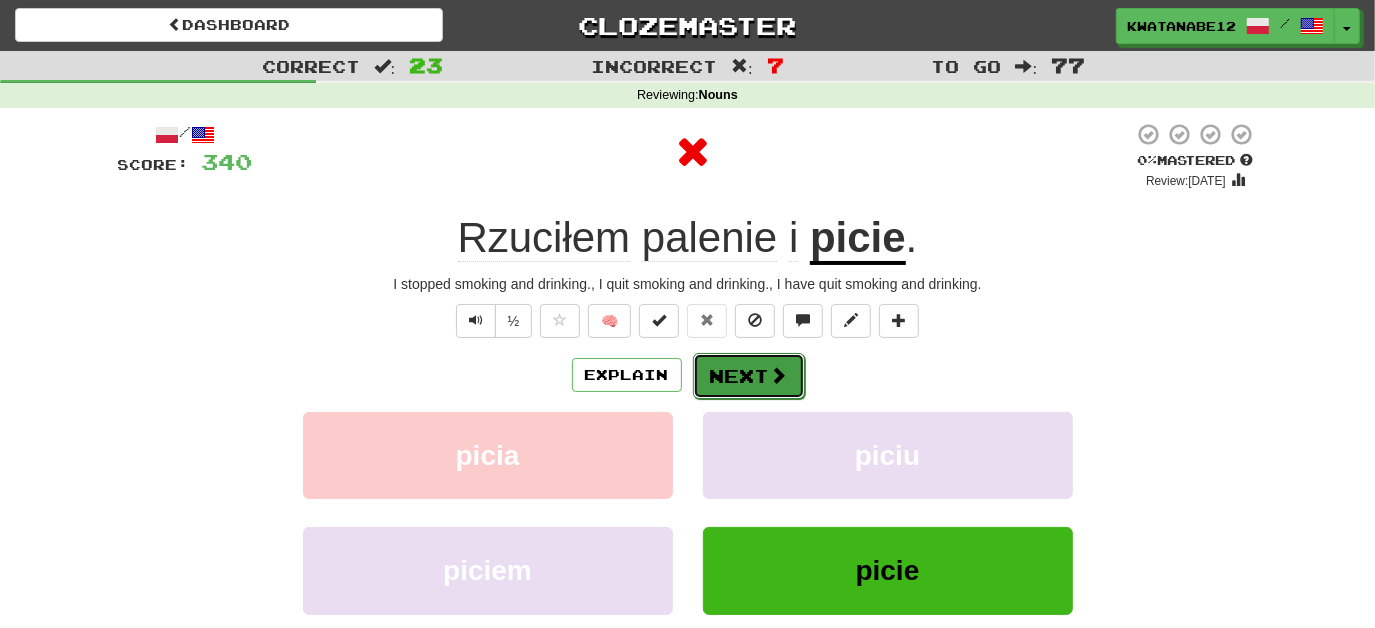 click on "Next" at bounding box center [749, 376] 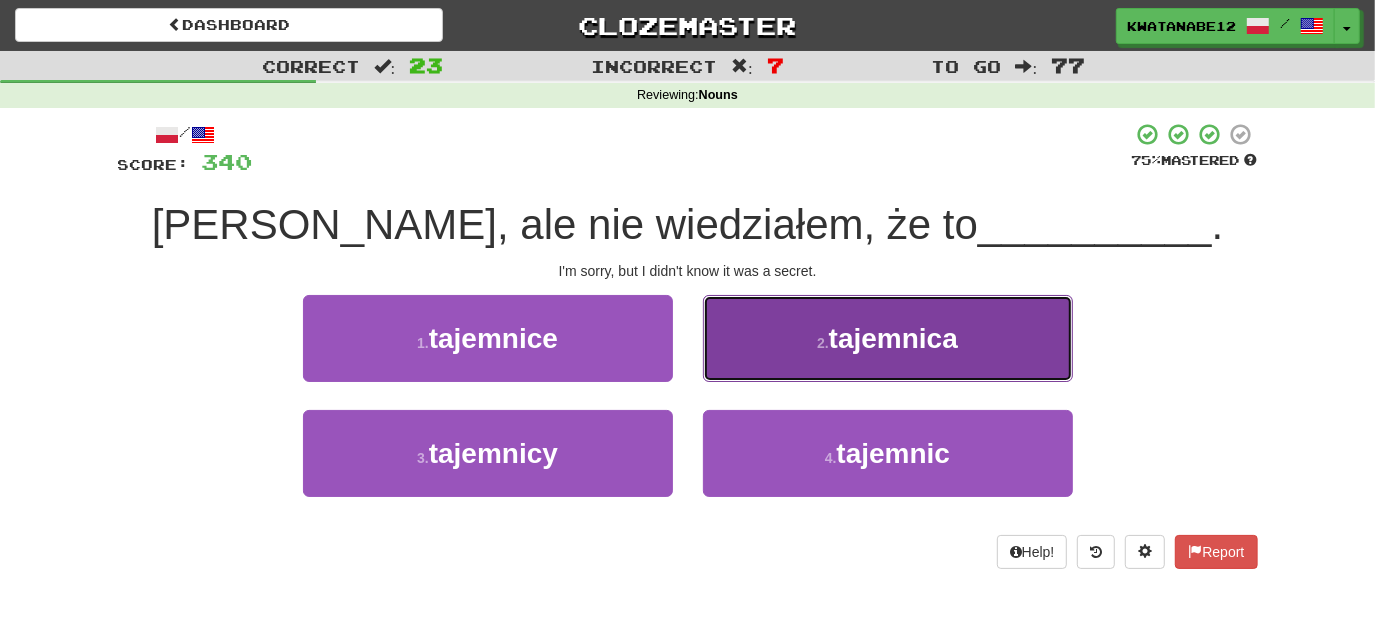 click on "2 .  tajemnica" at bounding box center (888, 338) 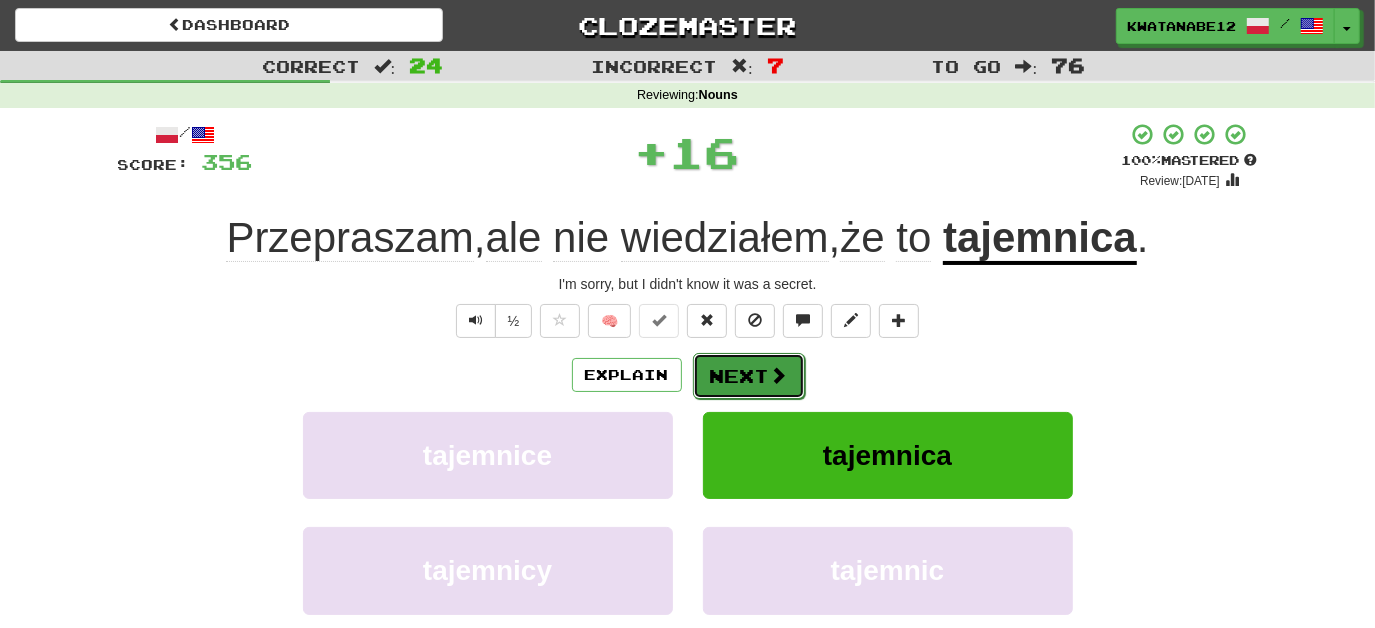click on "Next" at bounding box center (749, 376) 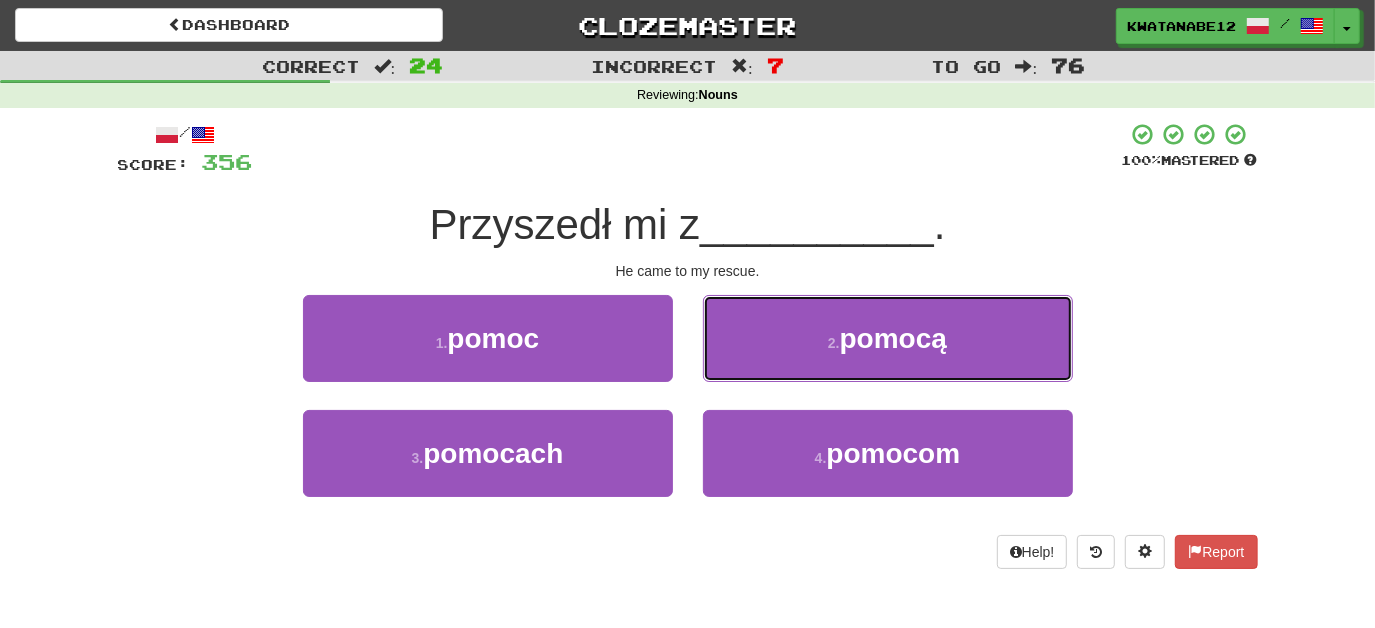 click on "2 .  pomocą" at bounding box center [888, 338] 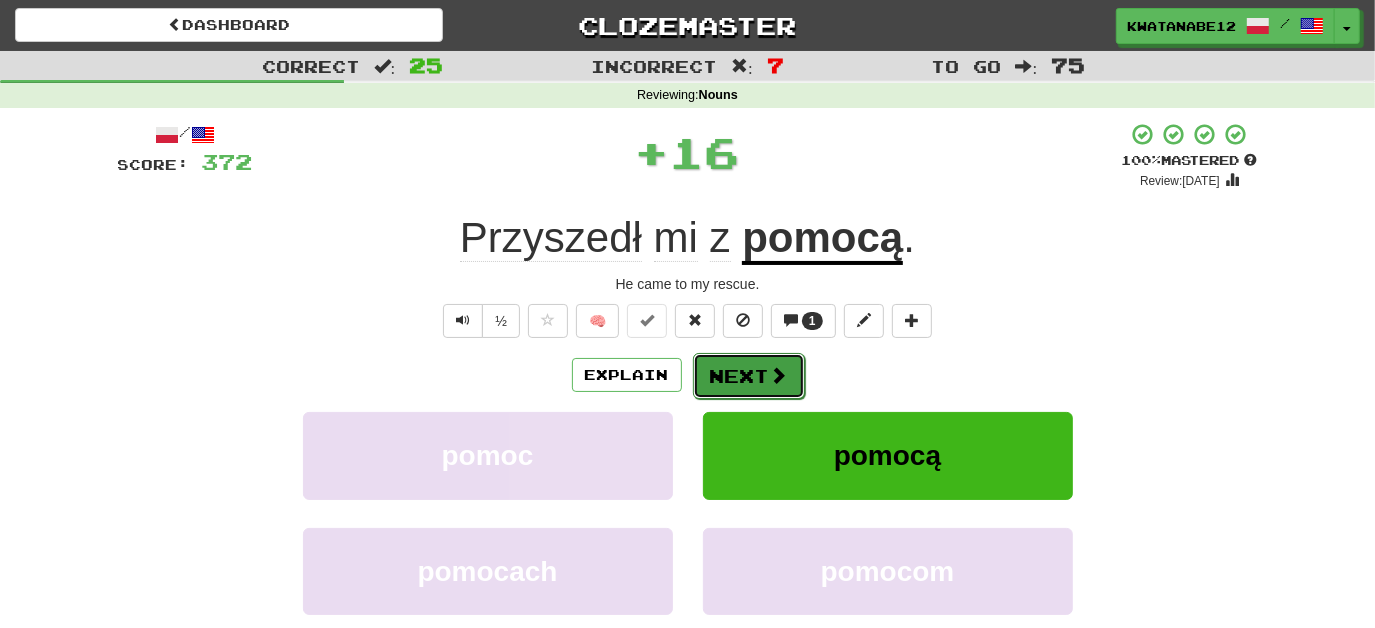 click on "Next" at bounding box center (749, 376) 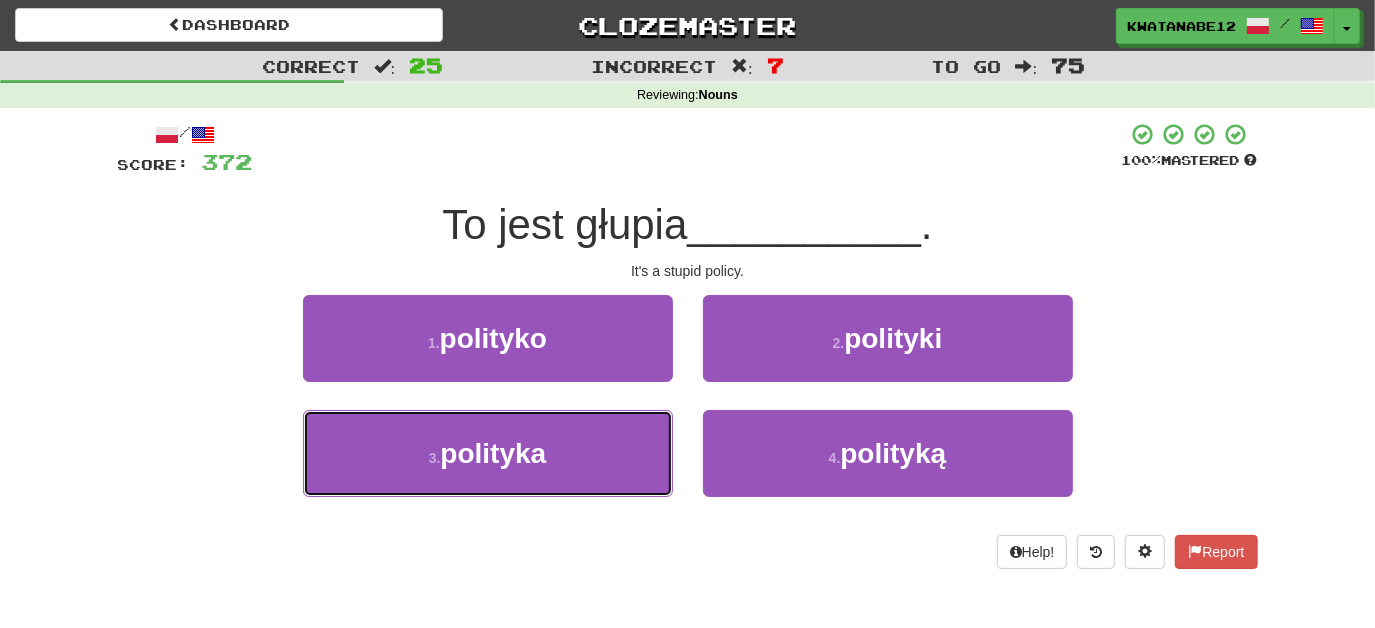 drag, startPoint x: 598, startPoint y: 437, endPoint x: 682, endPoint y: 402, distance: 91 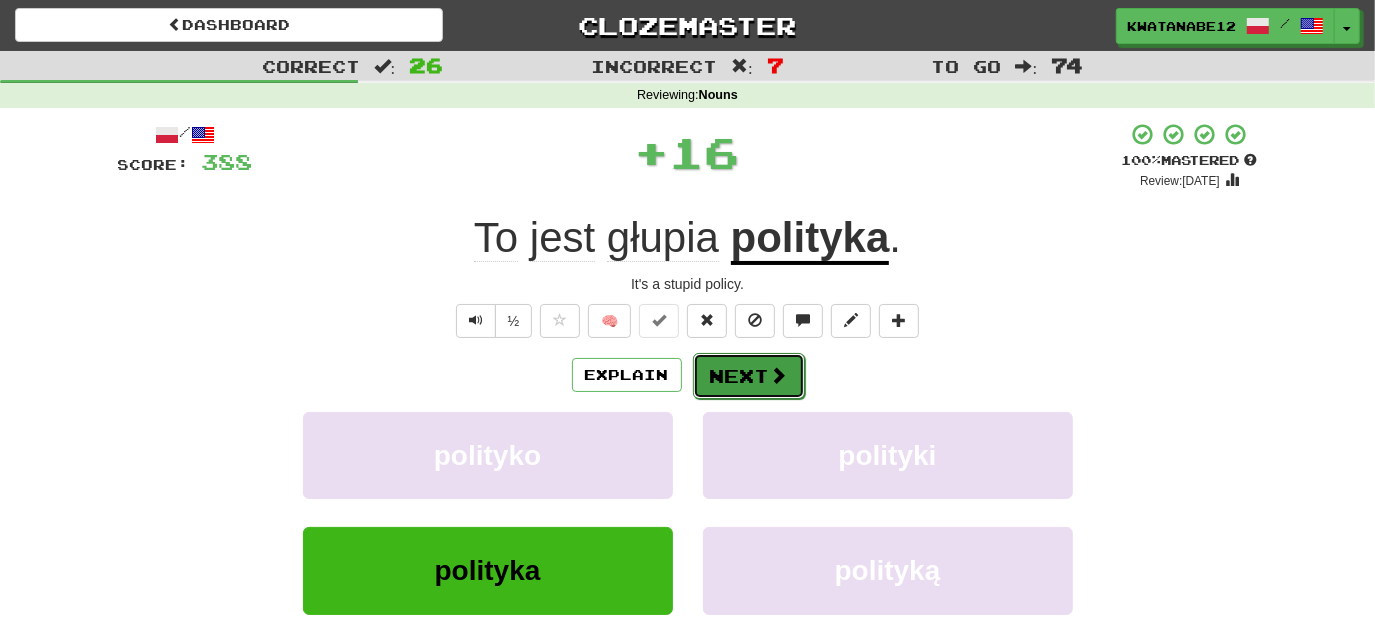 click on "Next" at bounding box center [749, 376] 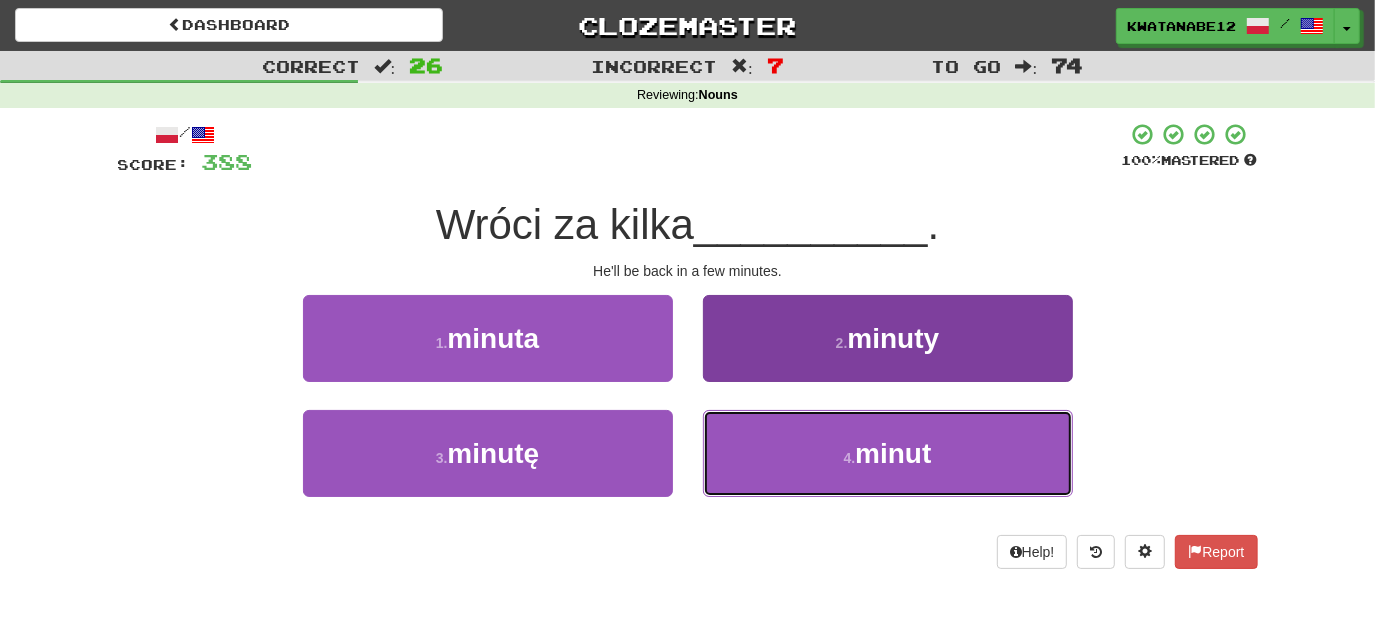 click on "4 .  minut" at bounding box center [888, 453] 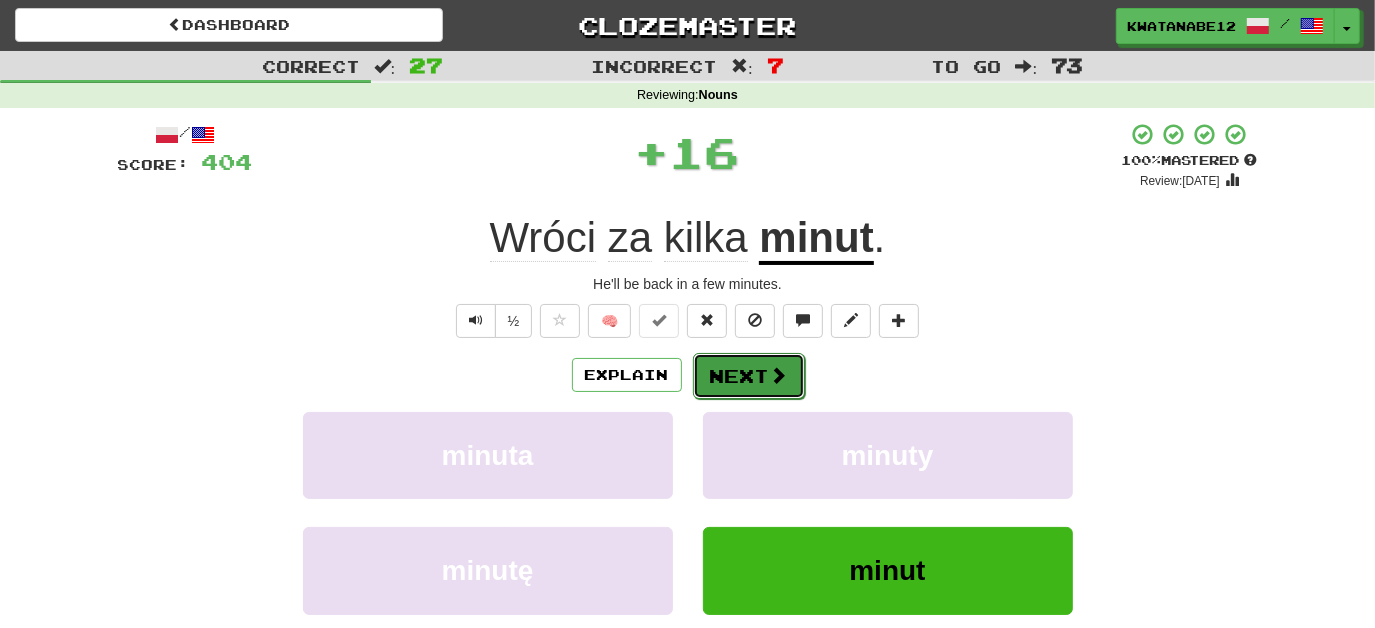 click on "Next" at bounding box center [749, 376] 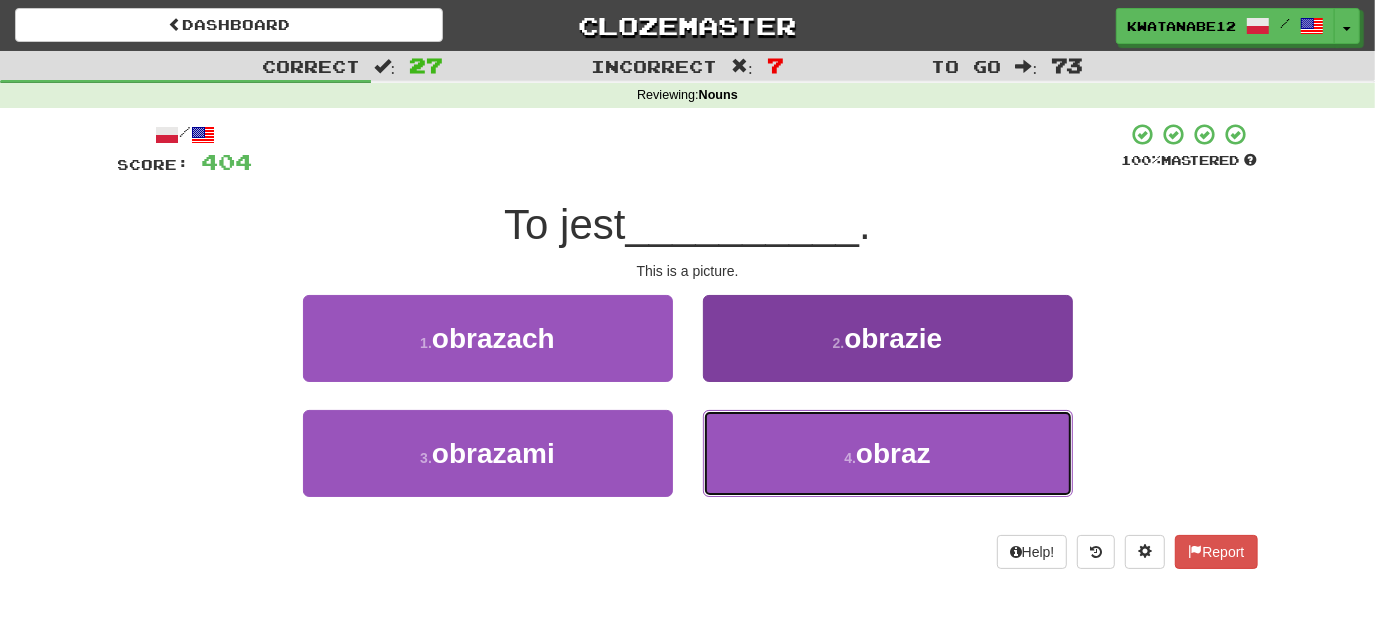 click on "4 .  obraz" at bounding box center (888, 453) 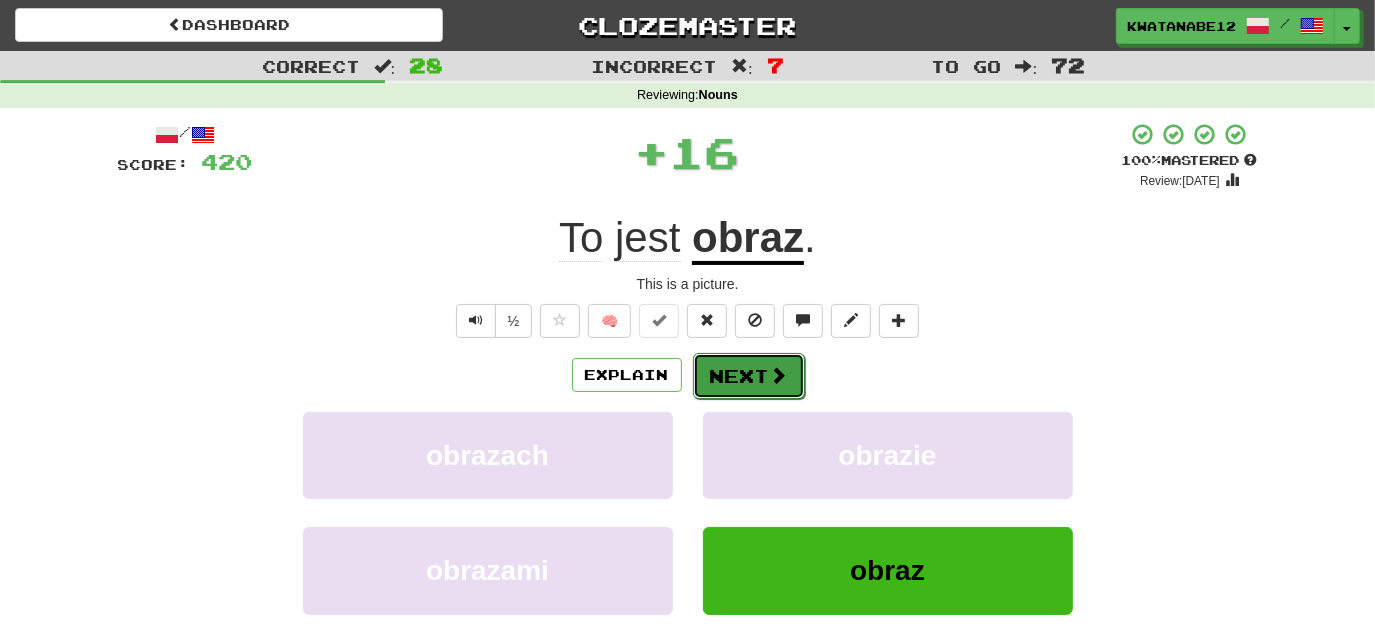 click on "Next" at bounding box center [749, 376] 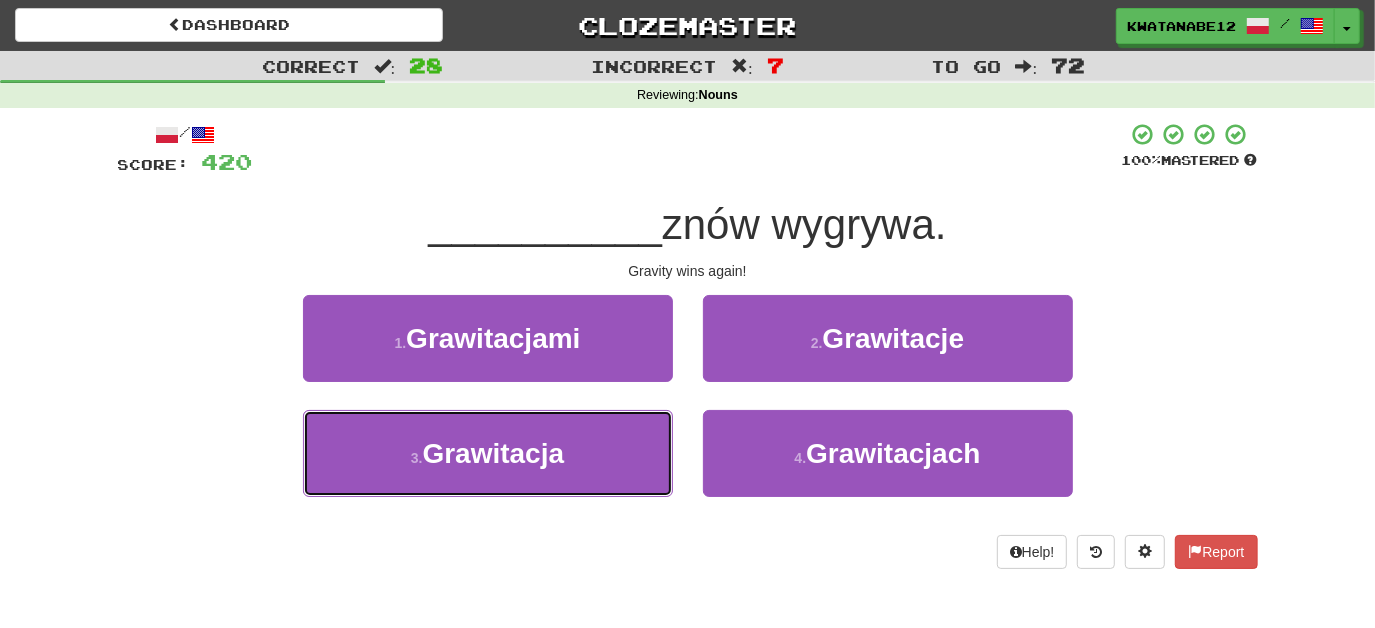 drag, startPoint x: 584, startPoint y: 430, endPoint x: 662, endPoint y: 389, distance: 88.11924 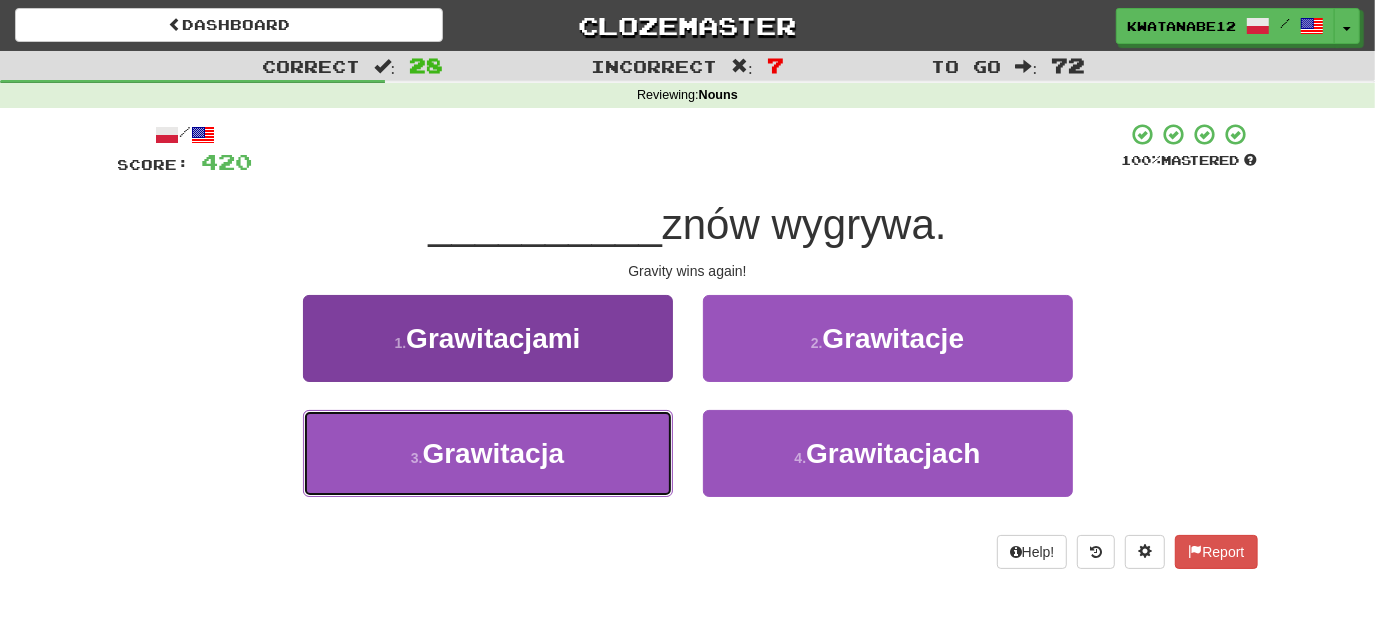 click on "3 .  Grawitacja" at bounding box center (488, 453) 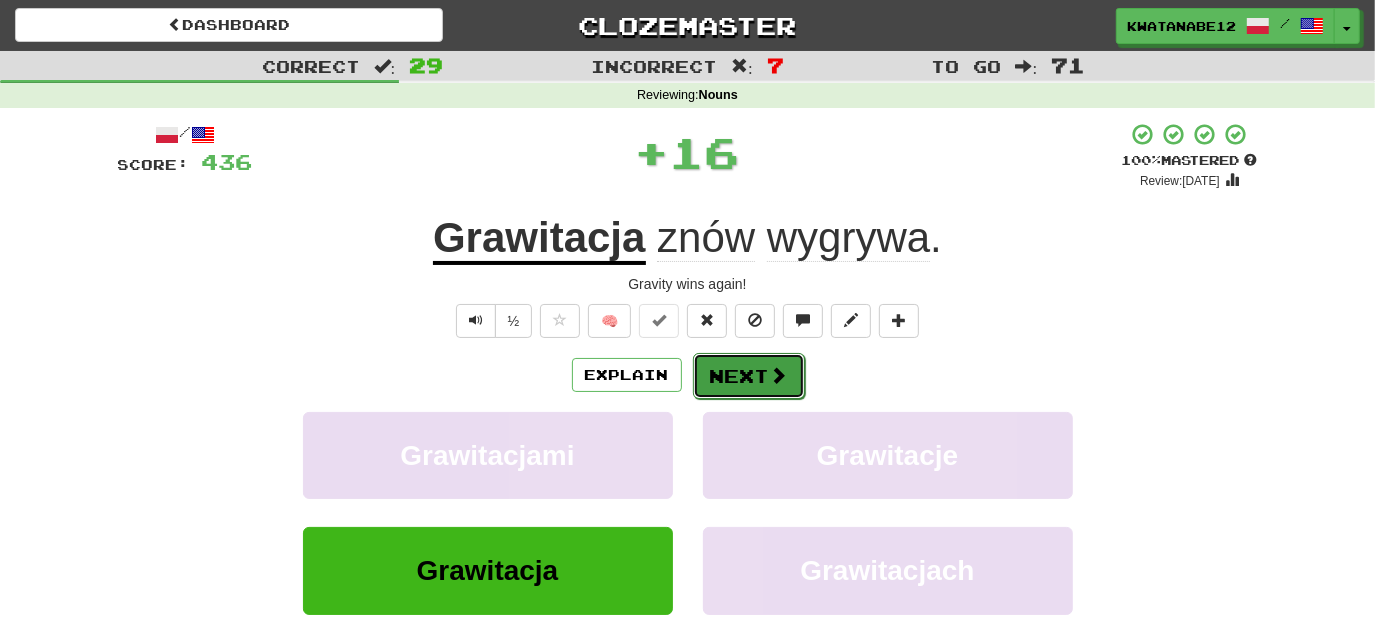 click on "Next" at bounding box center [749, 376] 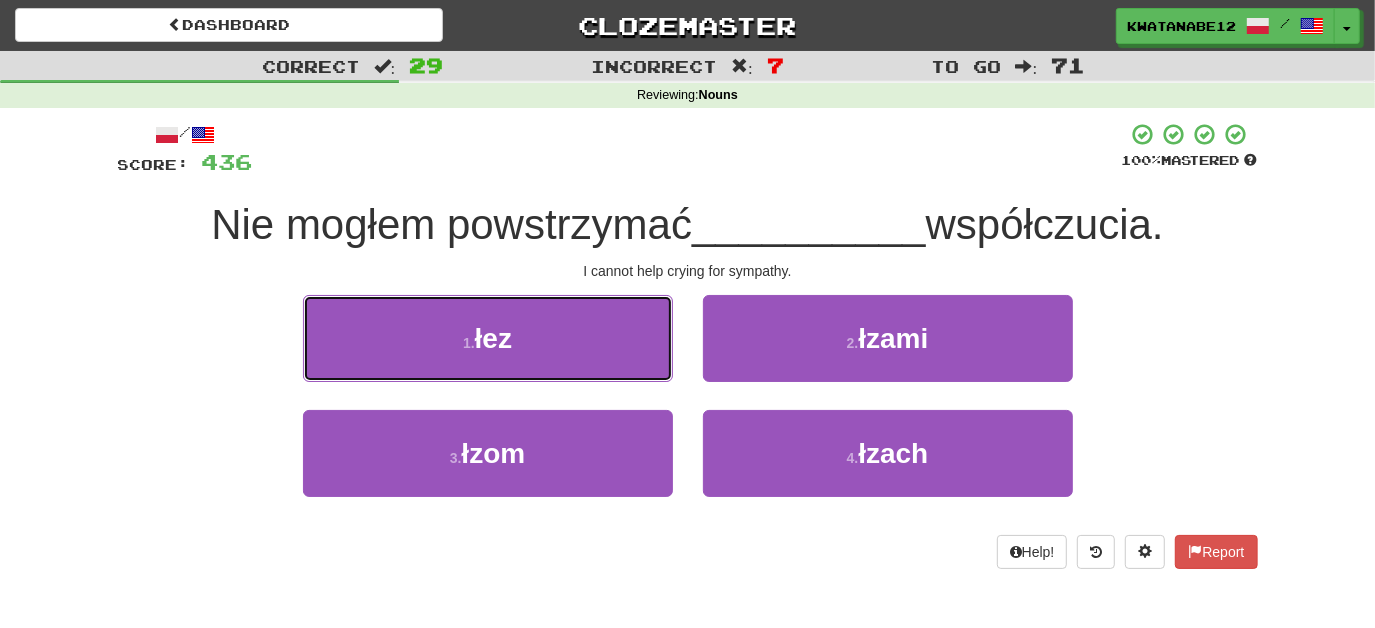 drag, startPoint x: 624, startPoint y: 299, endPoint x: 635, endPoint y: 306, distance: 13.038404 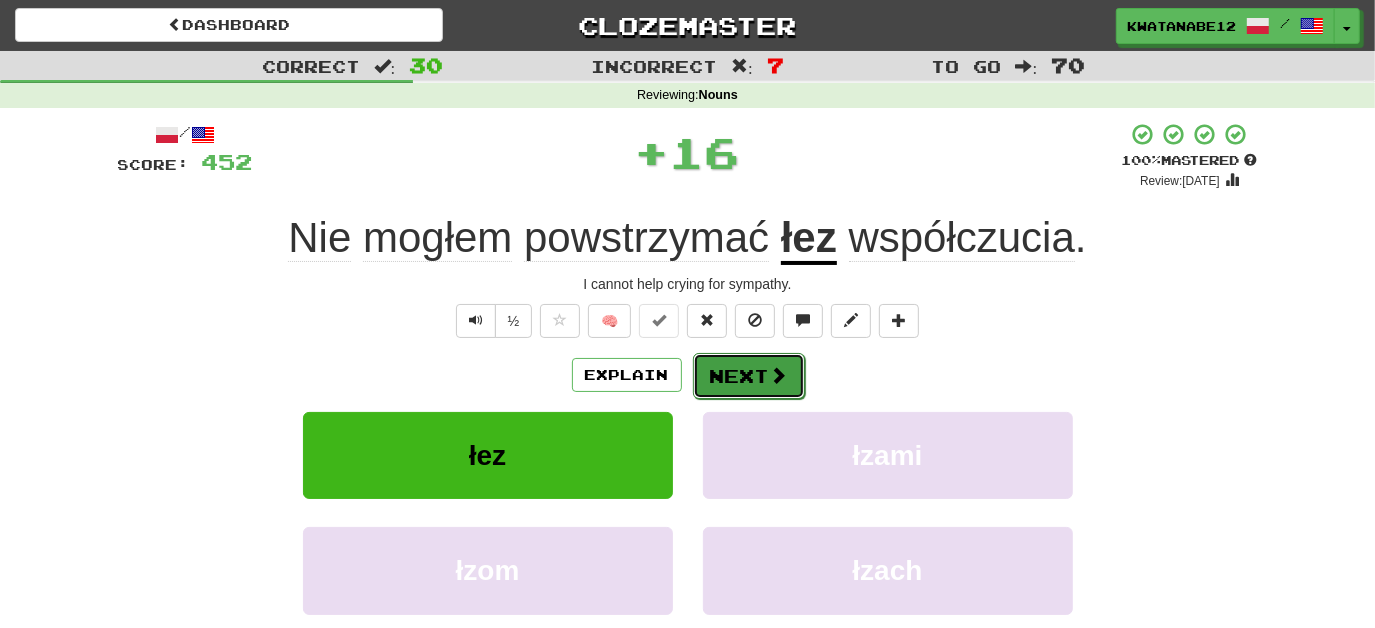 click on "Next" at bounding box center (749, 376) 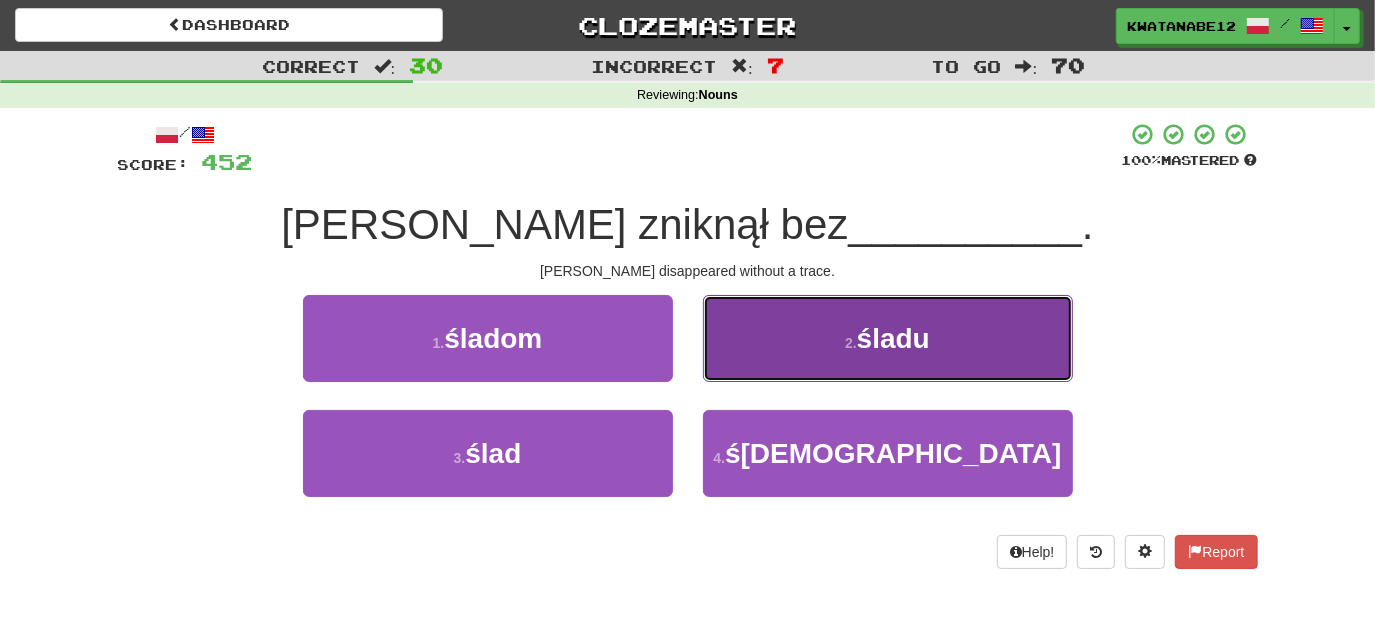 click on "2 .  śladu" at bounding box center (888, 338) 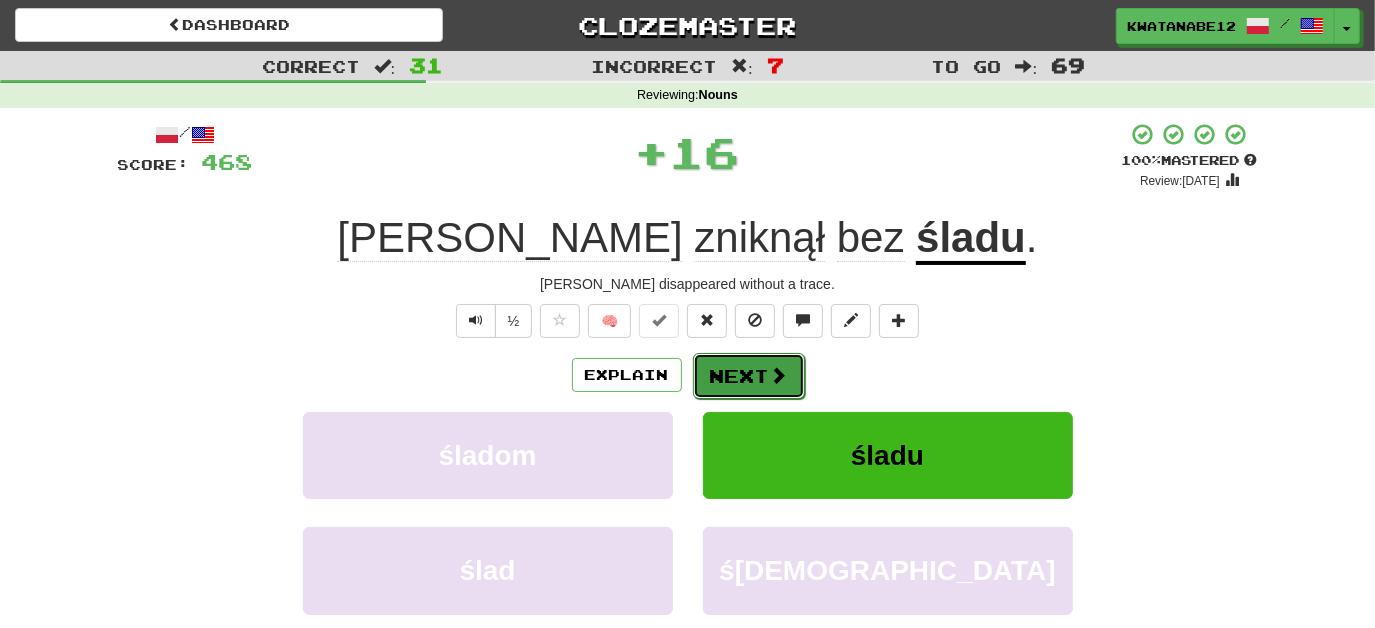 click on "Next" at bounding box center [749, 376] 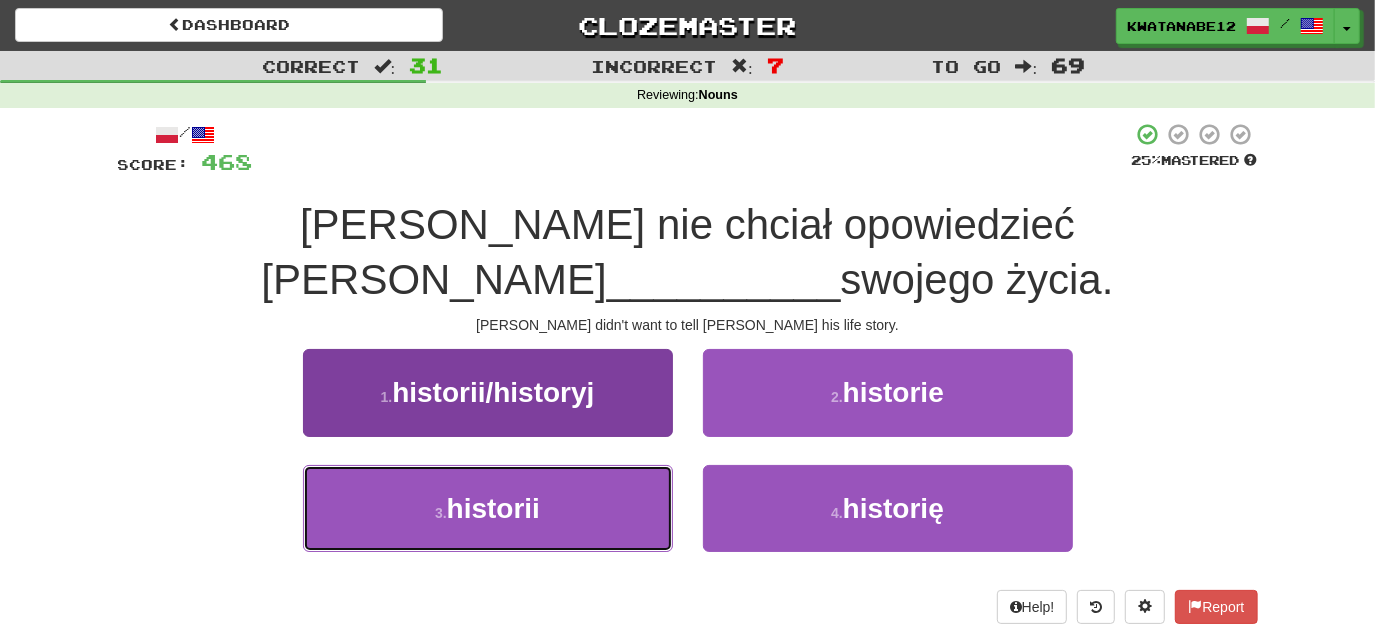 drag, startPoint x: 561, startPoint y: 503, endPoint x: 665, endPoint y: 443, distance: 120.06665 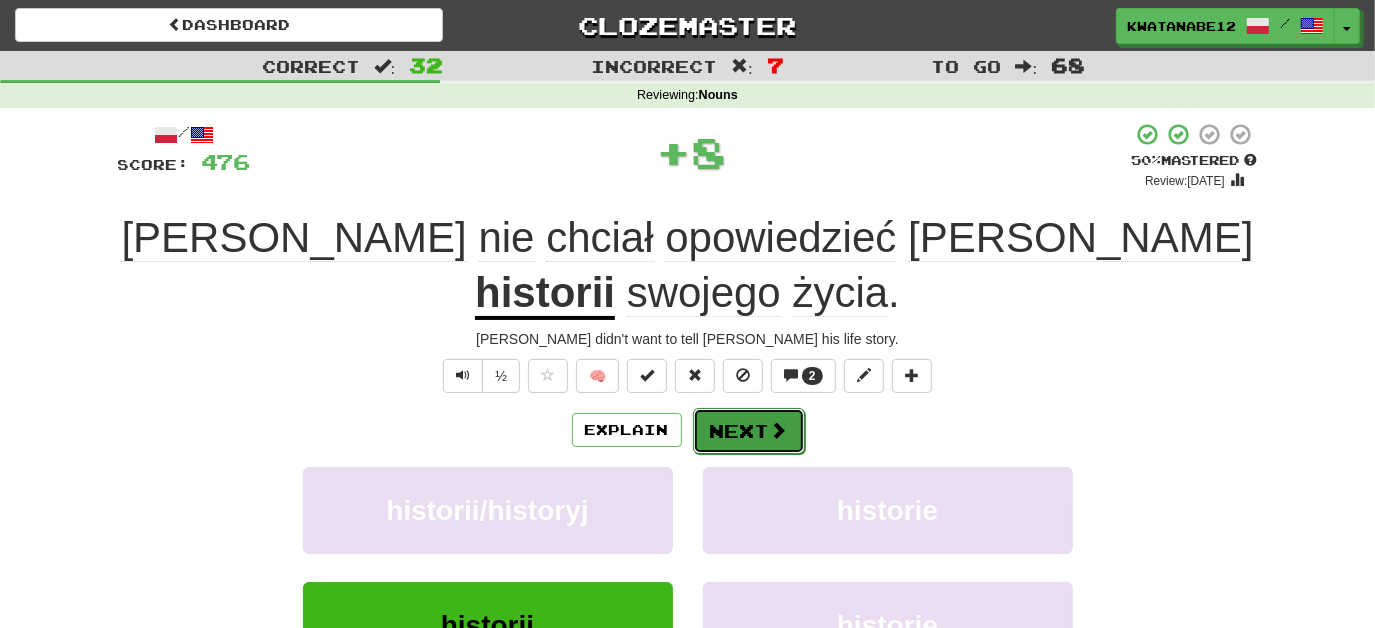 click on "Next" at bounding box center [749, 431] 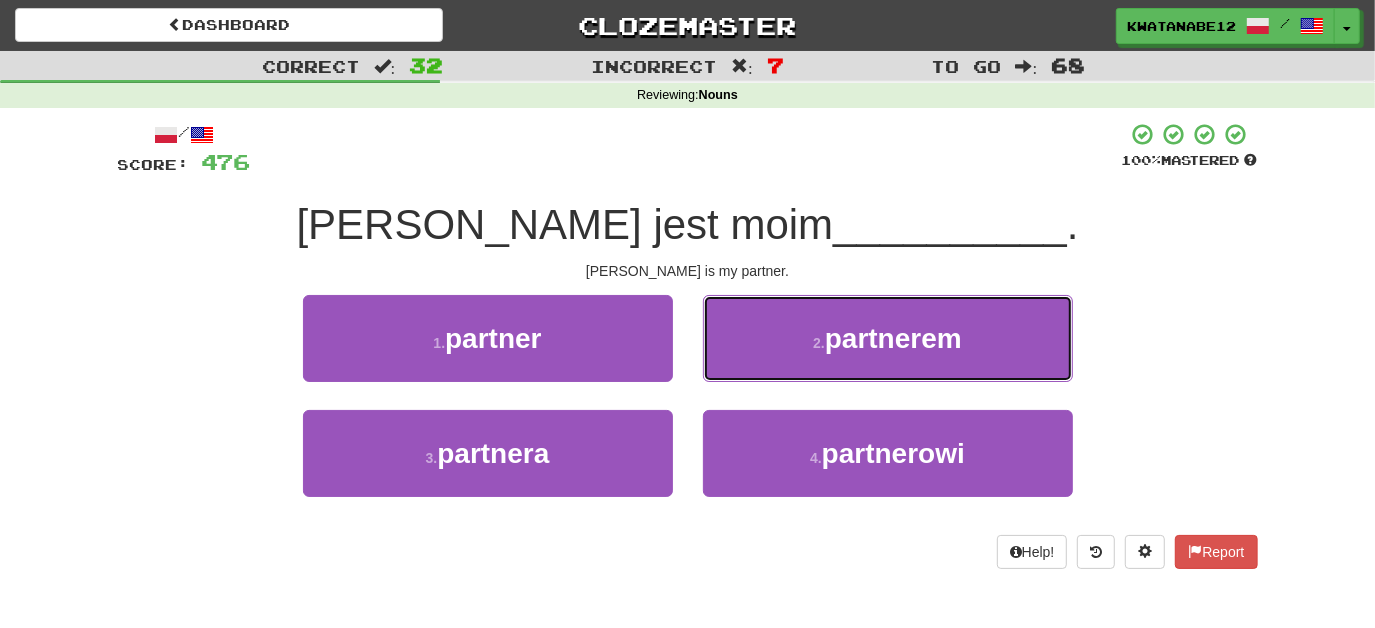 click on "2 .  partnerem" at bounding box center (888, 338) 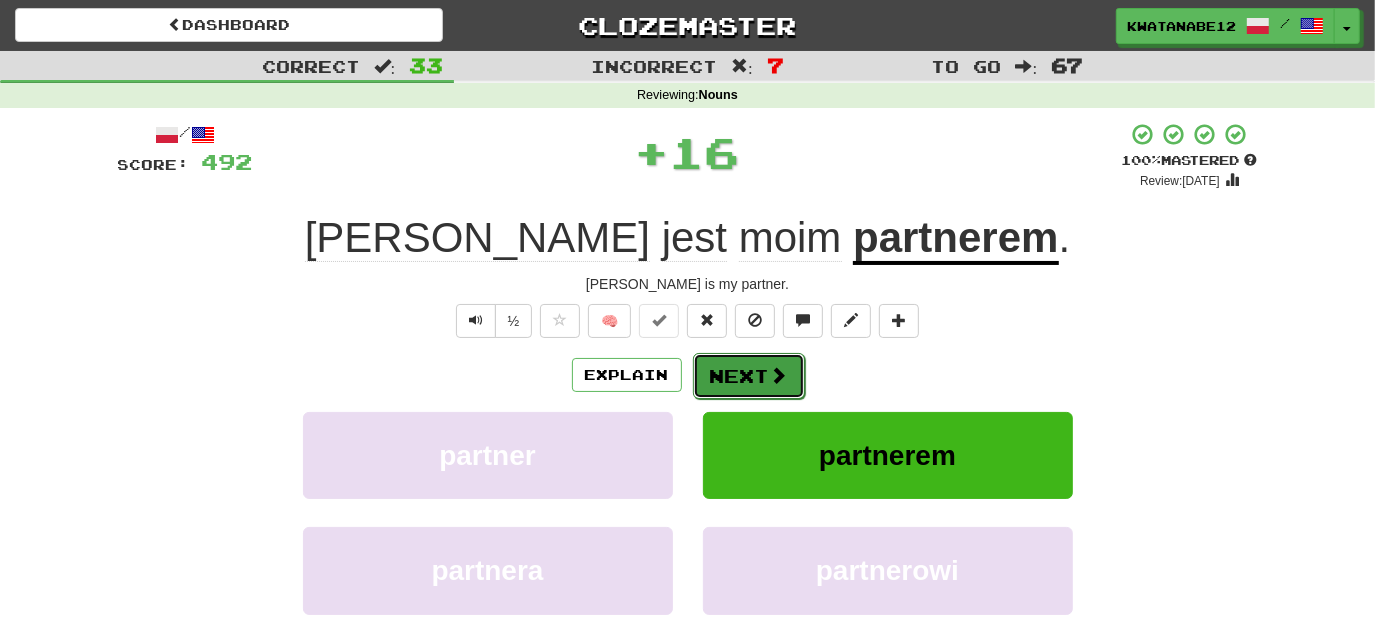 click on "Next" at bounding box center (749, 376) 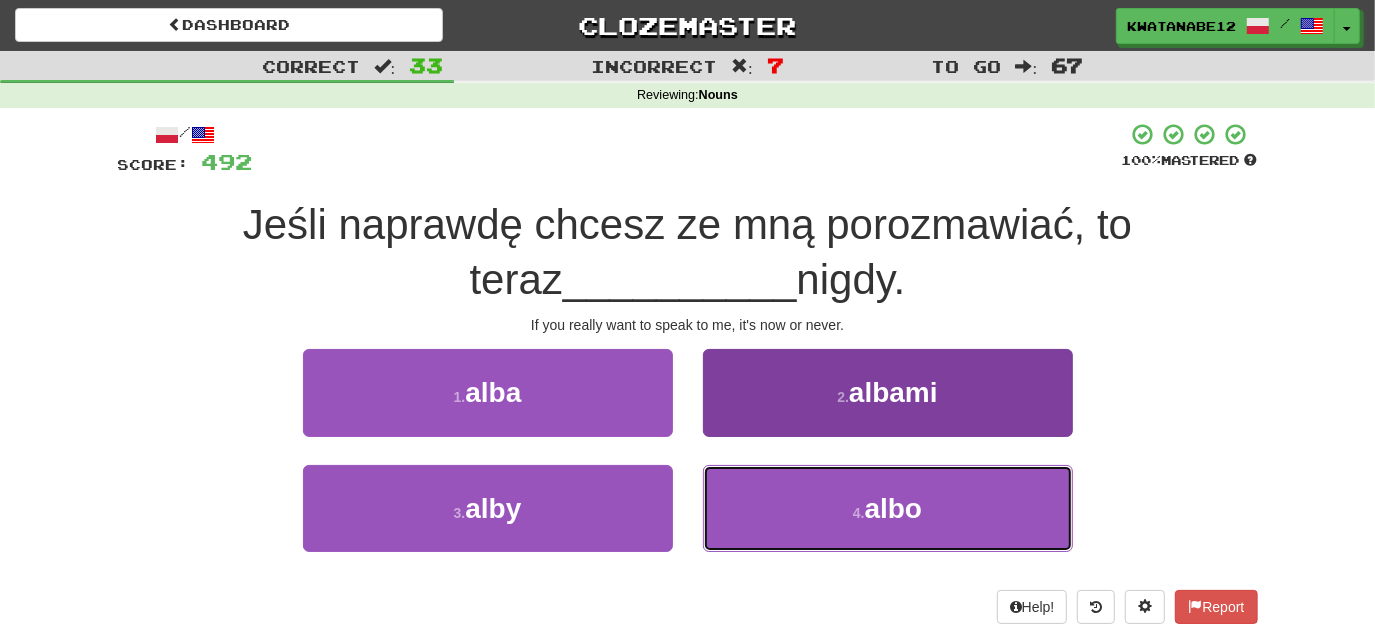 click on "4 .  albo" at bounding box center [888, 508] 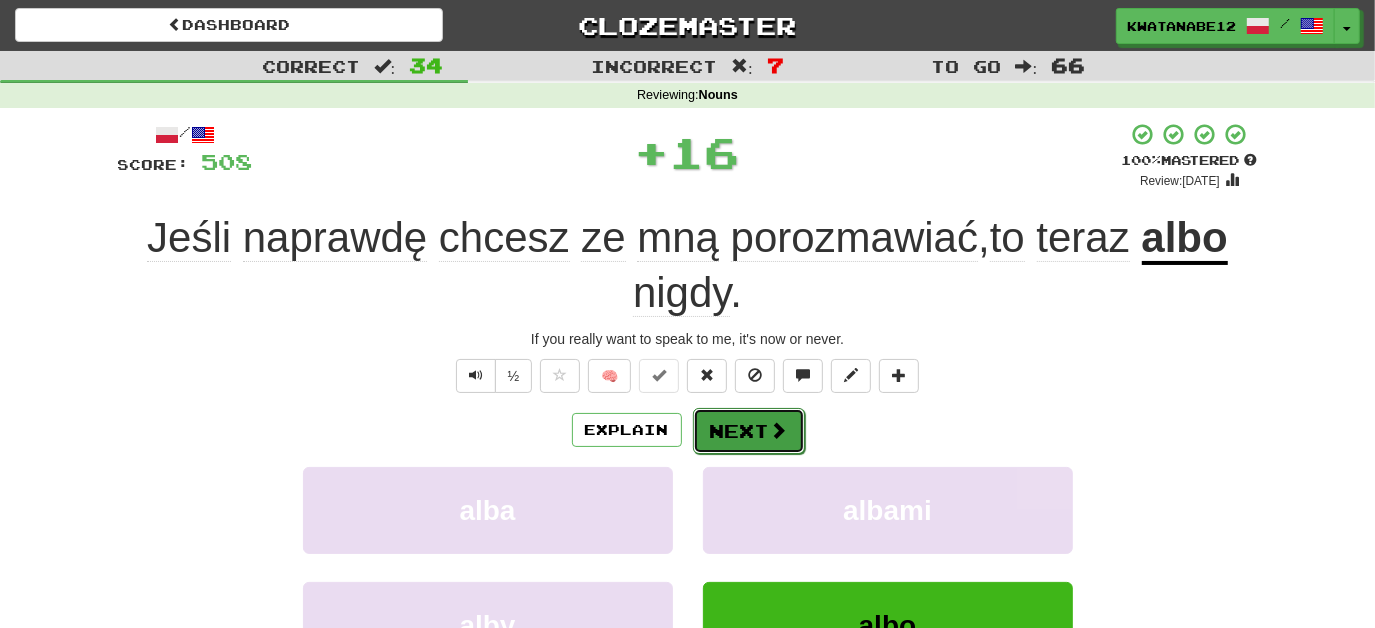 click on "Next" at bounding box center [749, 431] 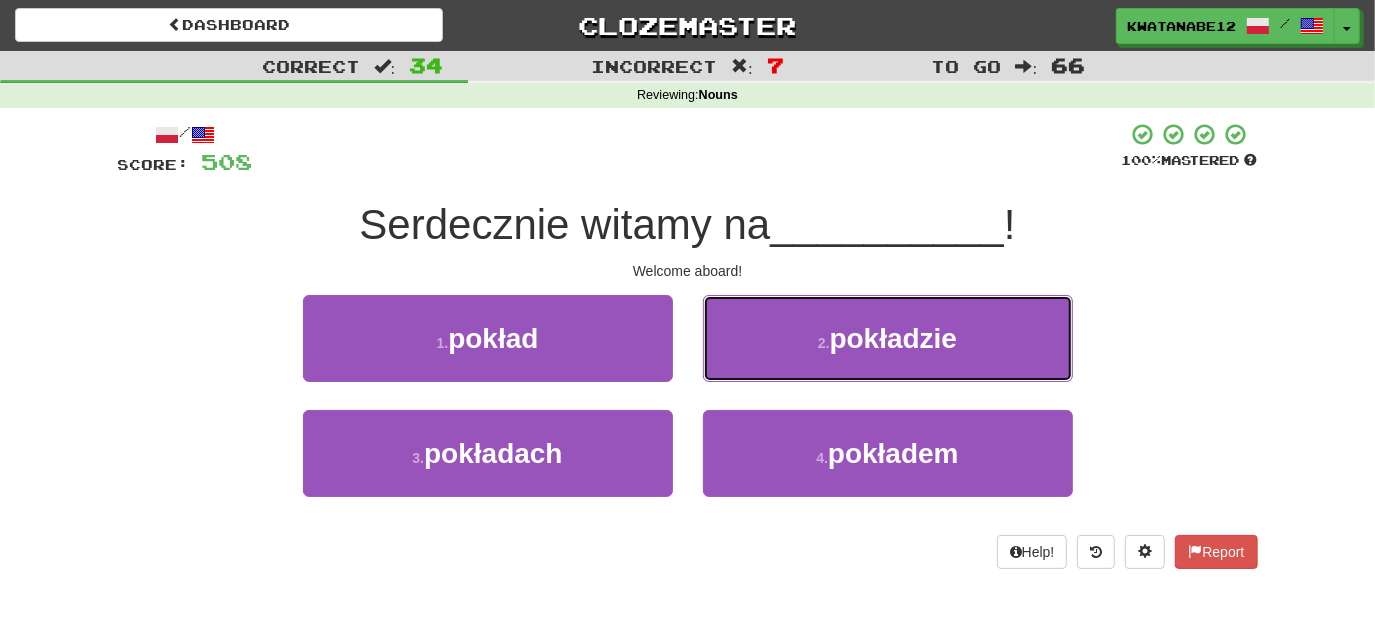 click on "2 .  pokładzie" at bounding box center (888, 338) 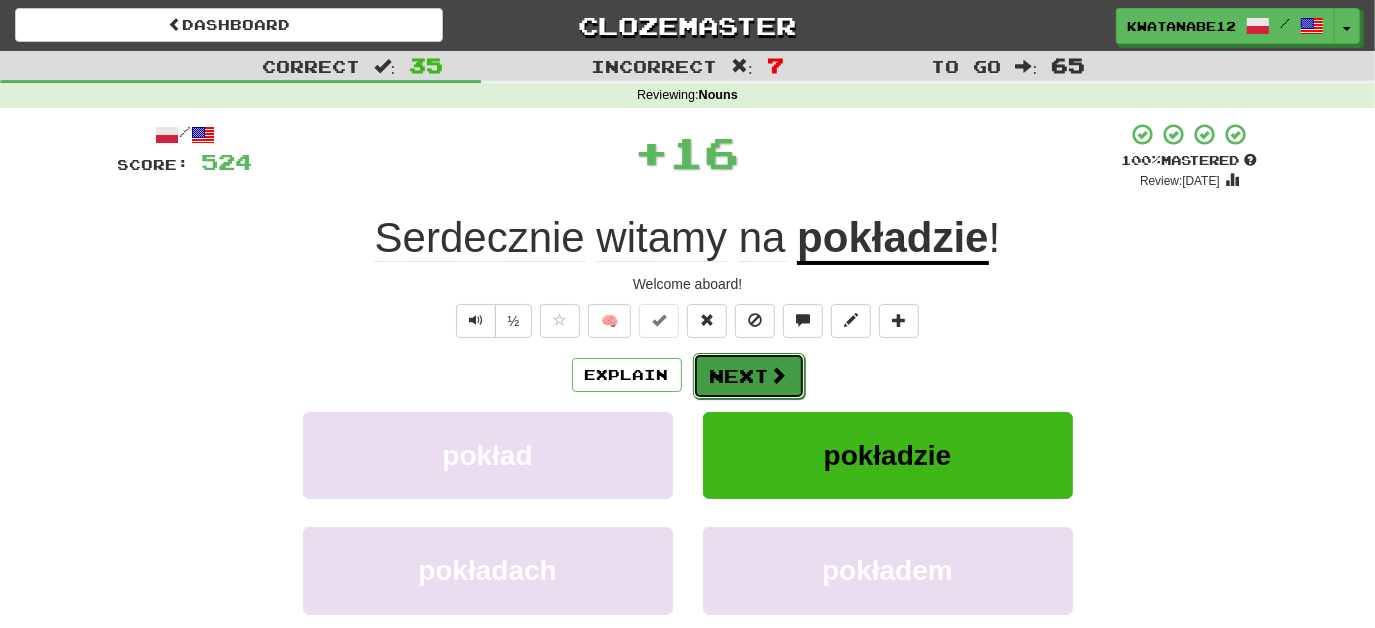 click on "Next" at bounding box center [749, 376] 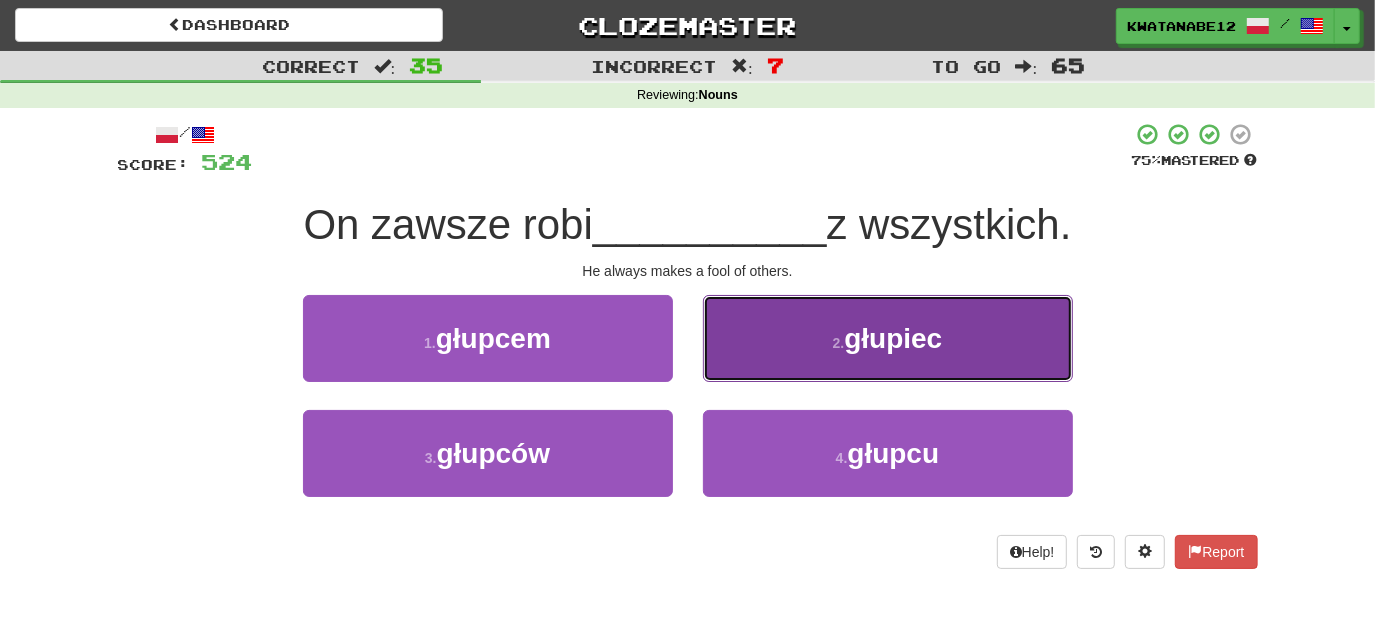 click on "2 .  głupiec" at bounding box center (888, 338) 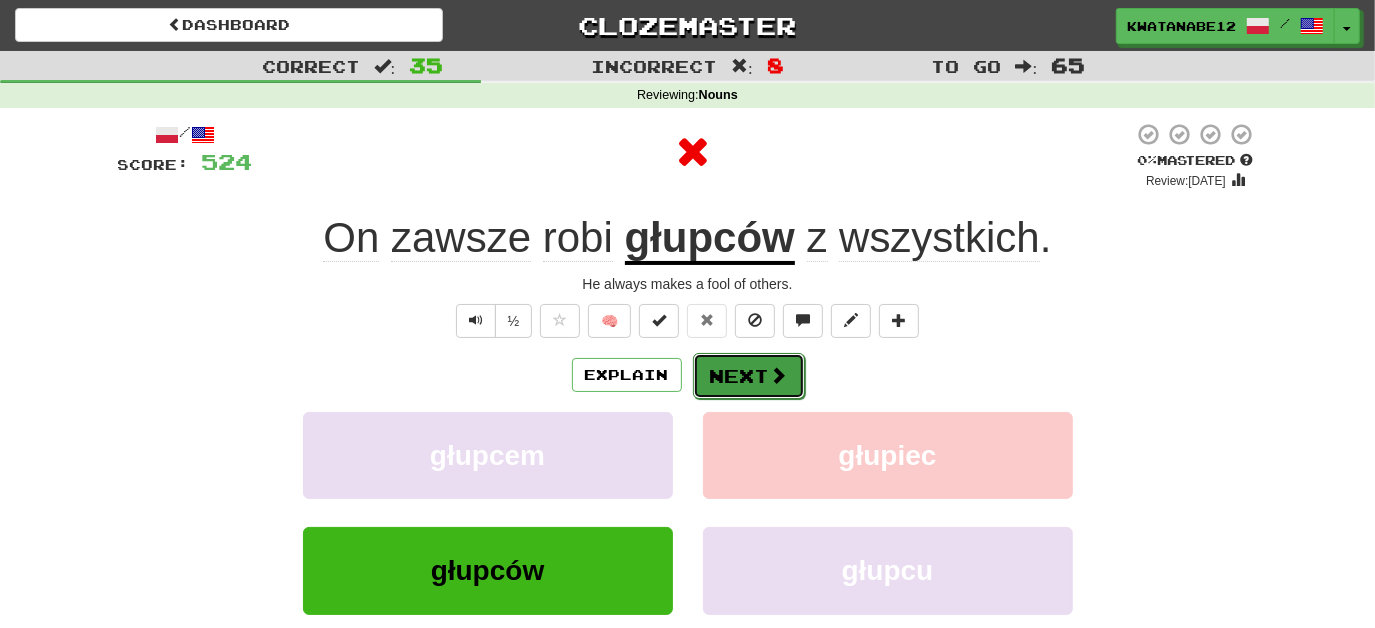 click on "Next" at bounding box center [749, 376] 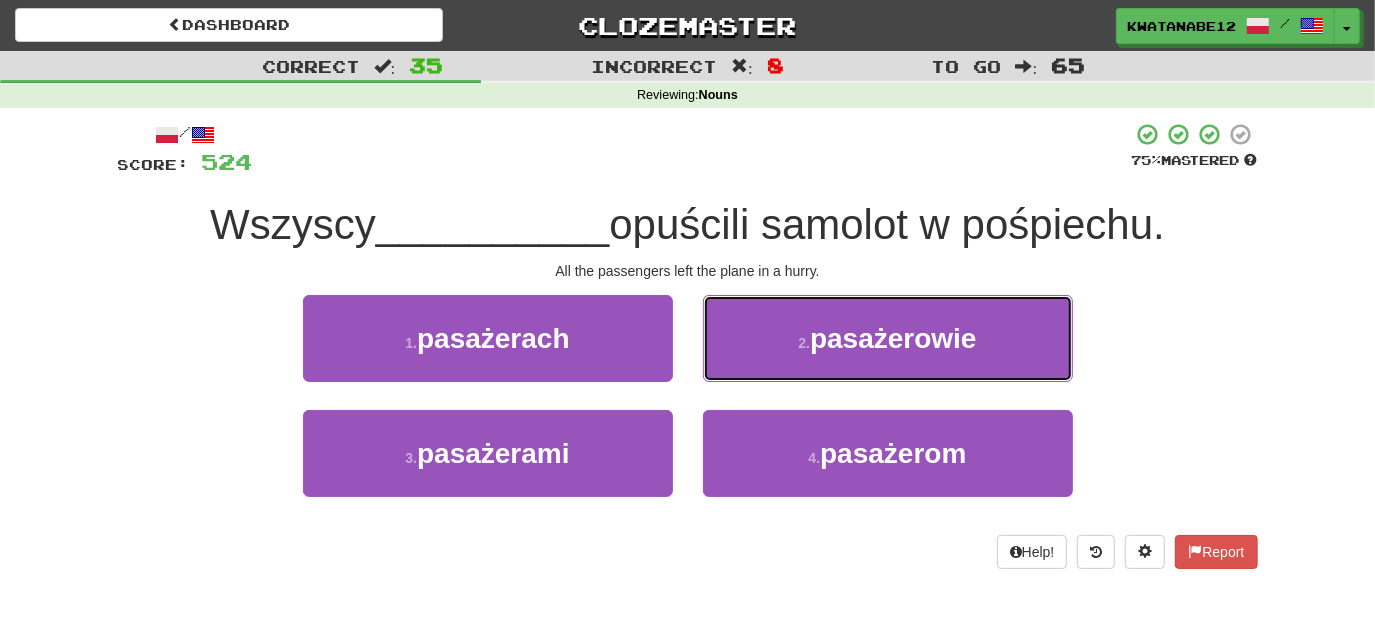 click on "2 .  pasażerowie" at bounding box center (888, 338) 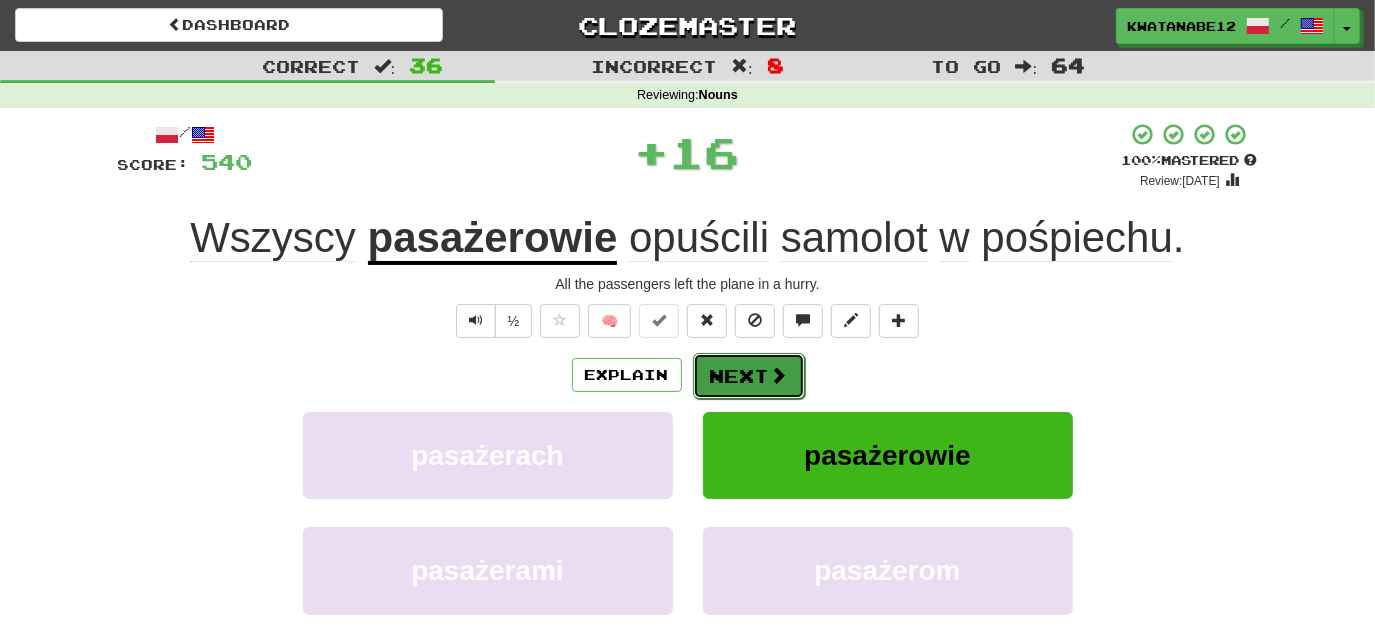 click on "Next" at bounding box center (749, 376) 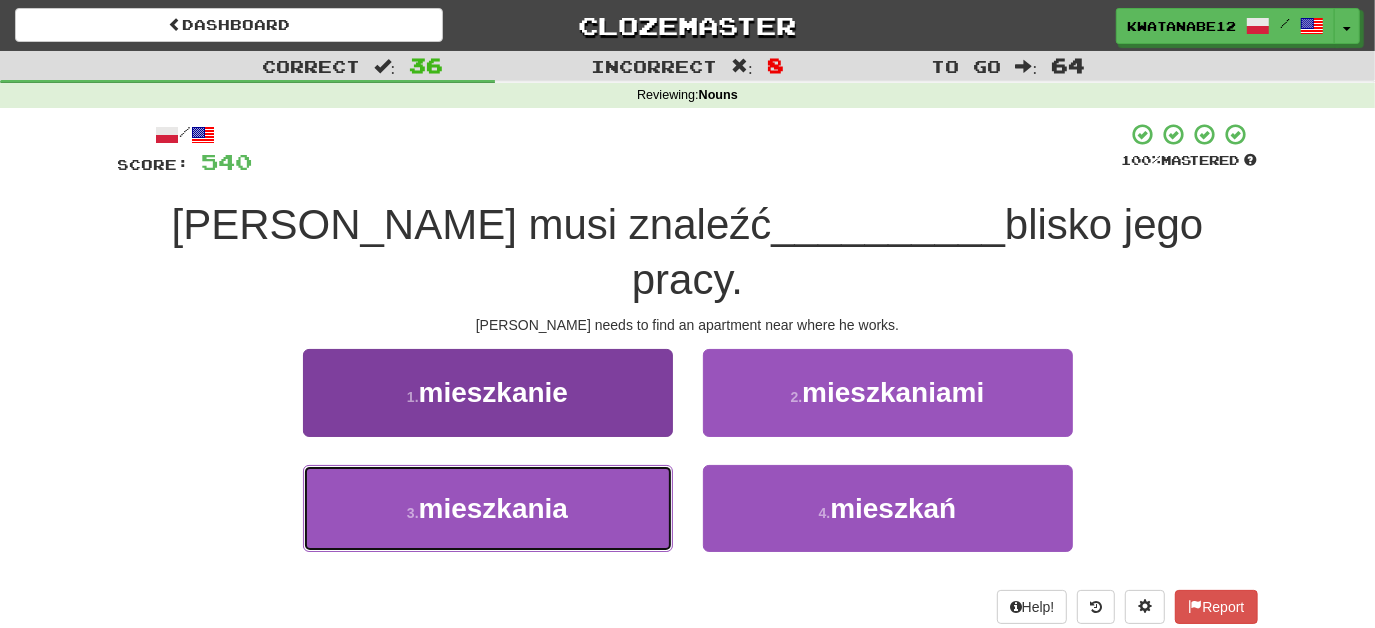 drag, startPoint x: 600, startPoint y: 466, endPoint x: 648, endPoint y: 436, distance: 56.603886 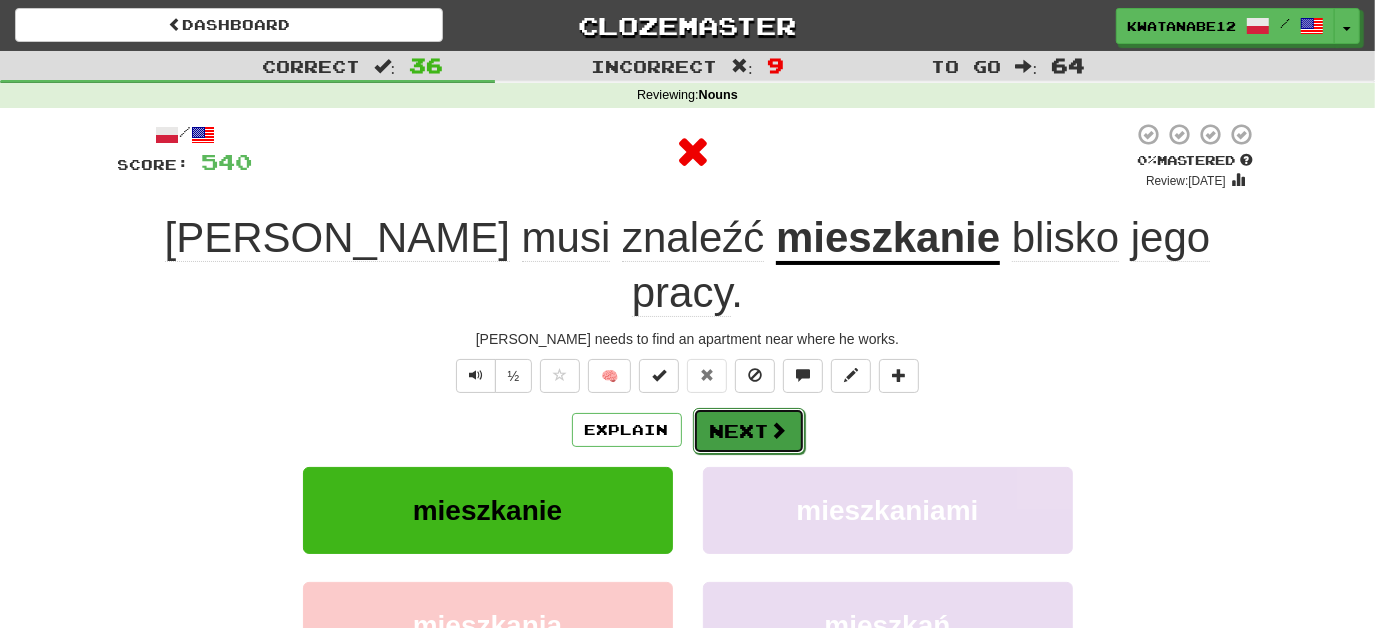 click on "Next" at bounding box center (749, 431) 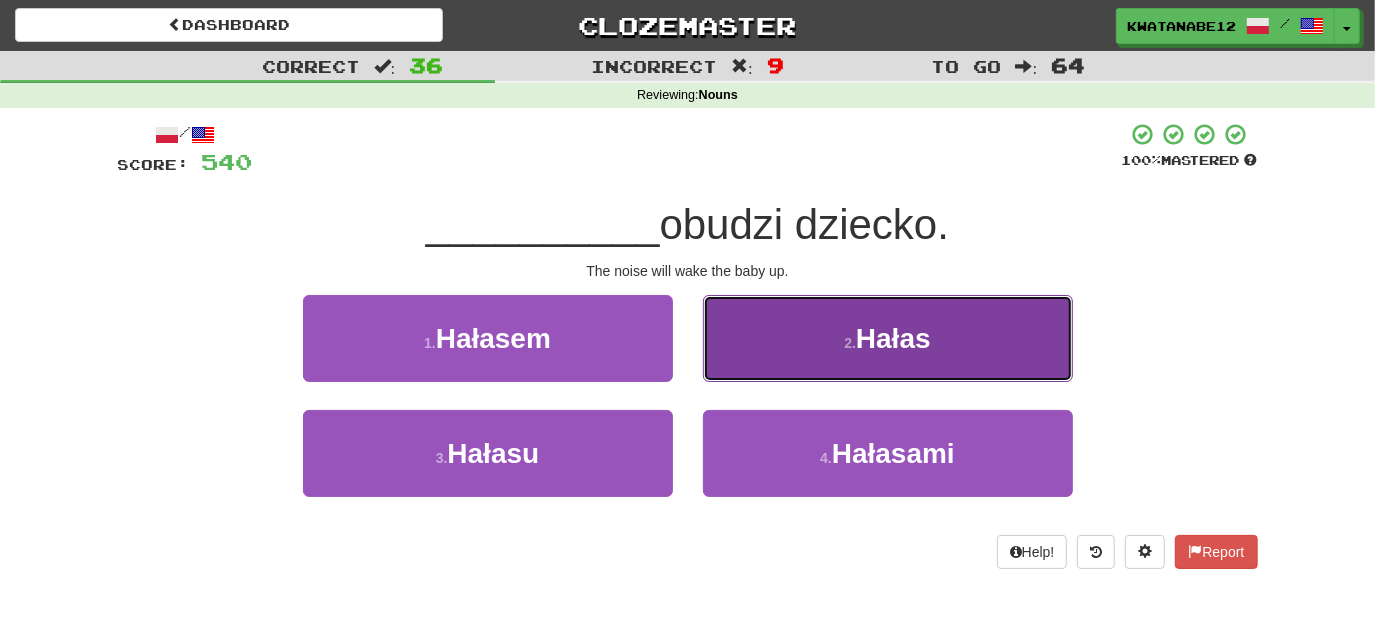 click on "2 .  Hałas" at bounding box center (888, 338) 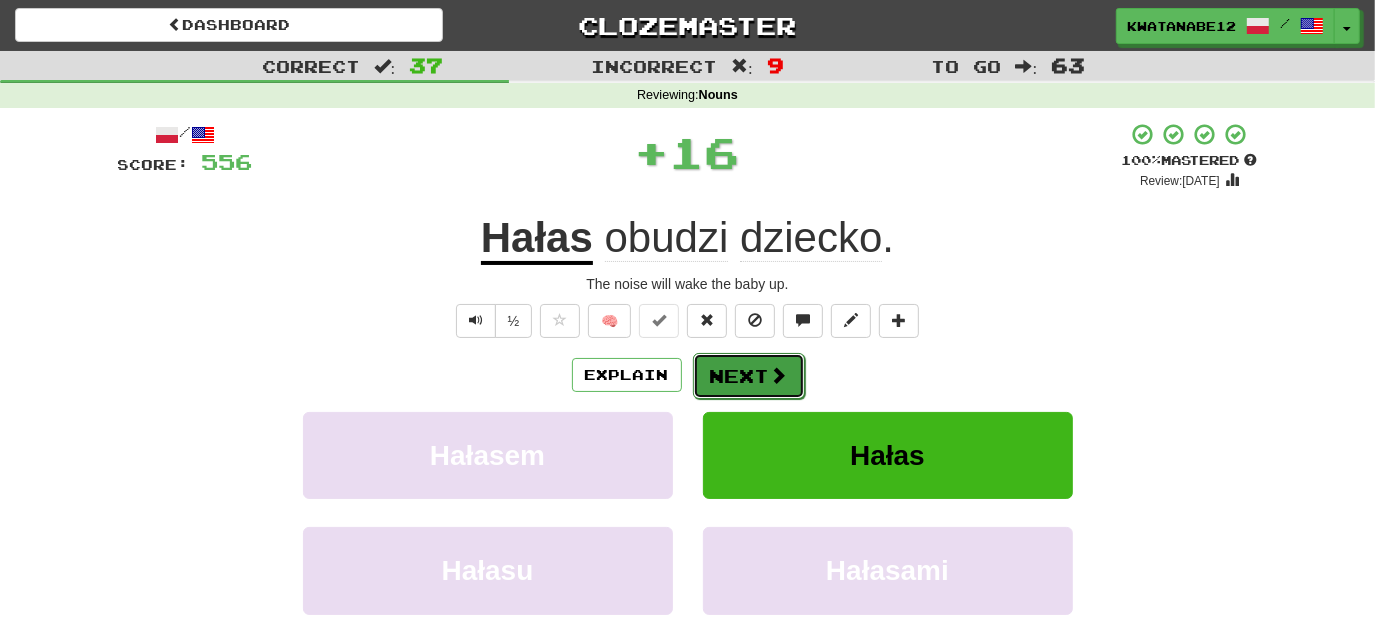 click on "Next" at bounding box center [749, 376] 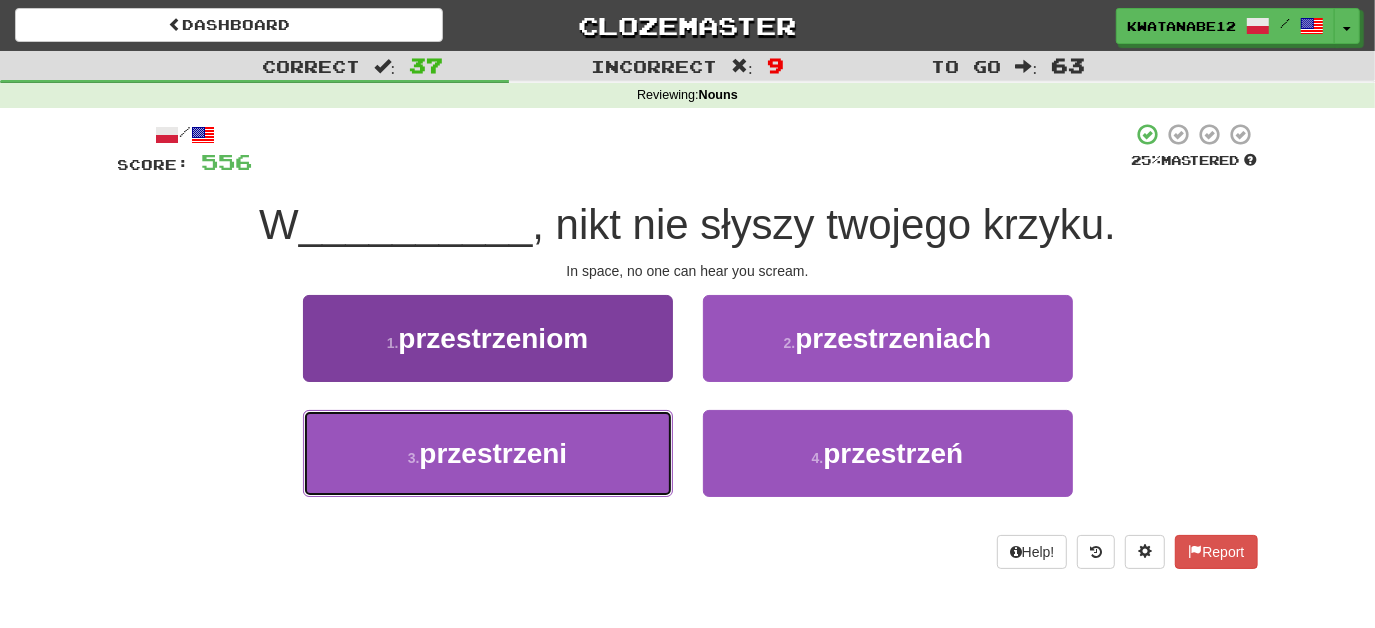 drag, startPoint x: 620, startPoint y: 458, endPoint x: 653, endPoint y: 451, distance: 33.734257 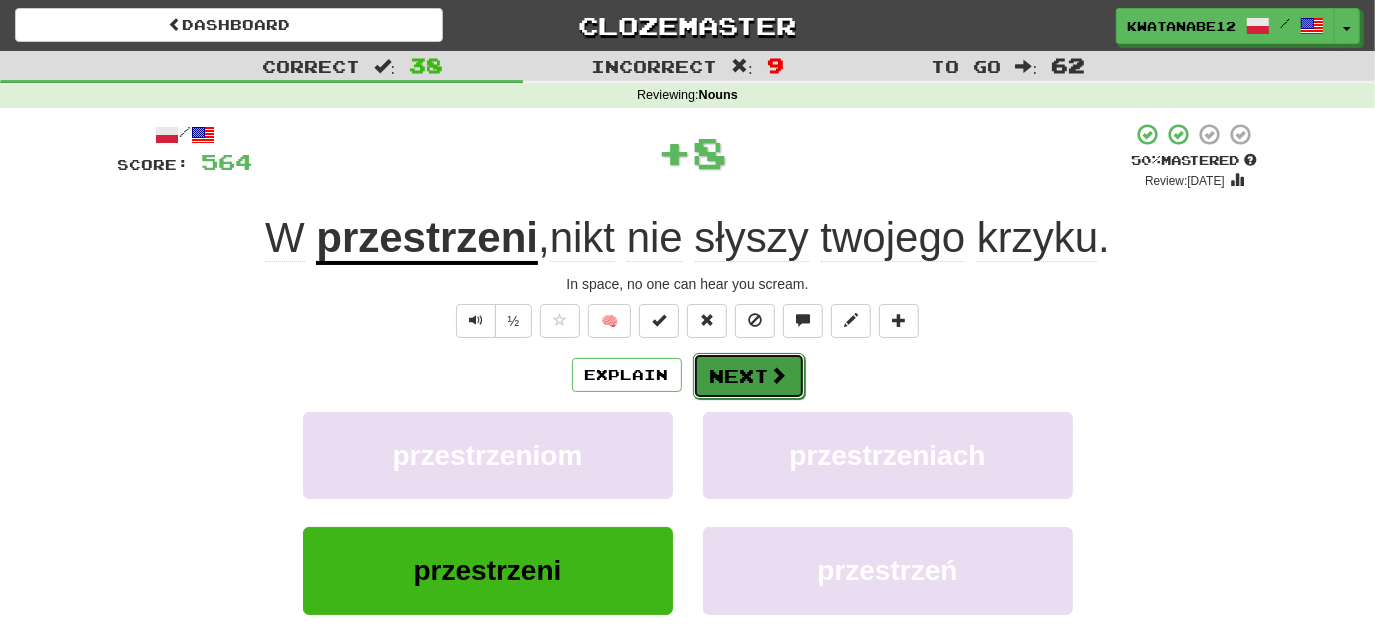click on "Next" at bounding box center (749, 376) 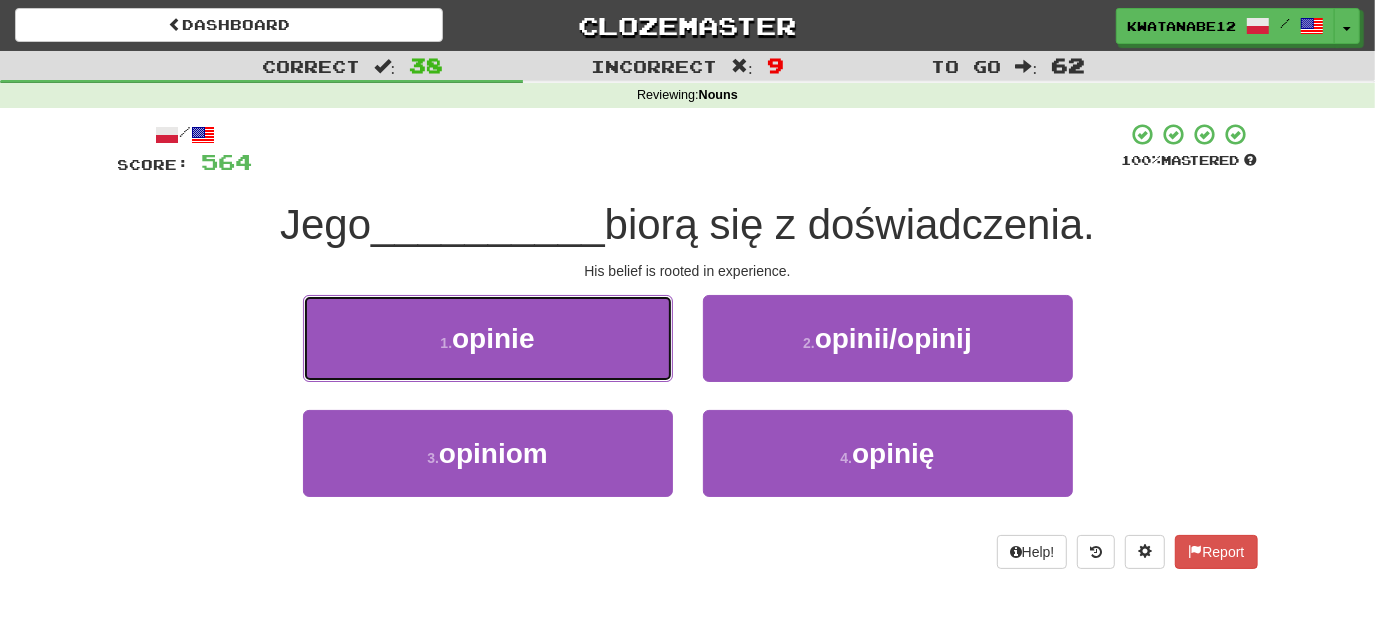 click on "1 .  opinie" at bounding box center (488, 338) 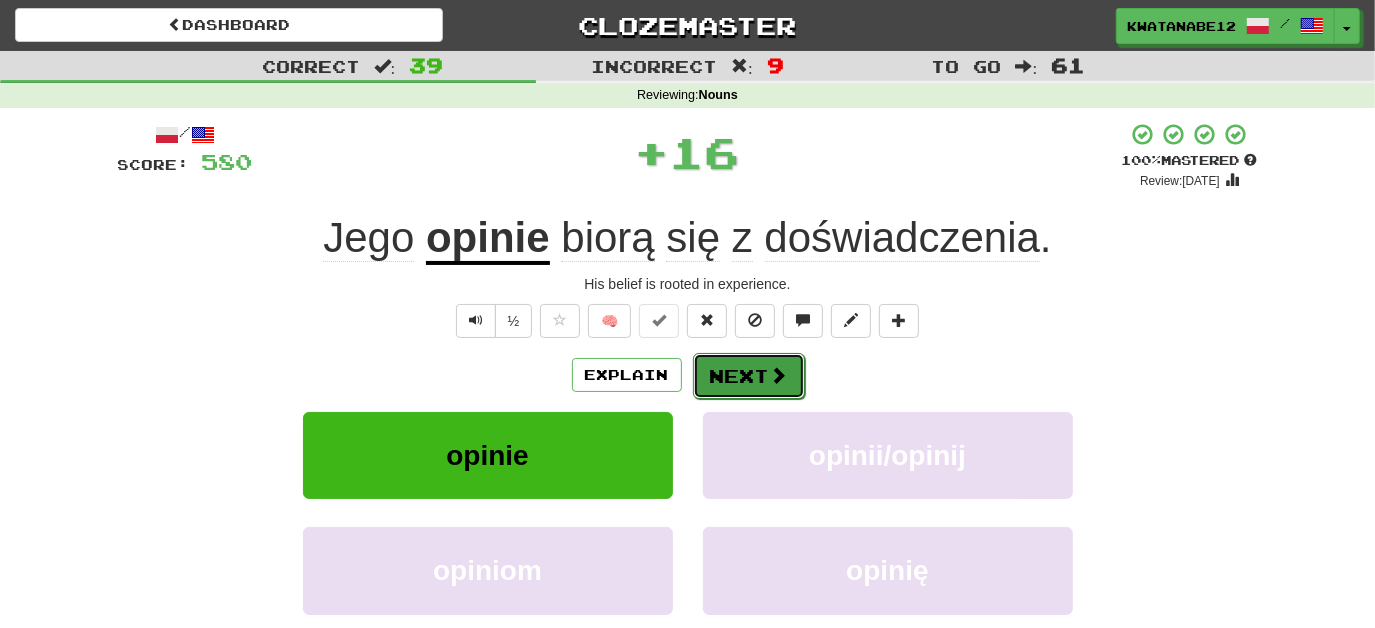 click on "Next" at bounding box center (749, 376) 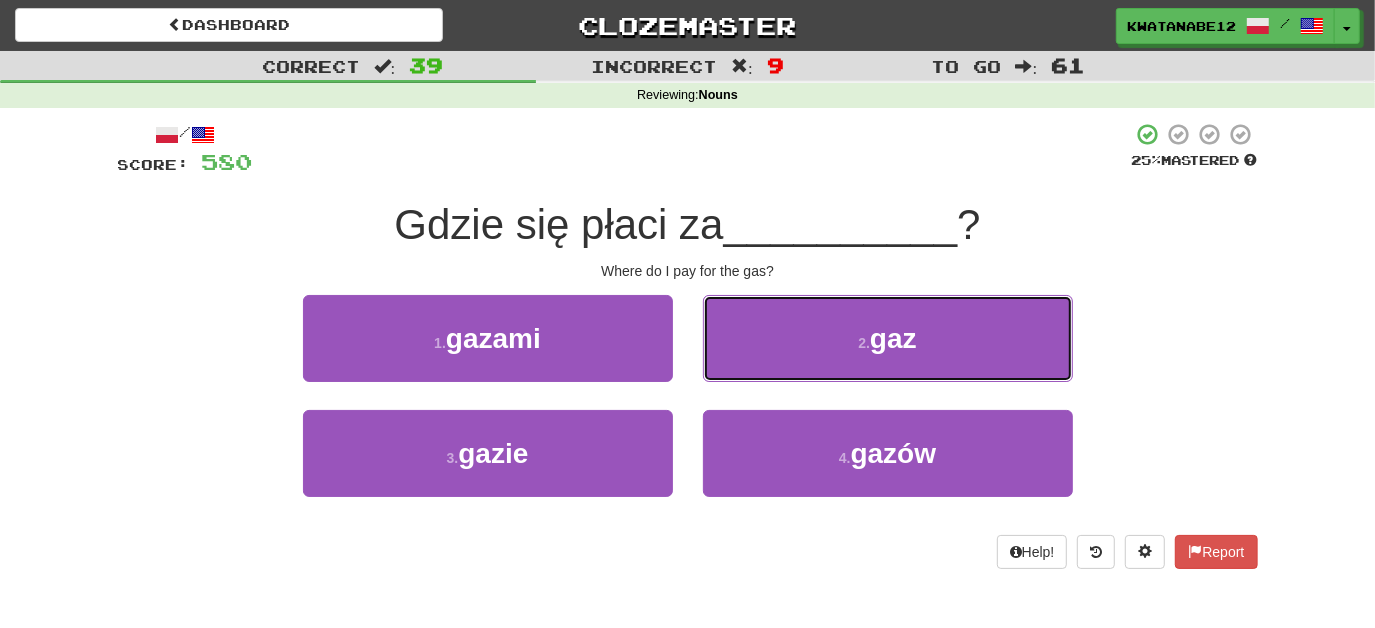 click on "2 .  gaz" at bounding box center [888, 338] 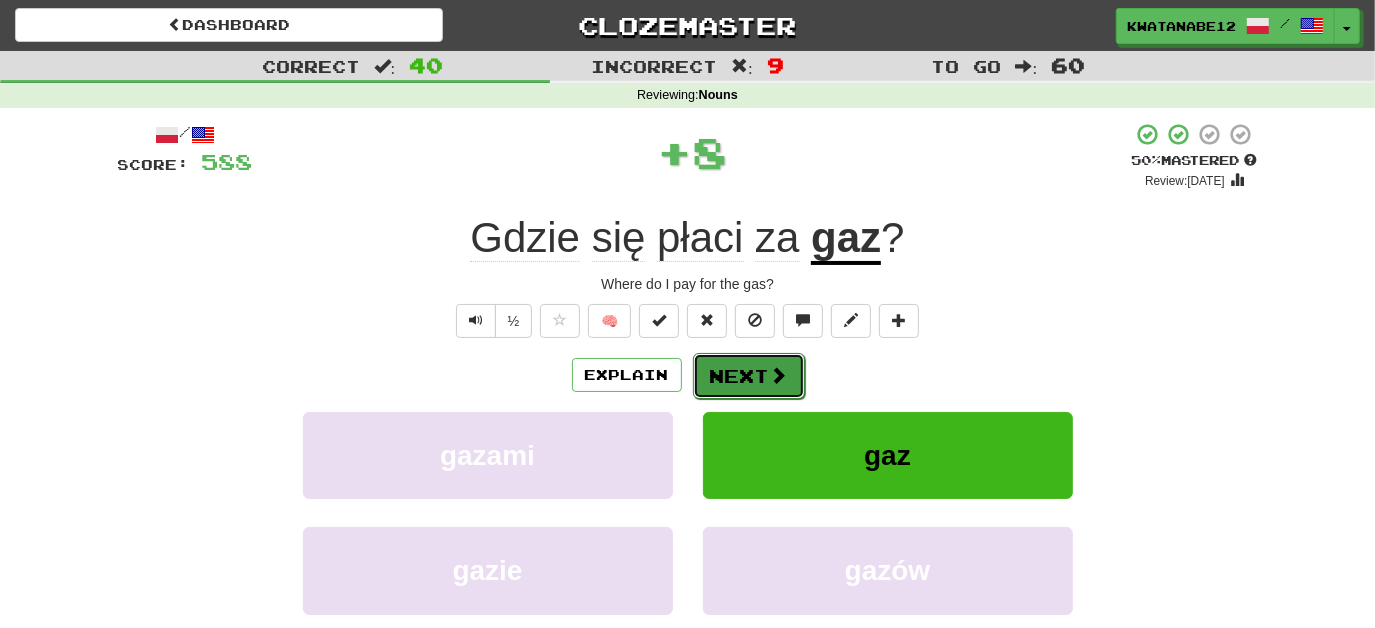 click on "Next" at bounding box center [749, 376] 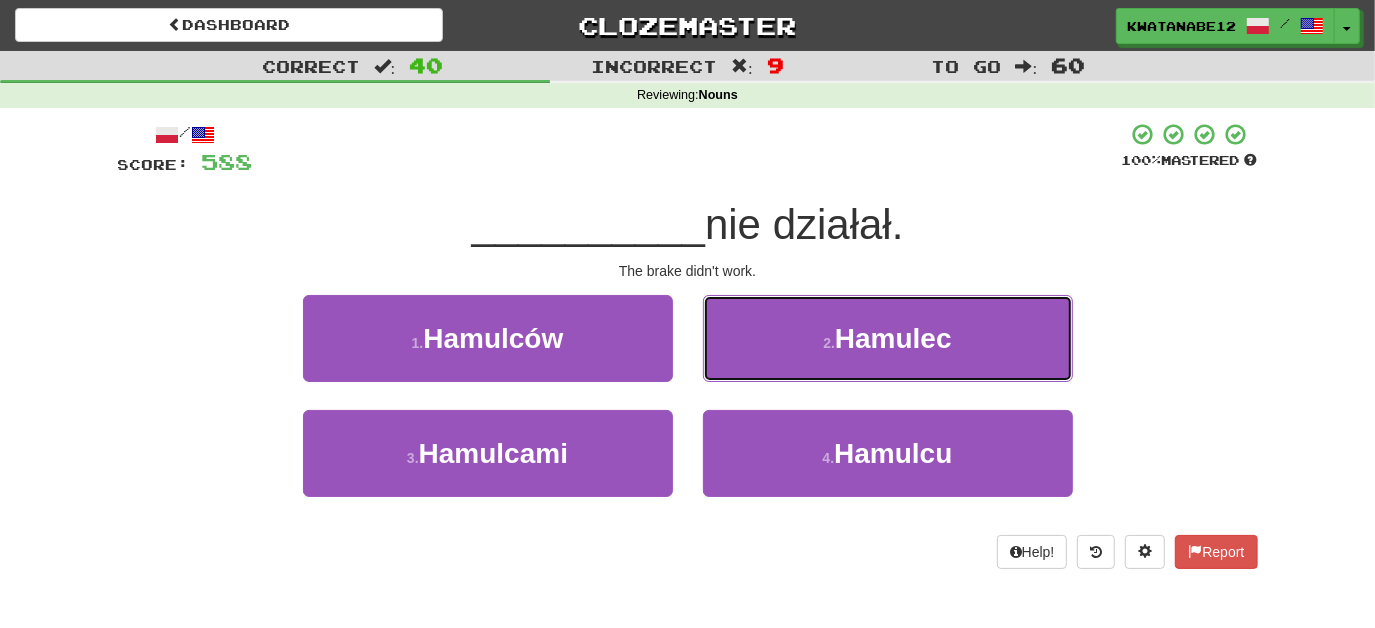 click on "2 .  [GEOGRAPHIC_DATA]" at bounding box center (888, 338) 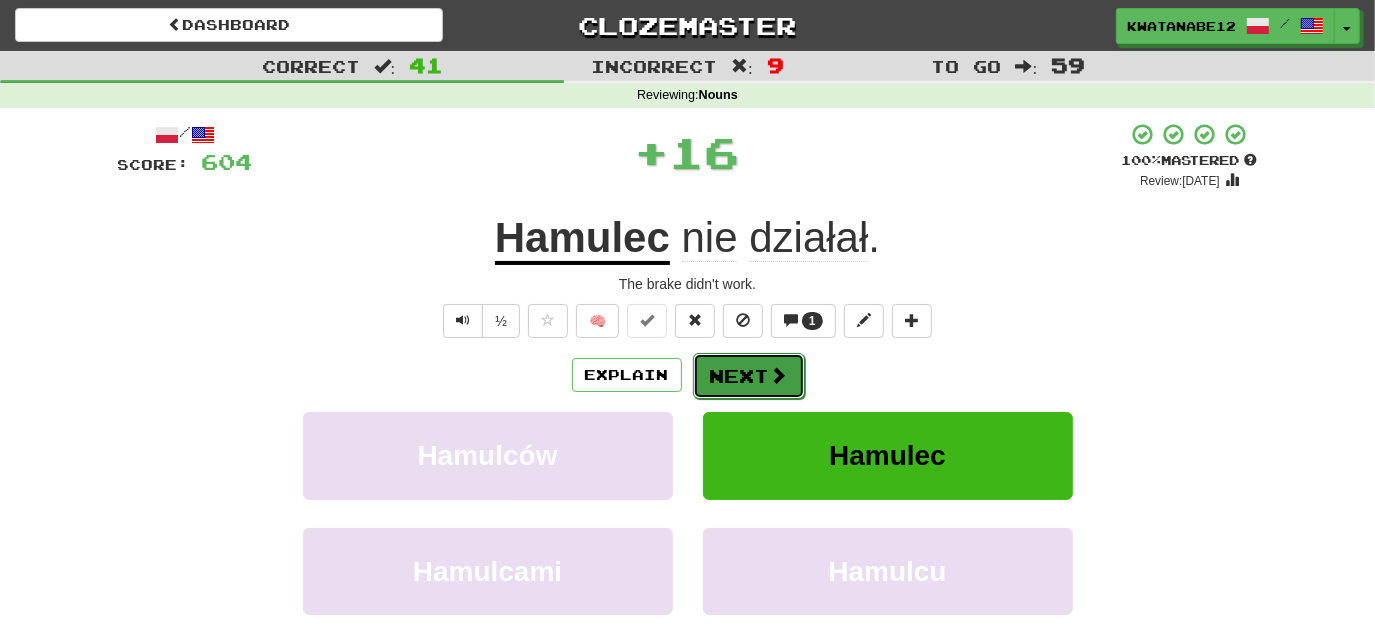 drag, startPoint x: 737, startPoint y: 360, endPoint x: 755, endPoint y: 377, distance: 24.758837 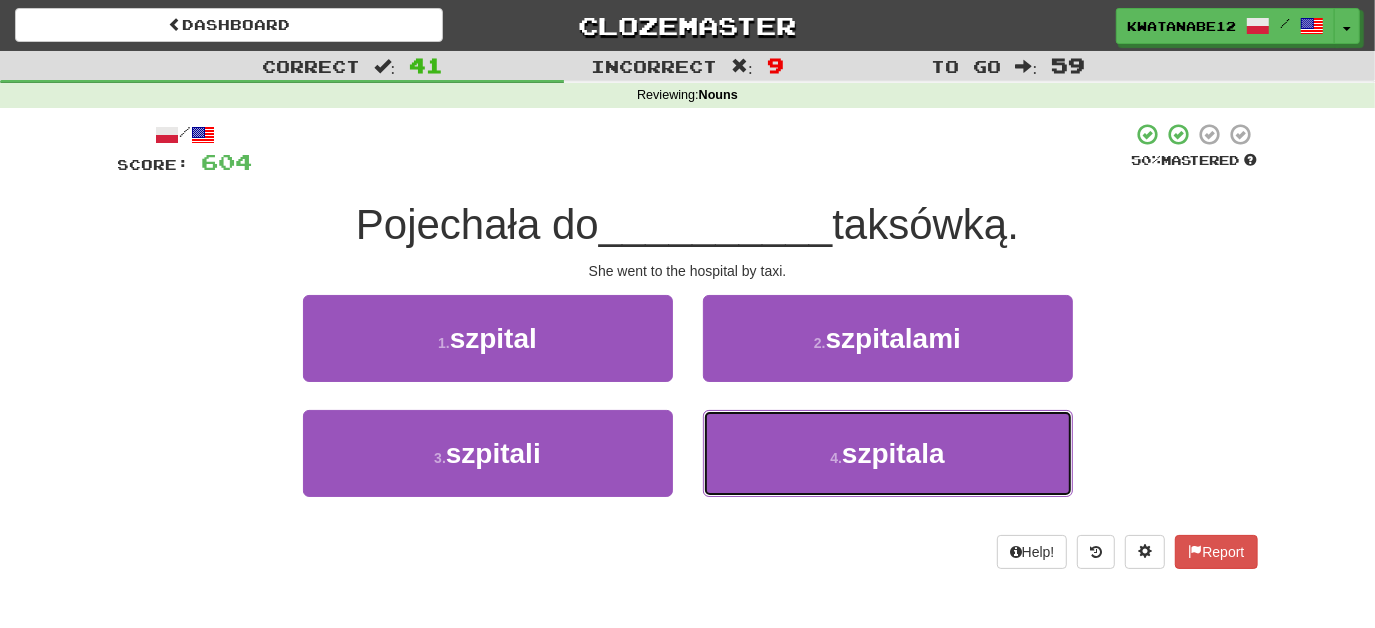 drag, startPoint x: 783, startPoint y: 449, endPoint x: 764, endPoint y: 399, distance: 53.488316 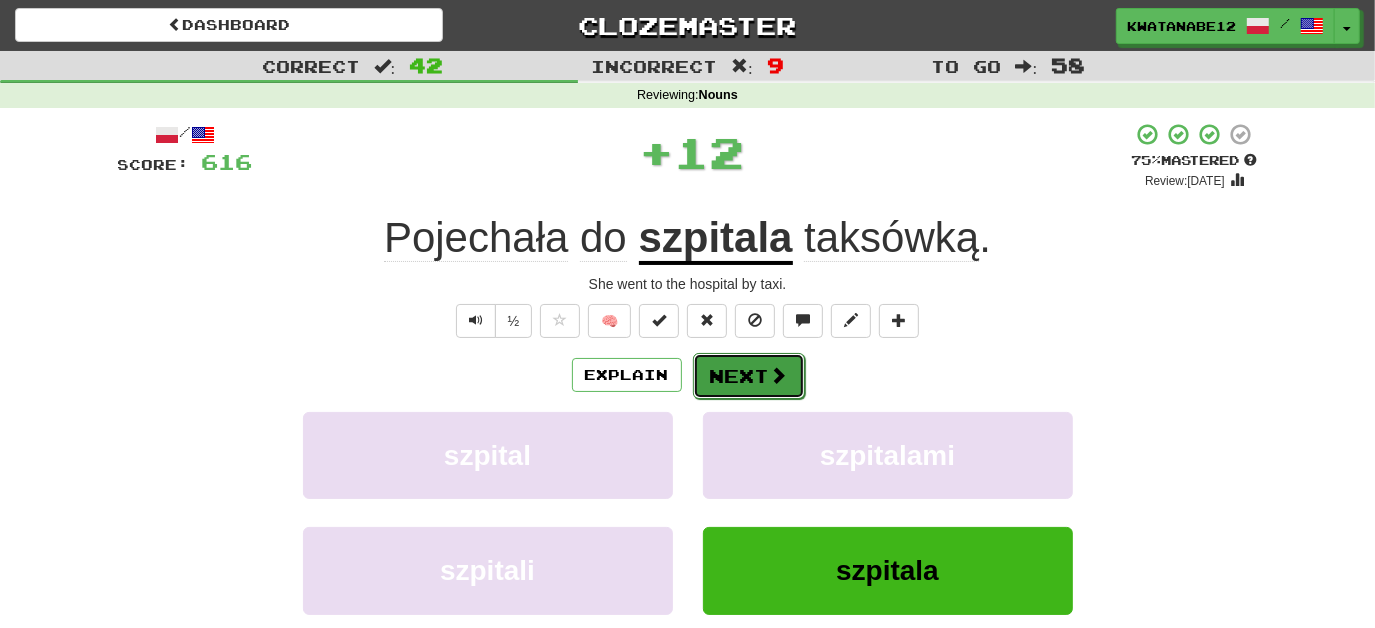 click on "Next" at bounding box center (749, 376) 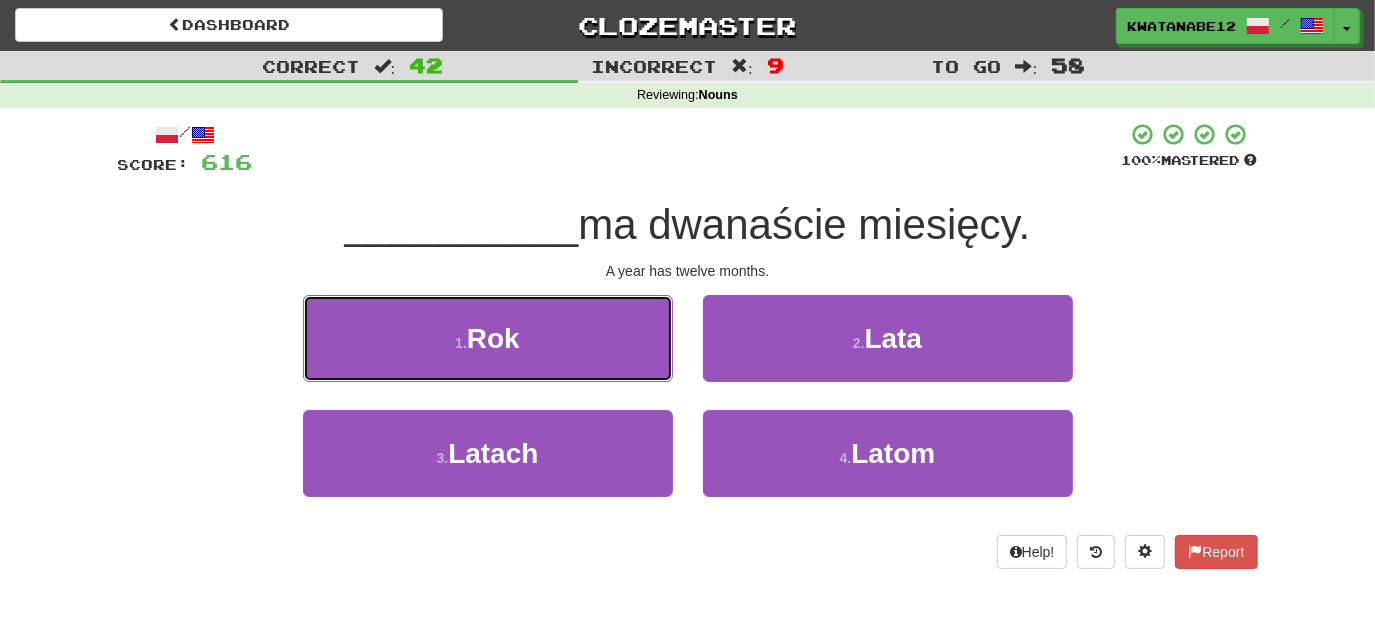 drag, startPoint x: 600, startPoint y: 331, endPoint x: 689, endPoint y: 342, distance: 89.6772 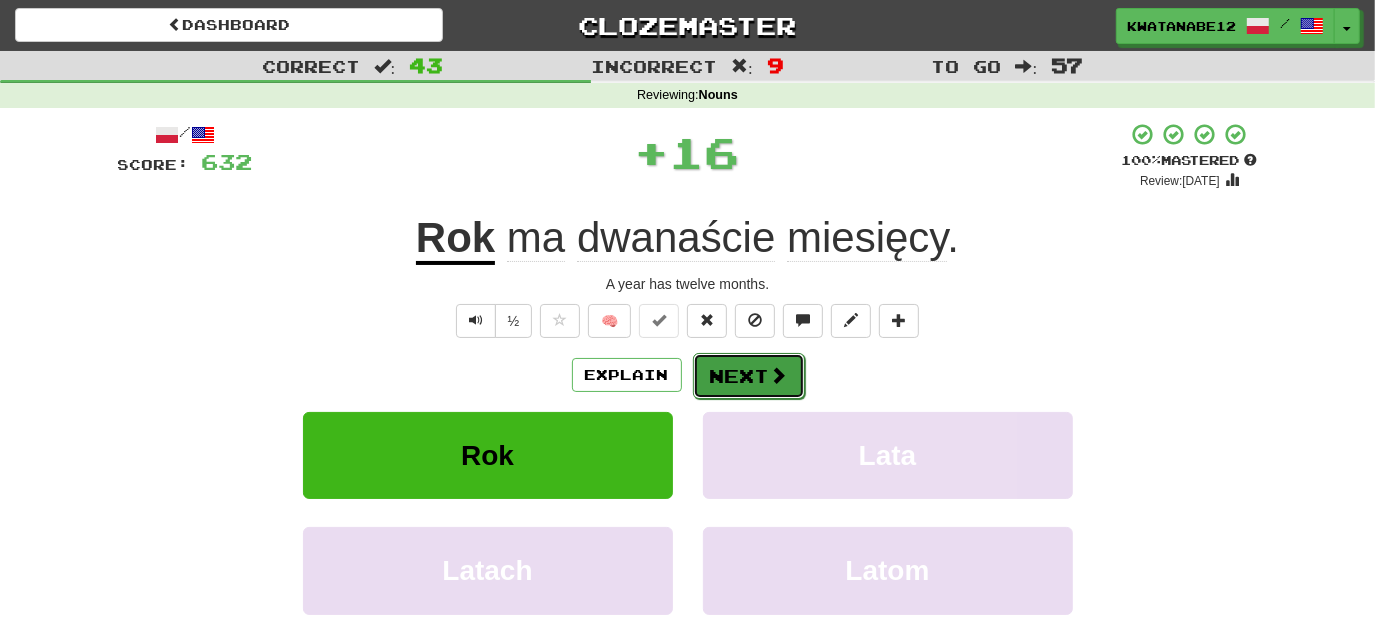 drag, startPoint x: 752, startPoint y: 351, endPoint x: 767, endPoint y: 362, distance: 18.601076 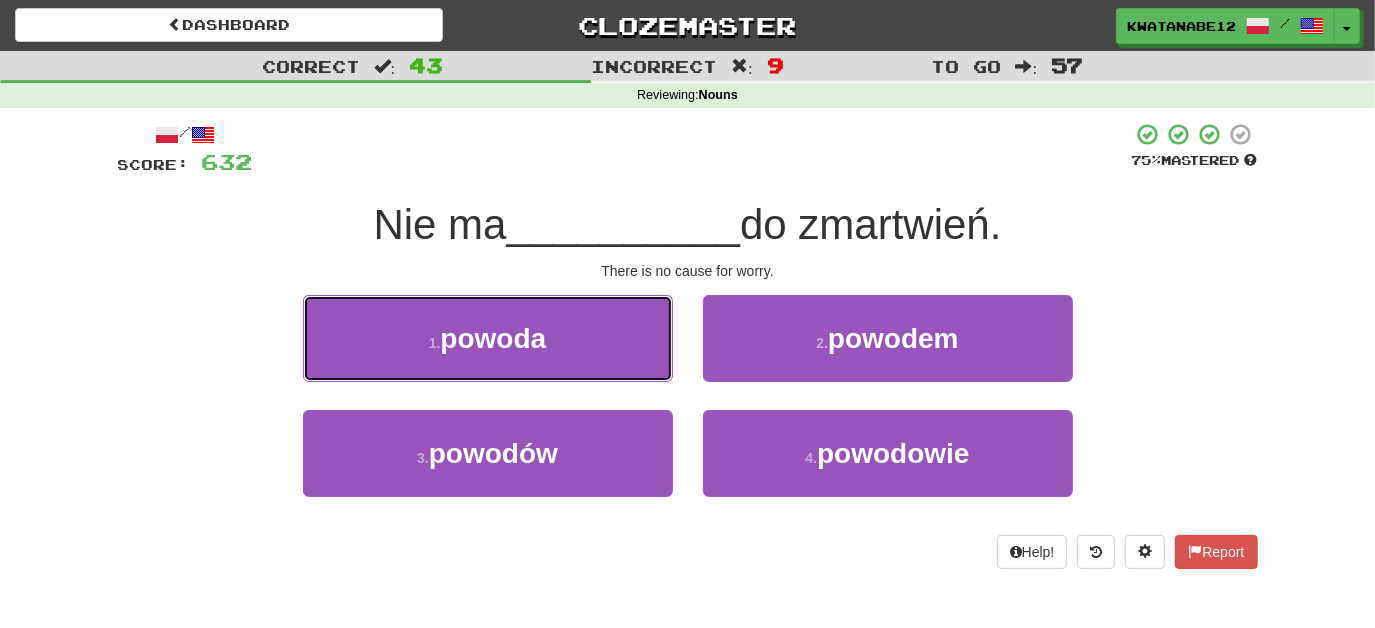 drag, startPoint x: 611, startPoint y: 321, endPoint x: 687, endPoint y: 345, distance: 79.69943 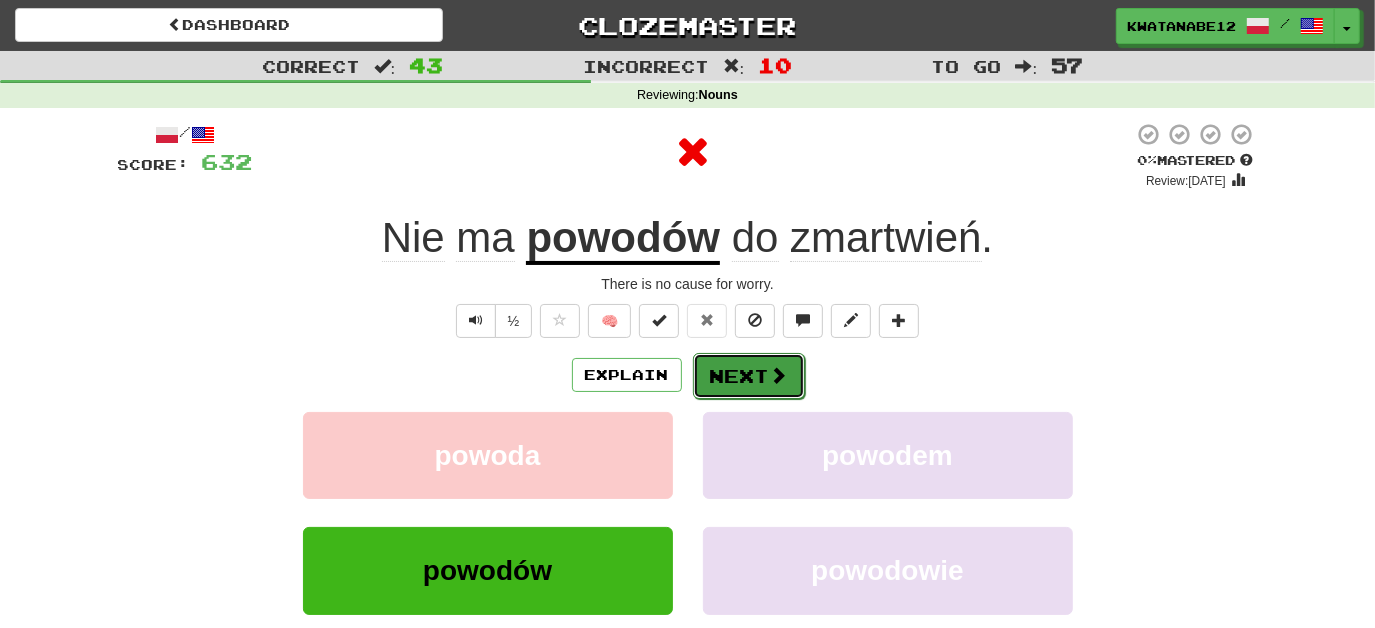 click on "Next" at bounding box center [749, 376] 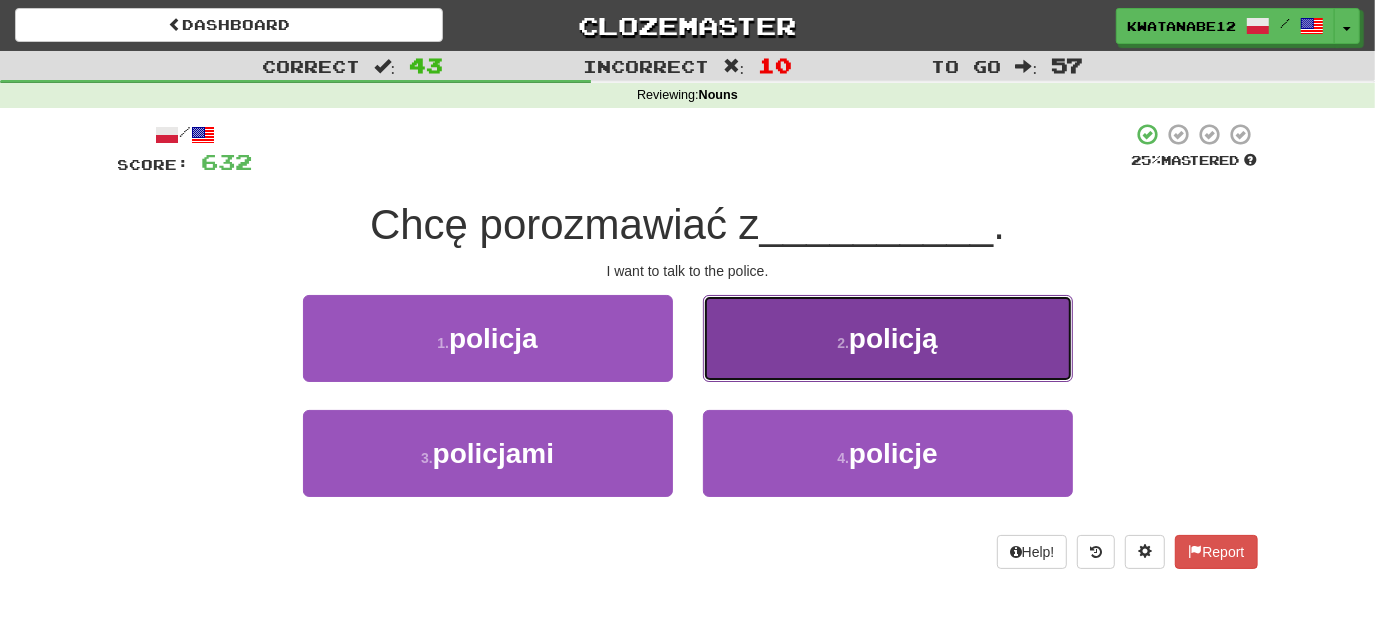 drag, startPoint x: 752, startPoint y: 360, endPoint x: 762, endPoint y: 370, distance: 14.142136 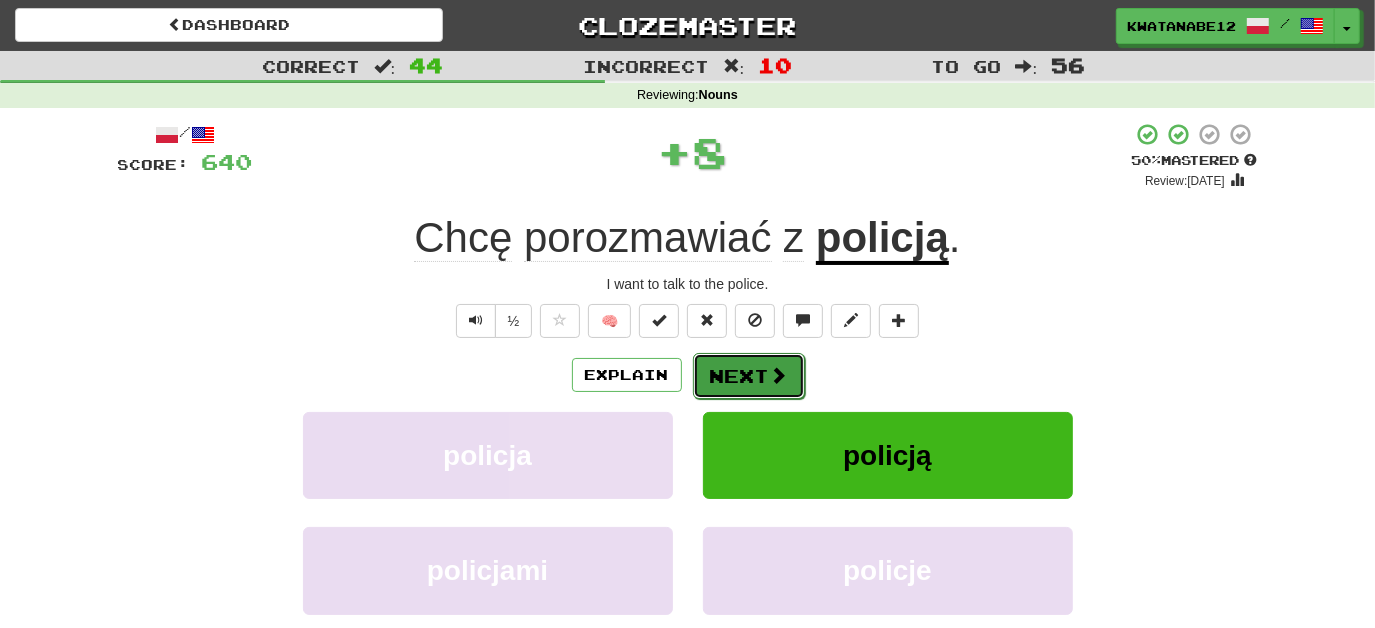 click on "Next" at bounding box center (749, 376) 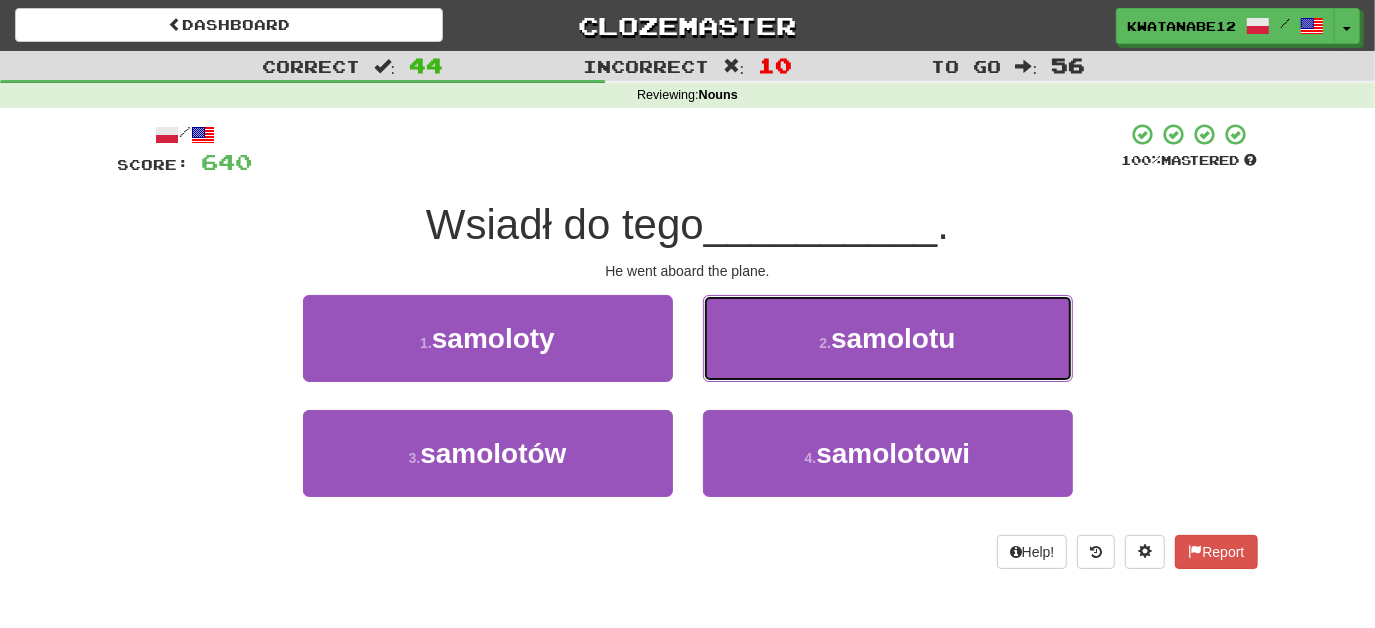 drag, startPoint x: 783, startPoint y: 338, endPoint x: 771, endPoint y: 346, distance: 14.422205 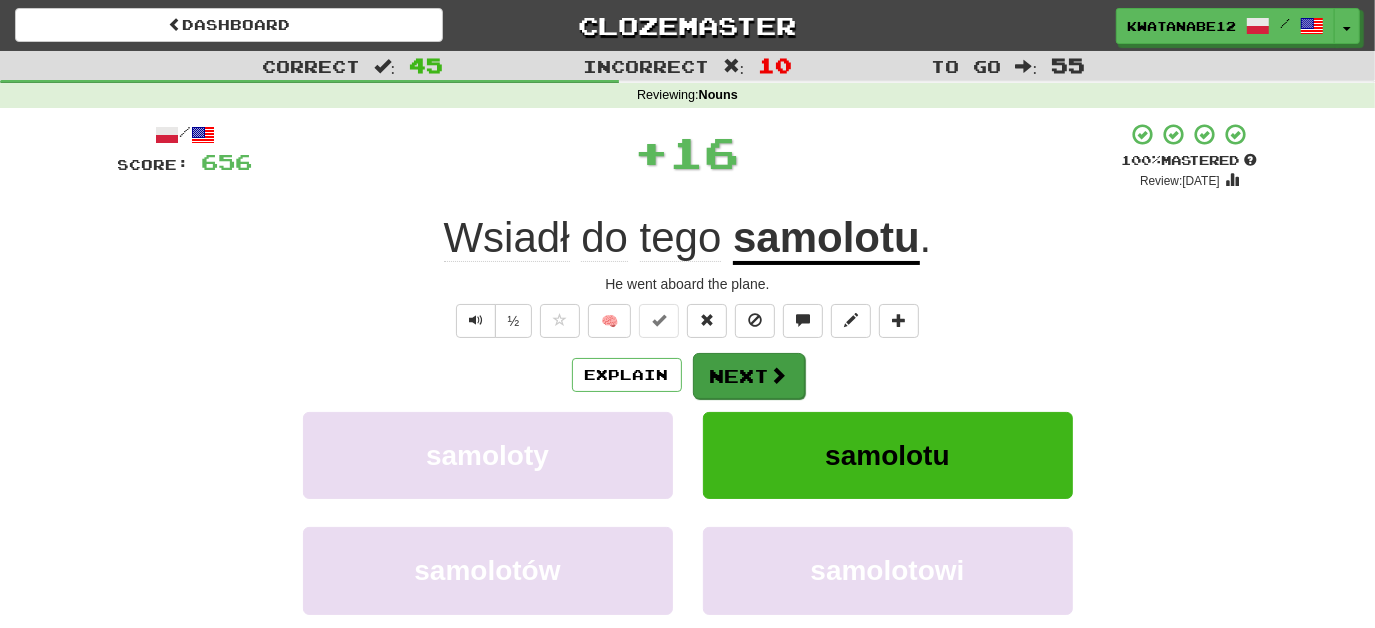 click on "/  Score:   656 + 16 100 %  Mastered Review:  [DATE] Wsiadł   do   tego   samolotu . He went aboard the plane. ½ 🧠 Explain Next samoloty samolotu samolotów samolotowi Learn more: samoloty samolotu samolotów samolotowi  Help!  Report Sentence Source" at bounding box center (688, 435) 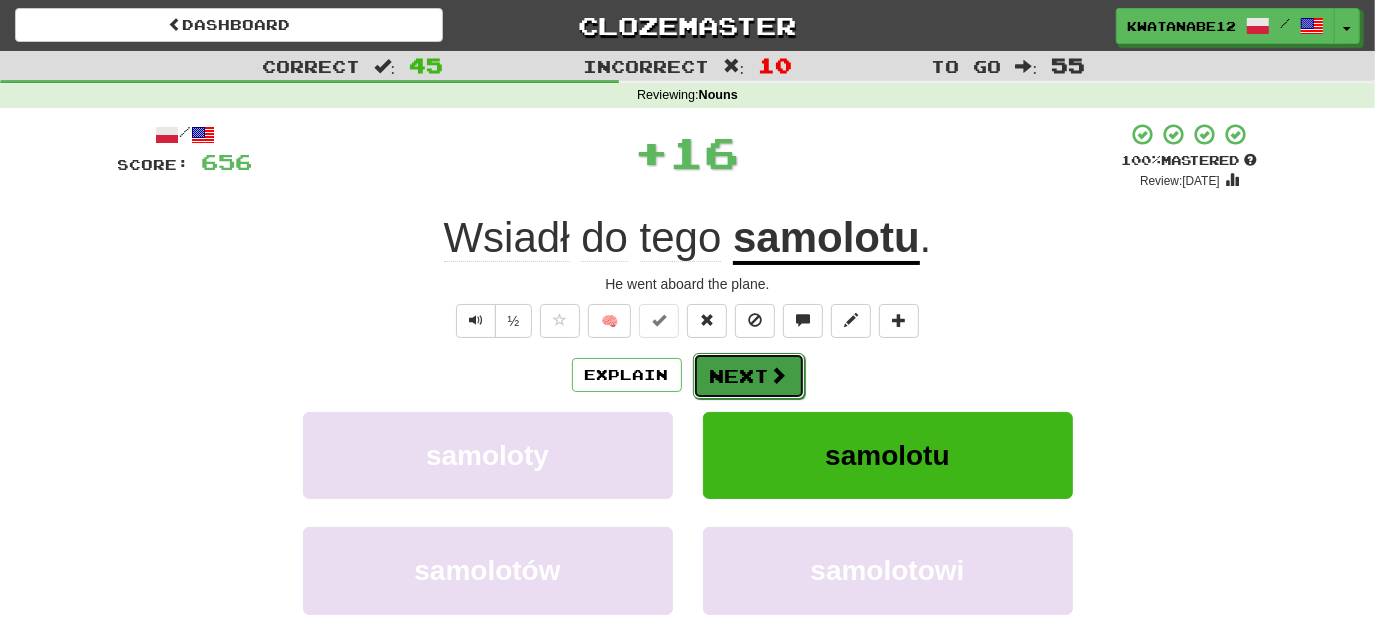 click on "Next" at bounding box center [749, 376] 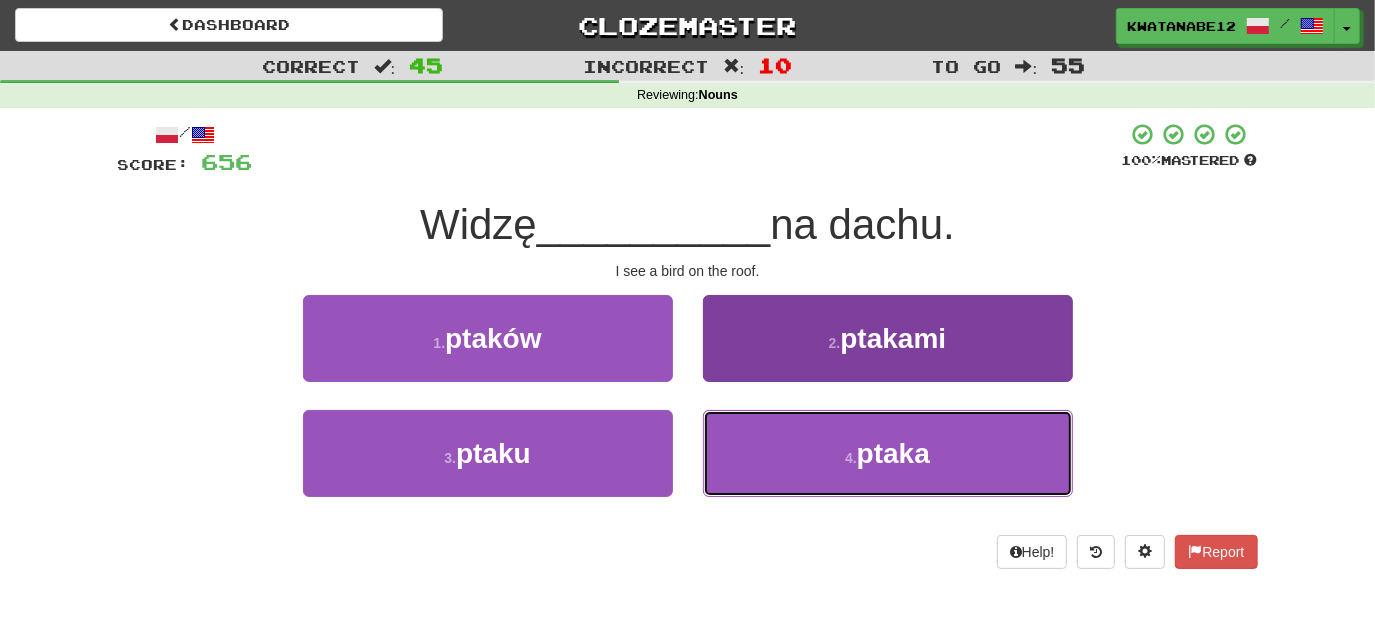 click on "4 .  ptaka" at bounding box center [888, 453] 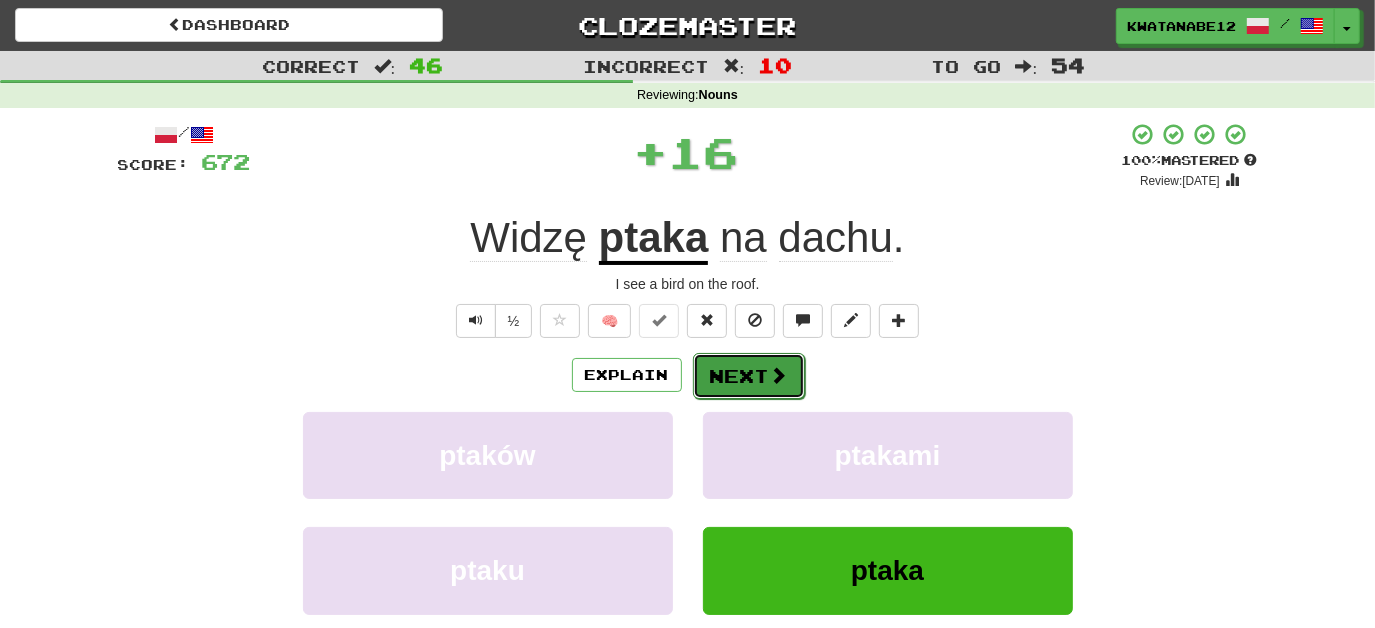 click at bounding box center [779, 375] 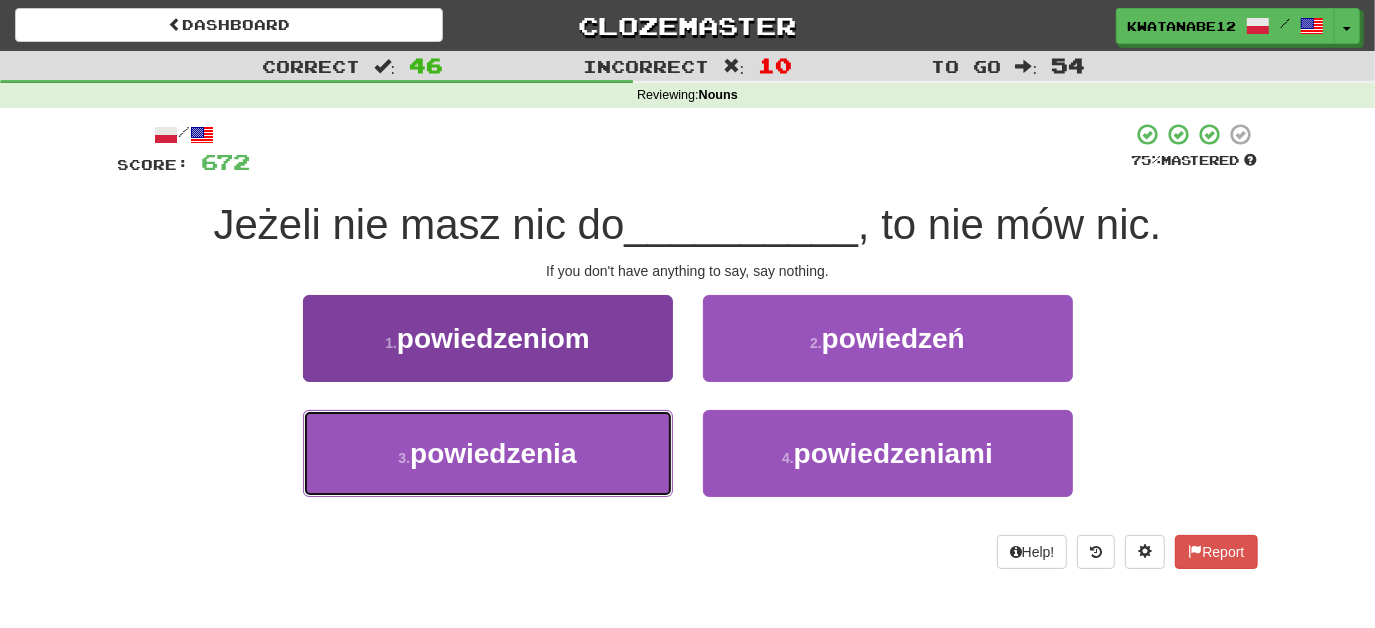 drag, startPoint x: 610, startPoint y: 463, endPoint x: 630, endPoint y: 448, distance: 25 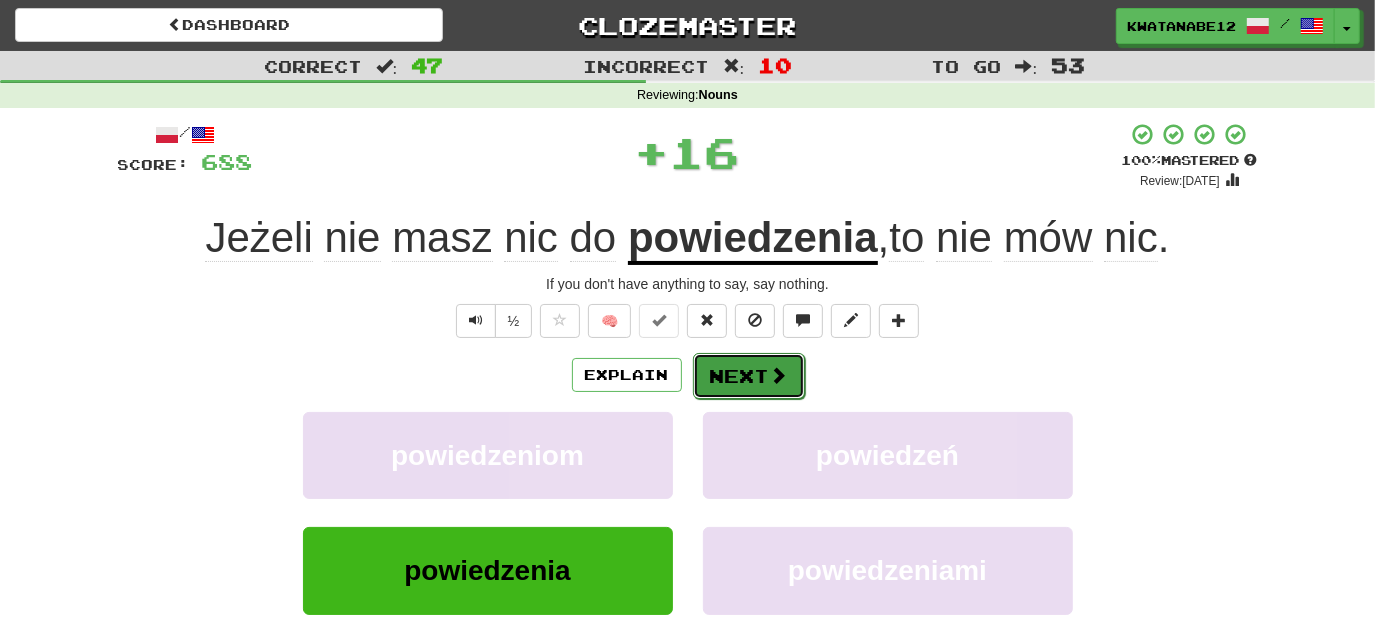 drag, startPoint x: 744, startPoint y: 388, endPoint x: 769, endPoint y: 364, distance: 34.655445 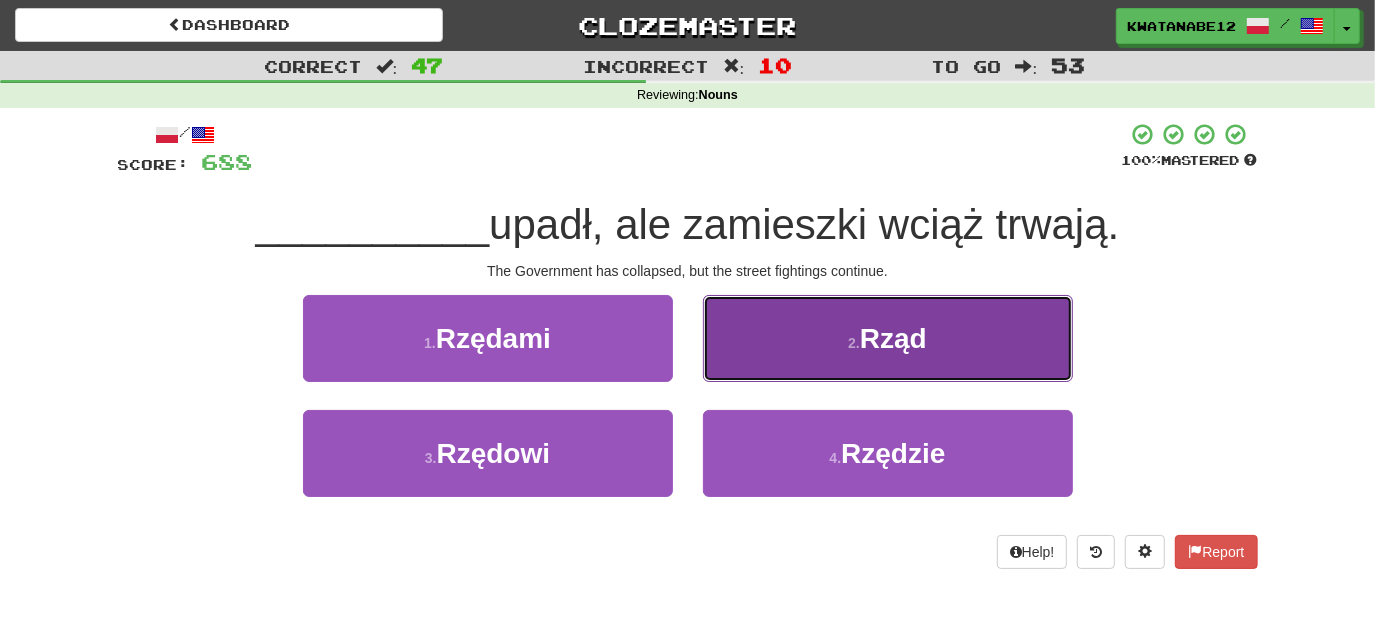 click on "2 .  Rząd" at bounding box center [888, 338] 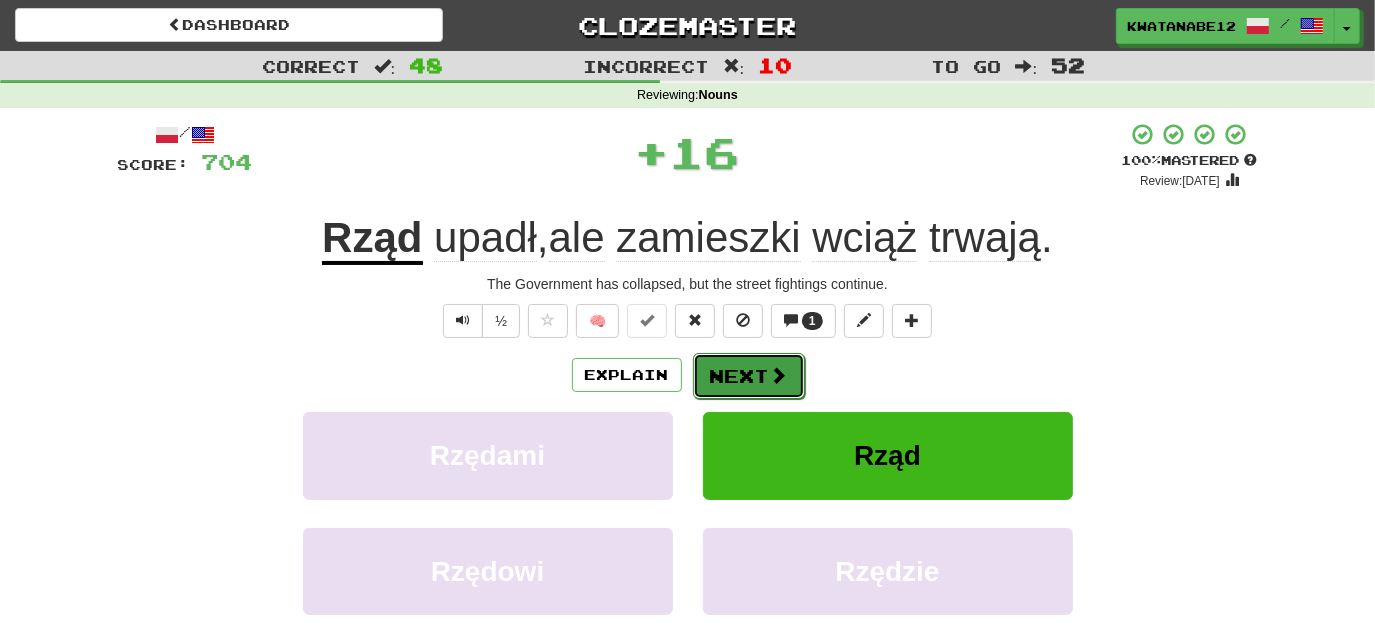 click on "Next" at bounding box center (749, 376) 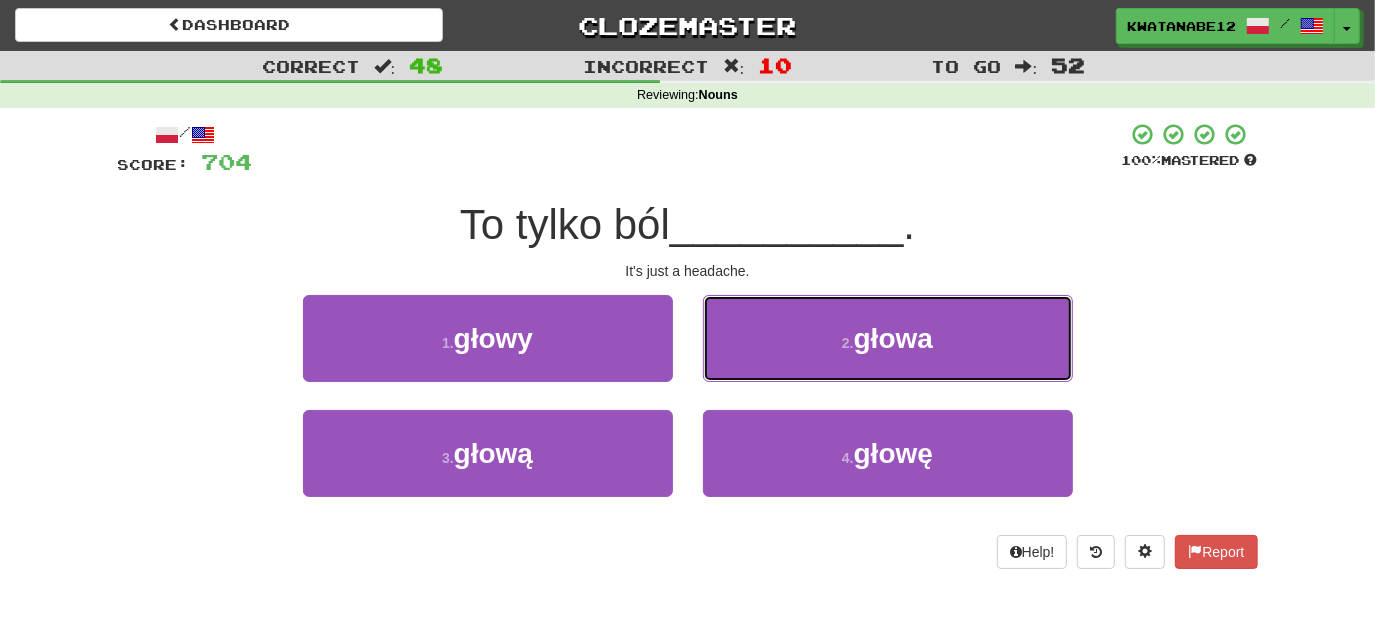 drag, startPoint x: 782, startPoint y: 336, endPoint x: 771, endPoint y: 348, distance: 16.27882 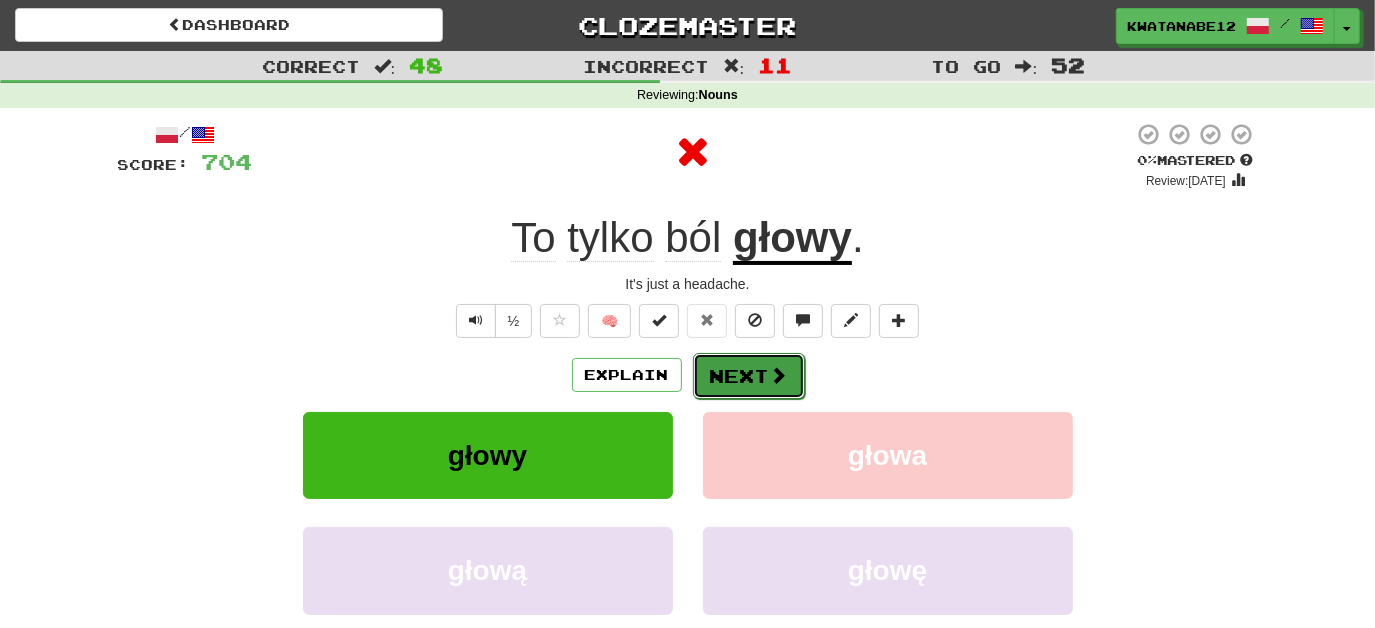 click on "Next" at bounding box center [749, 376] 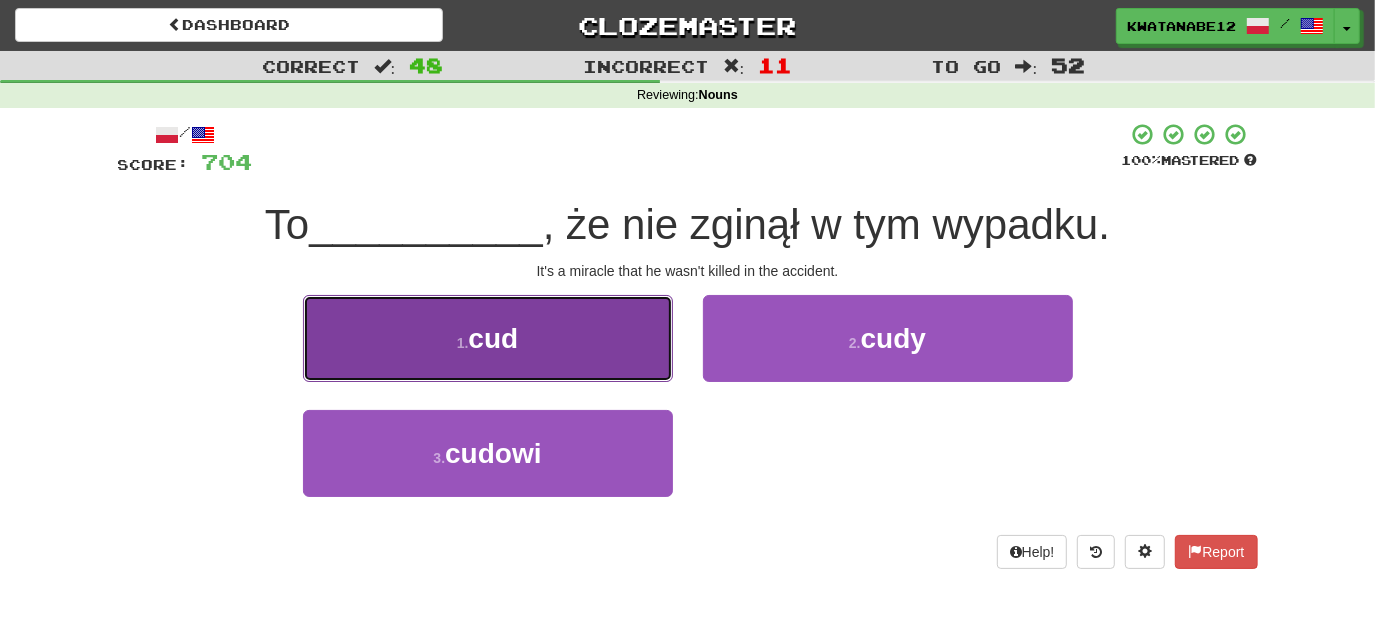 click on "1 .  cud" at bounding box center (488, 338) 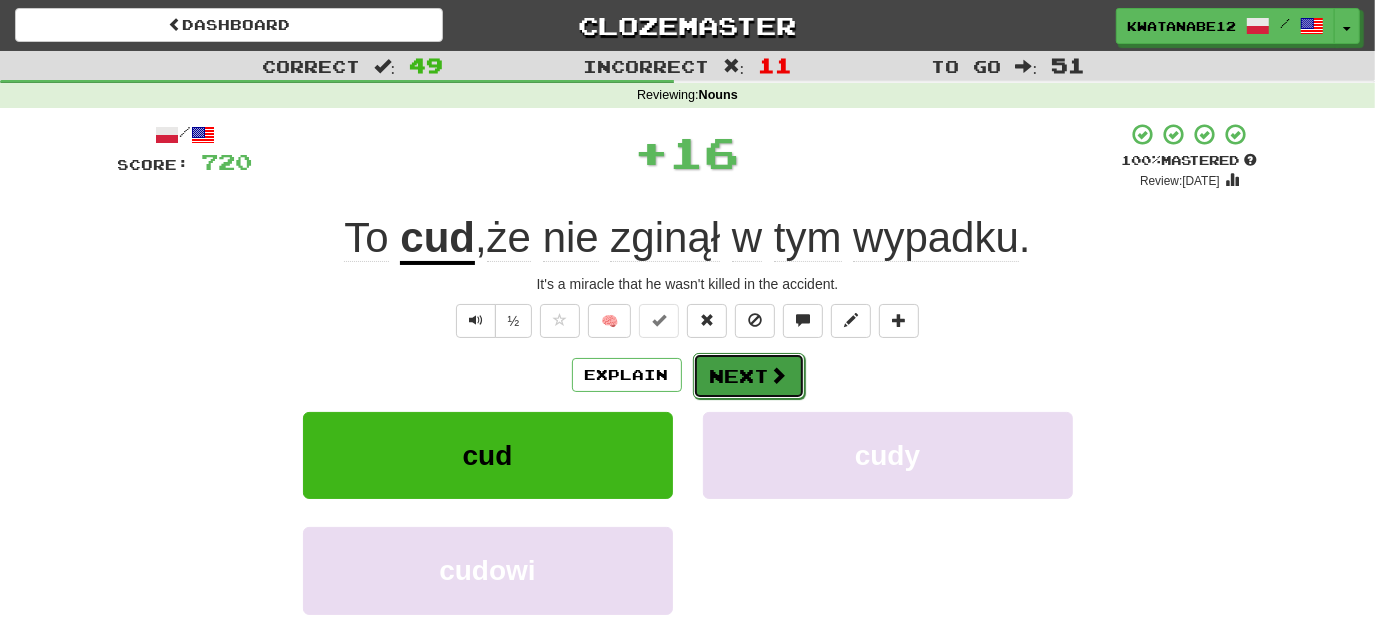 click on "Next" at bounding box center [749, 376] 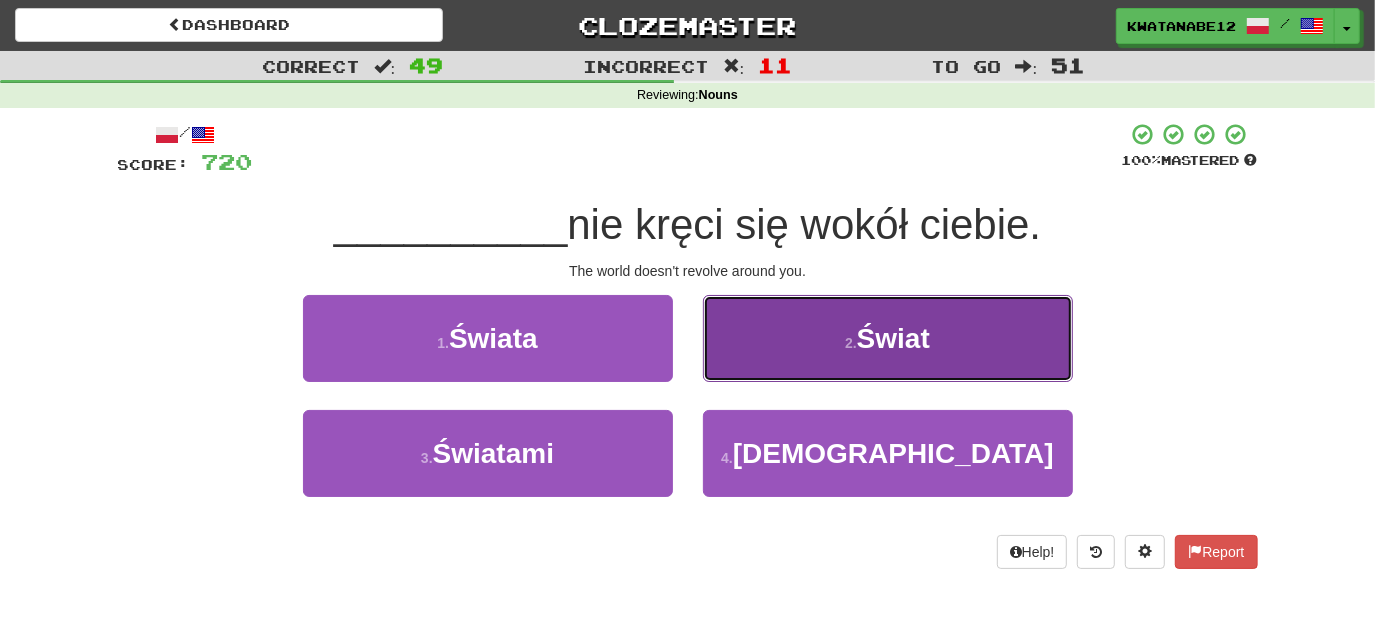 click on "2 .  Świat" at bounding box center [888, 338] 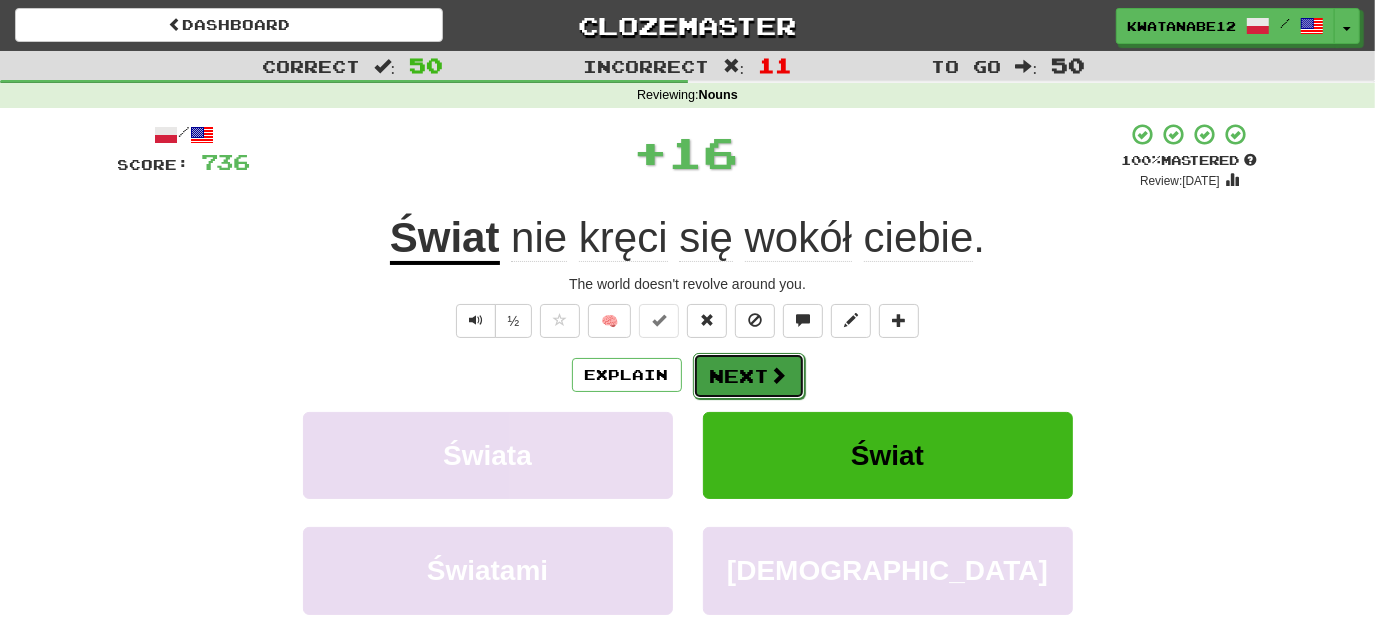 click on "Next" at bounding box center [749, 376] 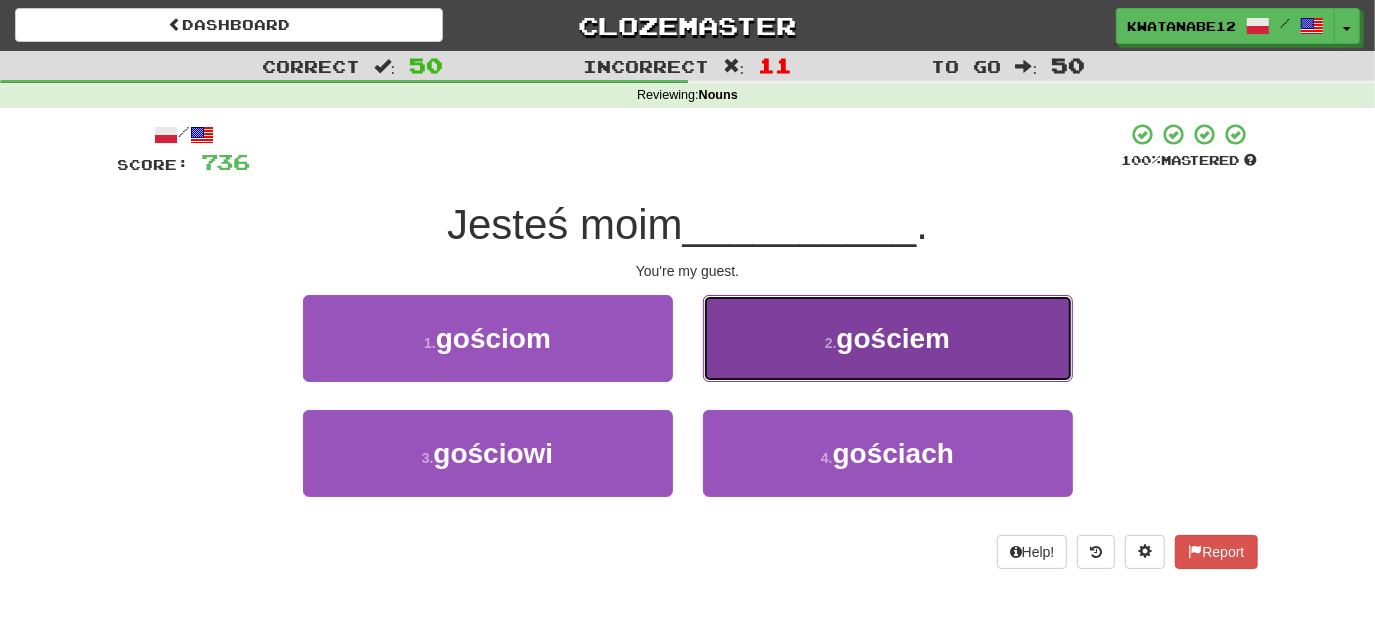 drag, startPoint x: 718, startPoint y: 311, endPoint x: 726, endPoint y: 335, distance: 25.298222 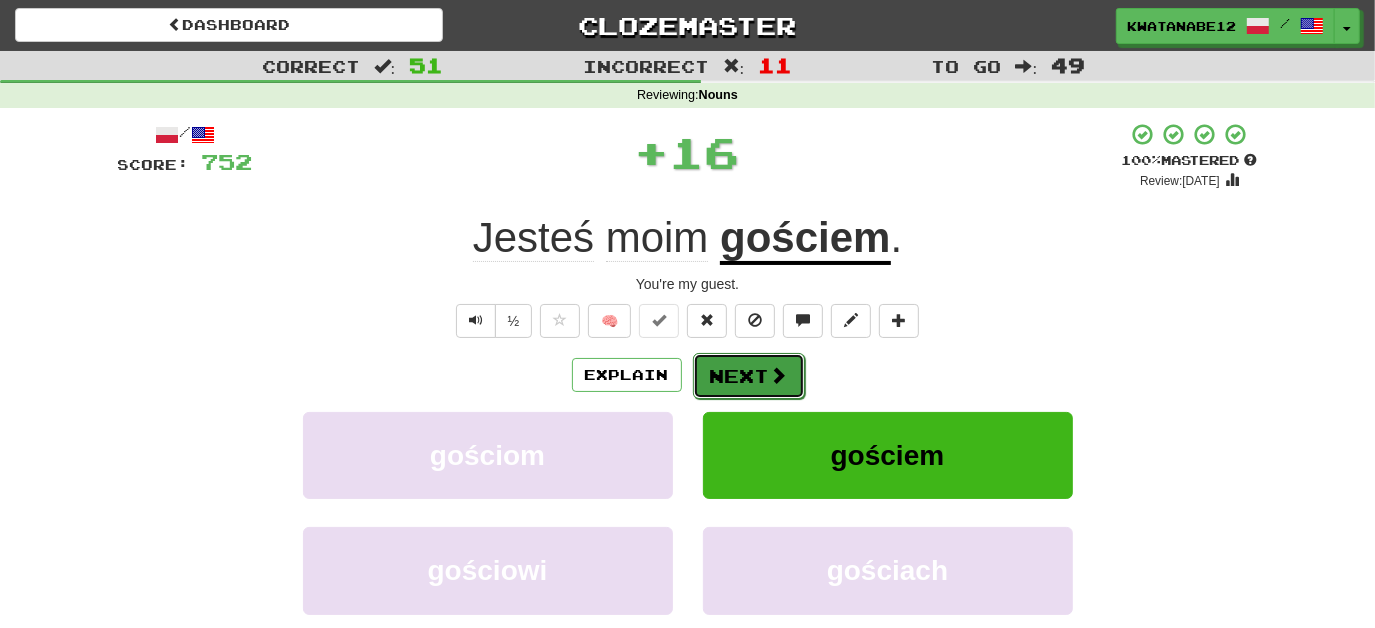click on "Next" at bounding box center (749, 376) 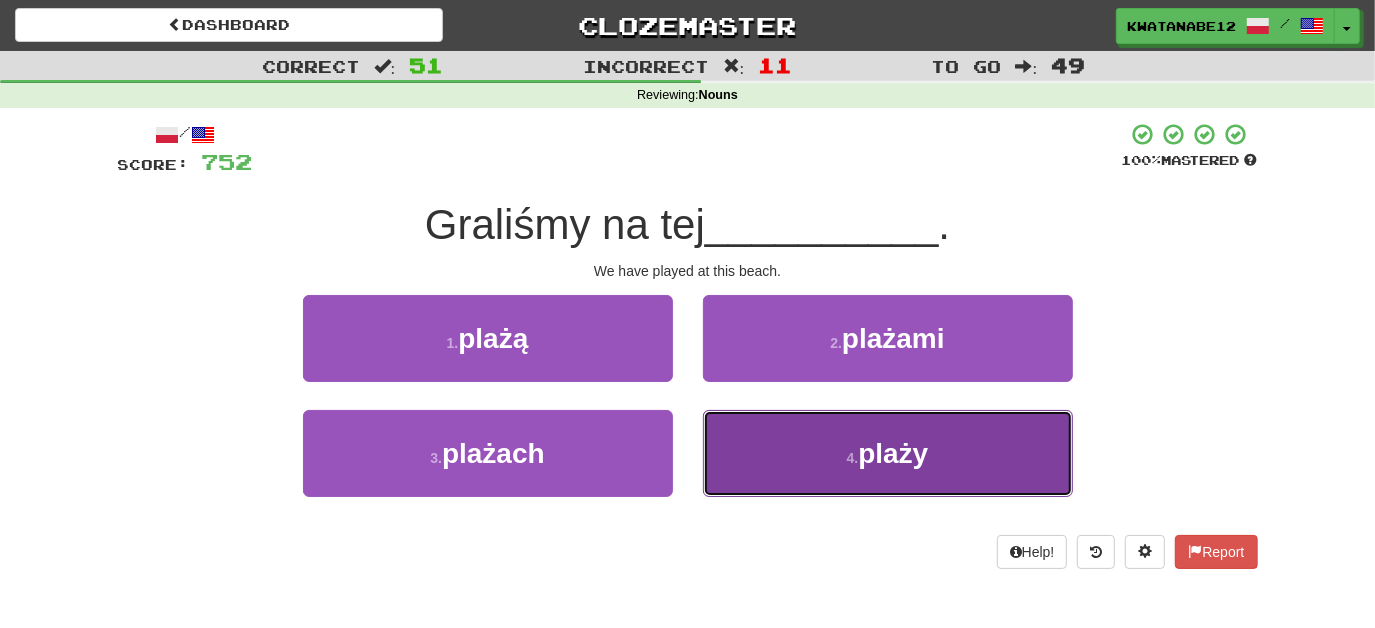 click on "4 .  plaży" at bounding box center (888, 453) 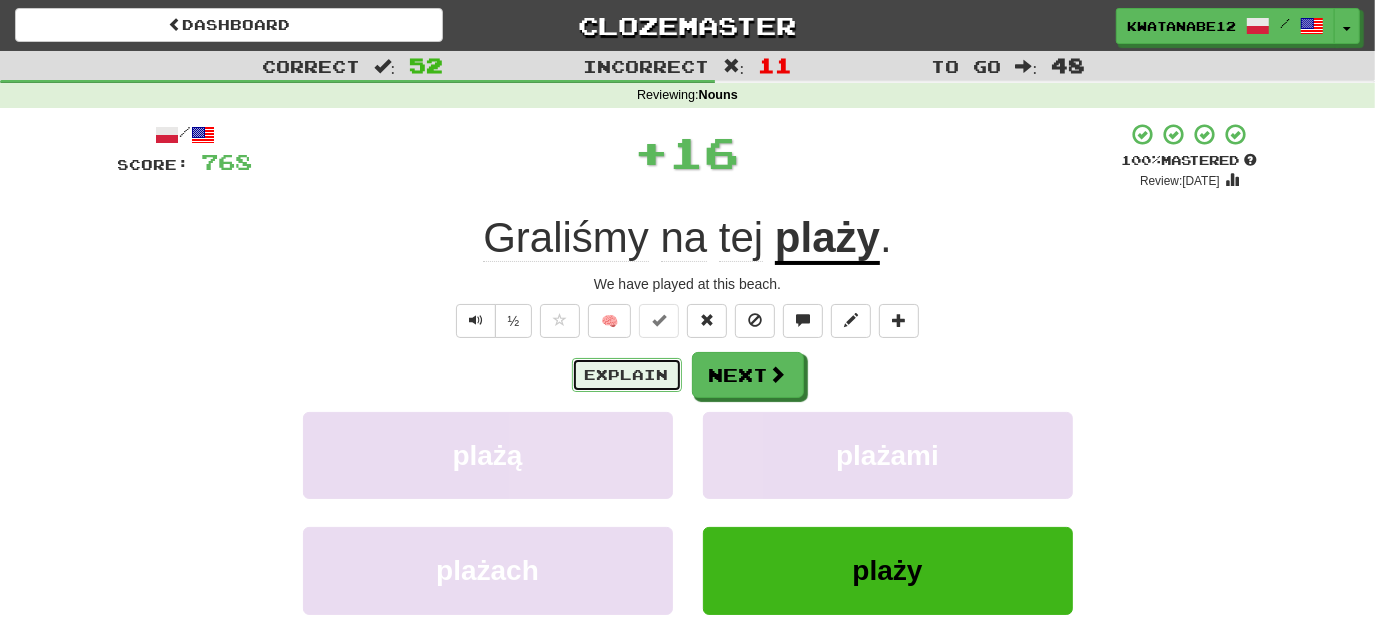 click on "Explain" at bounding box center [627, 375] 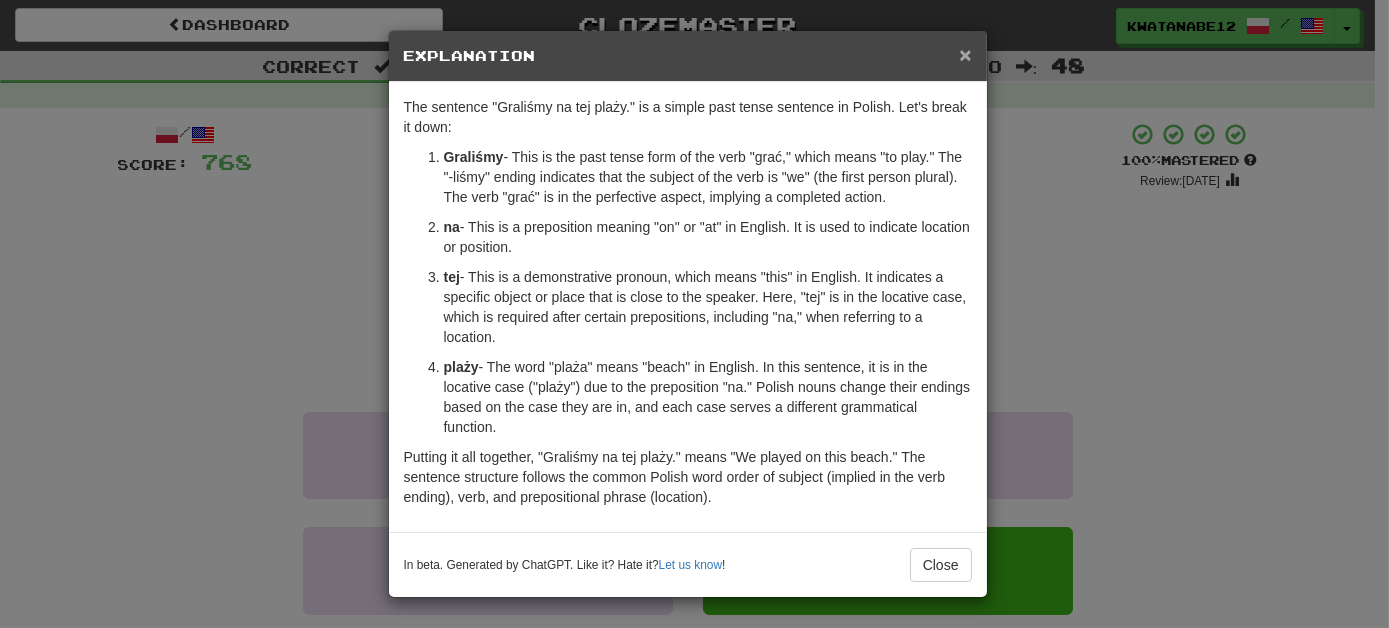 click on "×" at bounding box center [965, 54] 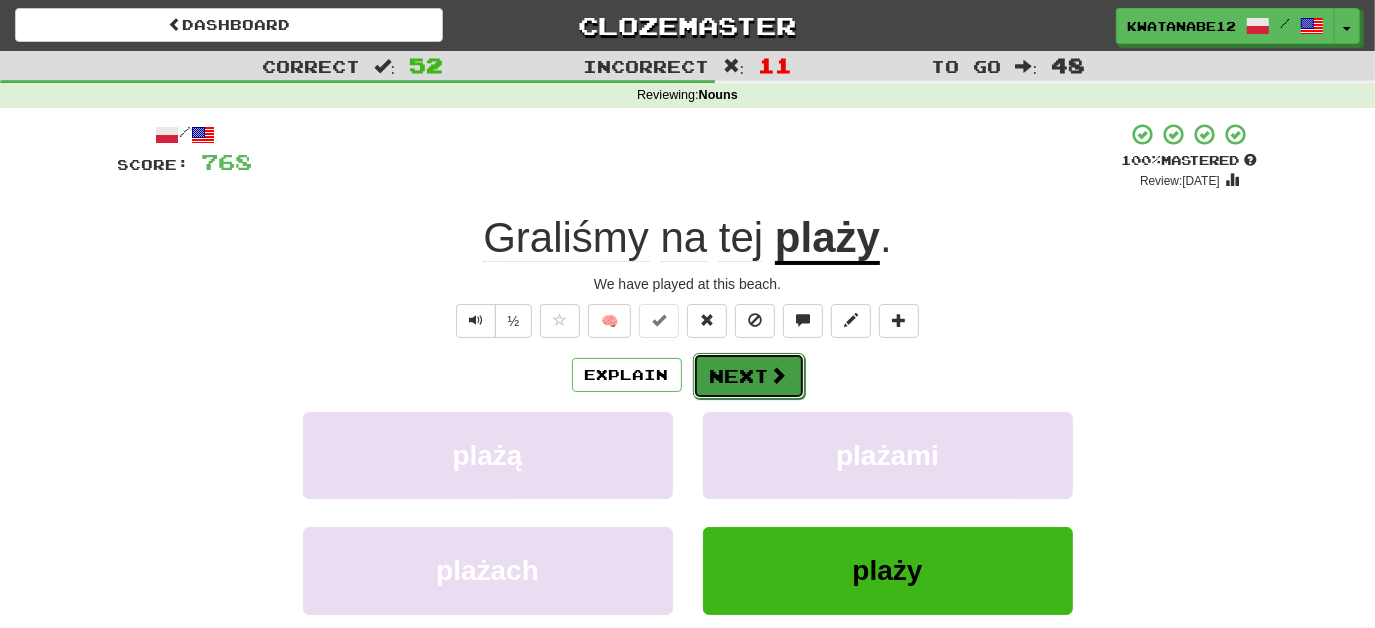 click at bounding box center [779, 375] 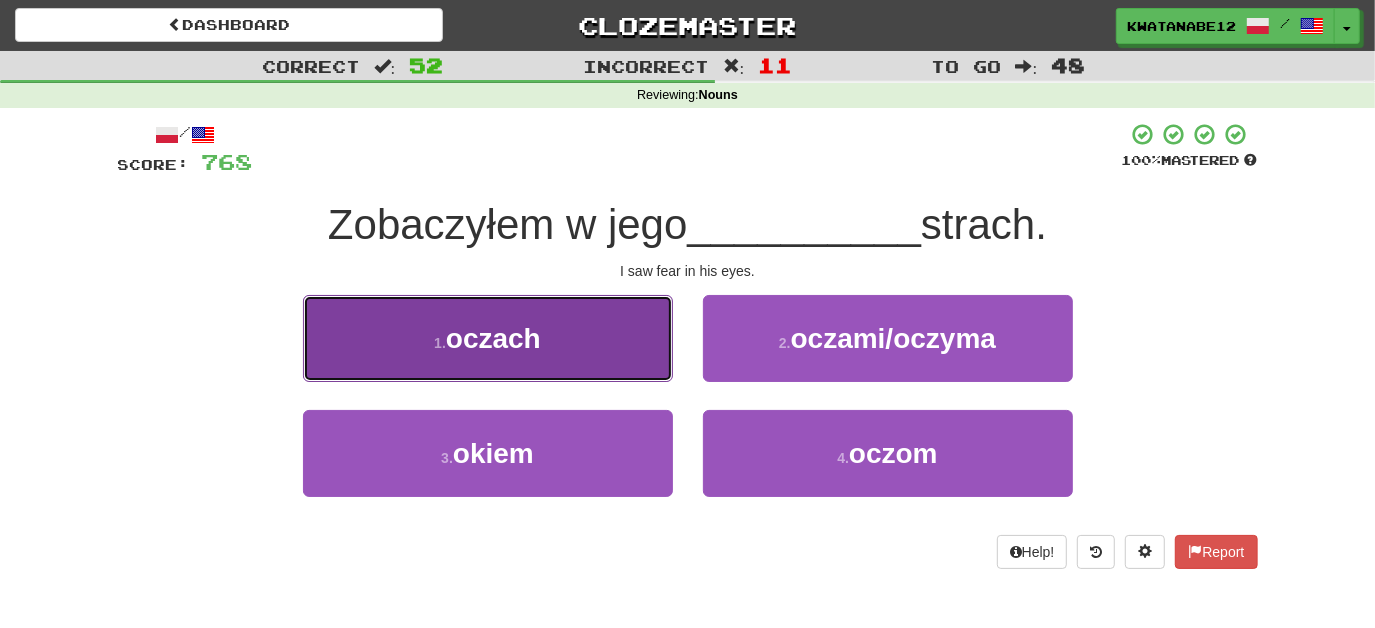 drag, startPoint x: 583, startPoint y: 352, endPoint x: 605, endPoint y: 351, distance: 22.022715 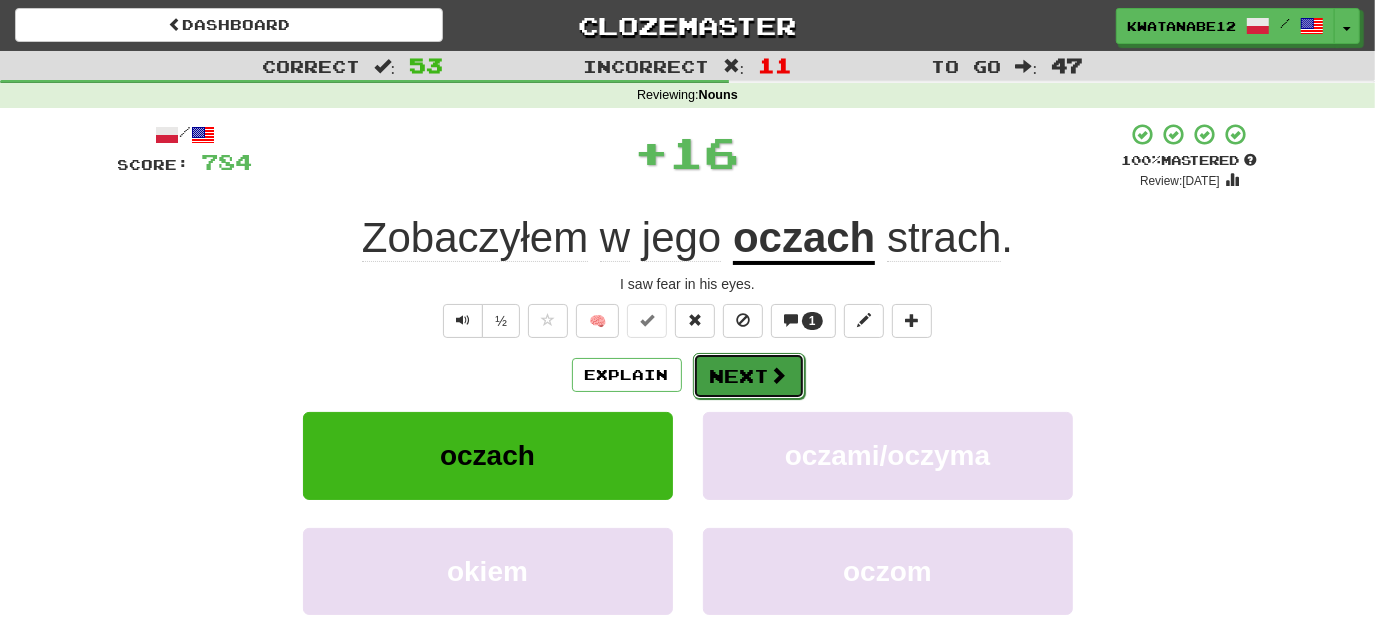 click on "Next" at bounding box center [749, 376] 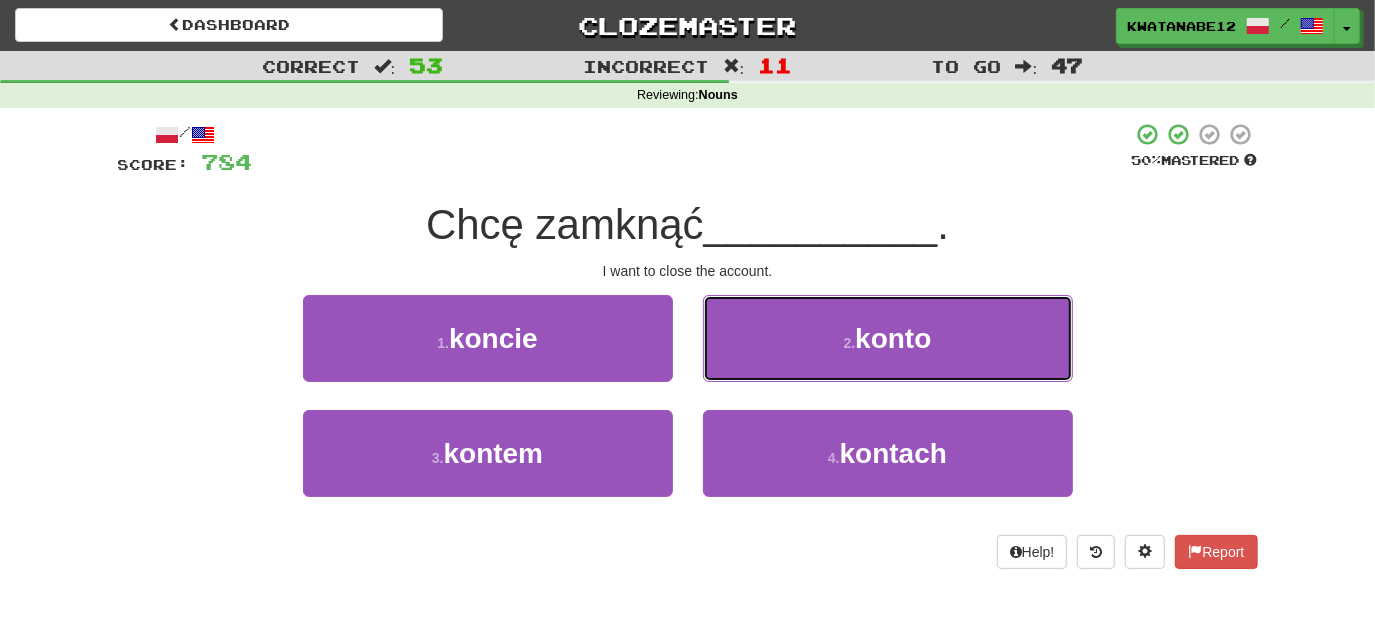 click on "2 .  konto" at bounding box center (888, 338) 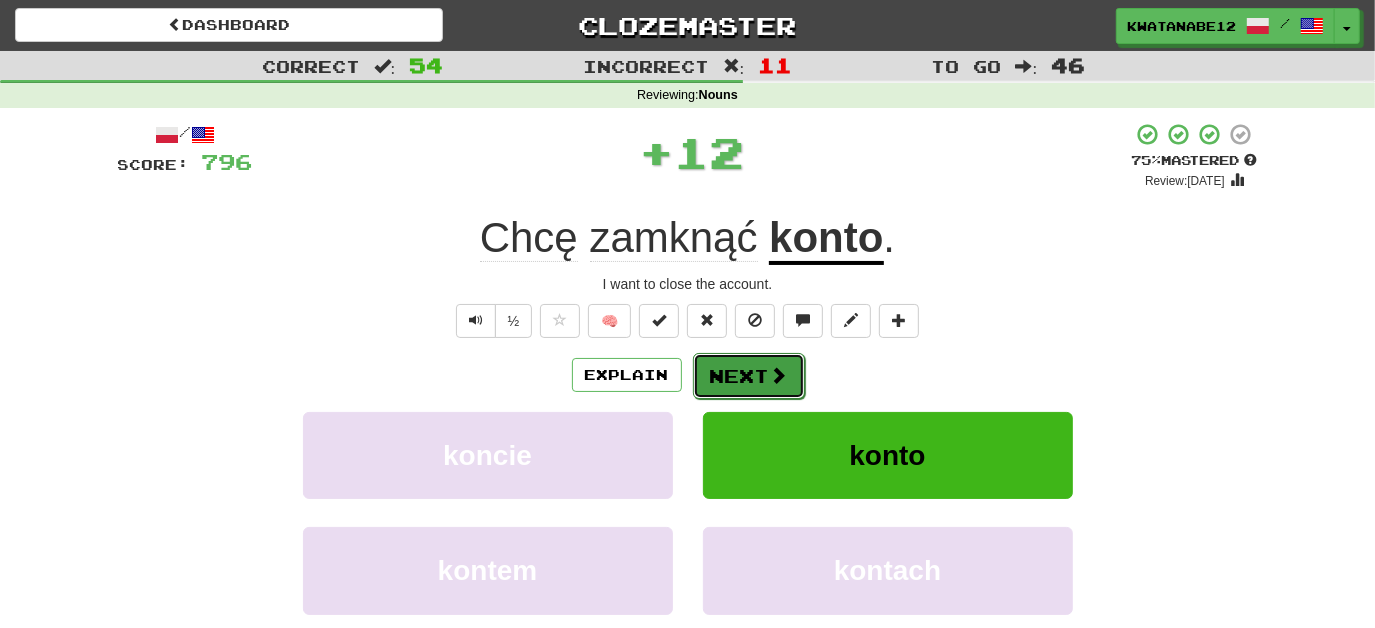 click on "Next" at bounding box center [749, 376] 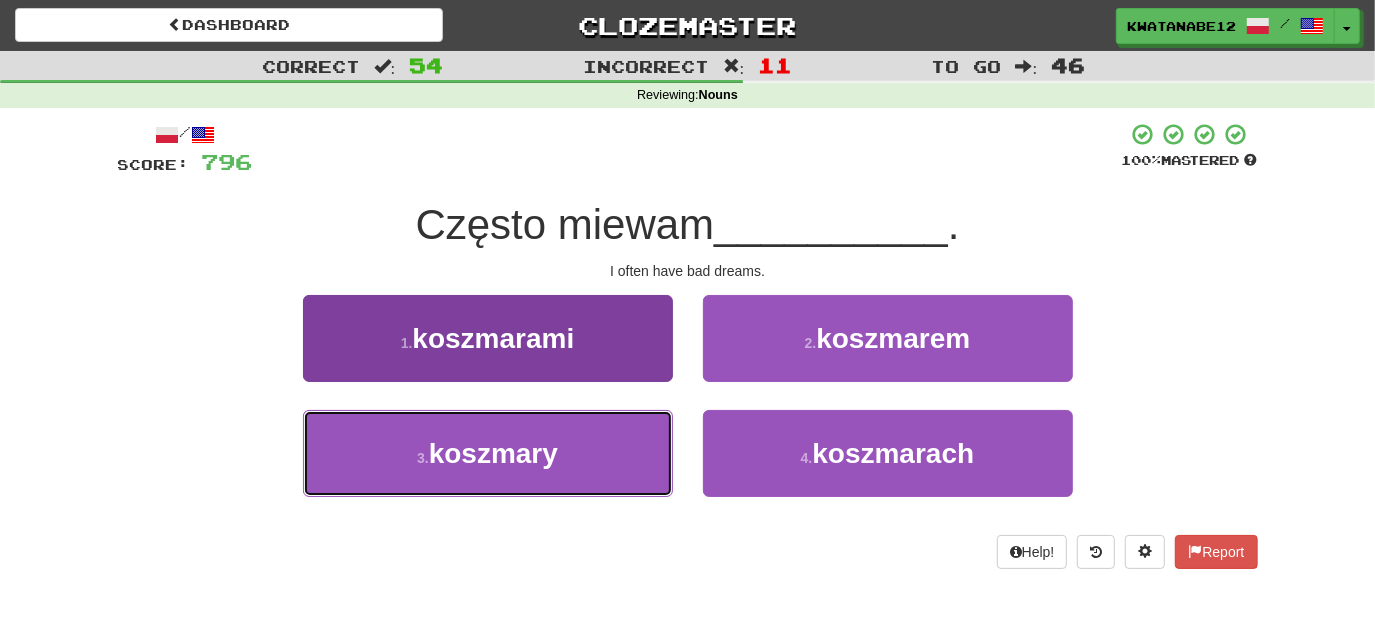 drag, startPoint x: 610, startPoint y: 434, endPoint x: 622, endPoint y: 431, distance: 12.369317 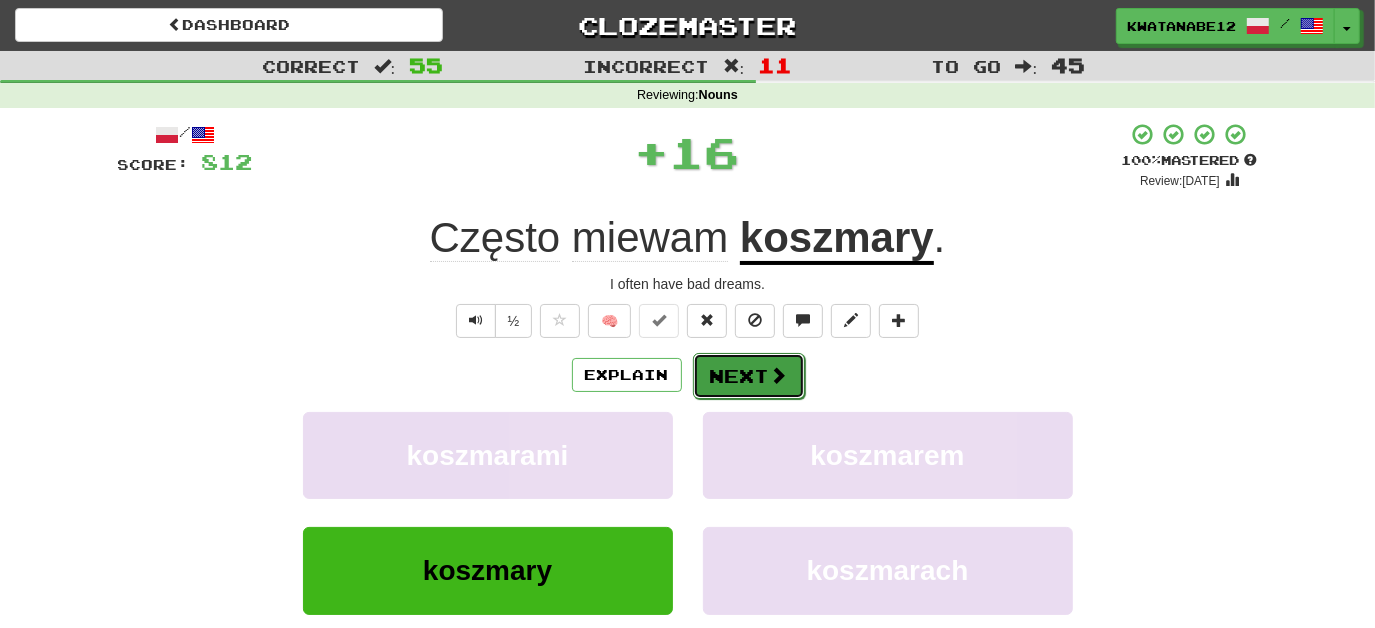 click on "Next" at bounding box center [749, 376] 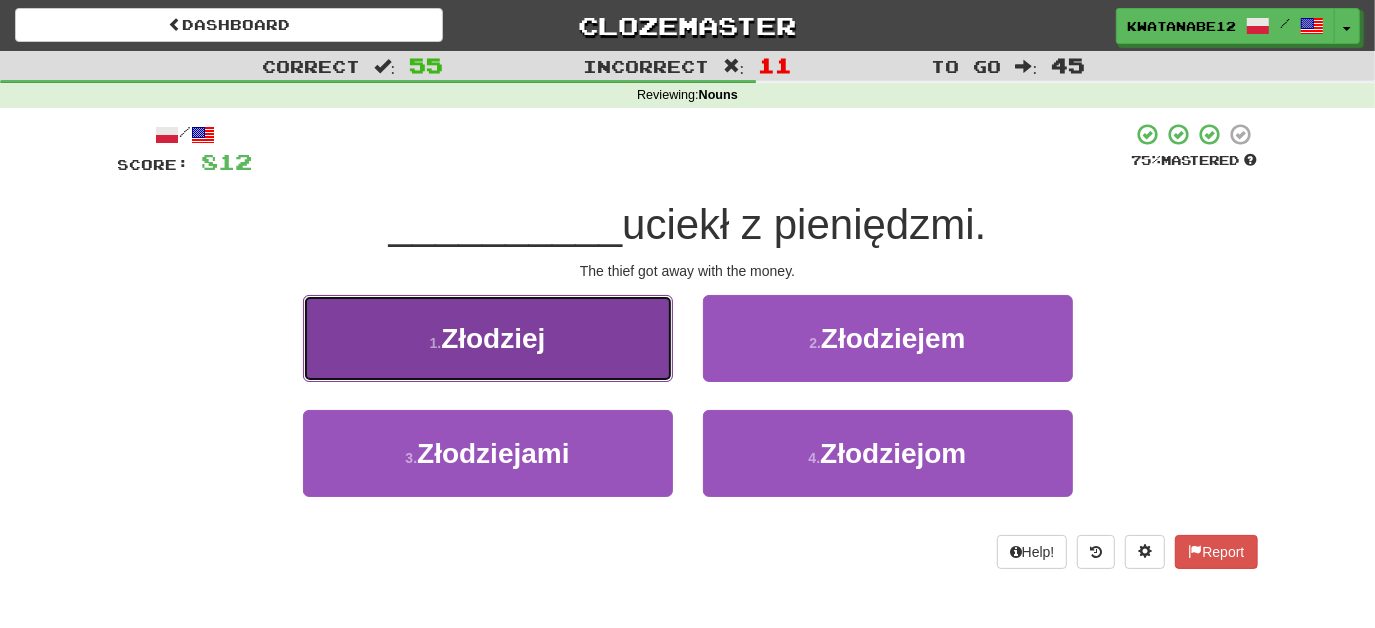 drag, startPoint x: 589, startPoint y: 338, endPoint x: 628, endPoint y: 352, distance: 41.4367 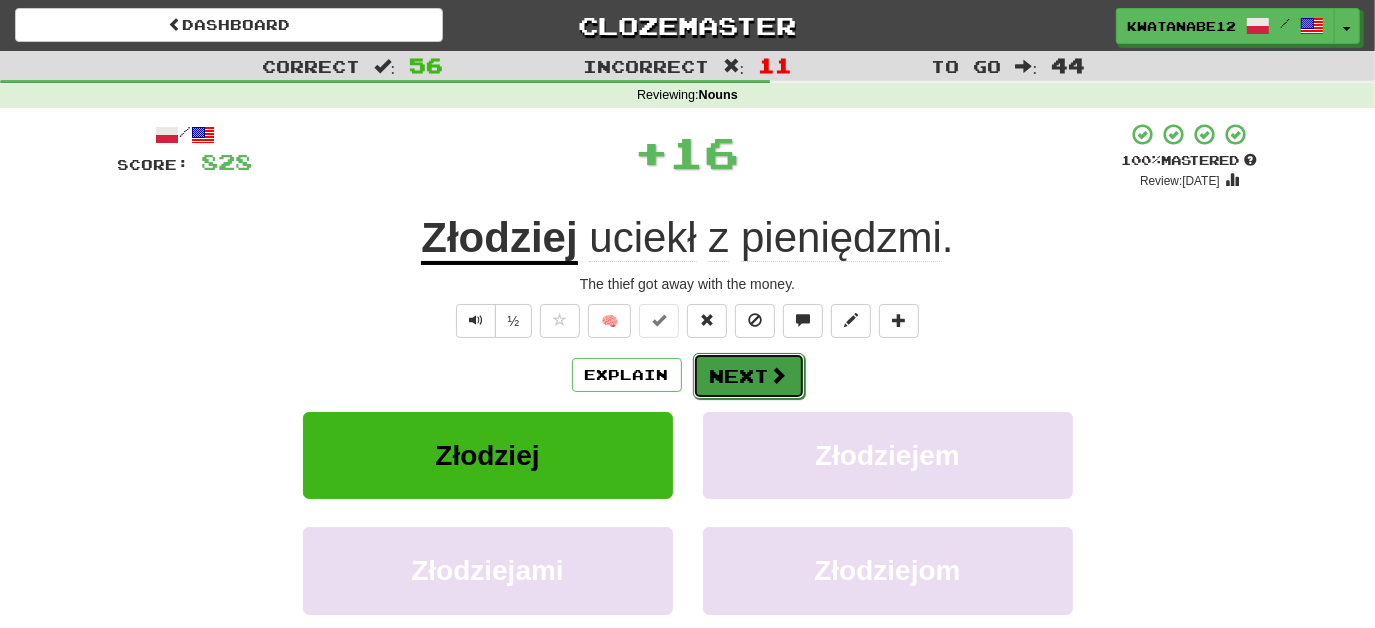 click on "Next" at bounding box center (749, 376) 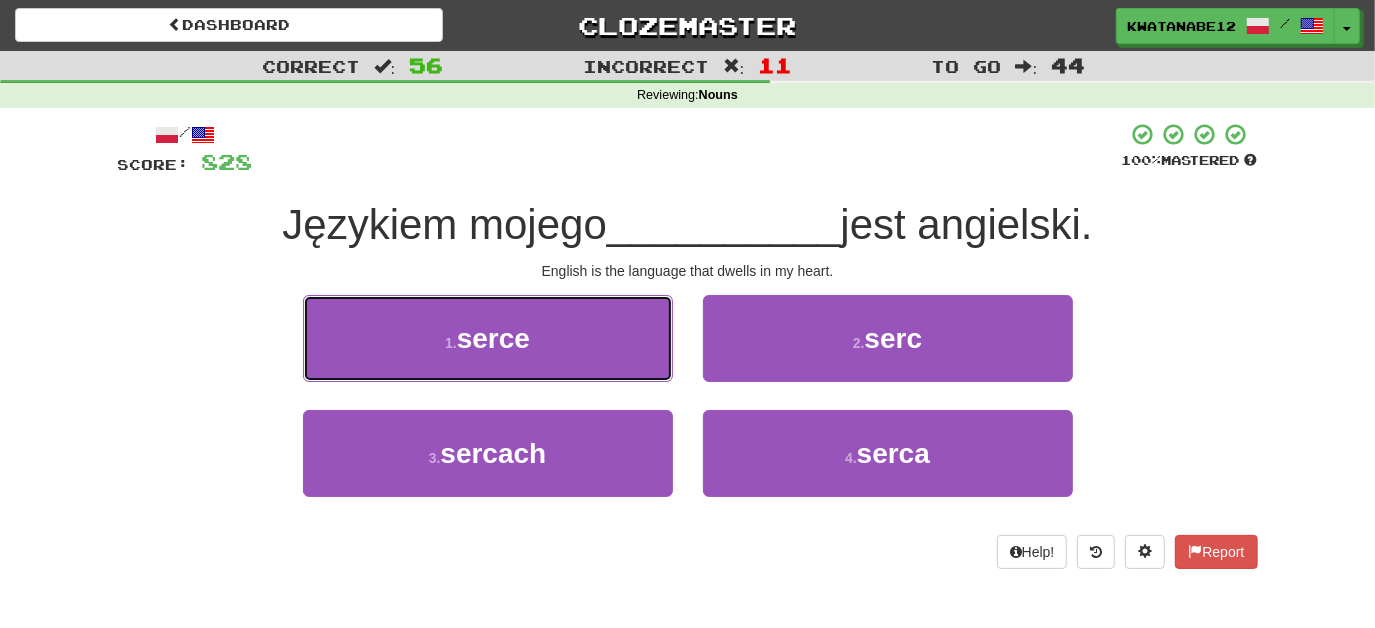 drag, startPoint x: 610, startPoint y: 350, endPoint x: 624, endPoint y: 350, distance: 14 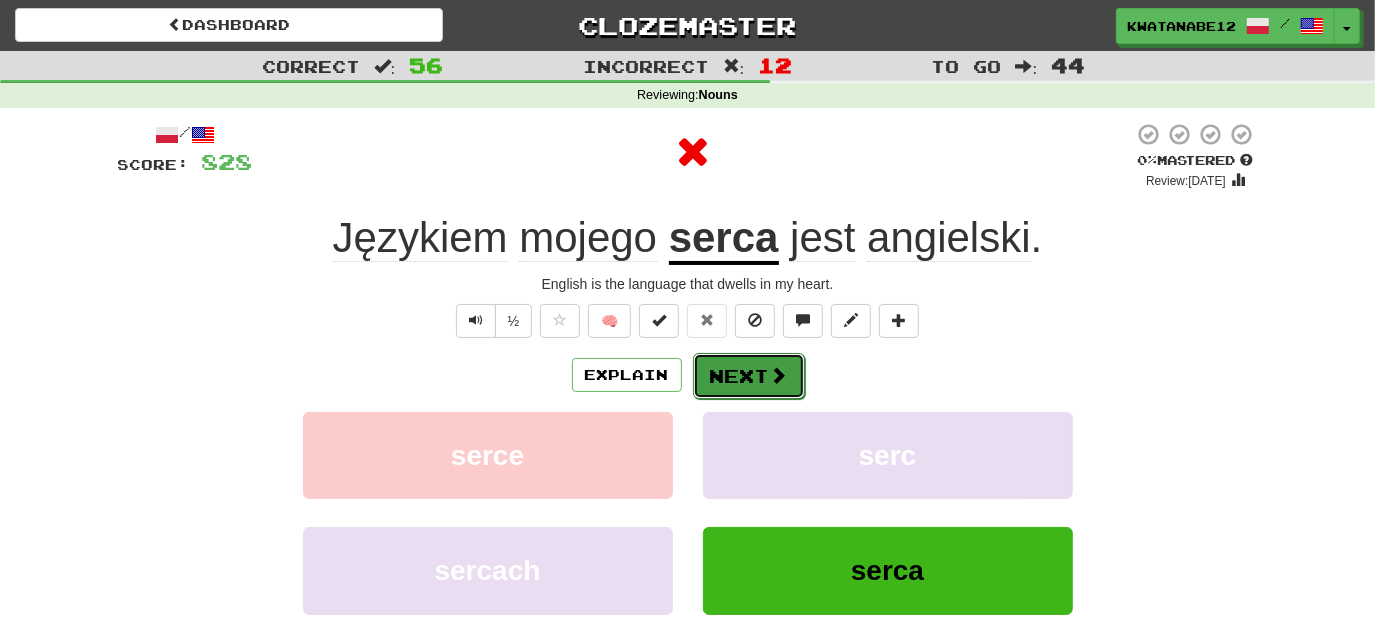 click on "Next" at bounding box center [749, 376] 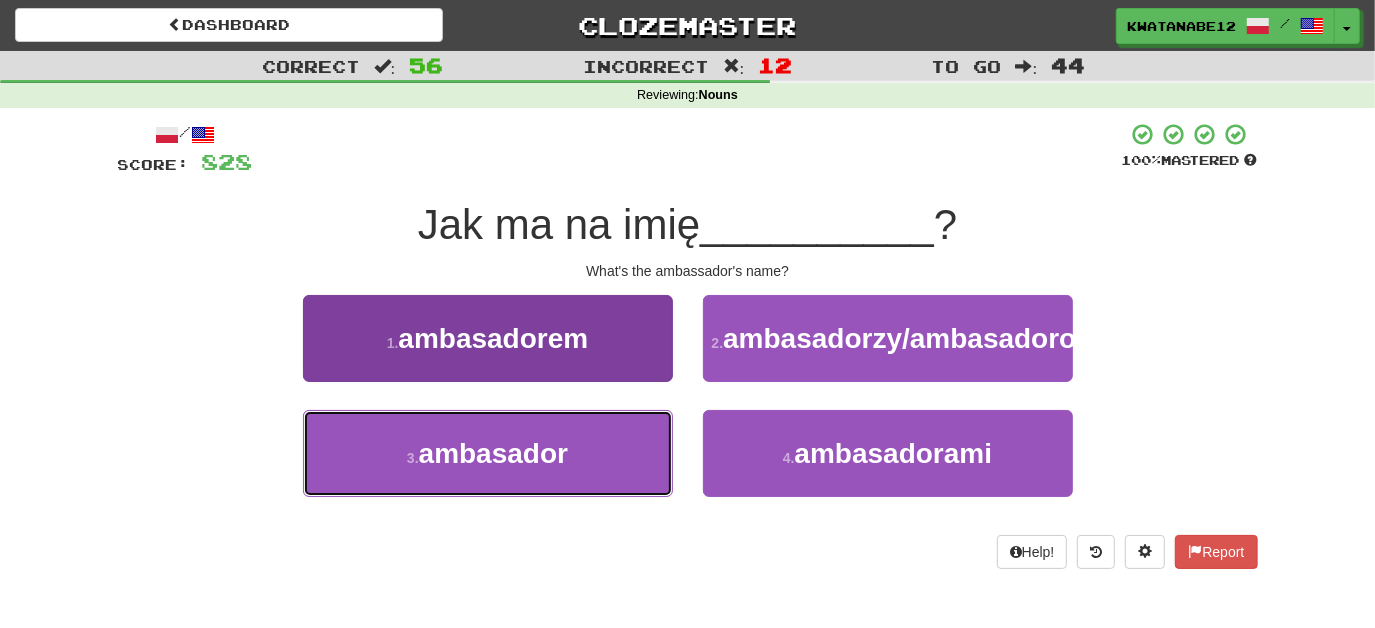 drag, startPoint x: 593, startPoint y: 502, endPoint x: 658, endPoint y: 454, distance: 80.80223 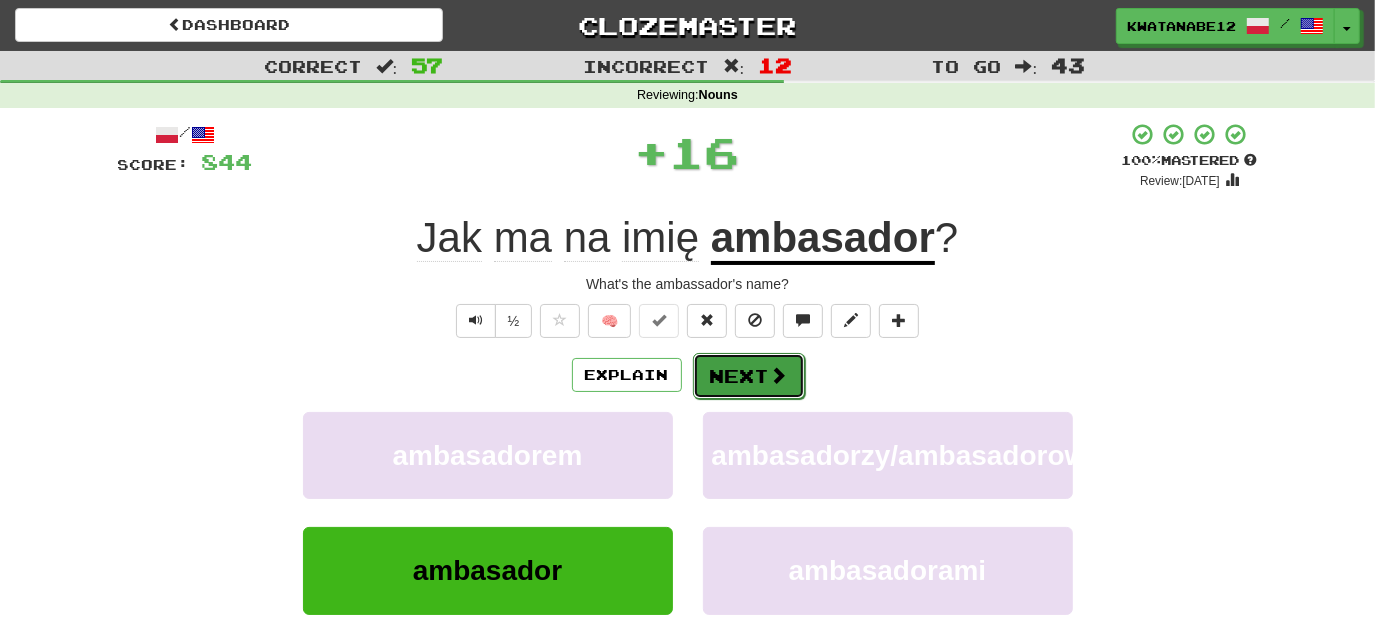 click on "Next" at bounding box center (749, 376) 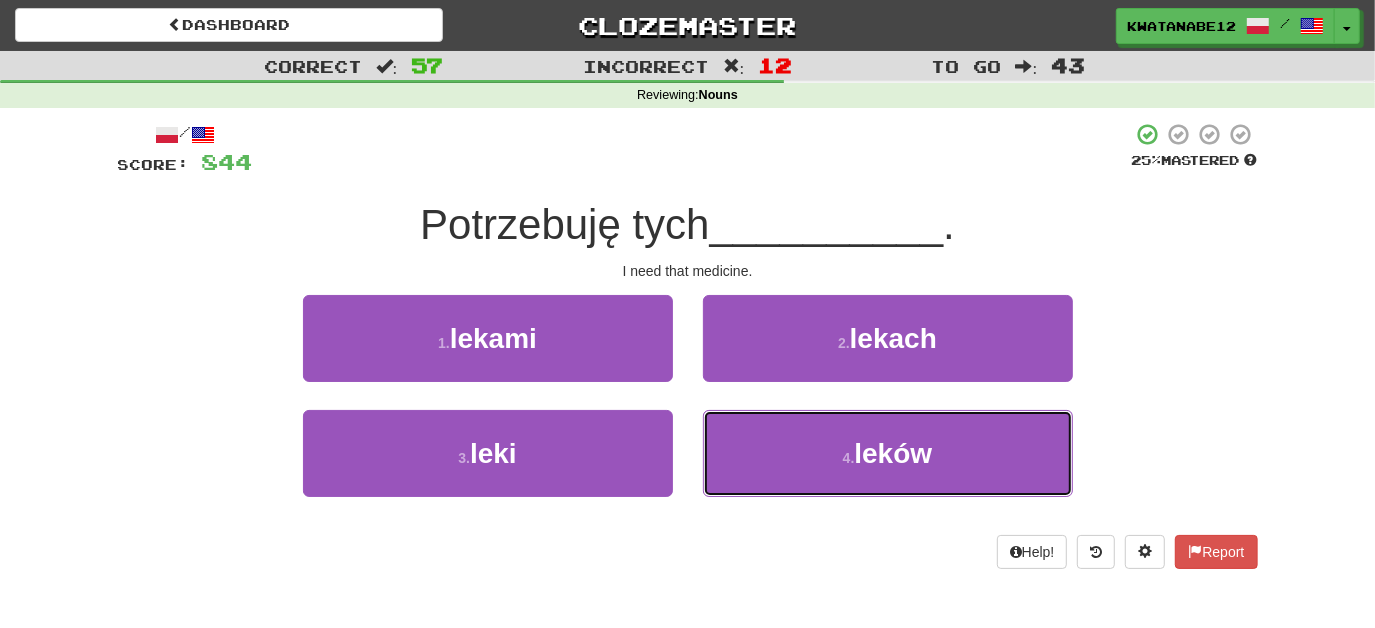 drag, startPoint x: 796, startPoint y: 448, endPoint x: 761, endPoint y: 400, distance: 59.405388 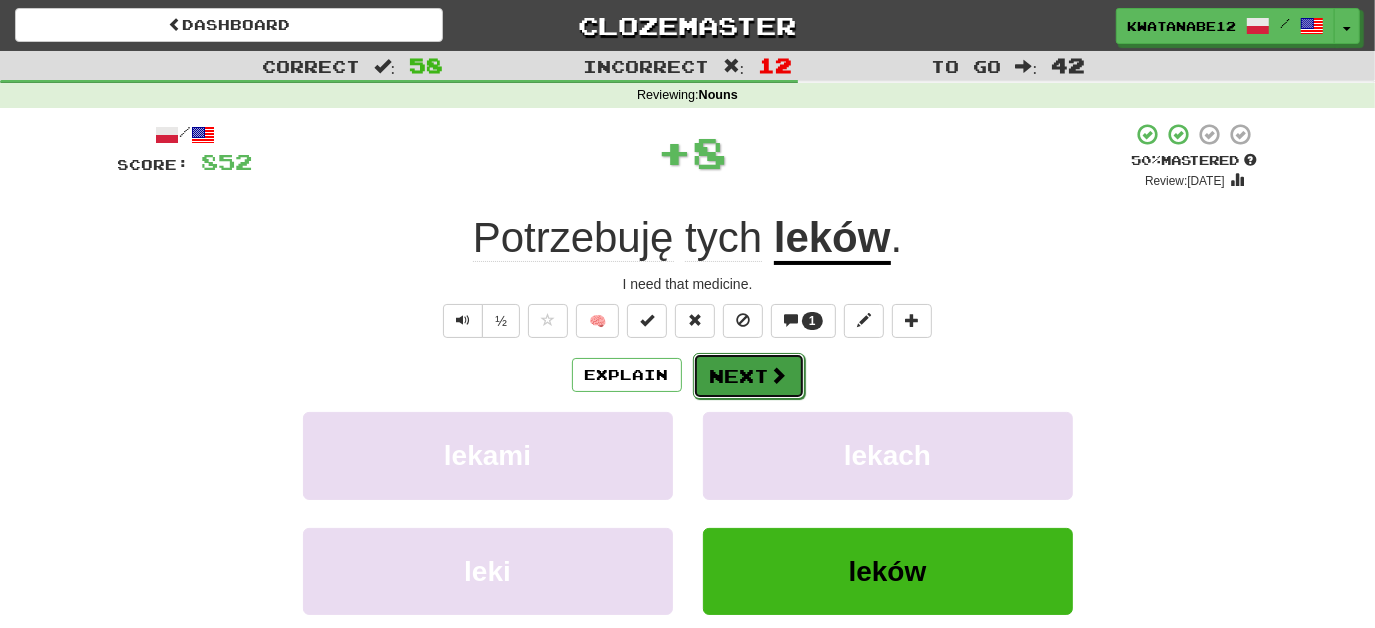click on "Next" at bounding box center (749, 376) 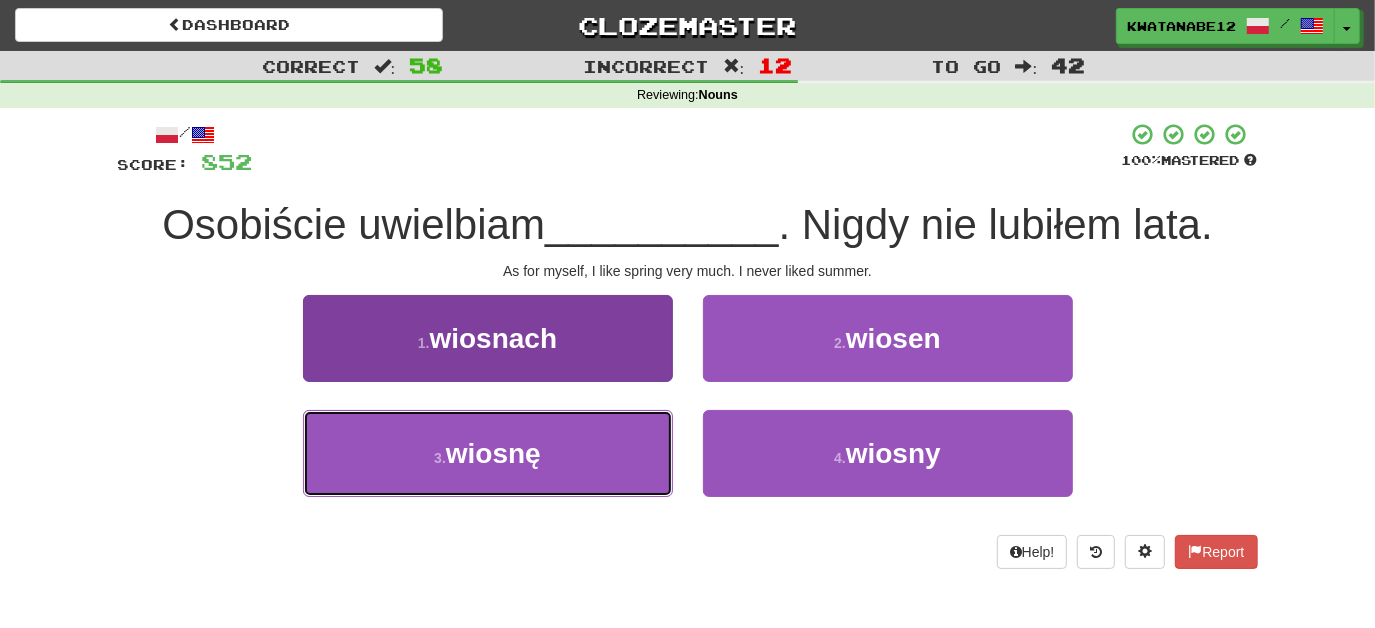 click on "3 .  wiosnę" at bounding box center [488, 453] 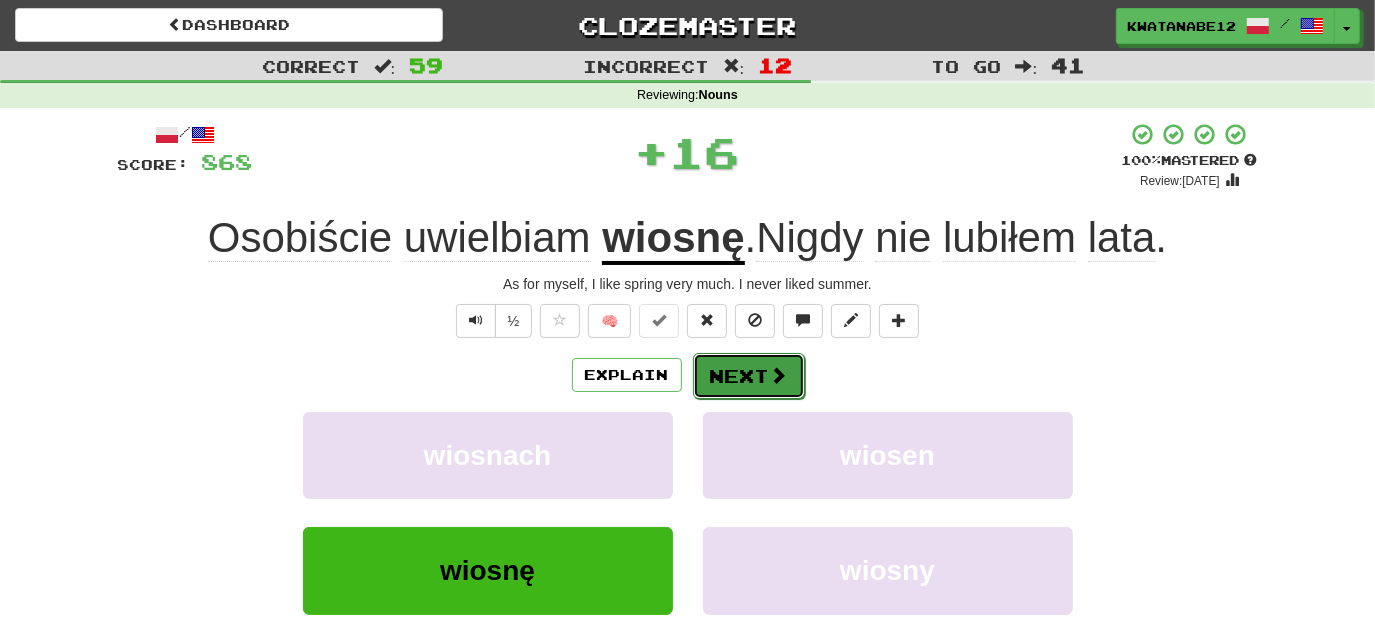 click on "Next" at bounding box center [749, 376] 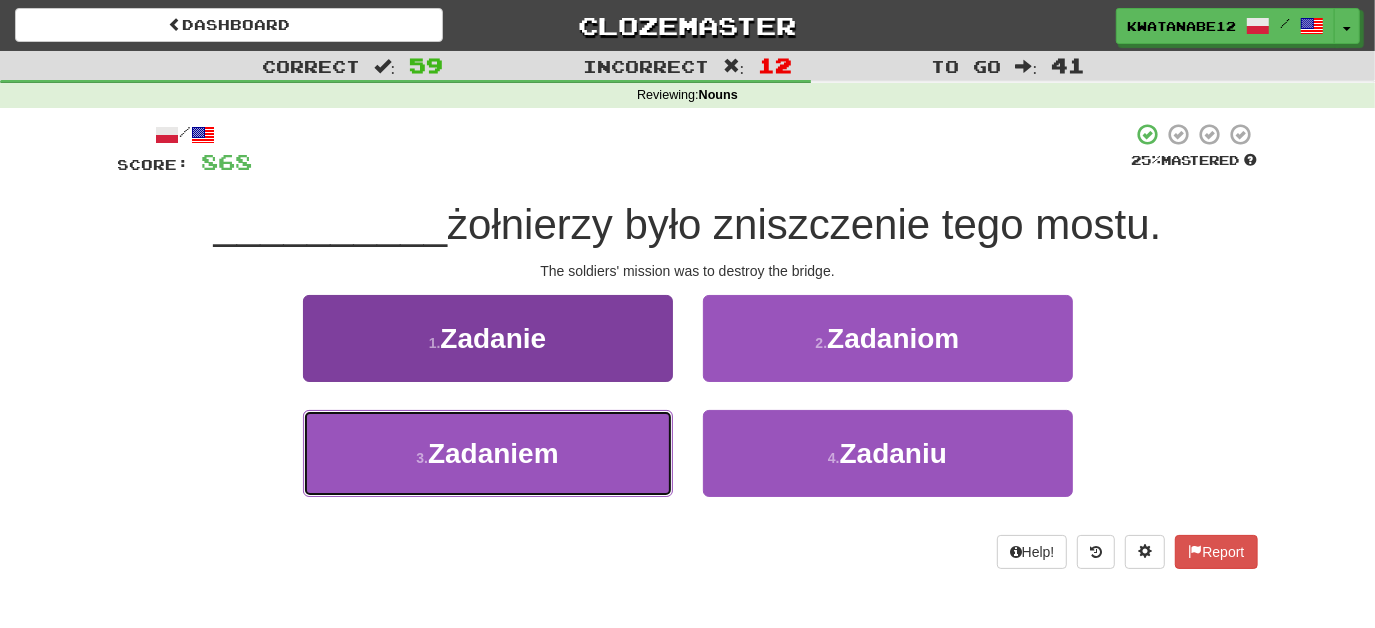 click on "3 .  [GEOGRAPHIC_DATA]" at bounding box center (488, 453) 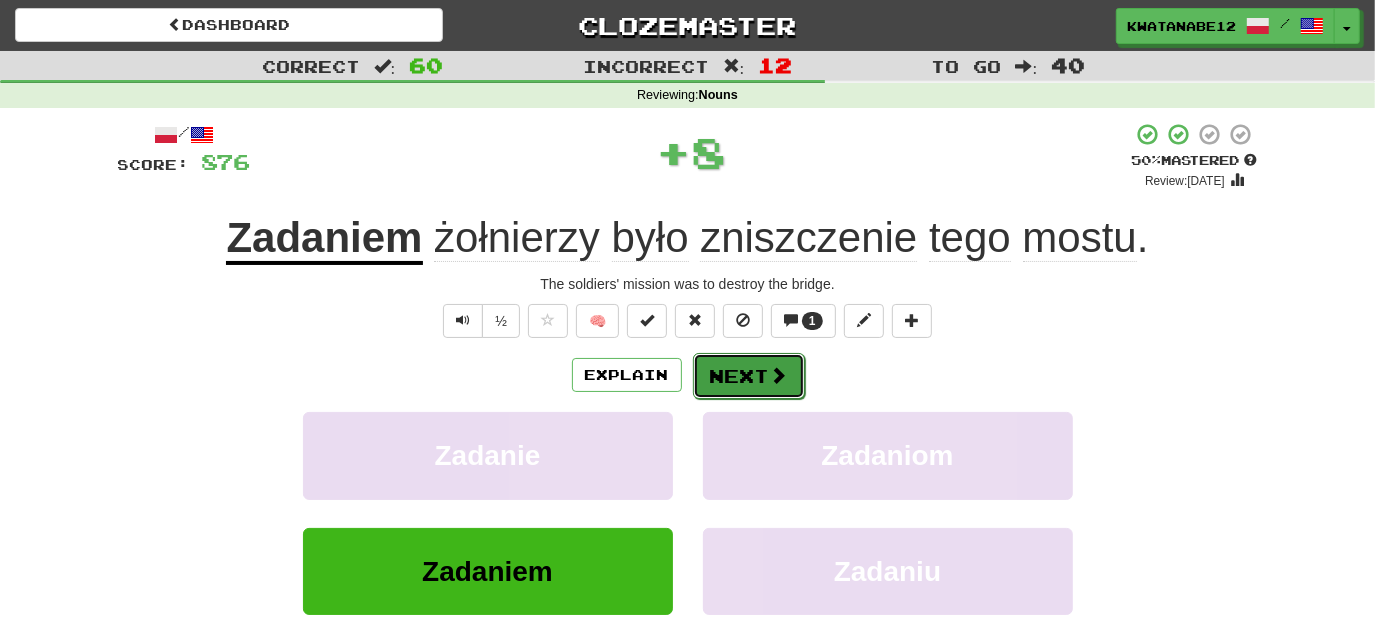 click at bounding box center [779, 375] 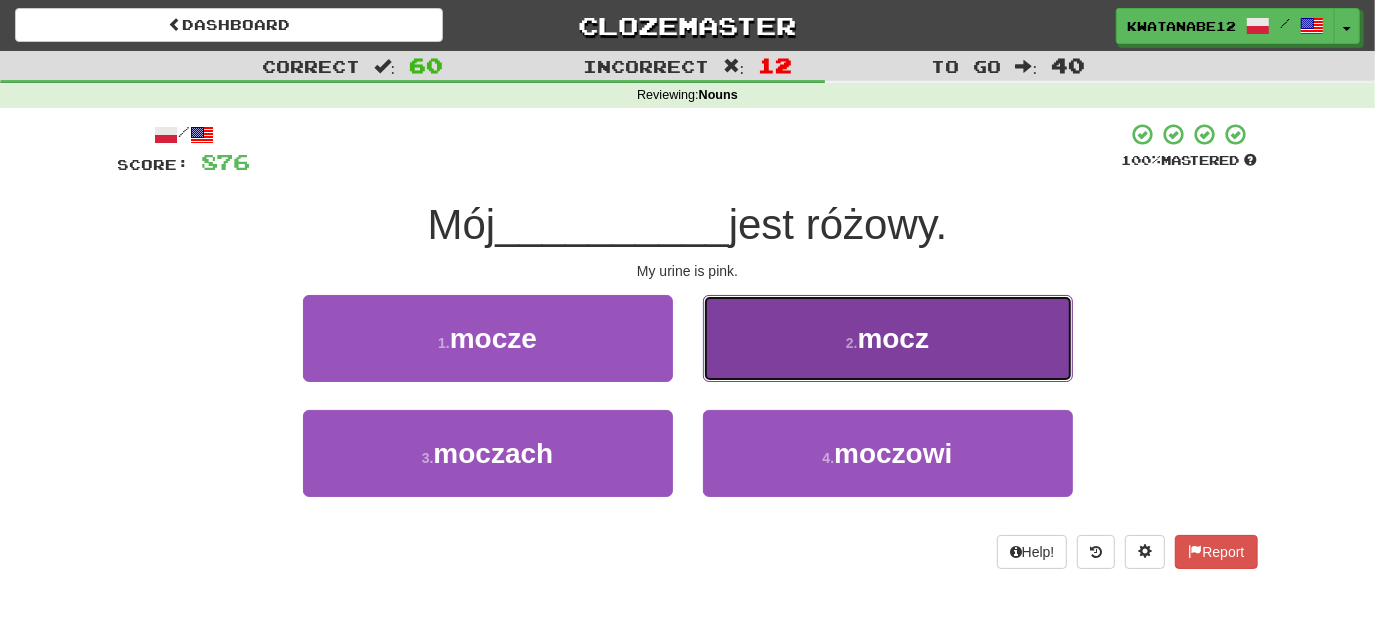click on "2 .  mocz" at bounding box center (888, 338) 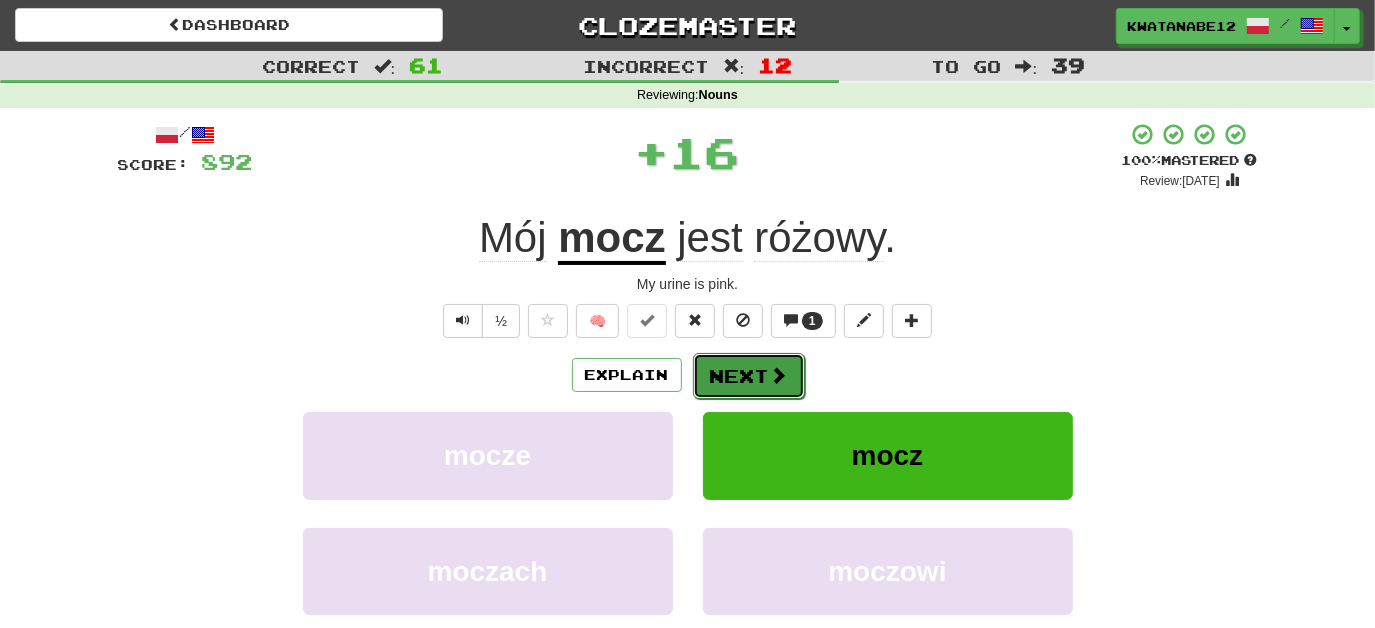click on "Next" at bounding box center [749, 376] 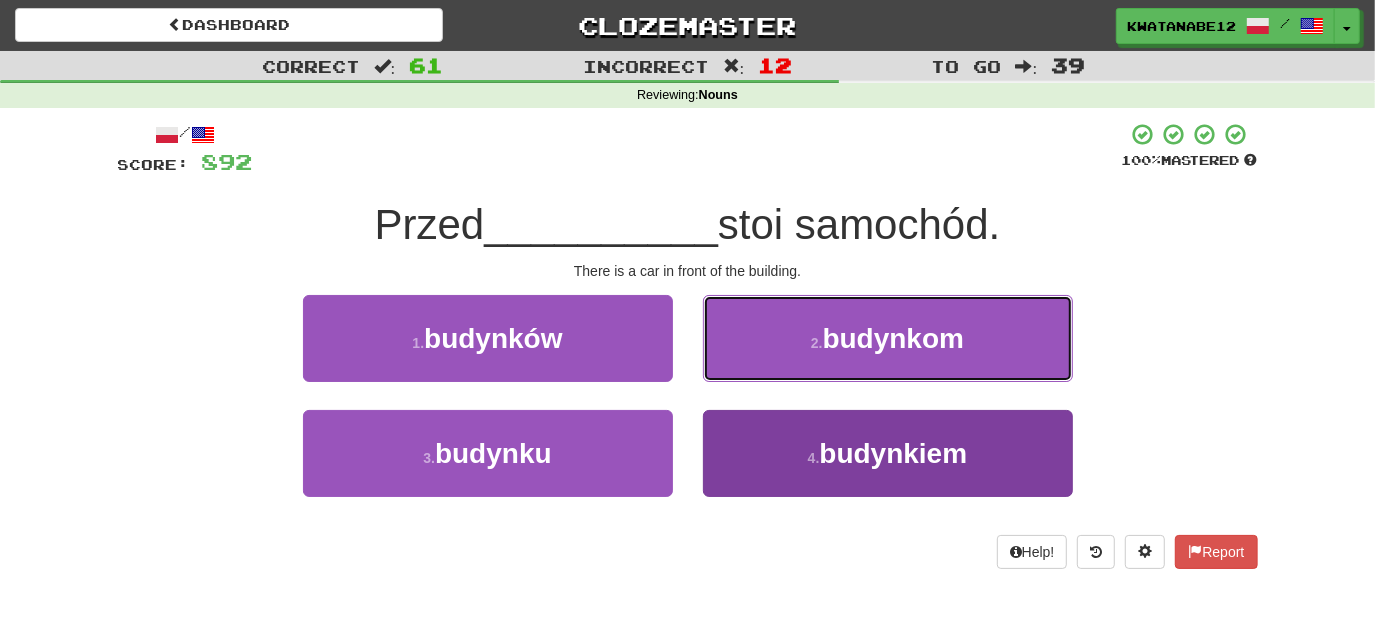 drag, startPoint x: 712, startPoint y: 340, endPoint x: 770, endPoint y: 450, distance: 124.35433 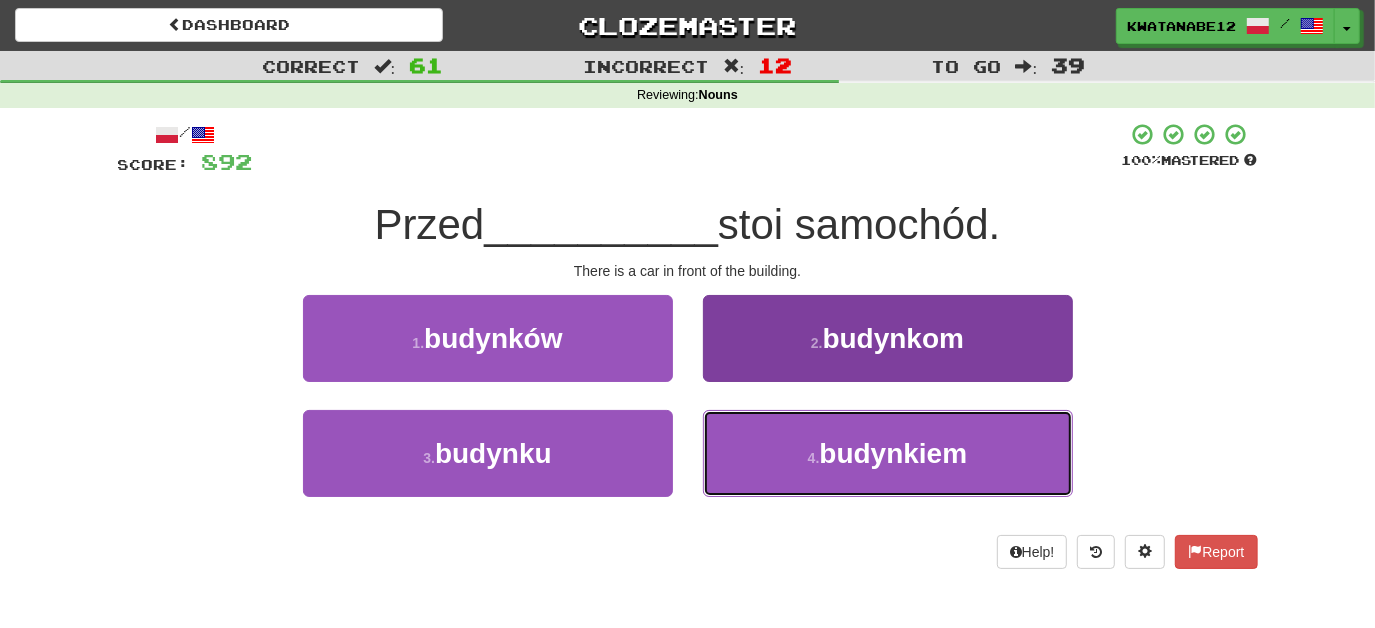 click on "4 .  budynkiem" at bounding box center [888, 453] 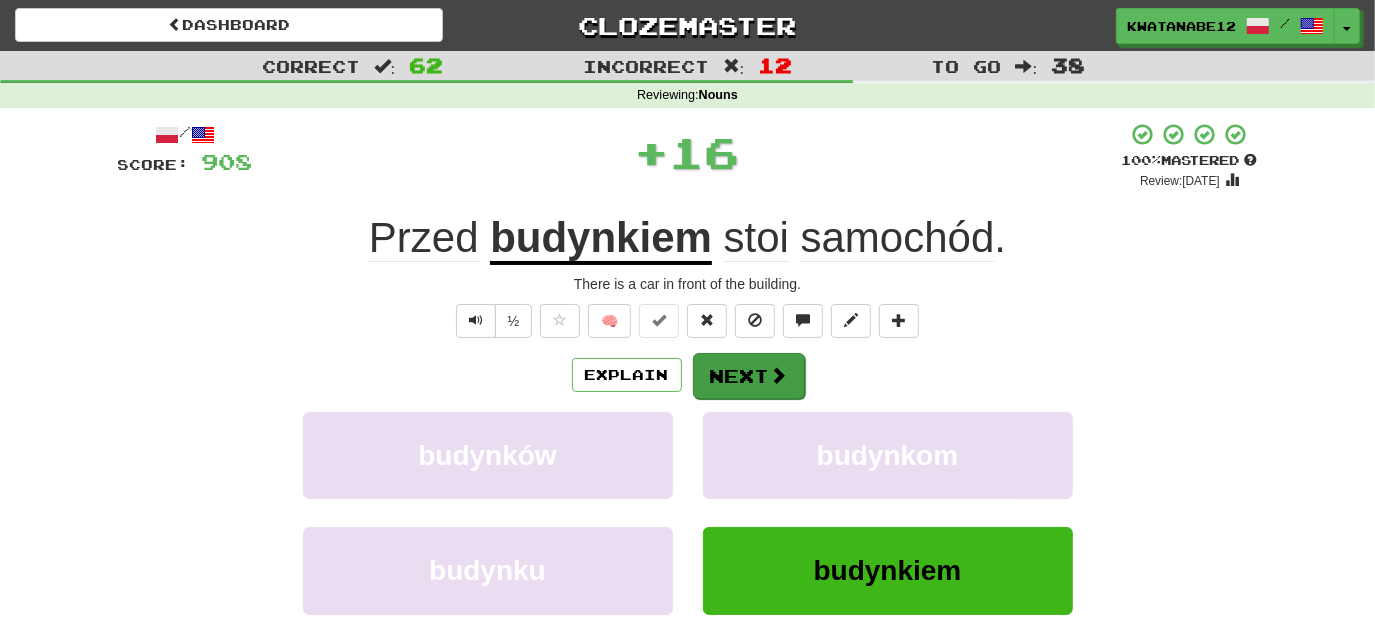 click on "Explain Next budynków budynkom budynku budynkiem Learn more: budynków budynkom budynku budynkiem" at bounding box center [688, 512] 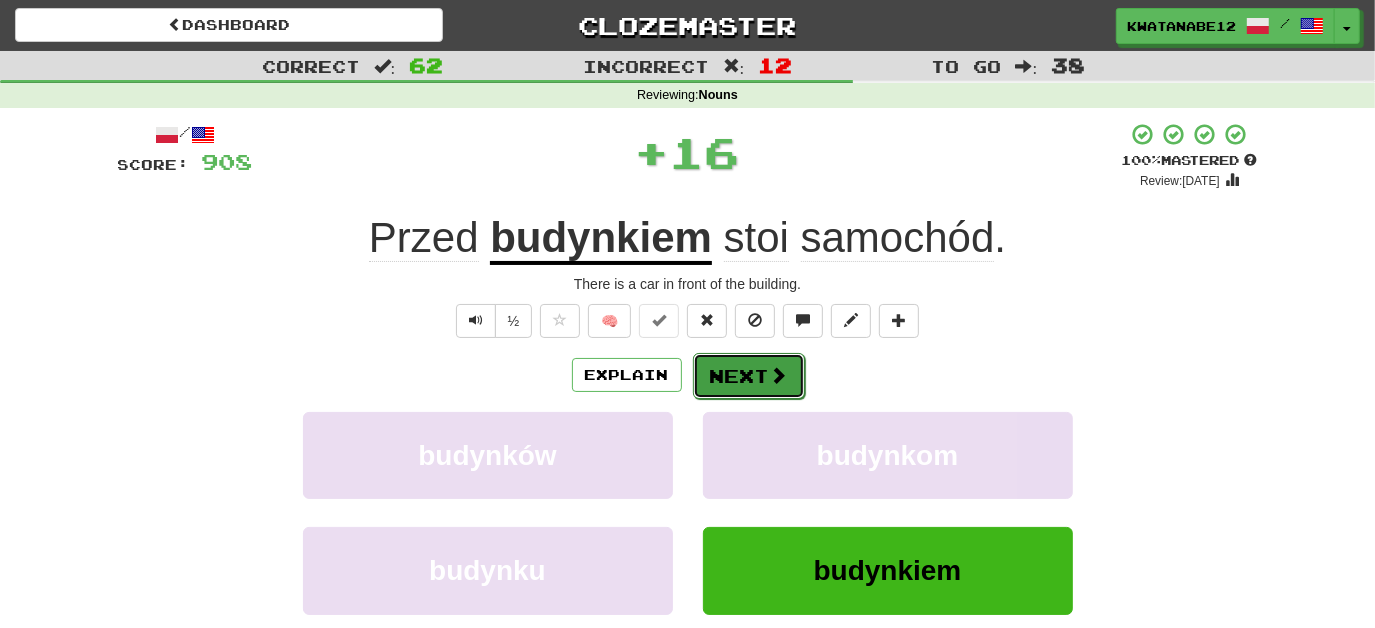 click on "Next" at bounding box center (749, 376) 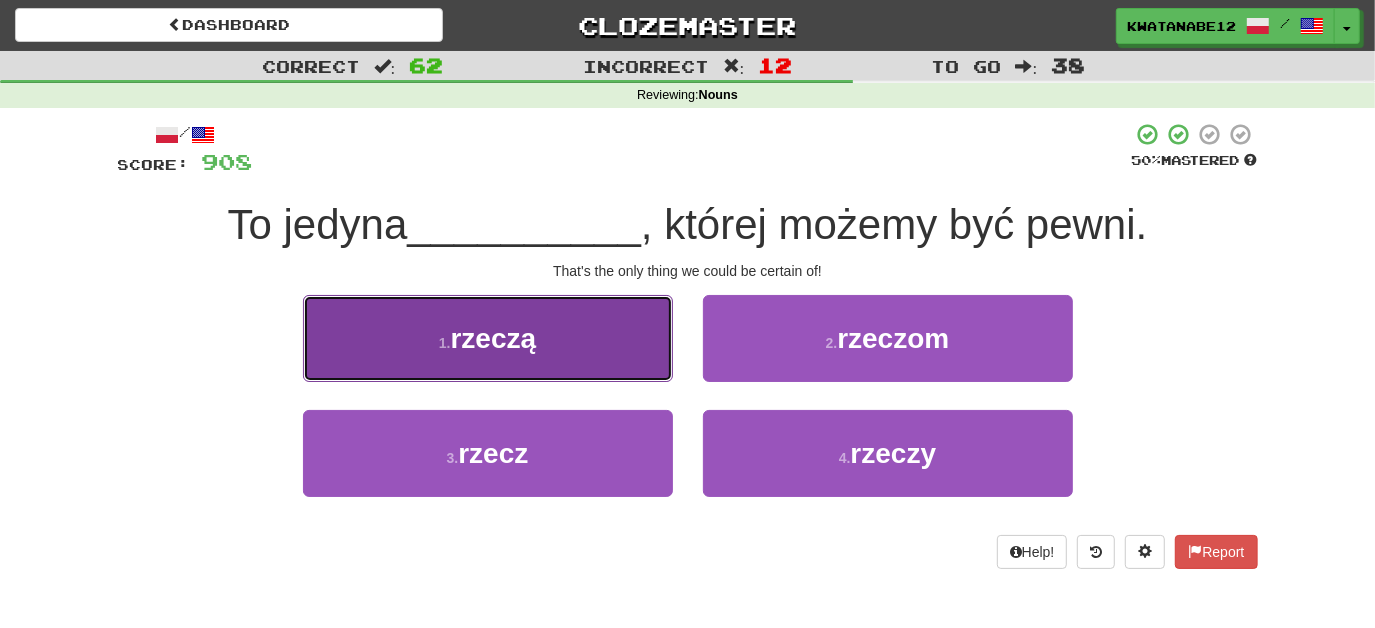 drag, startPoint x: 606, startPoint y: 348, endPoint x: 618, endPoint y: 350, distance: 12.165525 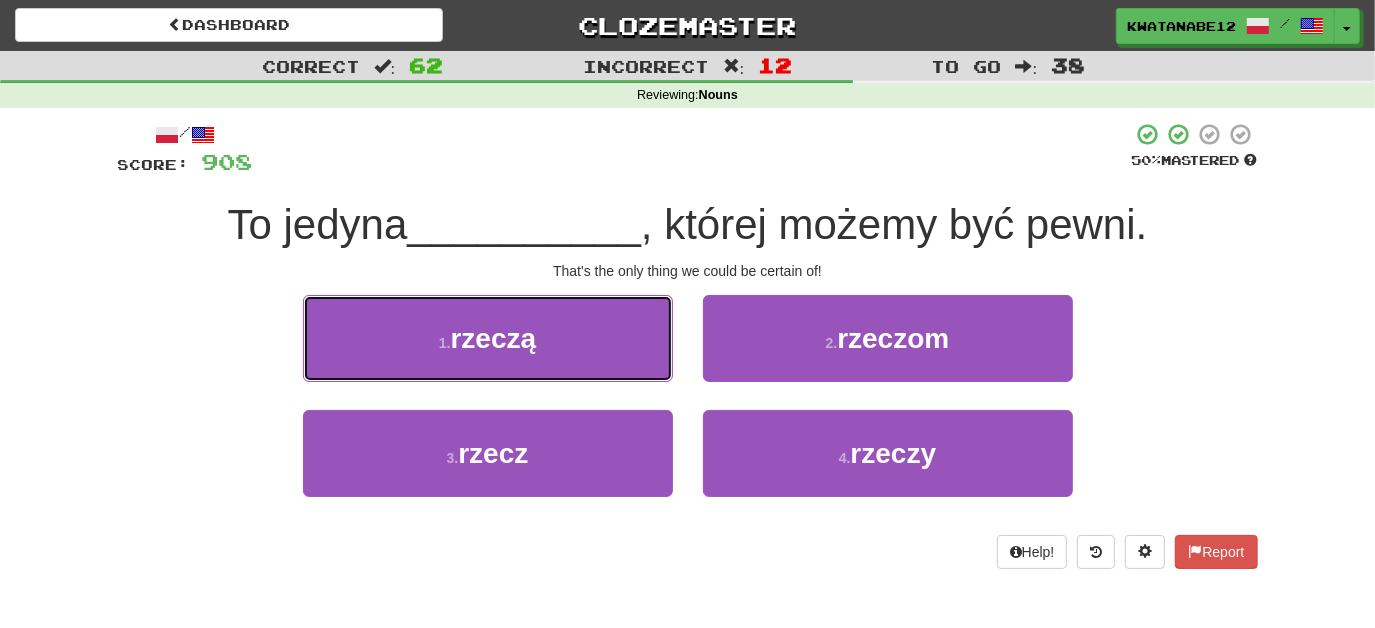 click on "1 .  rzeczą" at bounding box center [488, 338] 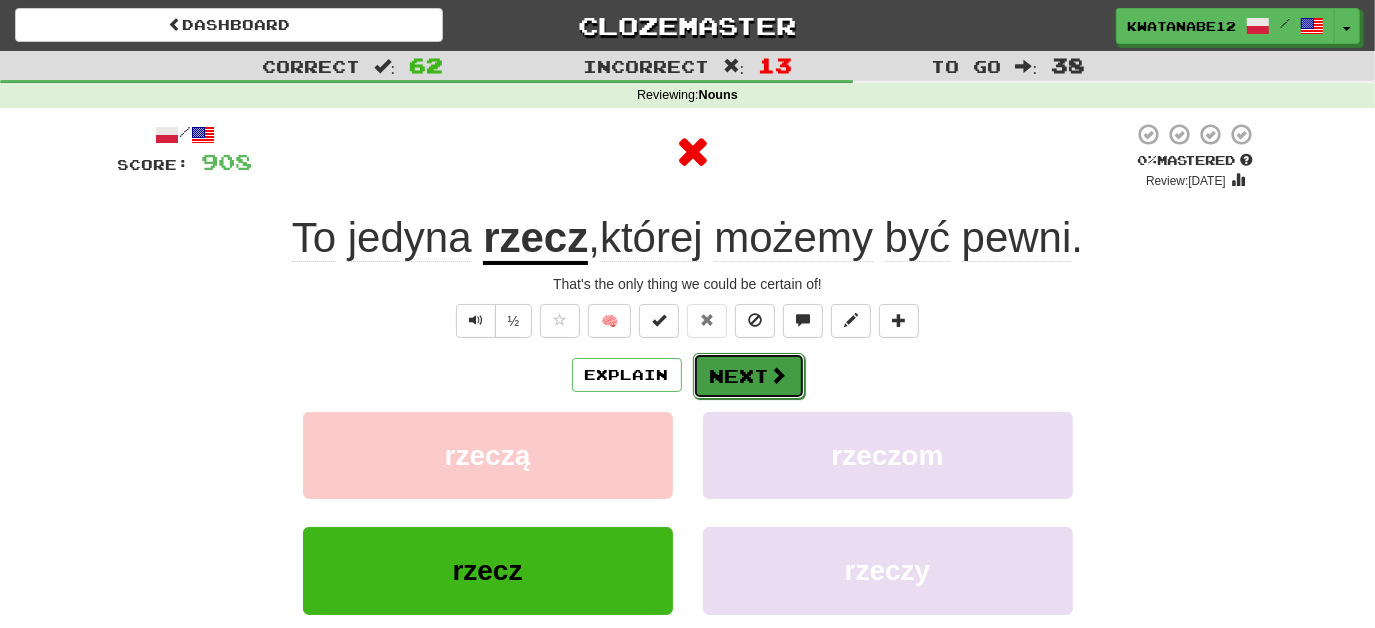 click on "Next" at bounding box center [749, 376] 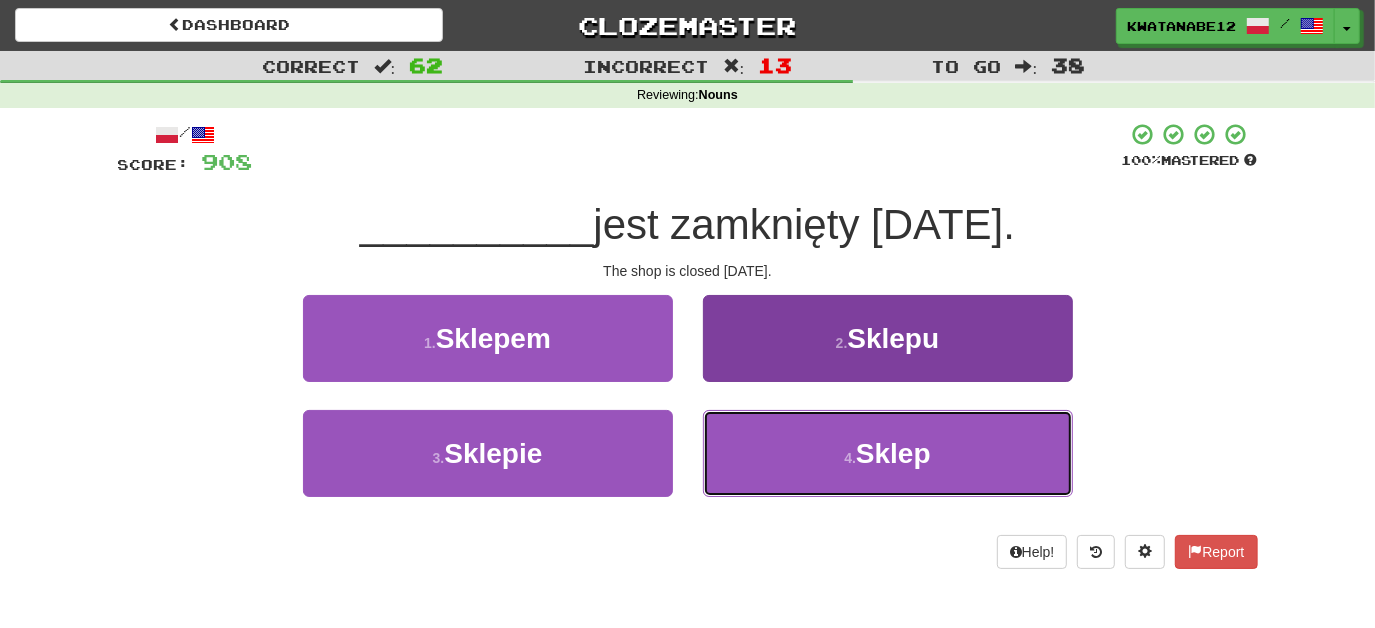 click on "4 .  Sklep" at bounding box center (888, 453) 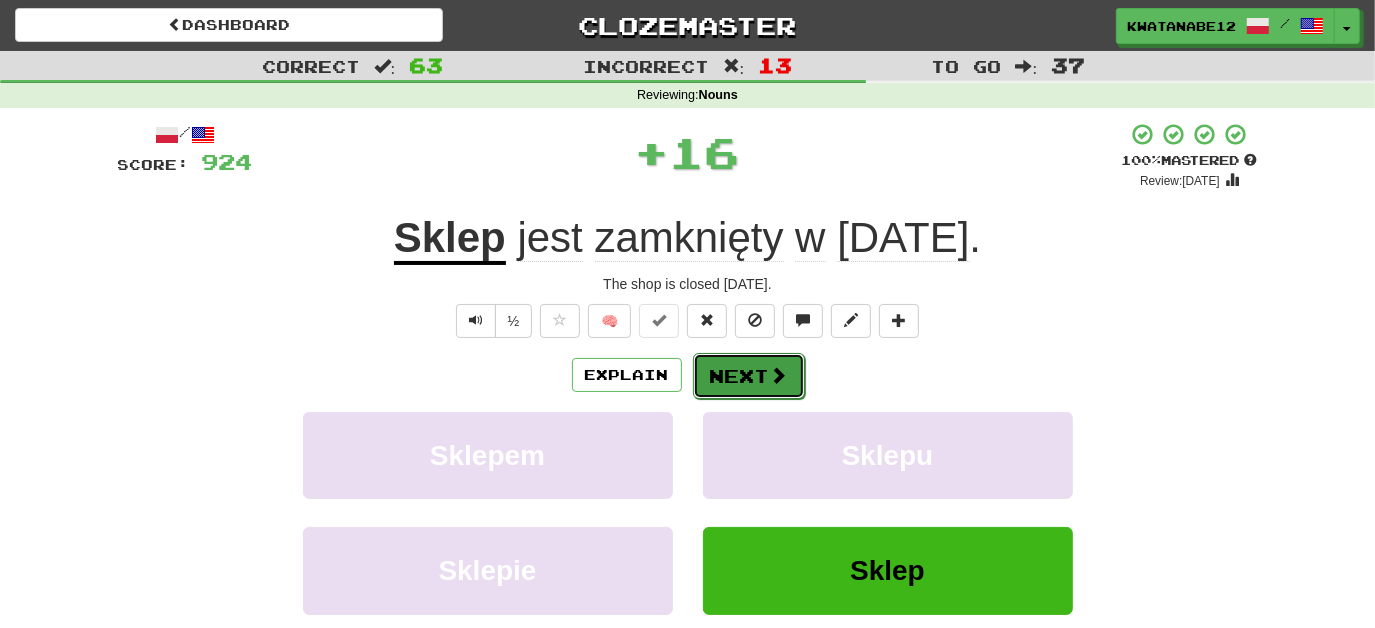 click on "Next" at bounding box center (749, 376) 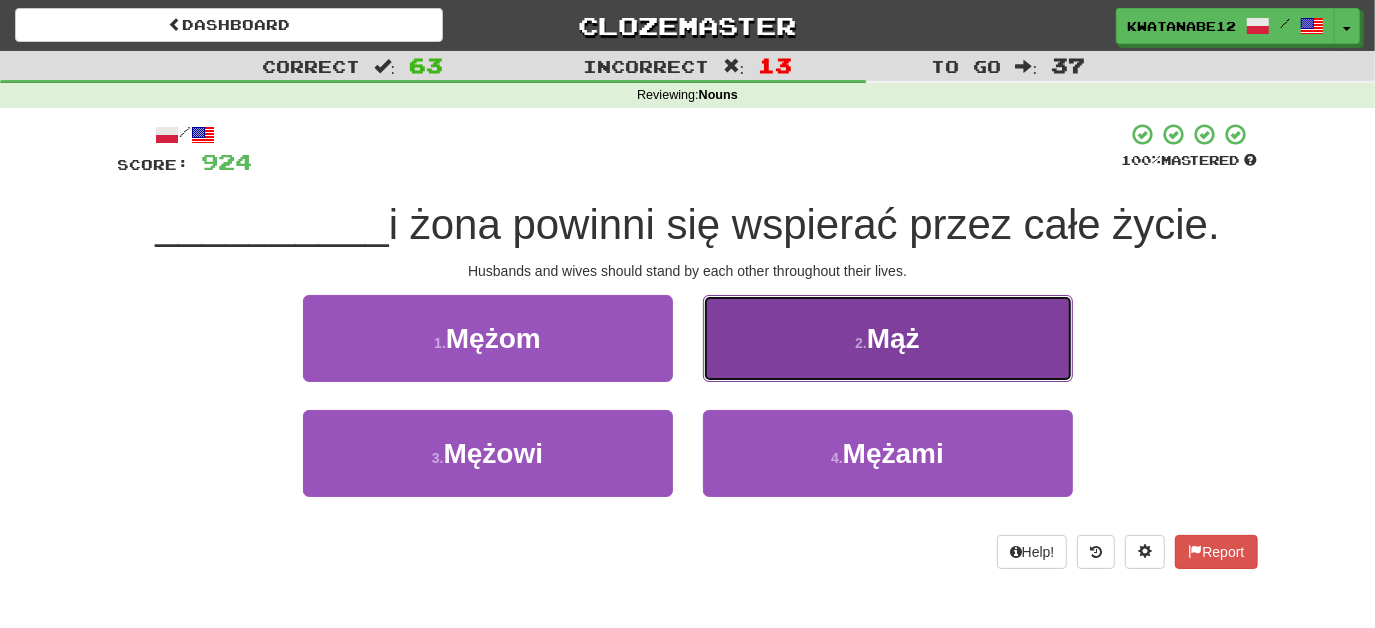 click on "2 .  [GEOGRAPHIC_DATA]" at bounding box center (888, 338) 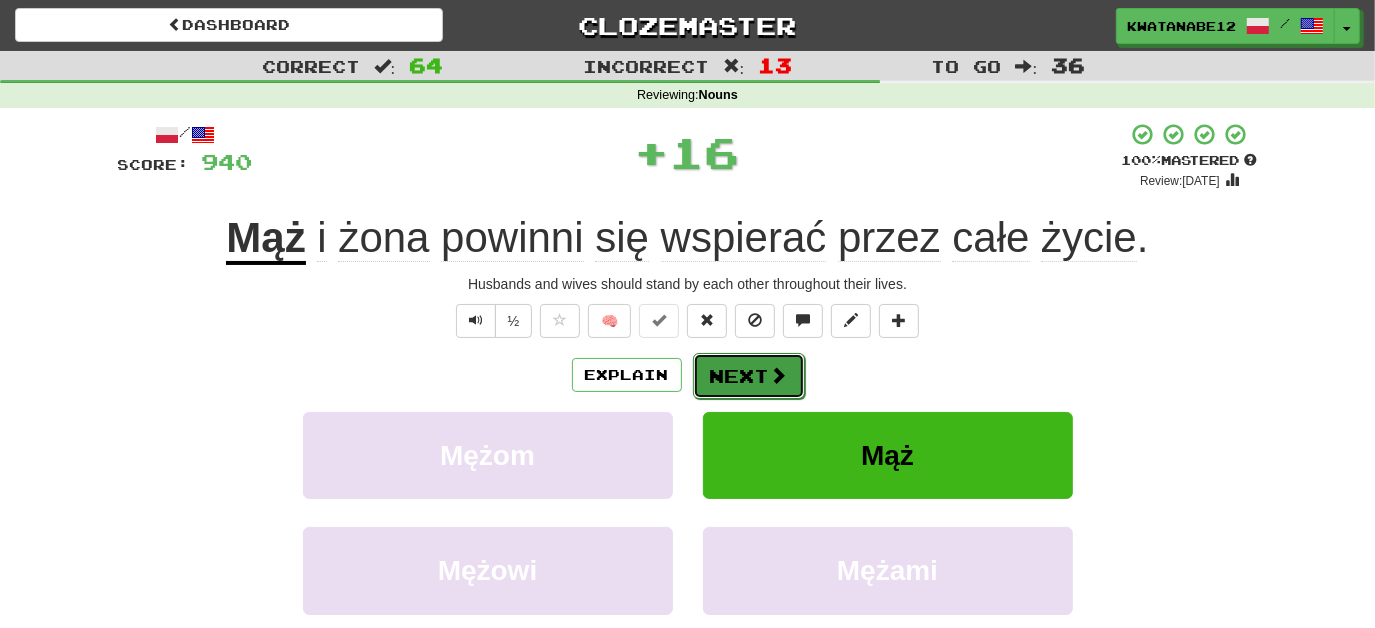 click on "Next" at bounding box center [749, 376] 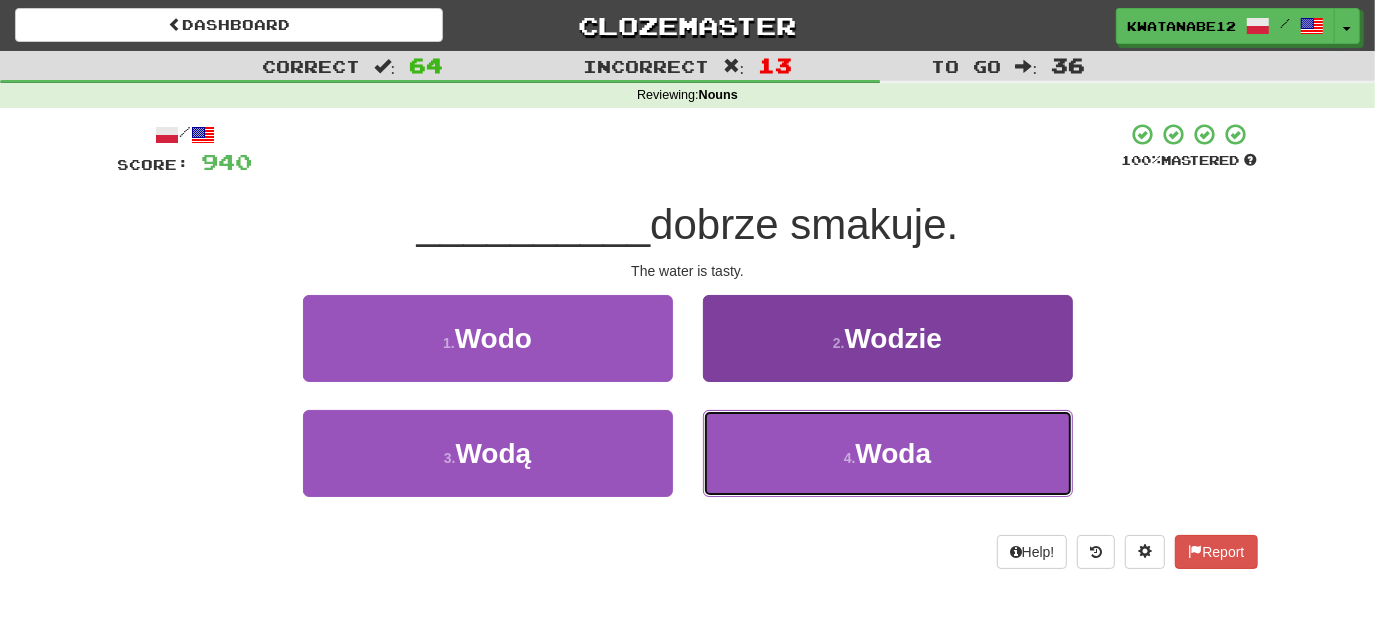 click on "4 .  [GEOGRAPHIC_DATA]" at bounding box center [888, 453] 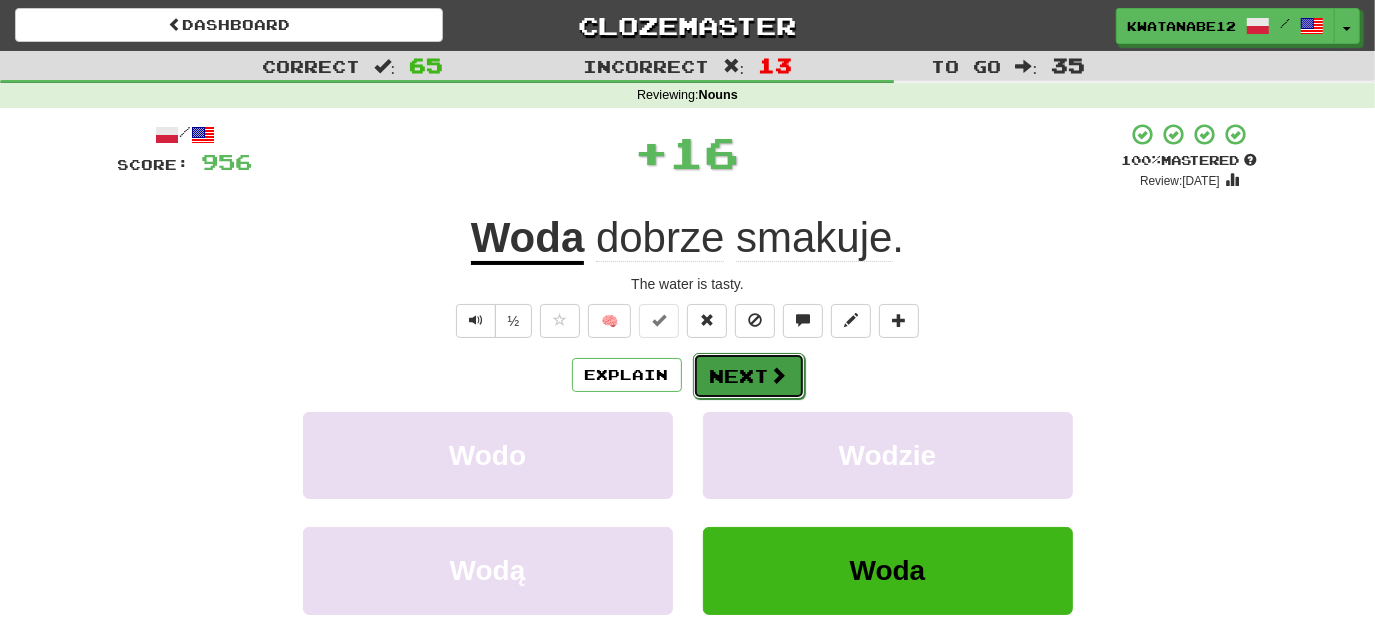 click on "Next" at bounding box center (749, 376) 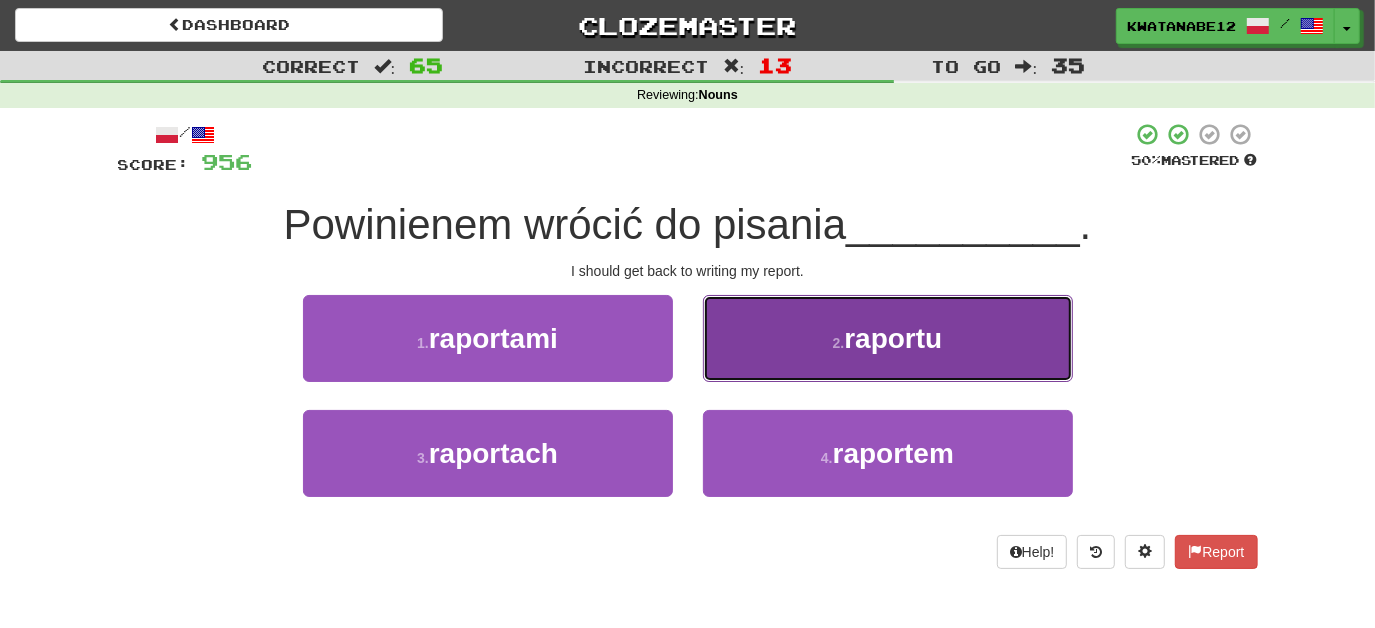 click on "2 .  raportu" at bounding box center [888, 338] 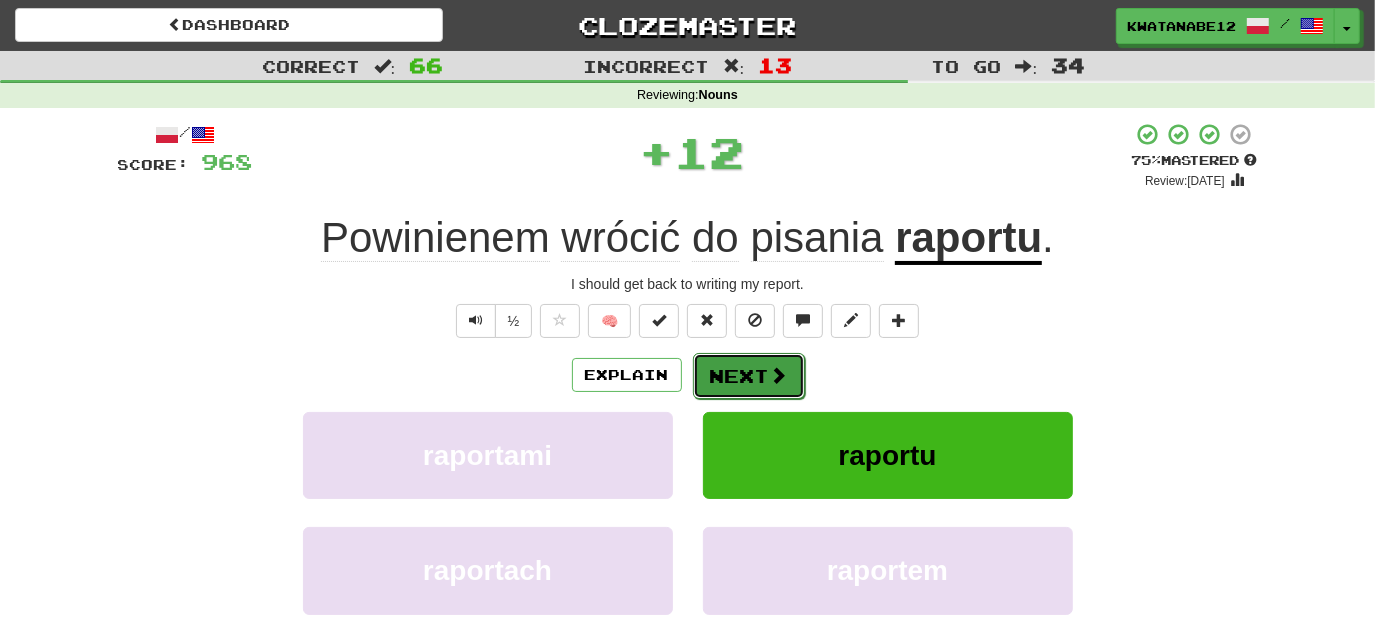 click on "Next" at bounding box center [749, 376] 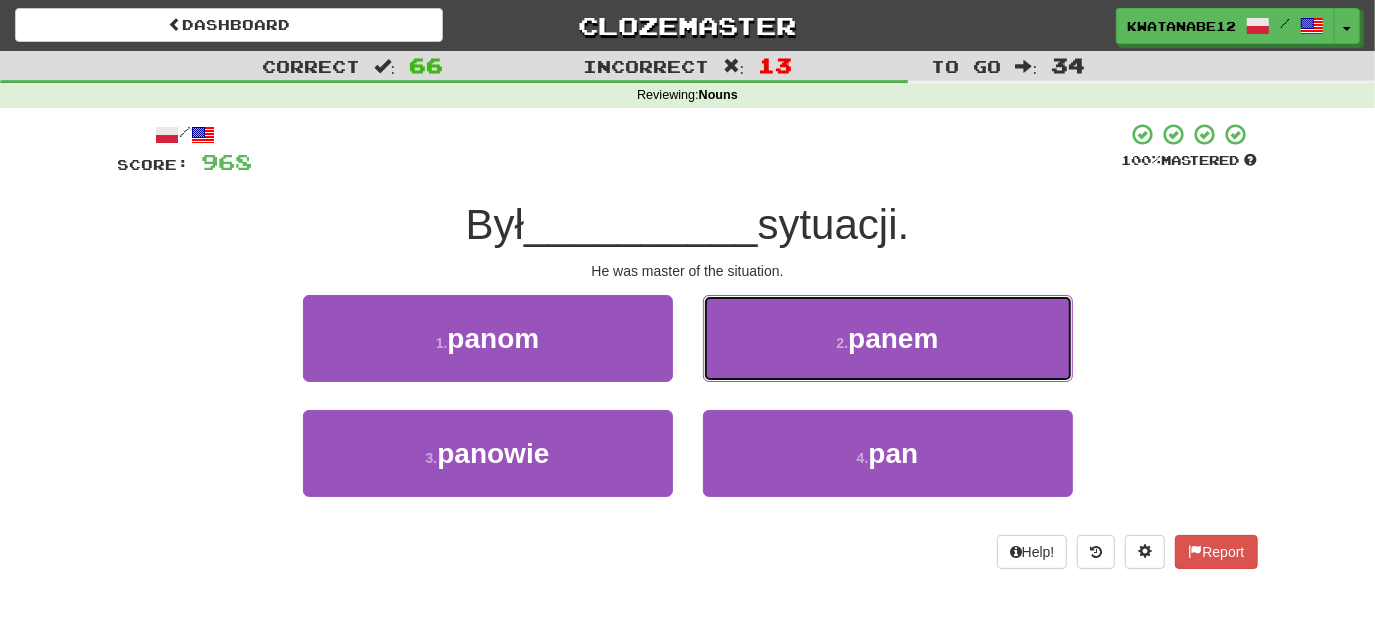click on "2 .  panem" at bounding box center [888, 338] 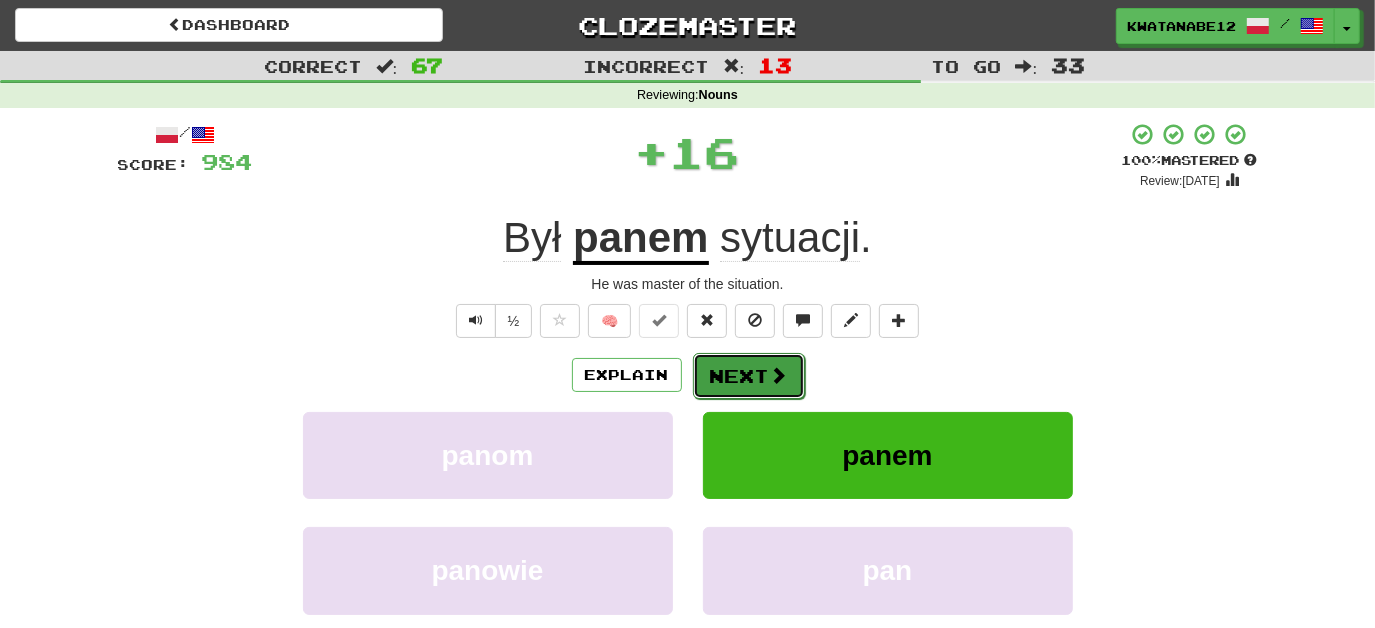 click on "Next" at bounding box center (749, 376) 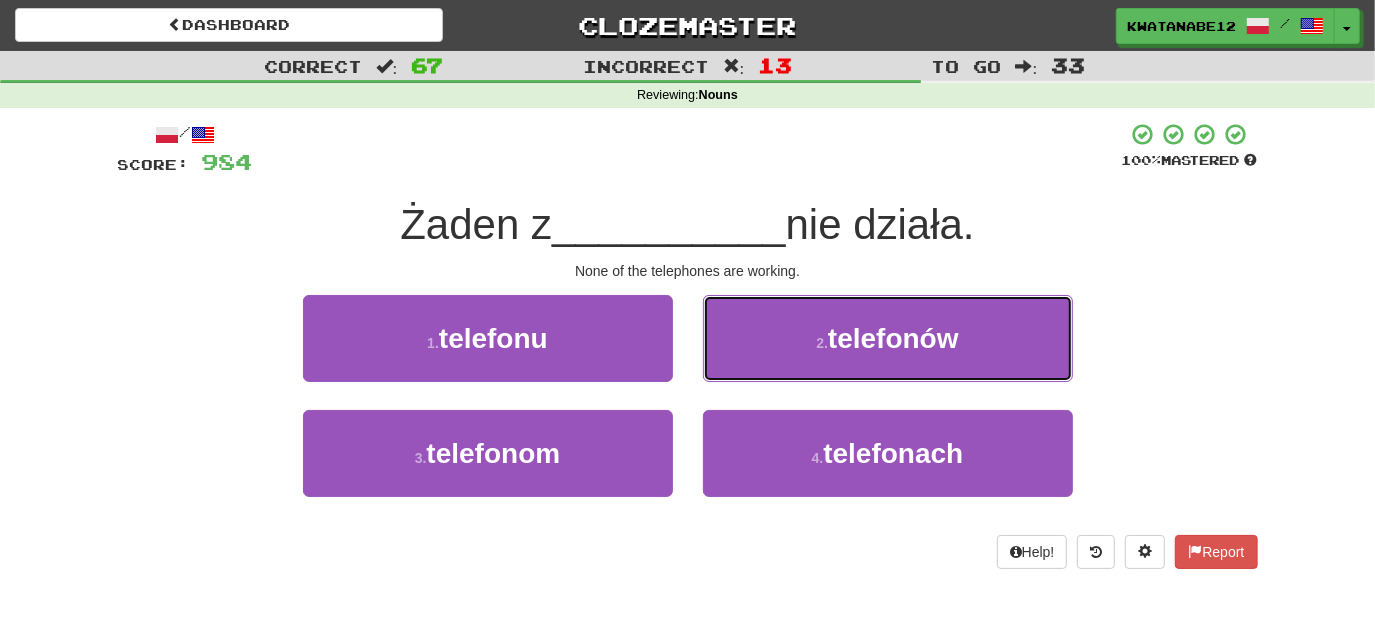 click on "2 .  telefonów" at bounding box center (888, 338) 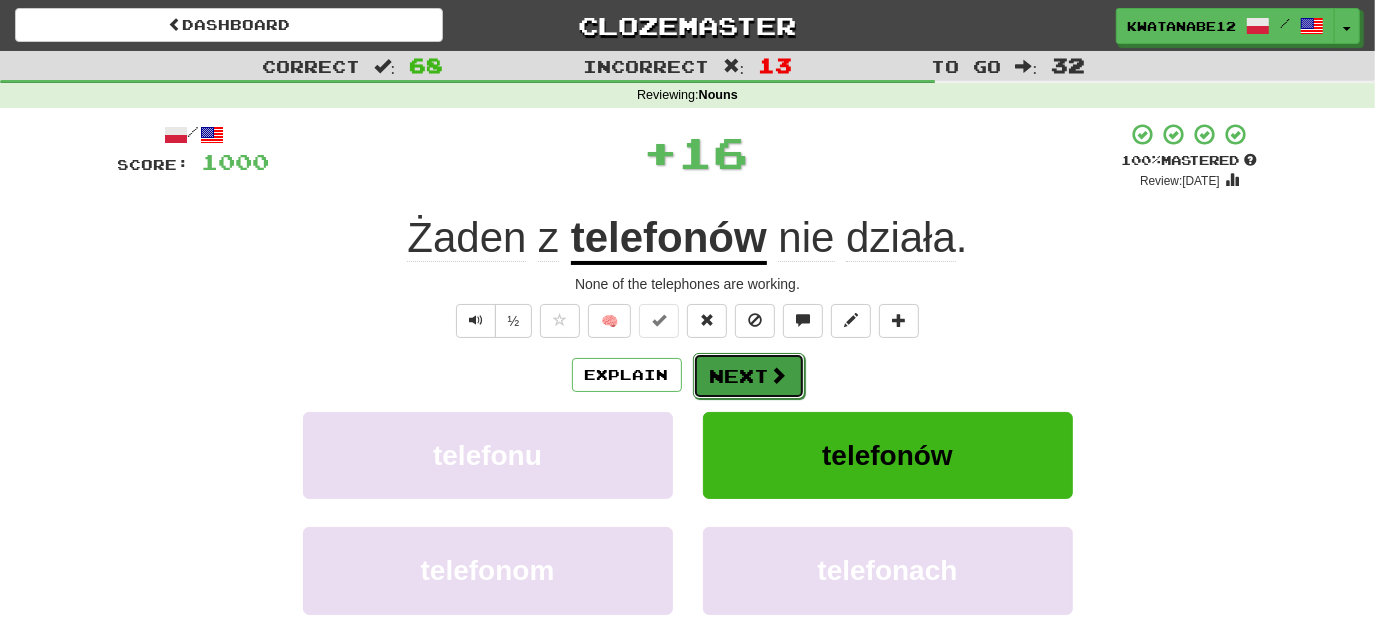 click on "Next" at bounding box center (749, 376) 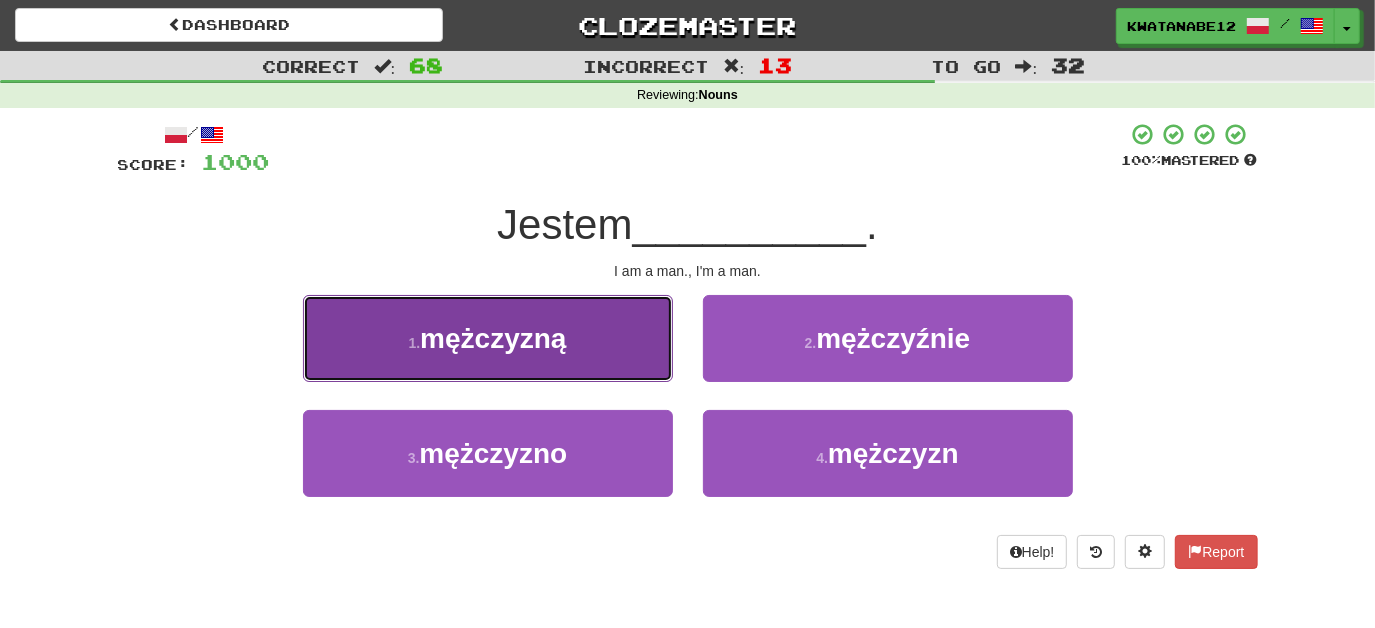 click on "1 .  mężczyzną" at bounding box center [488, 338] 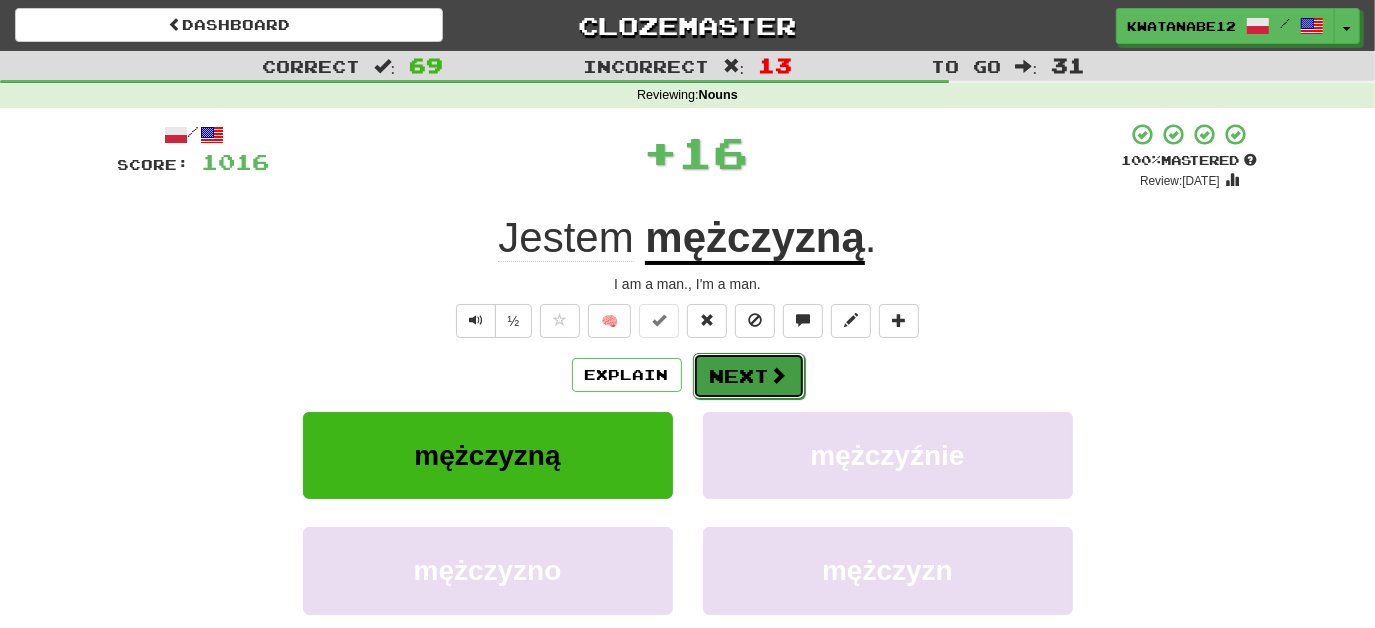 click on "Next" at bounding box center (749, 376) 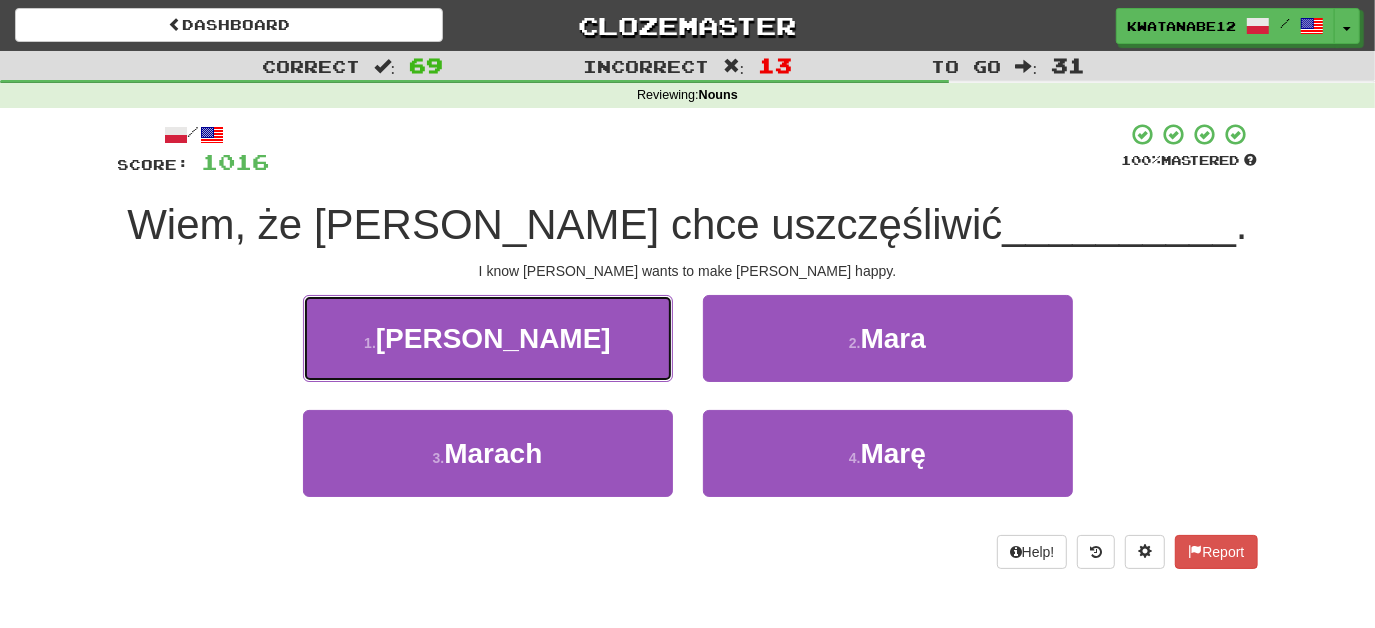click on "1 .  [PERSON_NAME]" at bounding box center [488, 338] 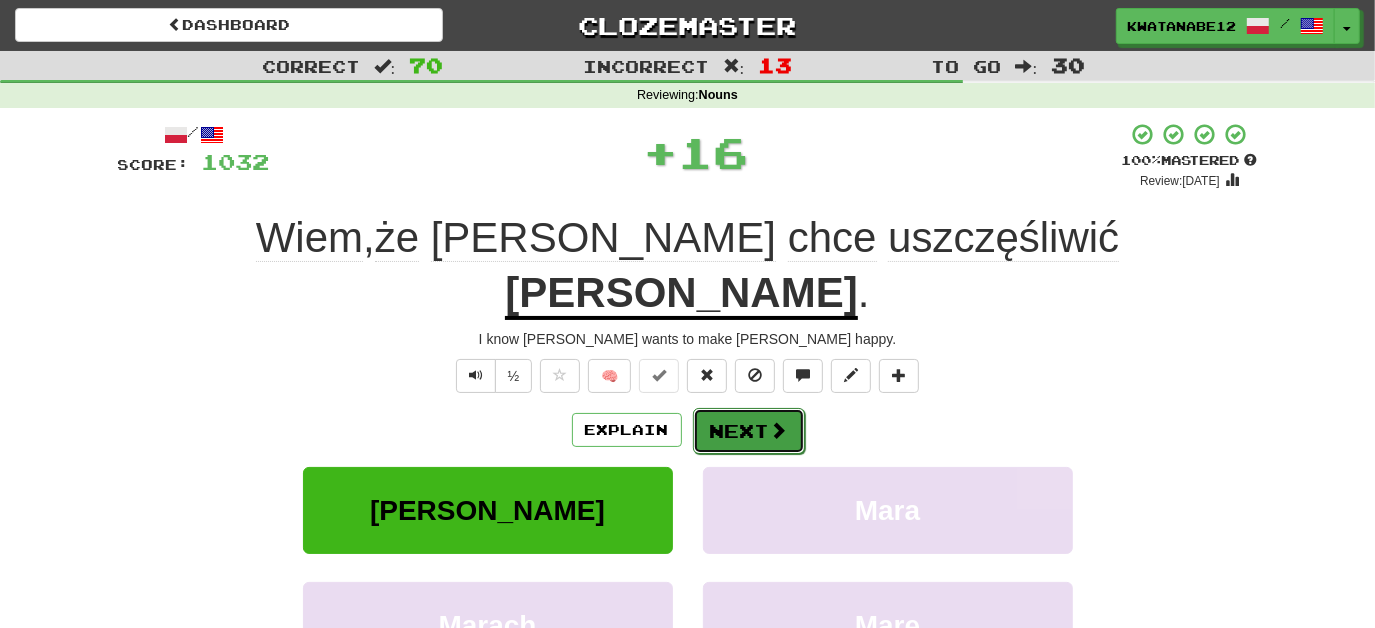 click on "Next" at bounding box center (749, 431) 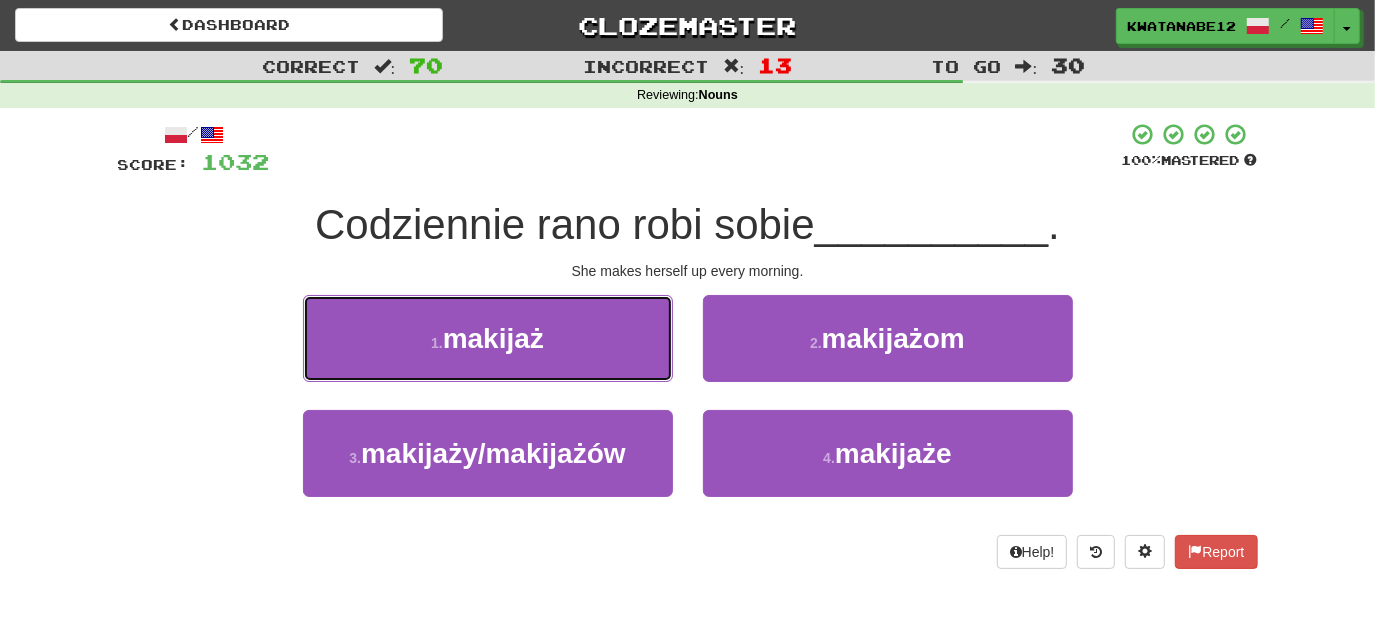 click on "1 .  makijaż" at bounding box center [488, 338] 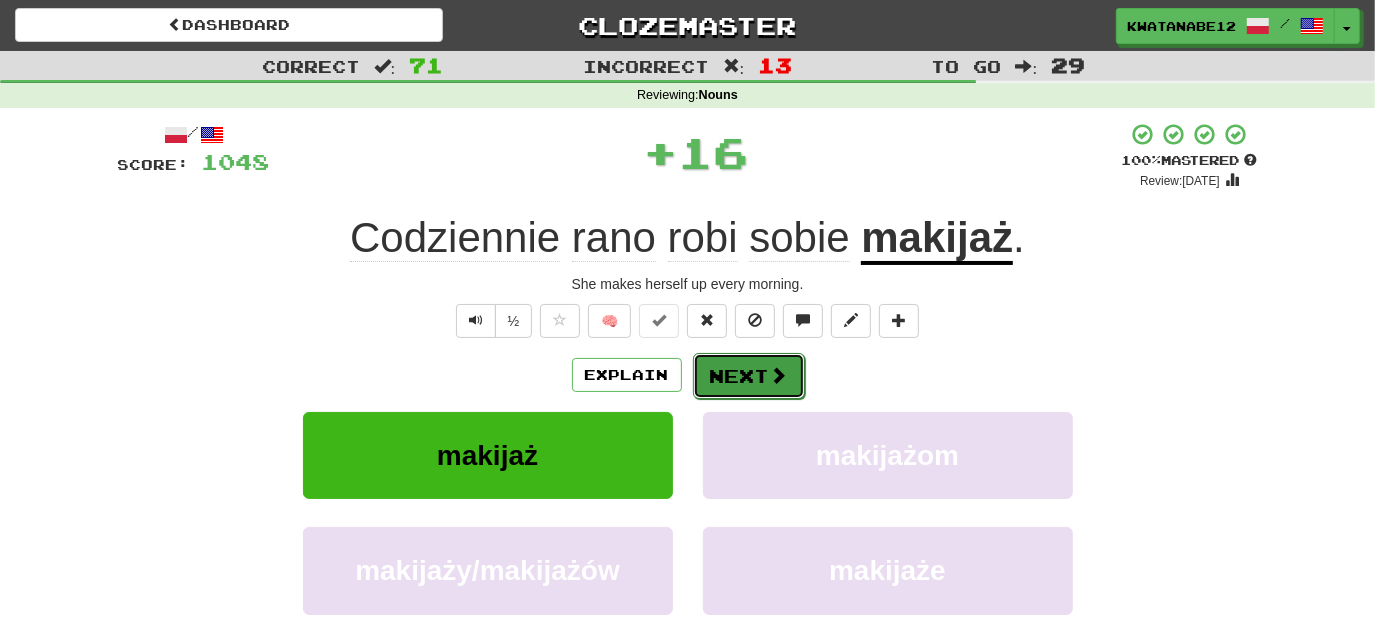 click on "Next" at bounding box center [749, 376] 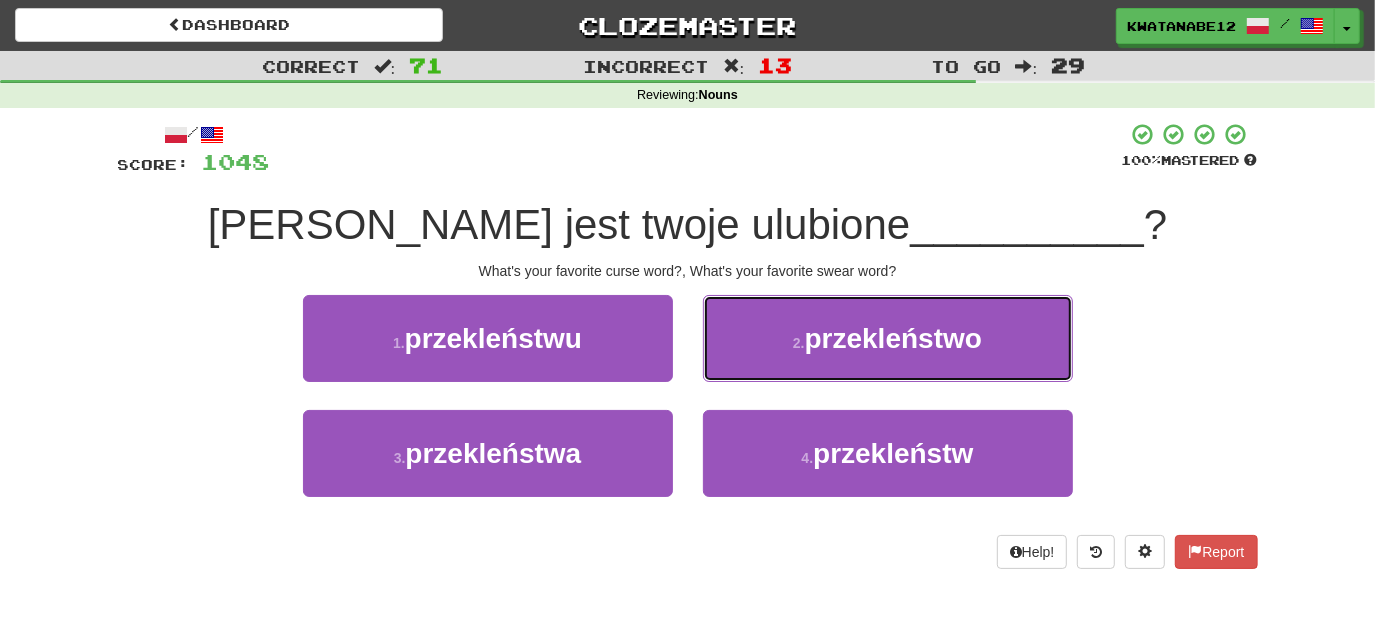 drag, startPoint x: 771, startPoint y: 335, endPoint x: 760, endPoint y: 349, distance: 17.804493 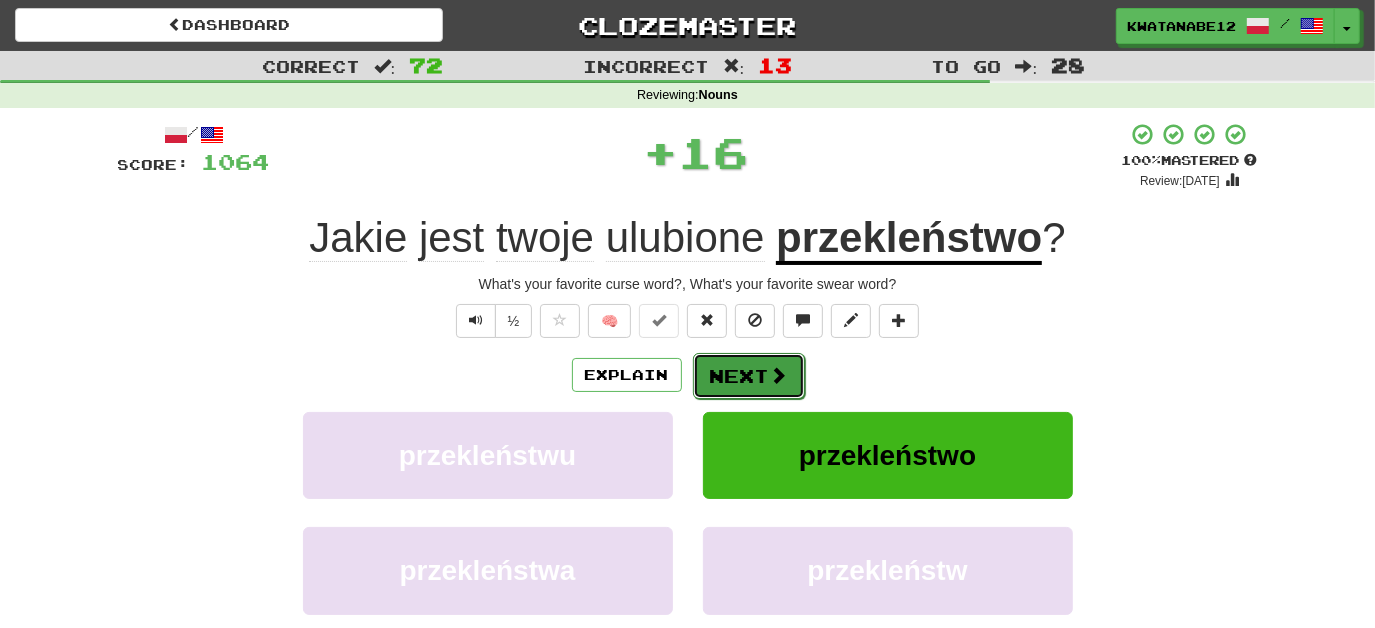 click on "Next" at bounding box center [749, 376] 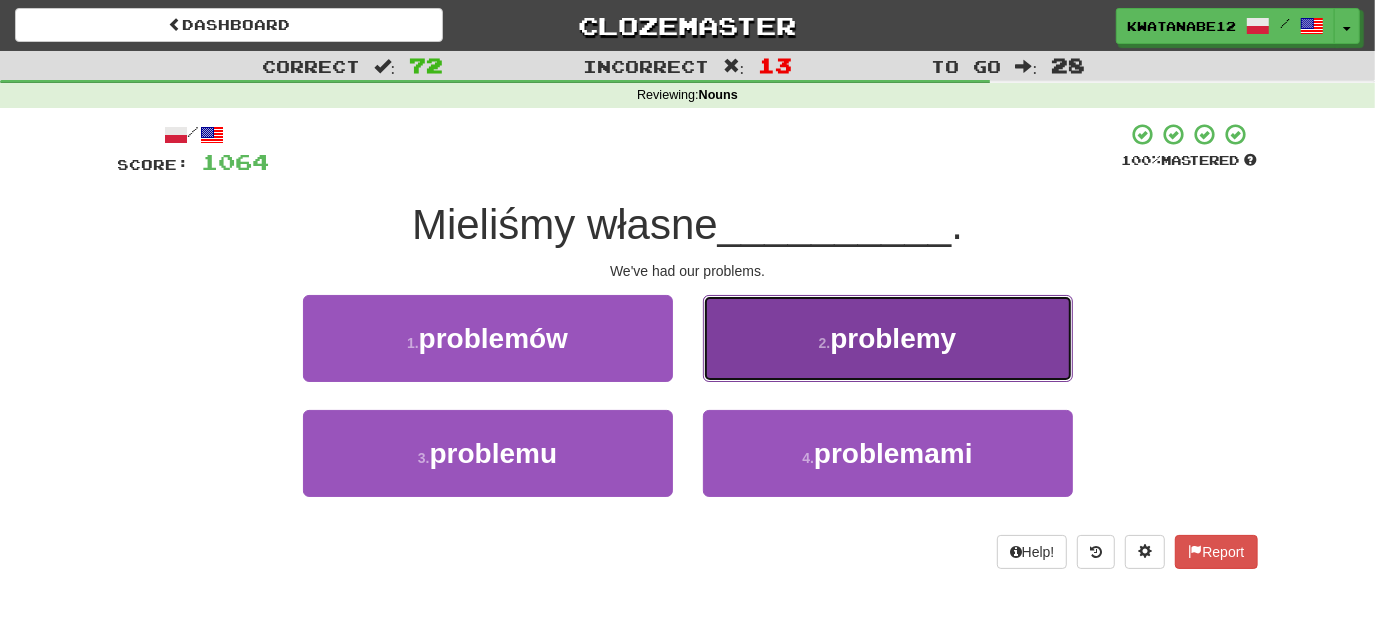 click on "2 .  problemy" at bounding box center [888, 338] 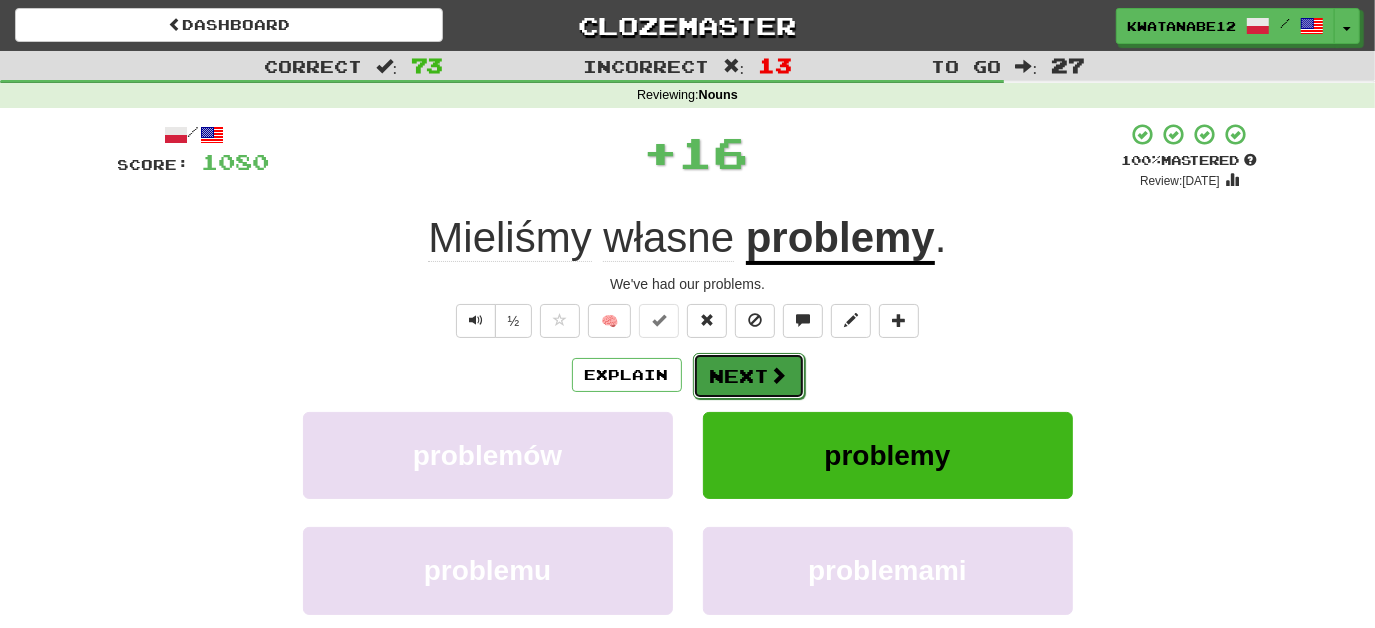 click on "Next" at bounding box center (749, 376) 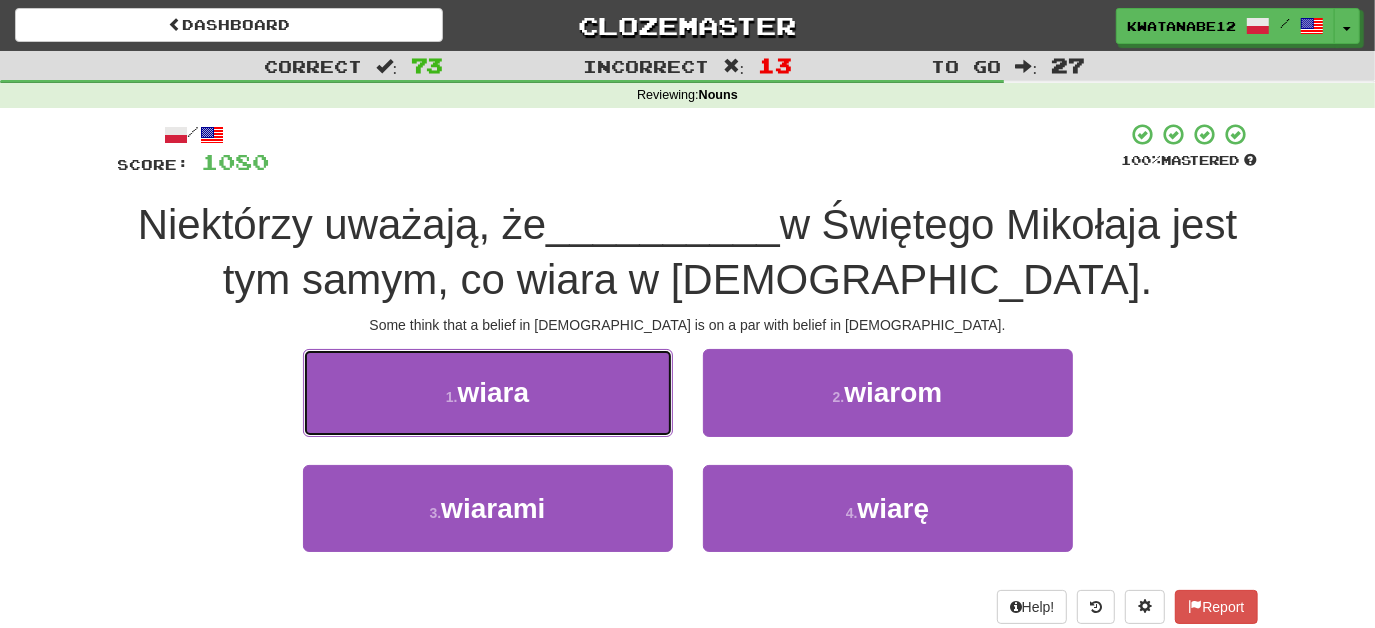 drag, startPoint x: 607, startPoint y: 396, endPoint x: 679, endPoint y: 401, distance: 72.1734 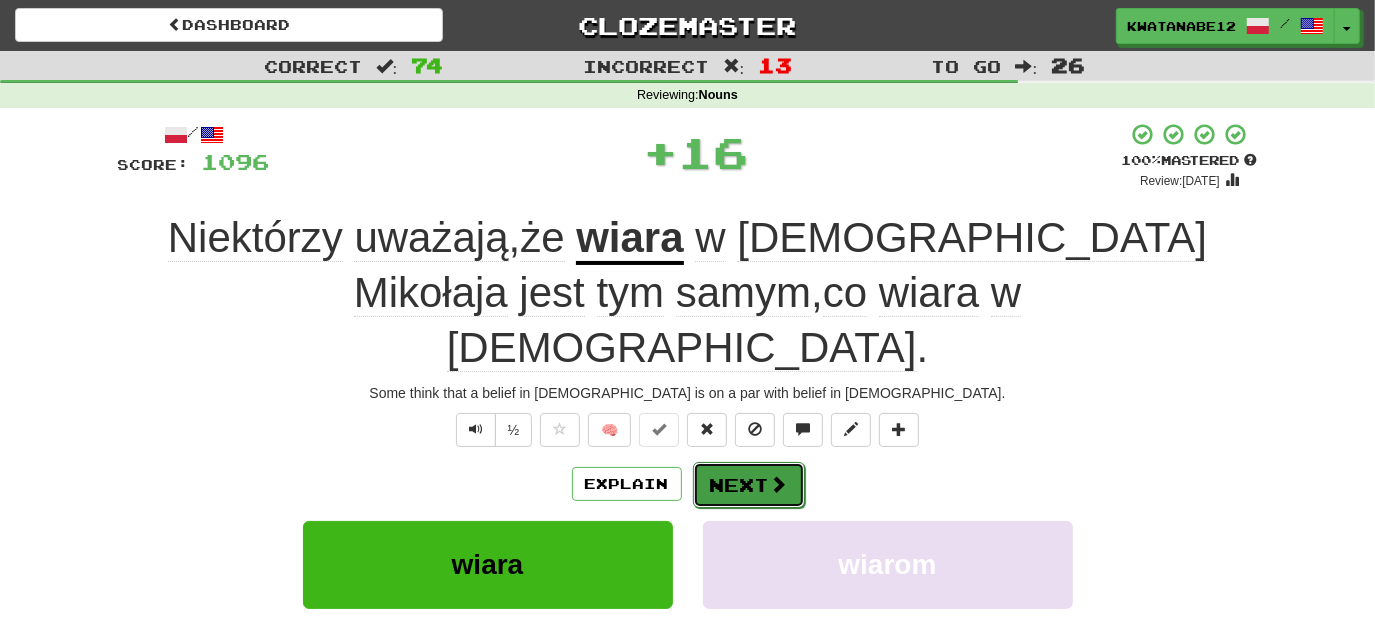 click on "Next" at bounding box center (749, 485) 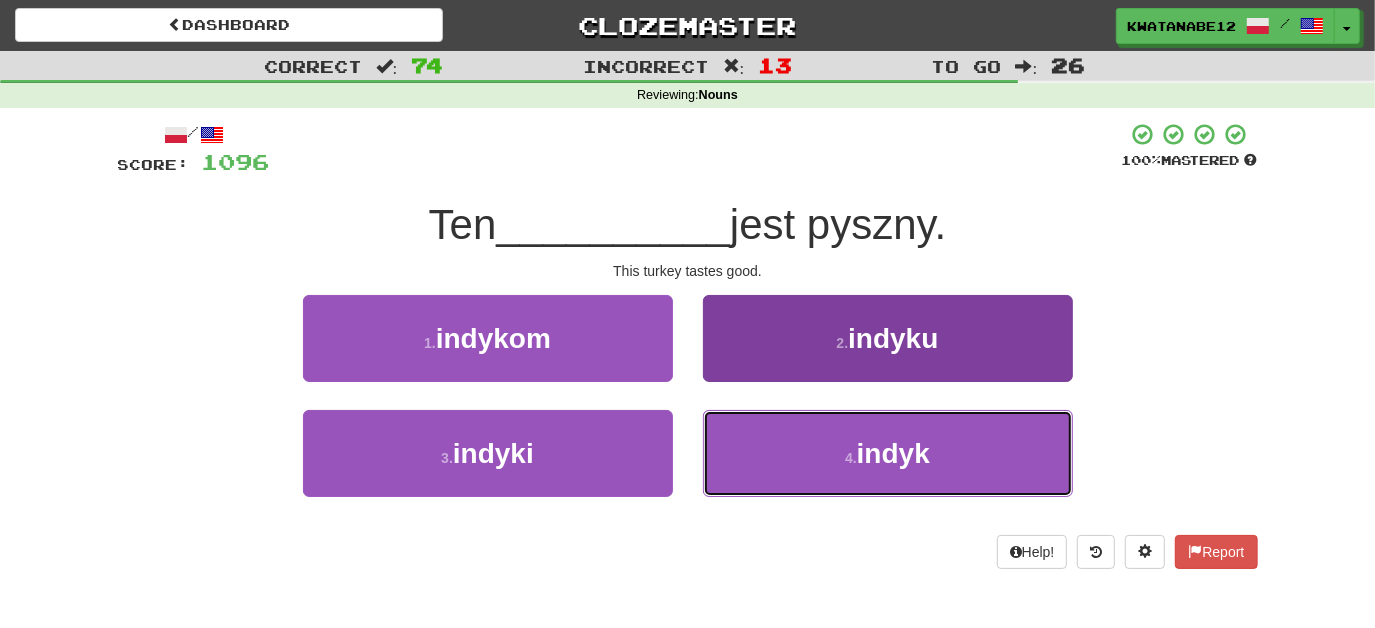 click on "4 .  indyk" at bounding box center (888, 453) 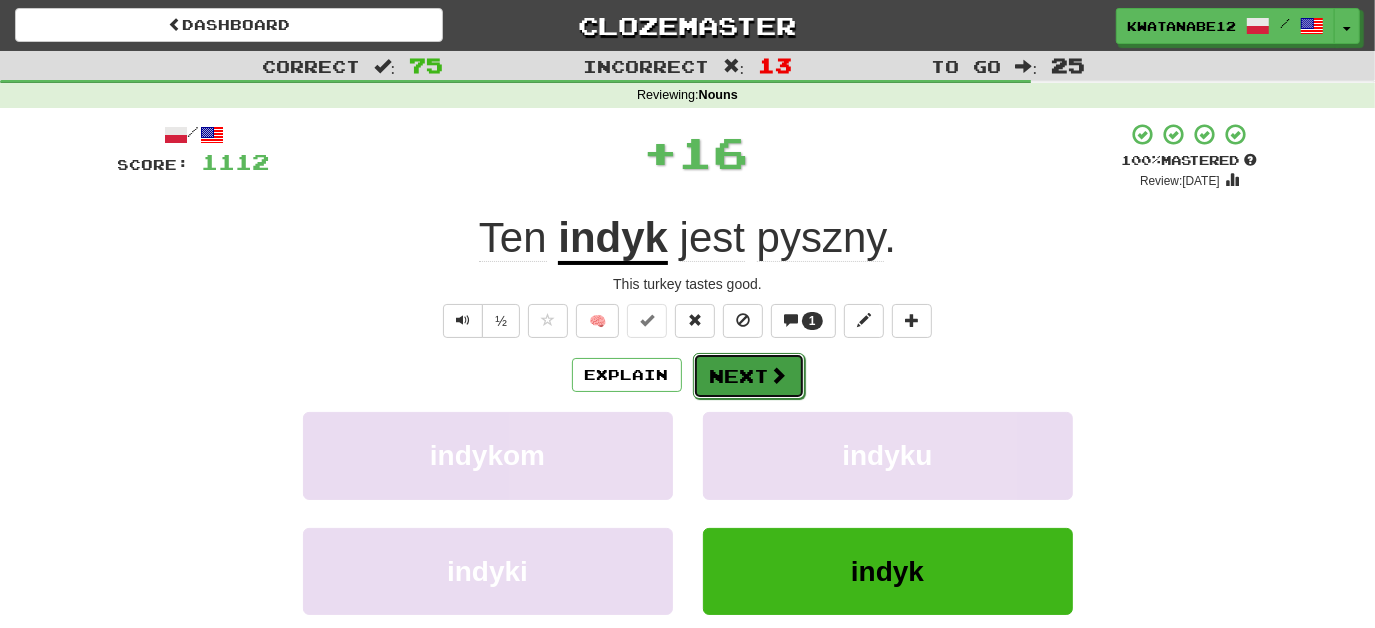 click on "Next" at bounding box center (749, 376) 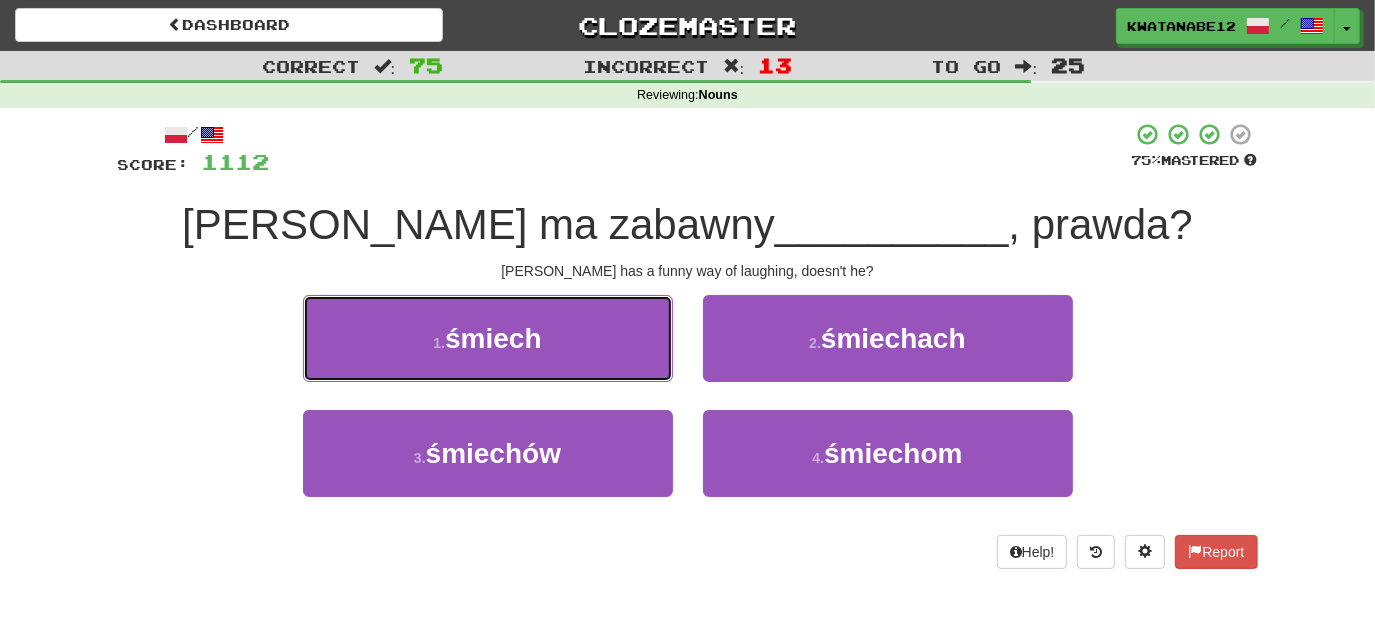 click on "1 .  śmiech" at bounding box center (488, 338) 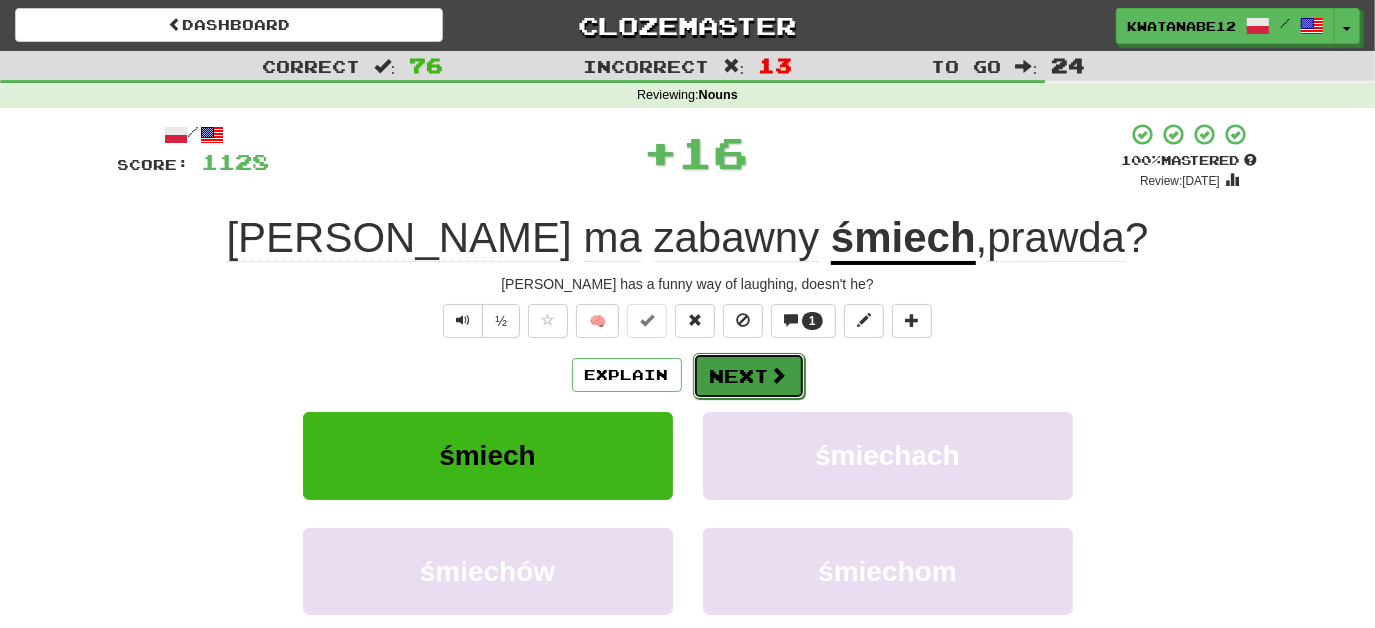 click on "Next" at bounding box center (749, 376) 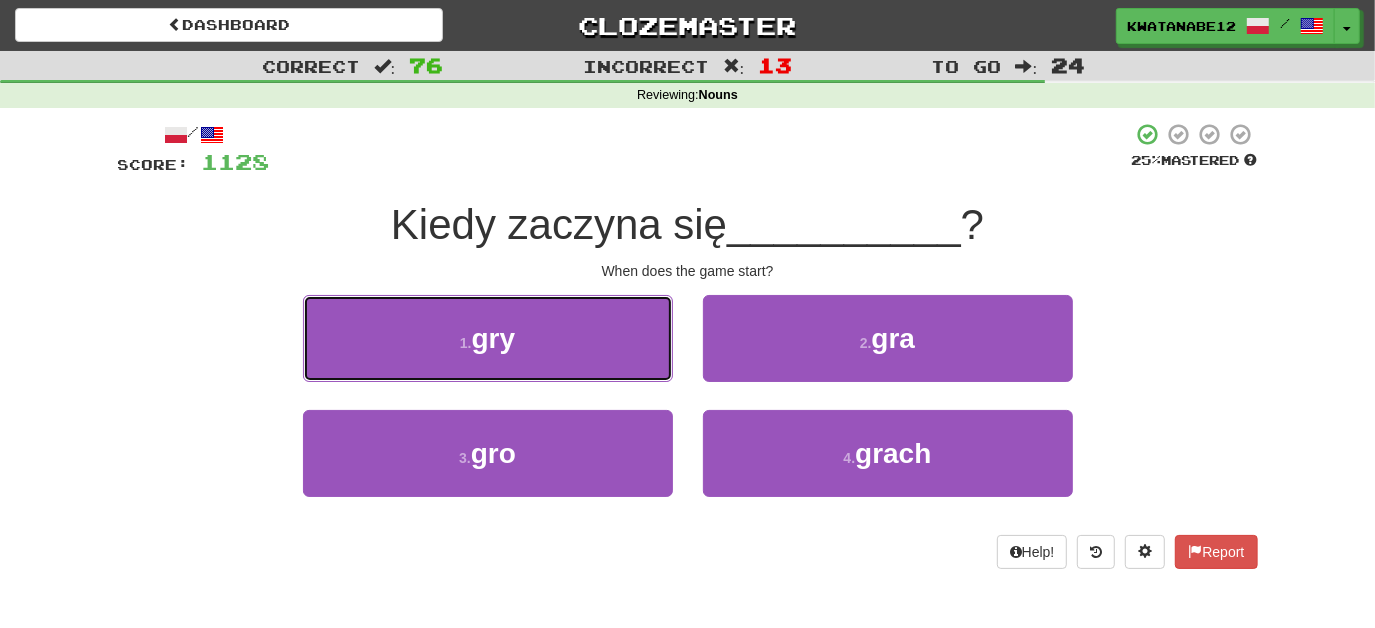 click on "1 .  gry" at bounding box center [488, 338] 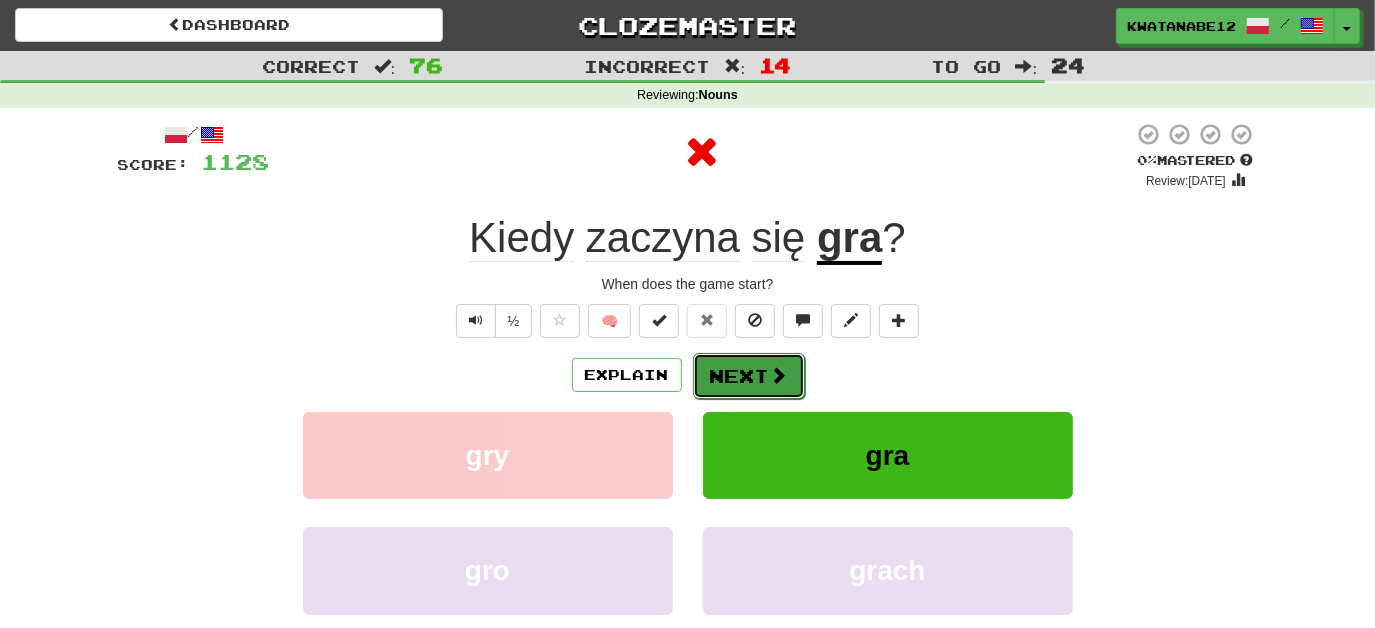 drag, startPoint x: 741, startPoint y: 359, endPoint x: 753, endPoint y: 359, distance: 12 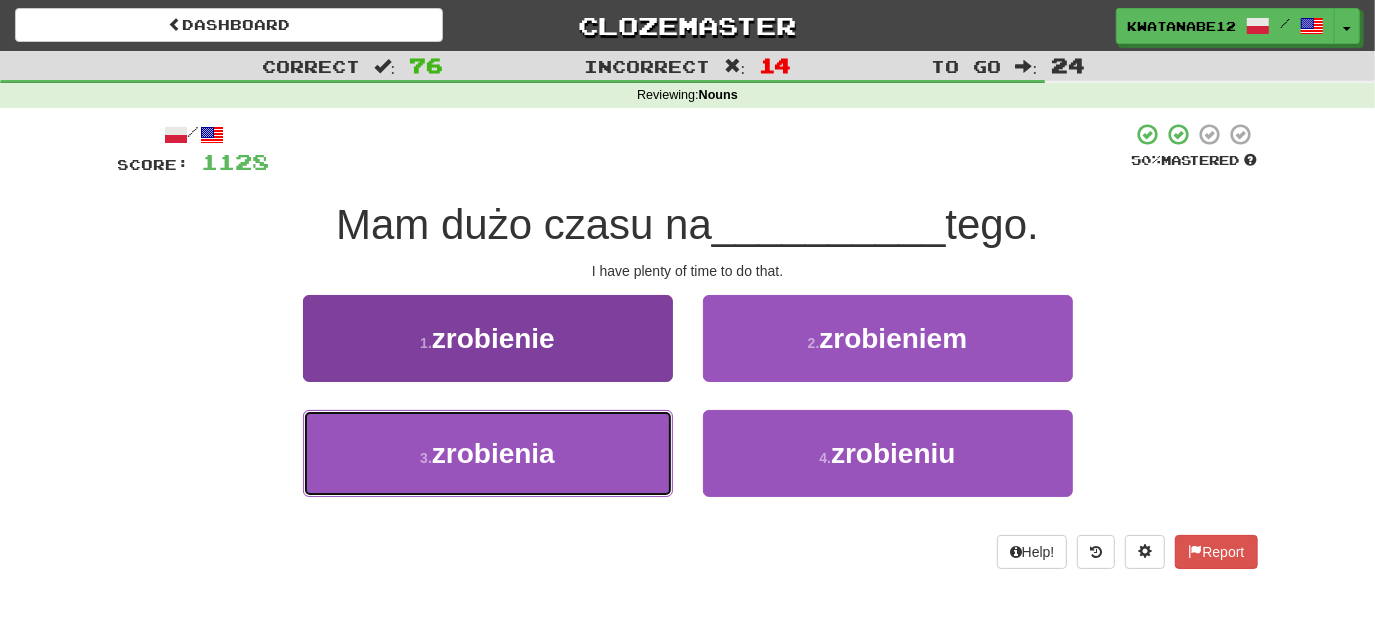 click on "3 .  zrobienia" at bounding box center (488, 453) 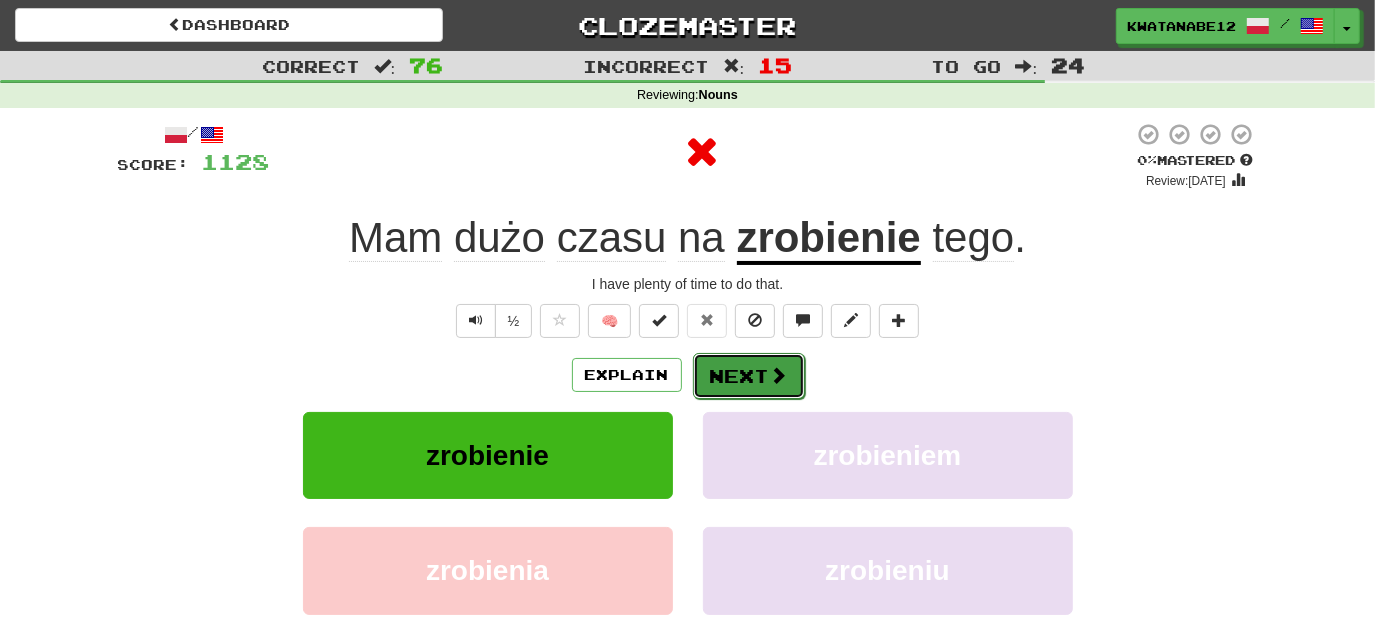 click on "Next" at bounding box center [749, 376] 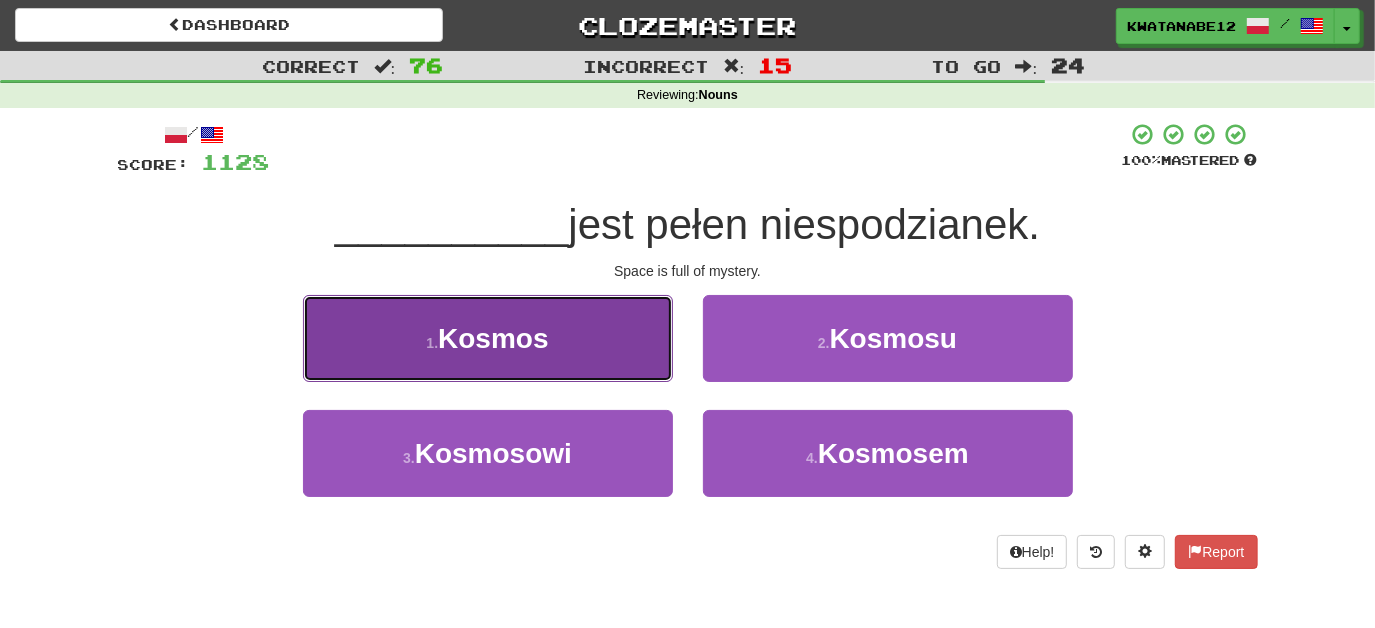 click on "1 .  Kosmos" at bounding box center [488, 338] 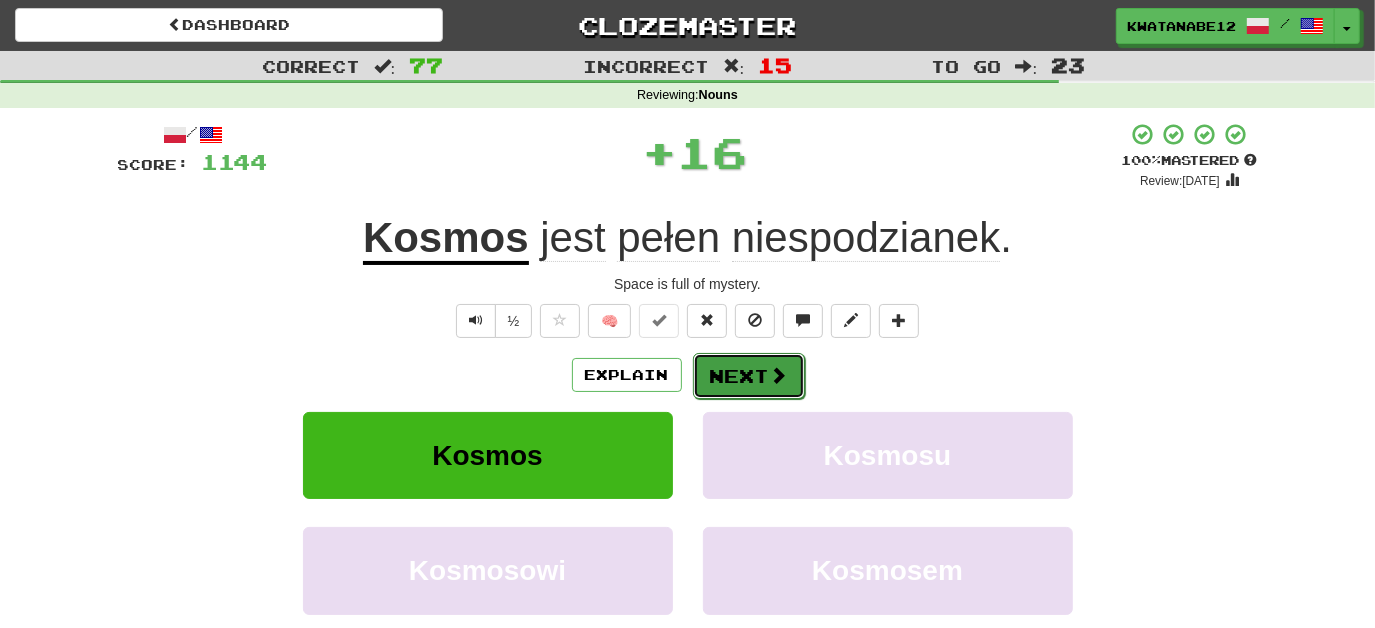 click at bounding box center (779, 375) 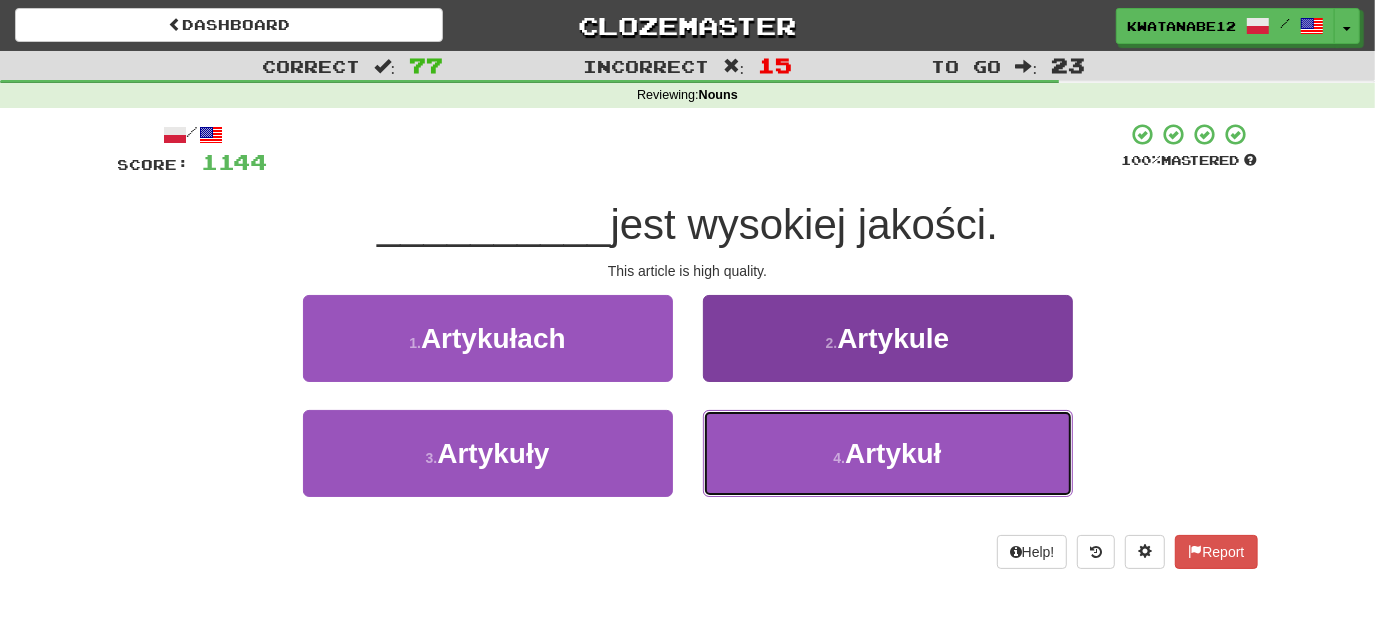 click on "4 .  Artykuł" at bounding box center [888, 453] 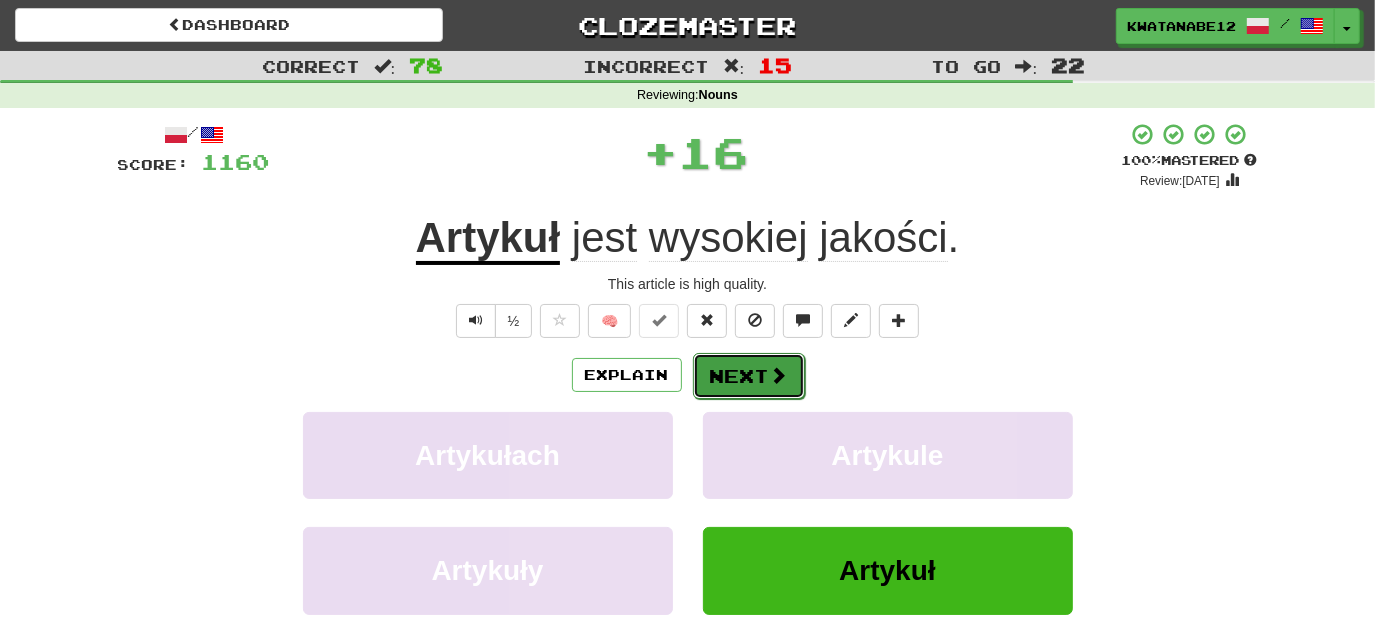 click on "Next" at bounding box center [749, 376] 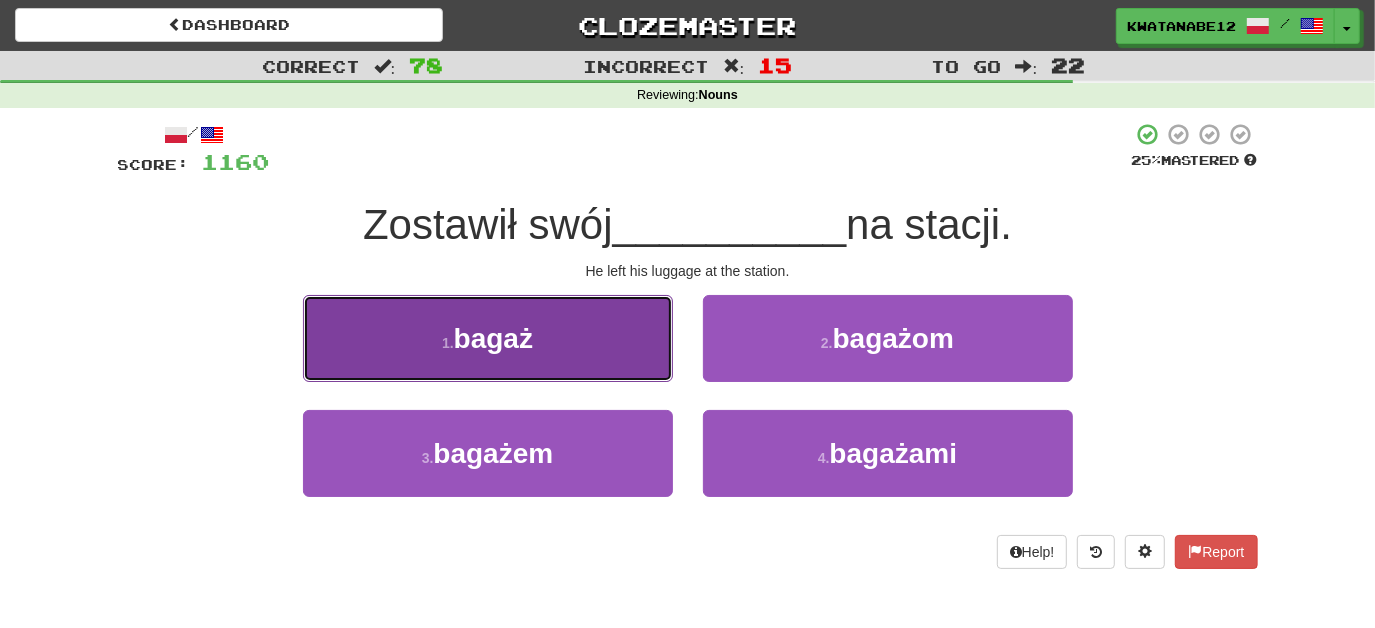 click on "1 .  bagaż" at bounding box center (488, 338) 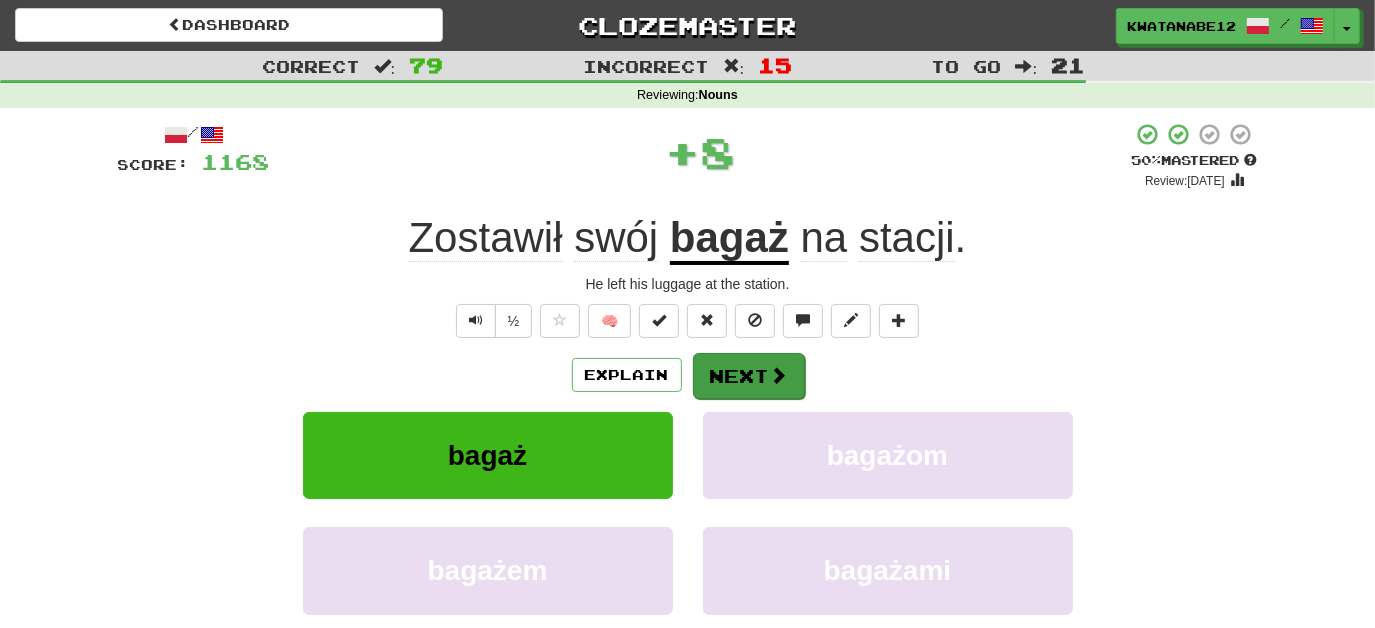 drag, startPoint x: 771, startPoint y: 348, endPoint x: 758, endPoint y: 356, distance: 15.264338 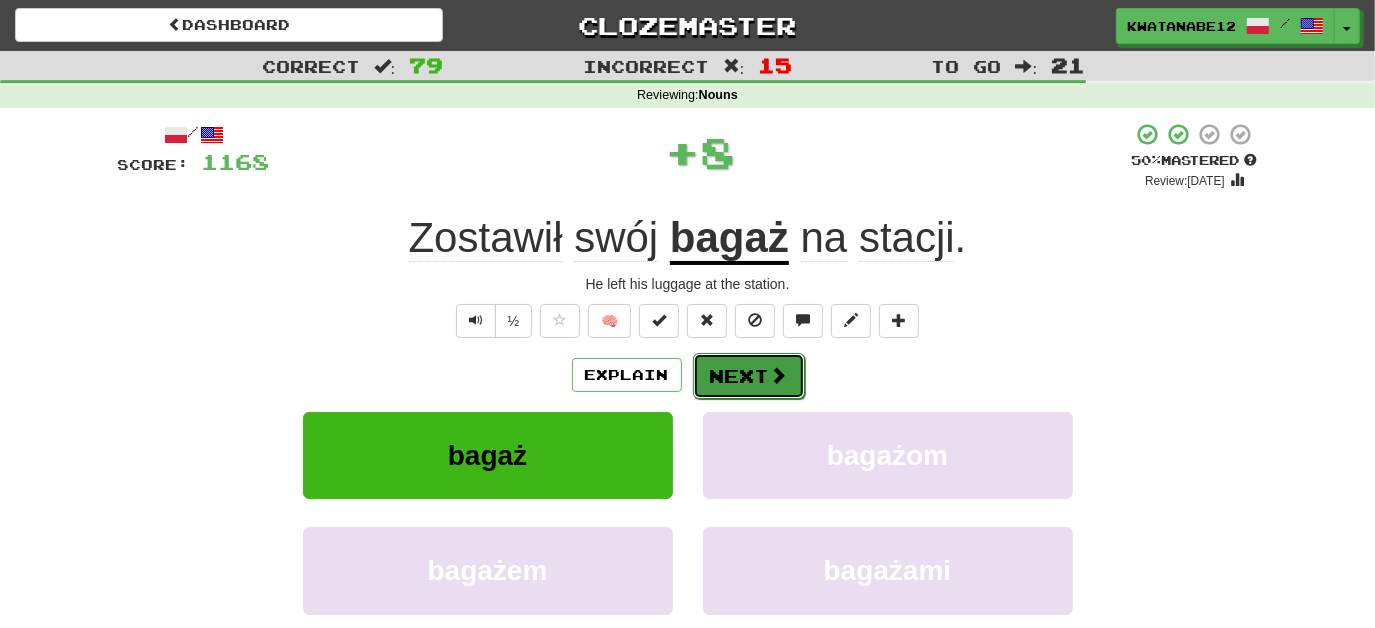 click on "Next" at bounding box center (749, 376) 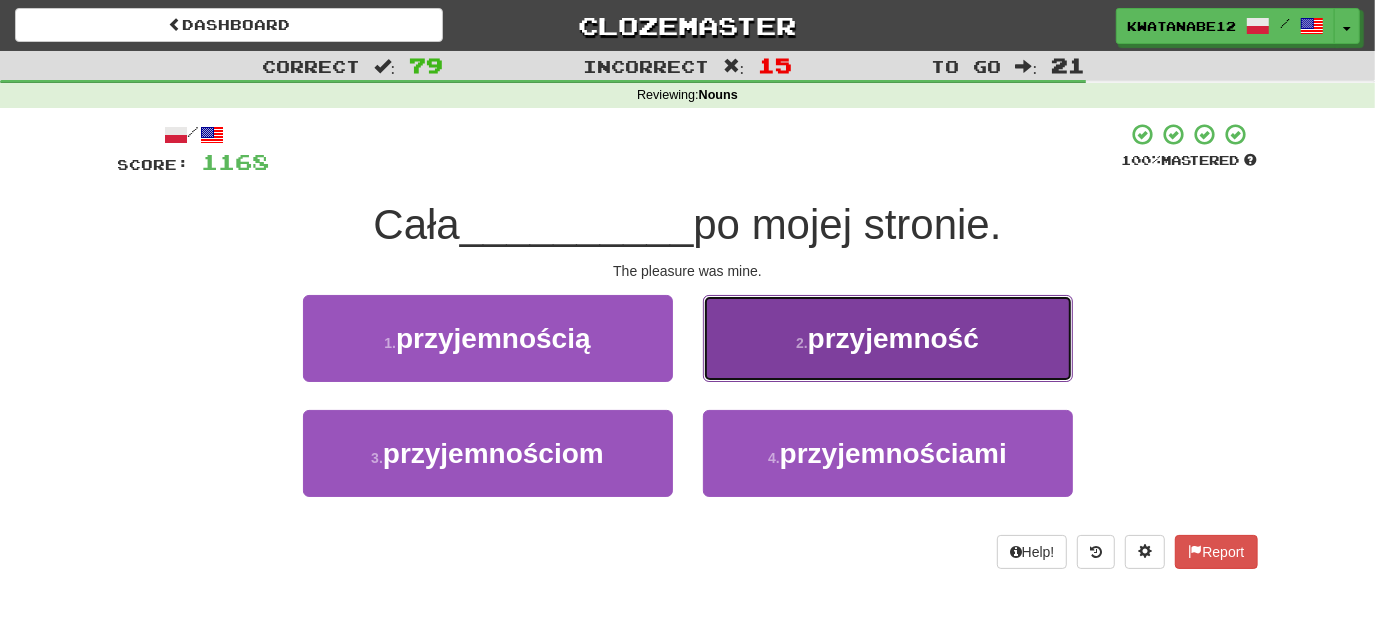 click on "2 .  przyjemność" at bounding box center (888, 338) 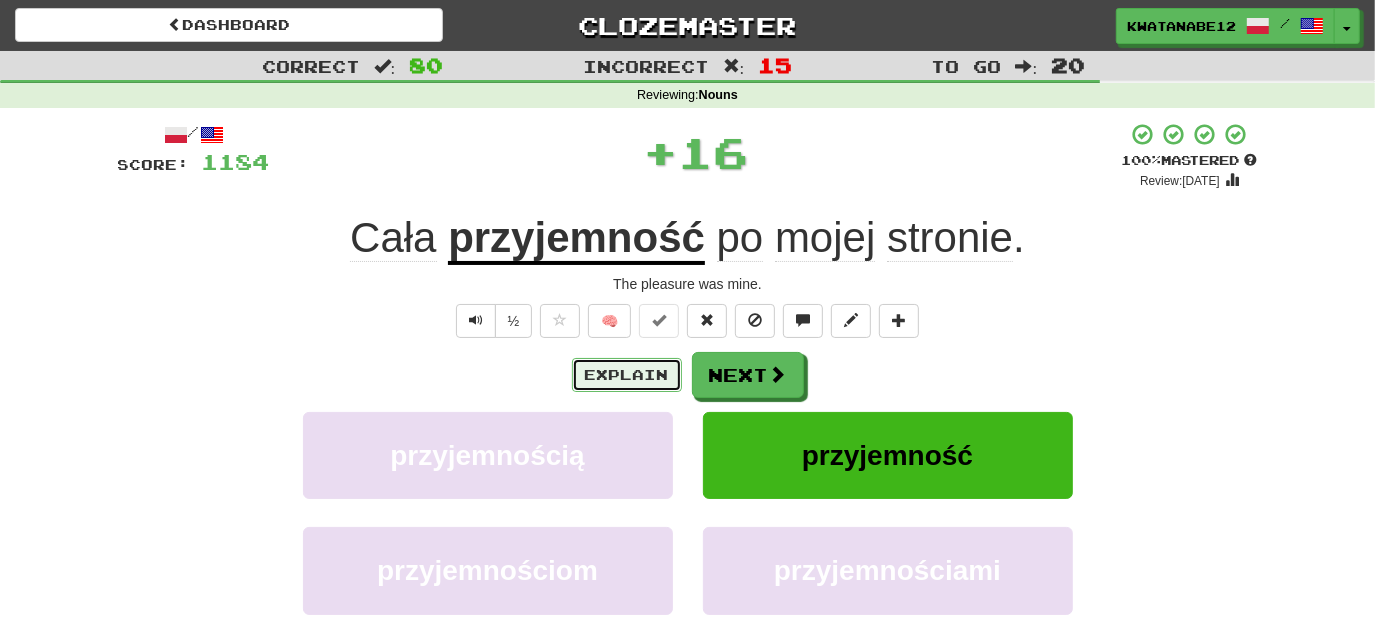 click on "Explain" at bounding box center [627, 375] 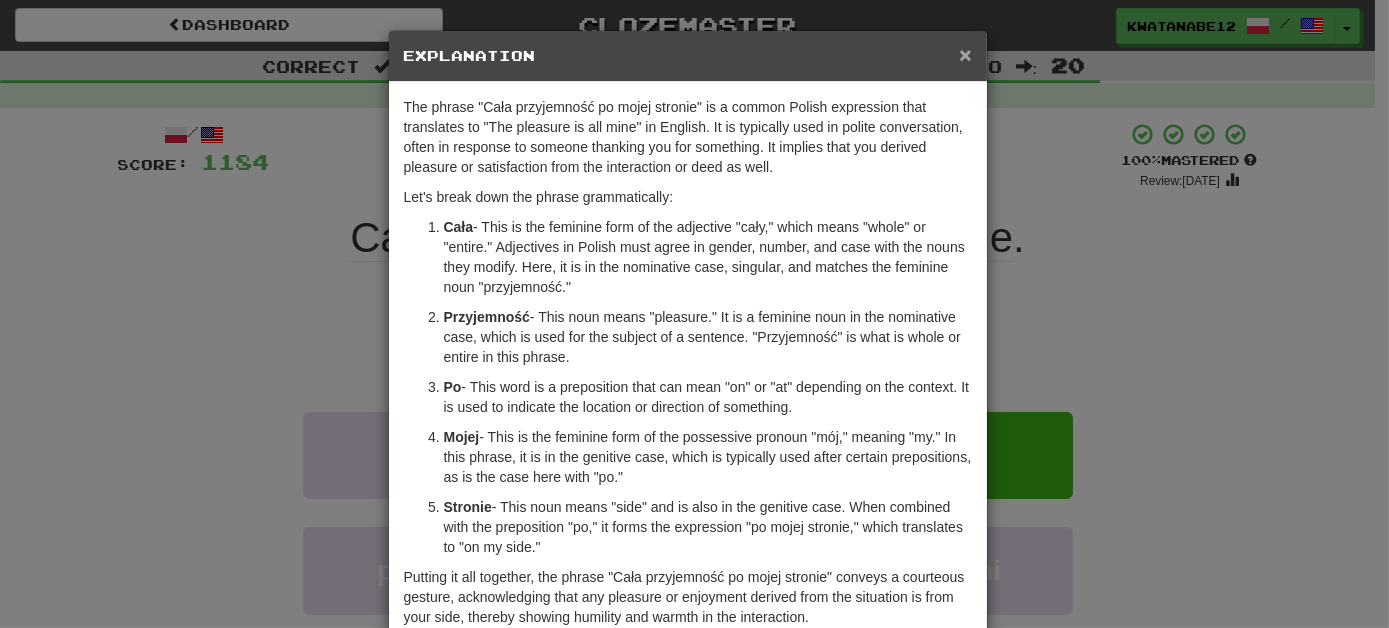 click on "×" at bounding box center [965, 54] 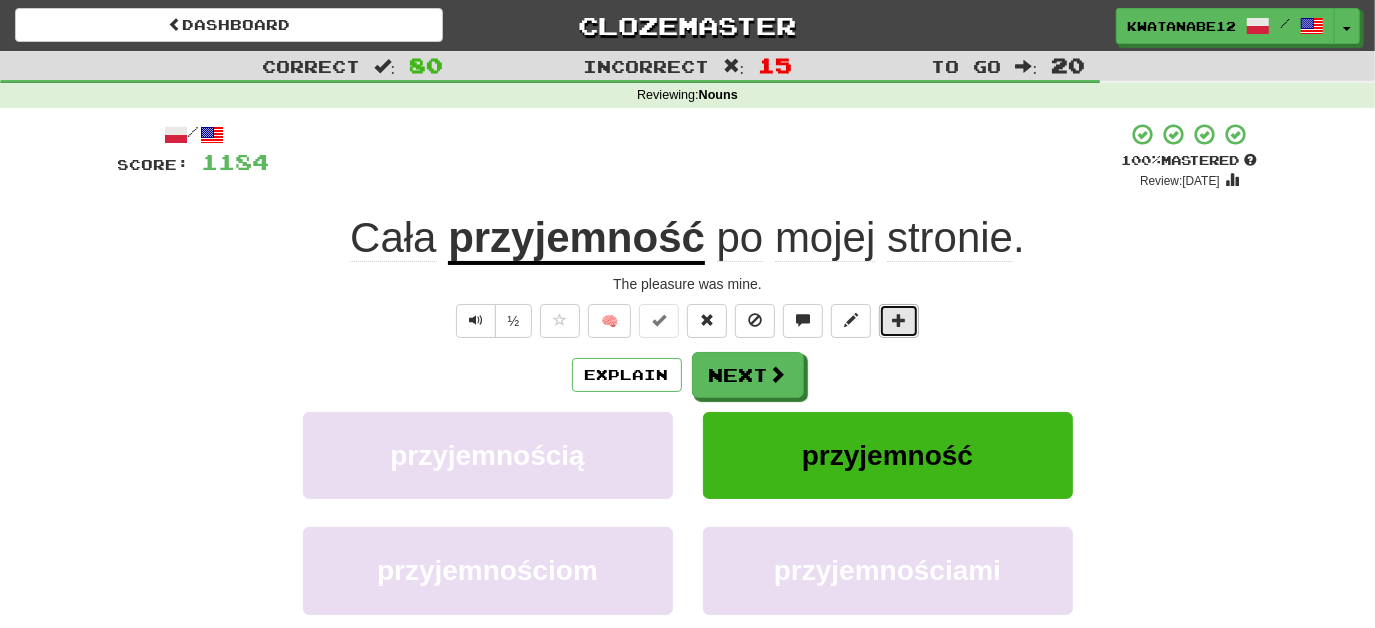 click at bounding box center [899, 321] 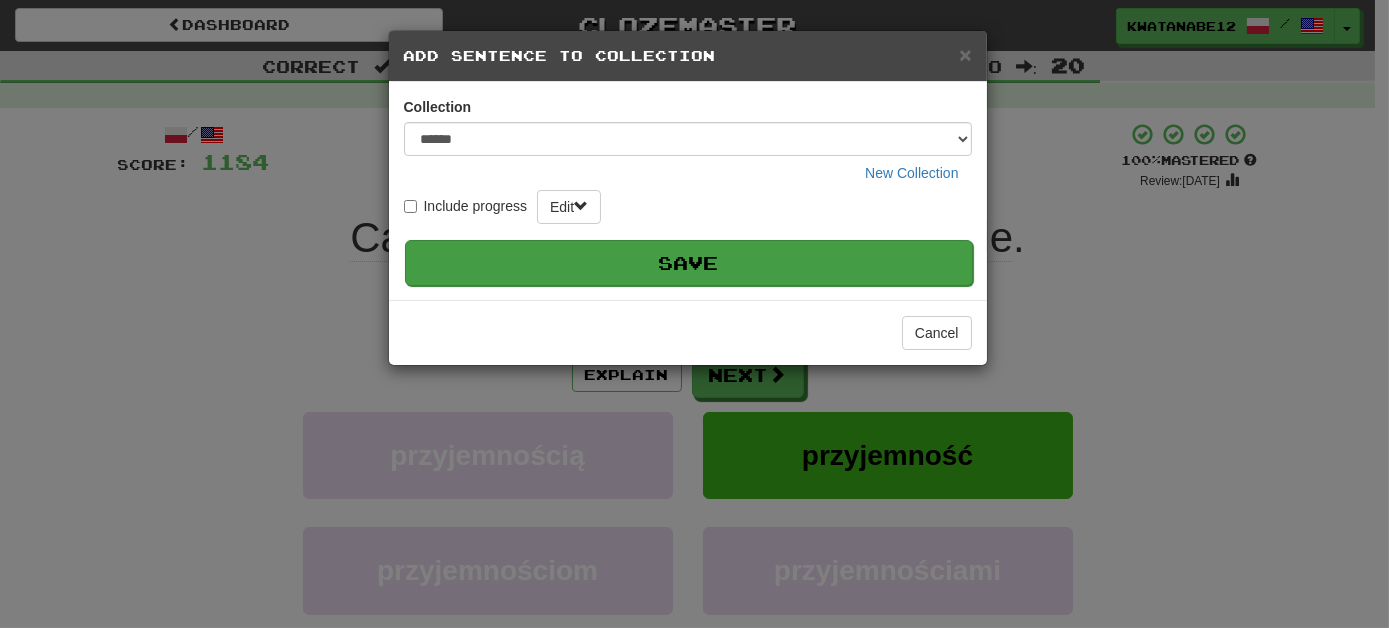 click on "Save" at bounding box center [689, 263] 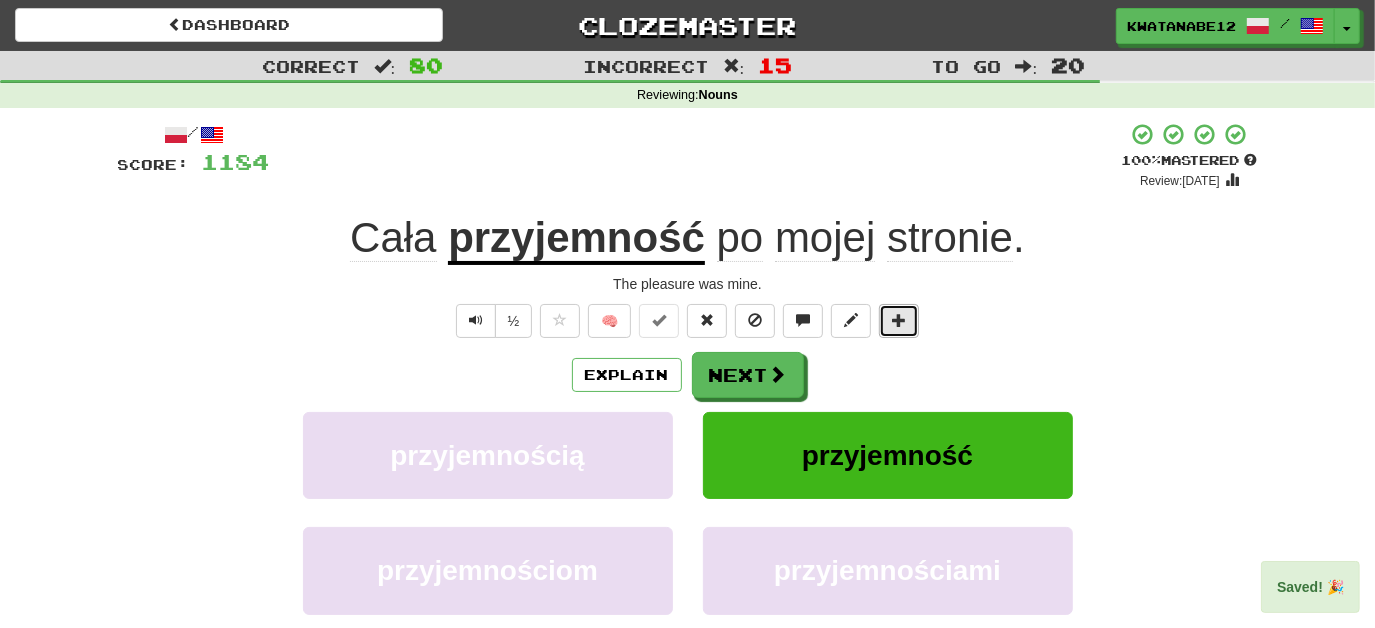 click at bounding box center (899, 320) 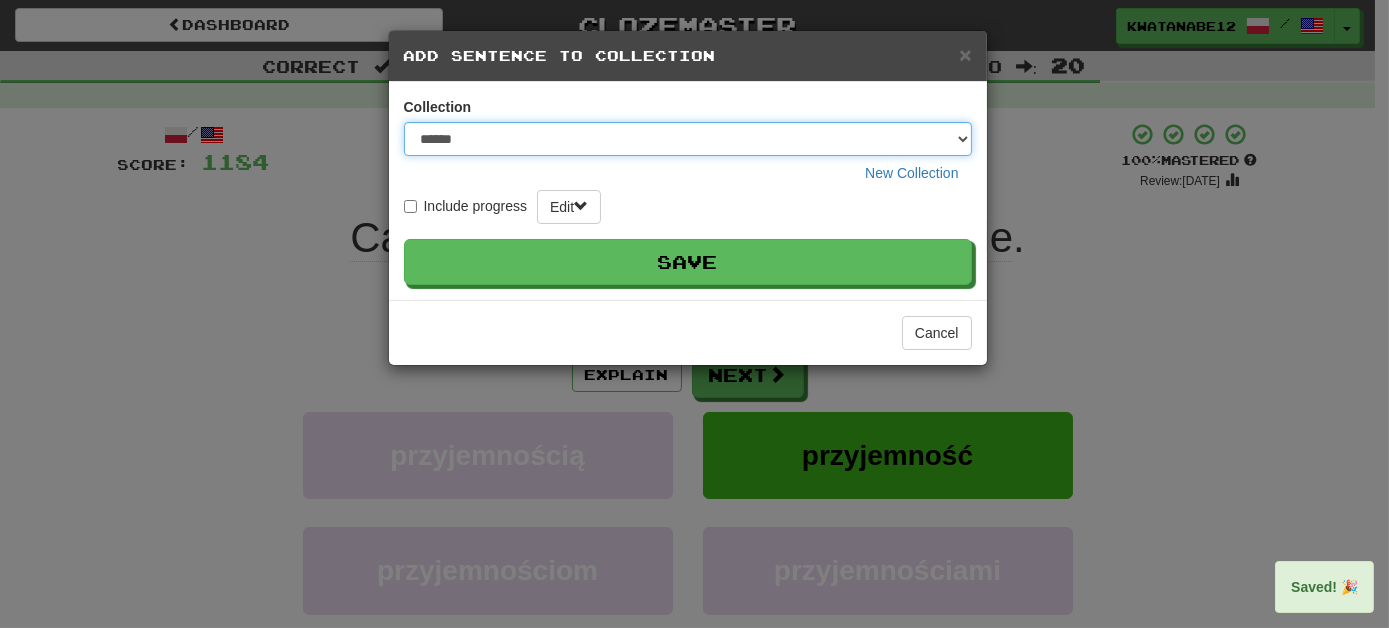 drag, startPoint x: 959, startPoint y: 125, endPoint x: 955, endPoint y: 137, distance: 12.649111 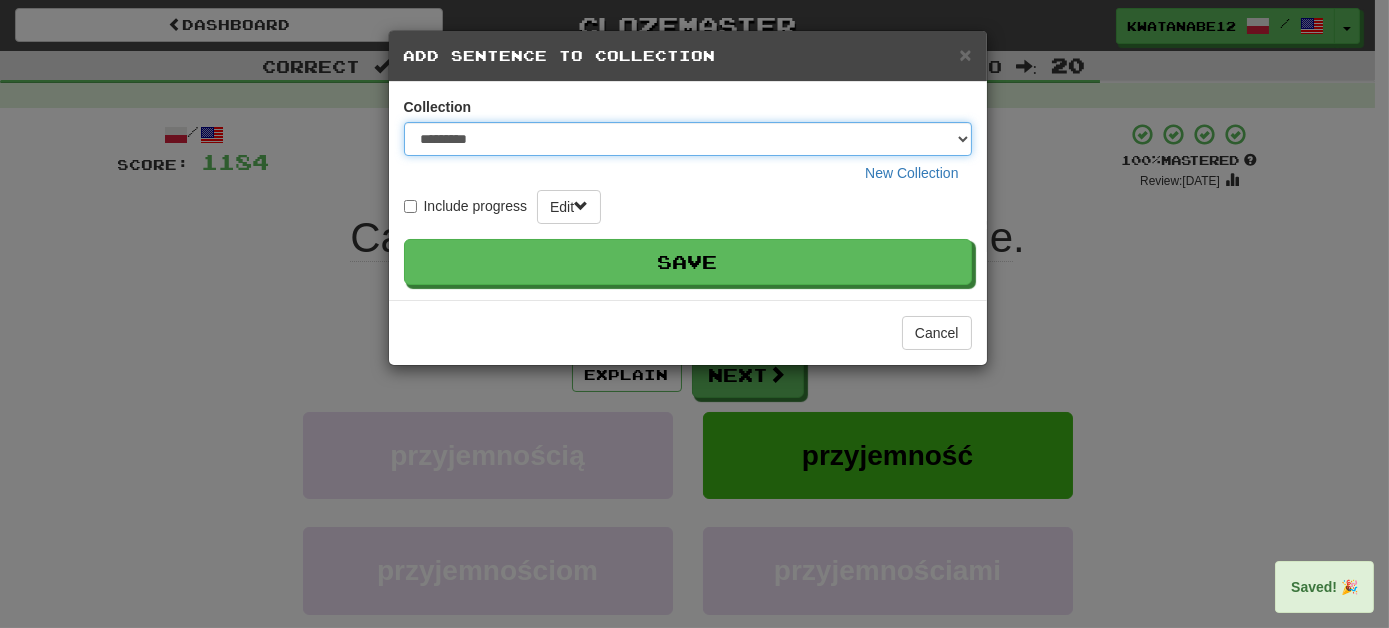 click on "****** ********* ***** **** ********" at bounding box center (688, 139) 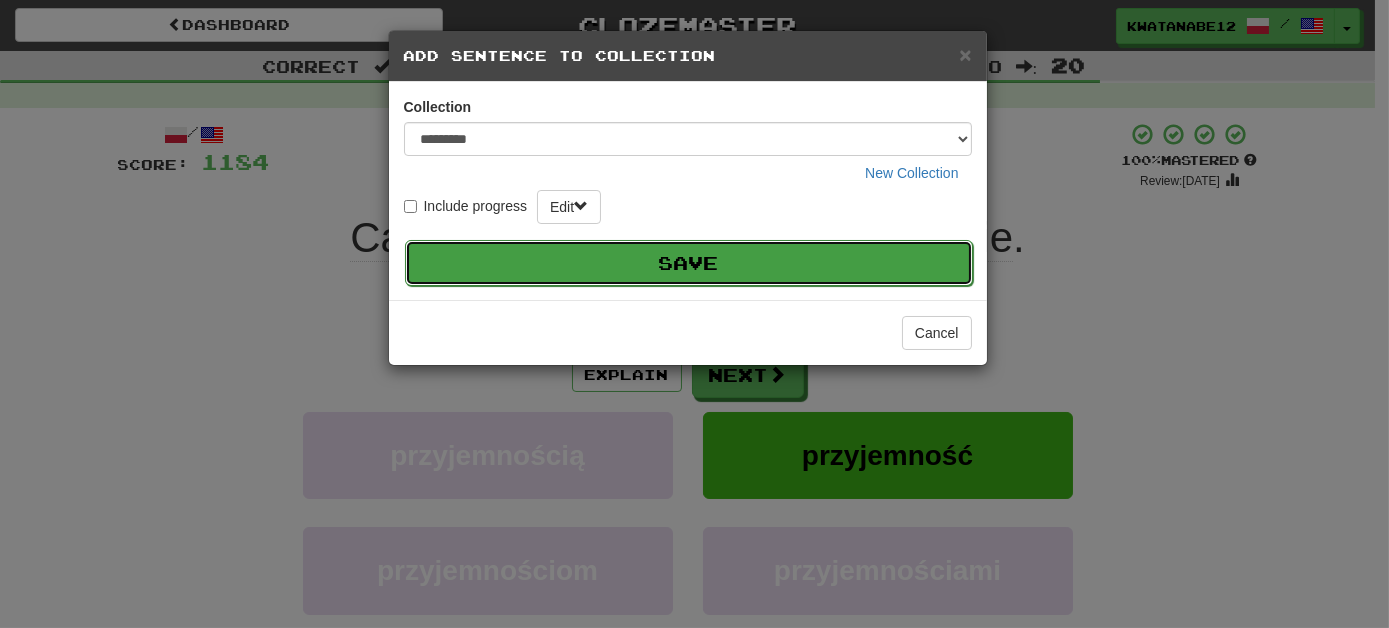 click on "Save" at bounding box center [689, 263] 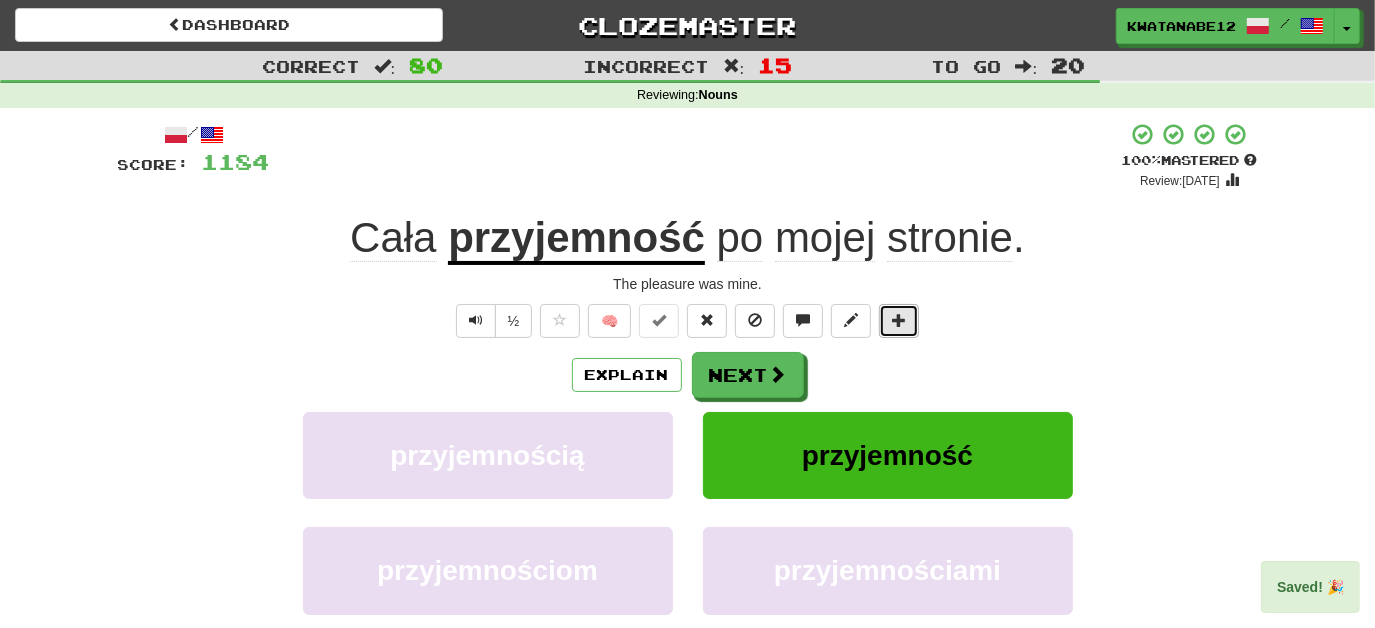 click at bounding box center (899, 321) 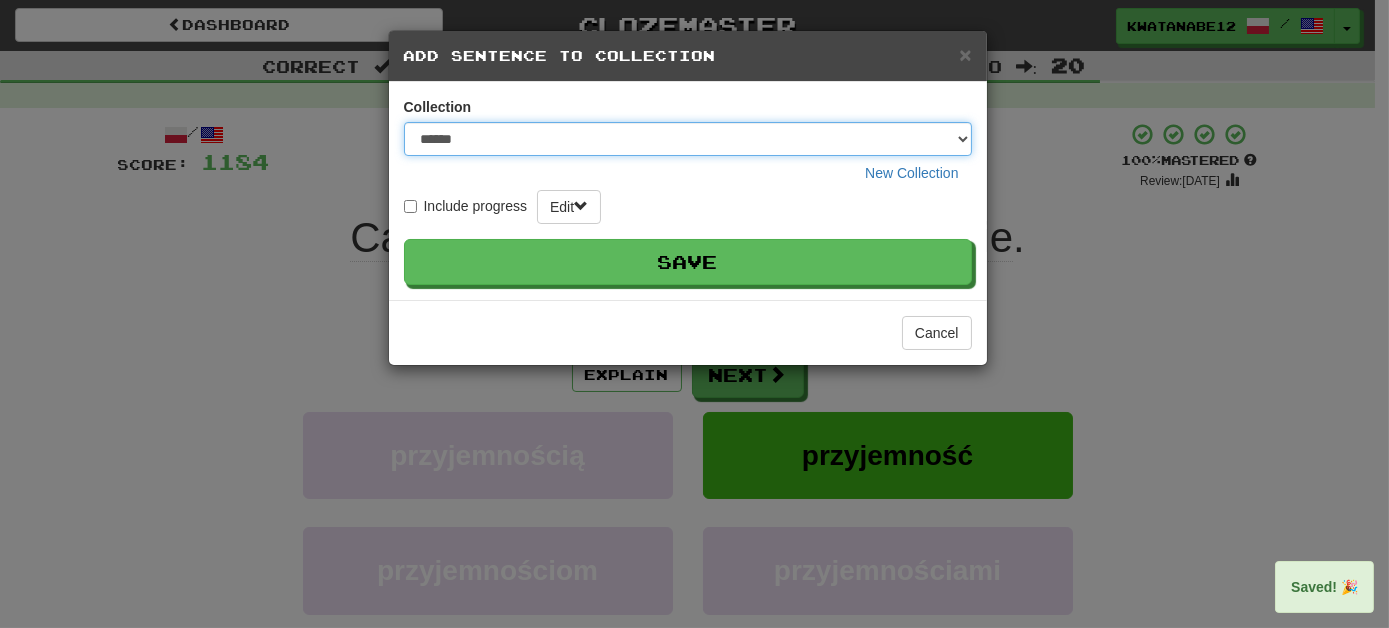 click on "****** ********* ***** **** ********" at bounding box center (688, 139) 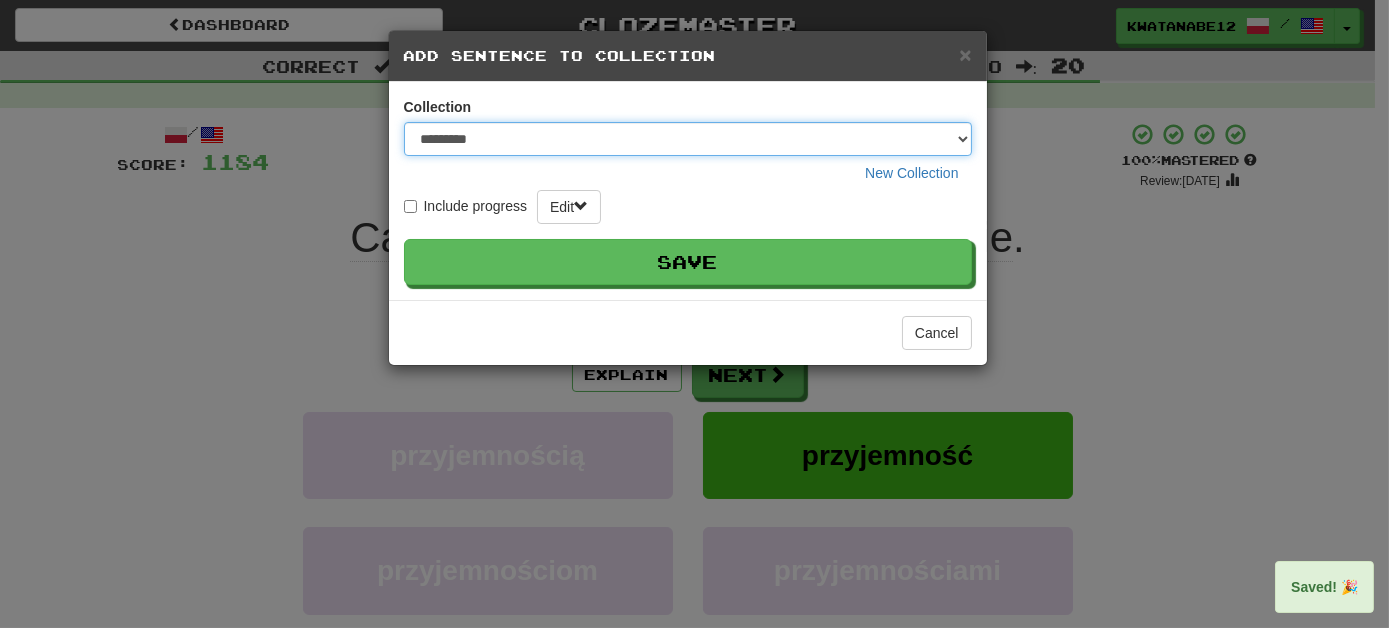 click on "****** ********* ***** **** ********" at bounding box center [688, 139] 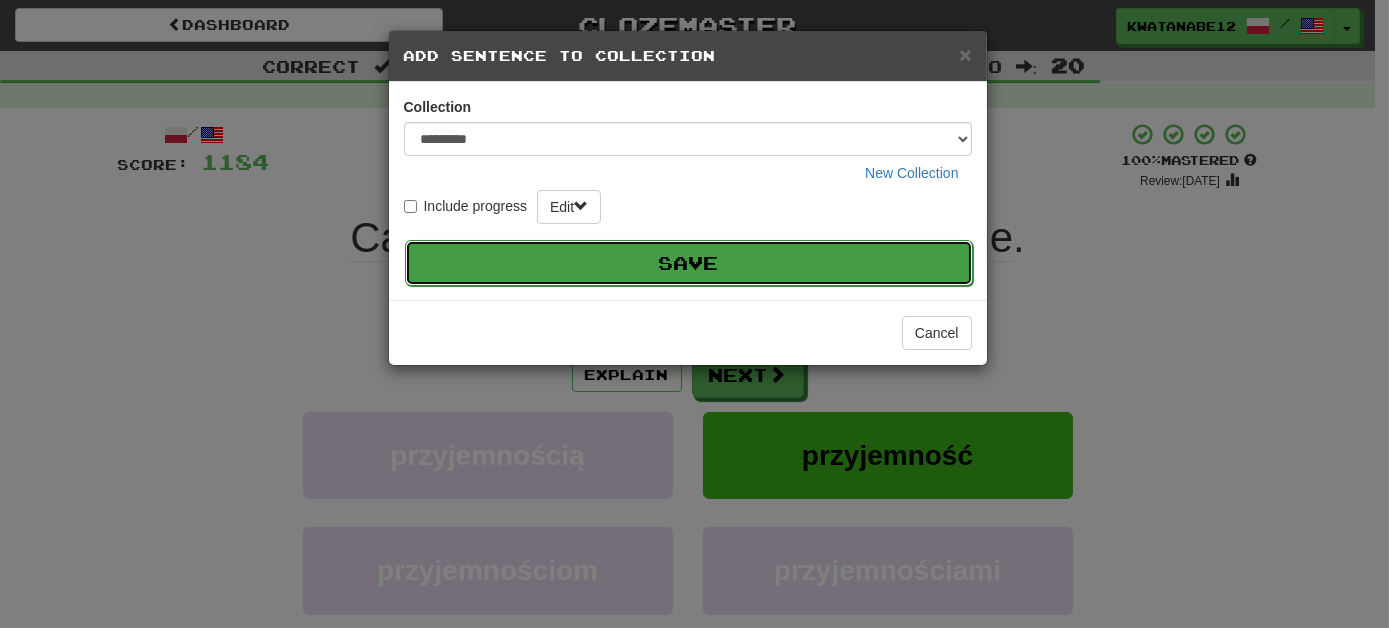 click on "Save" at bounding box center (689, 263) 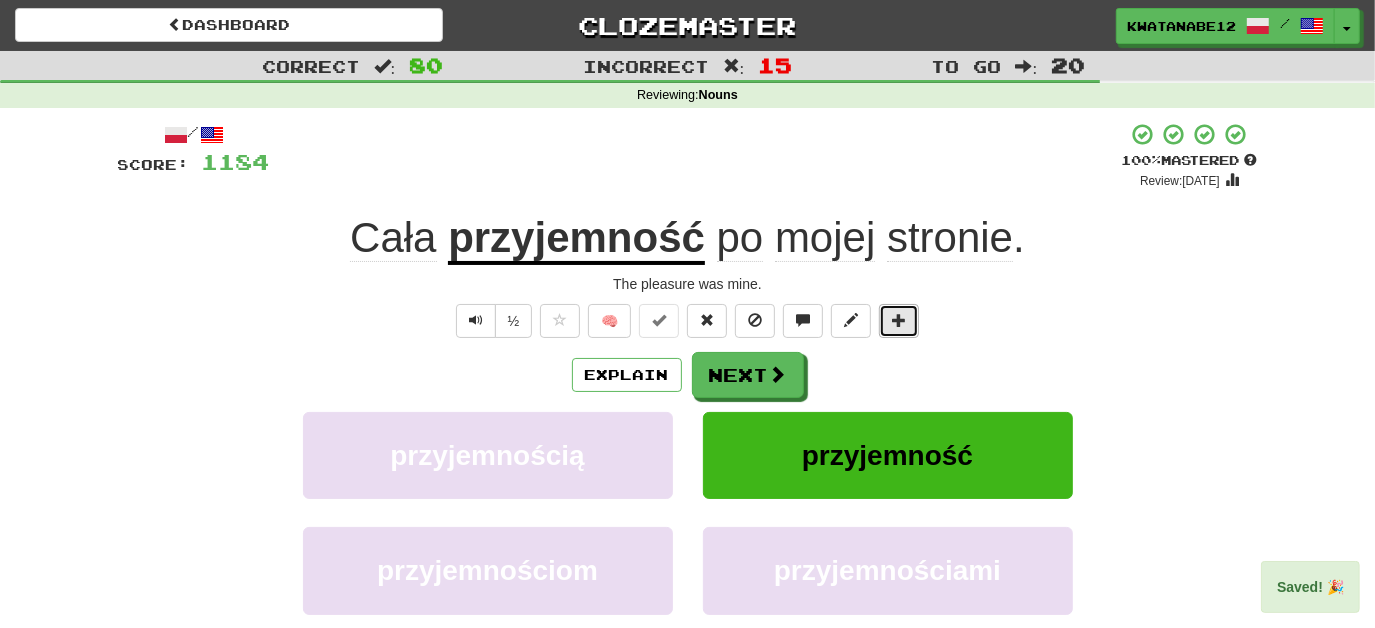 click at bounding box center (899, 320) 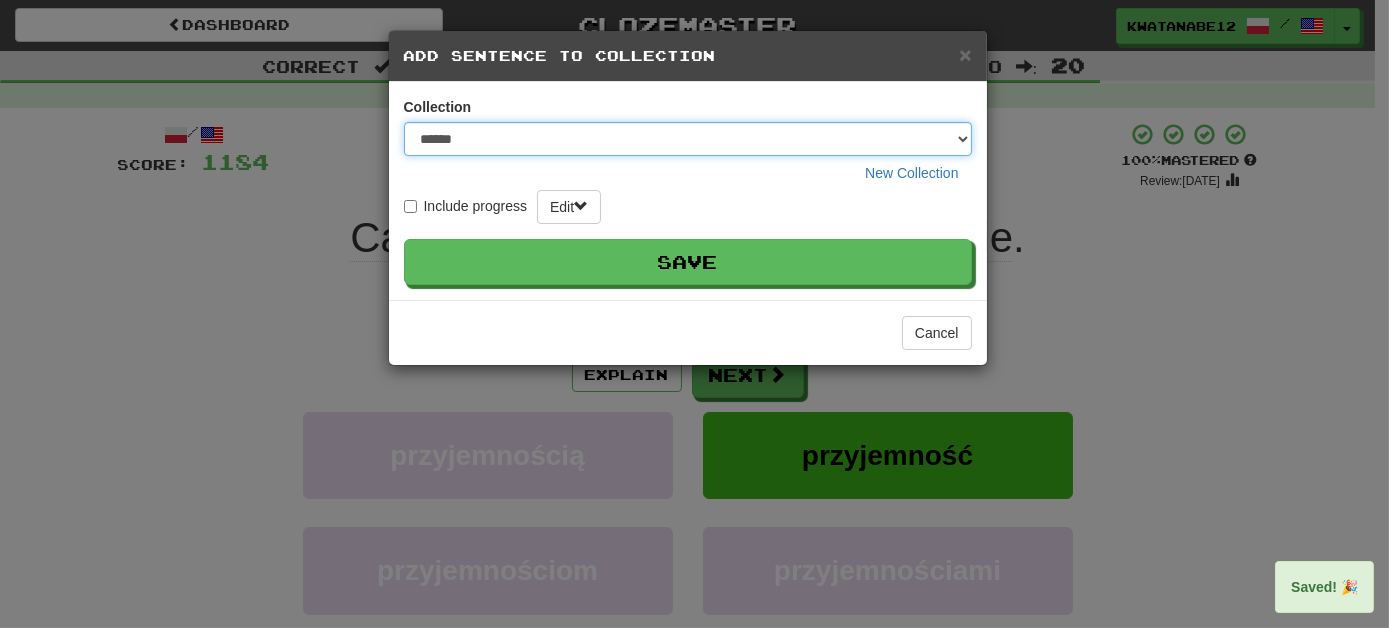 click on "****** ********* ***** **** ********" at bounding box center [688, 139] 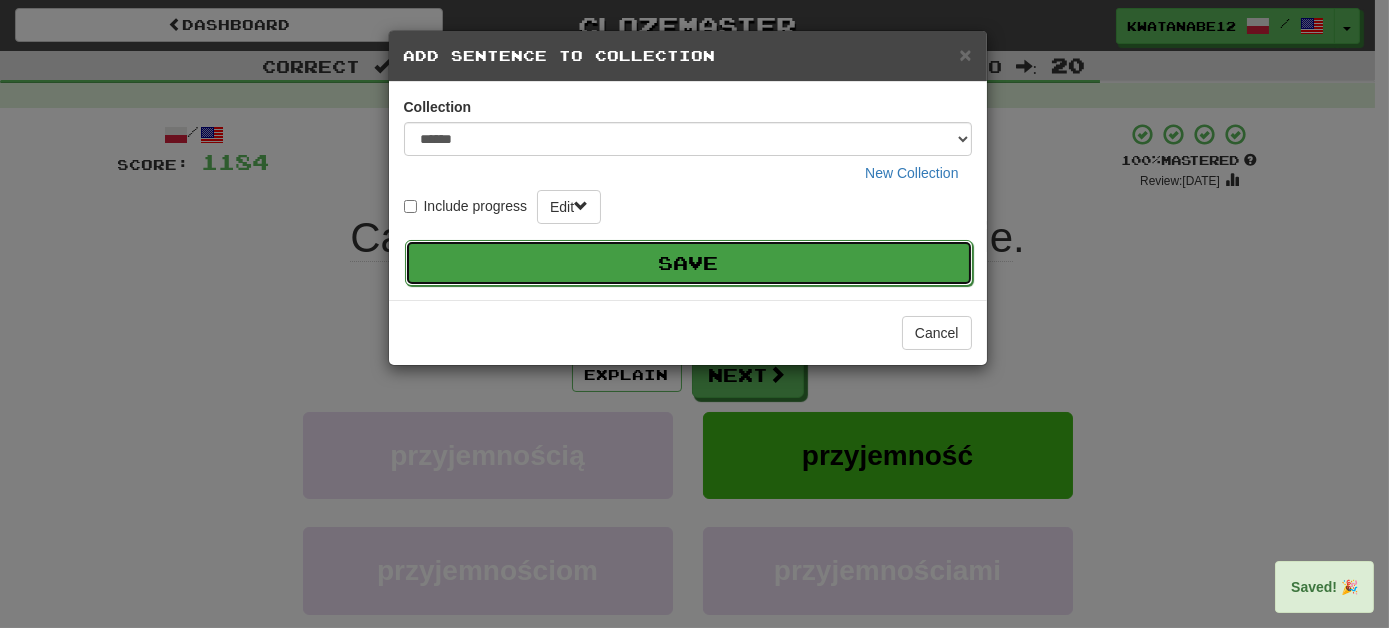 click on "Save" at bounding box center (689, 263) 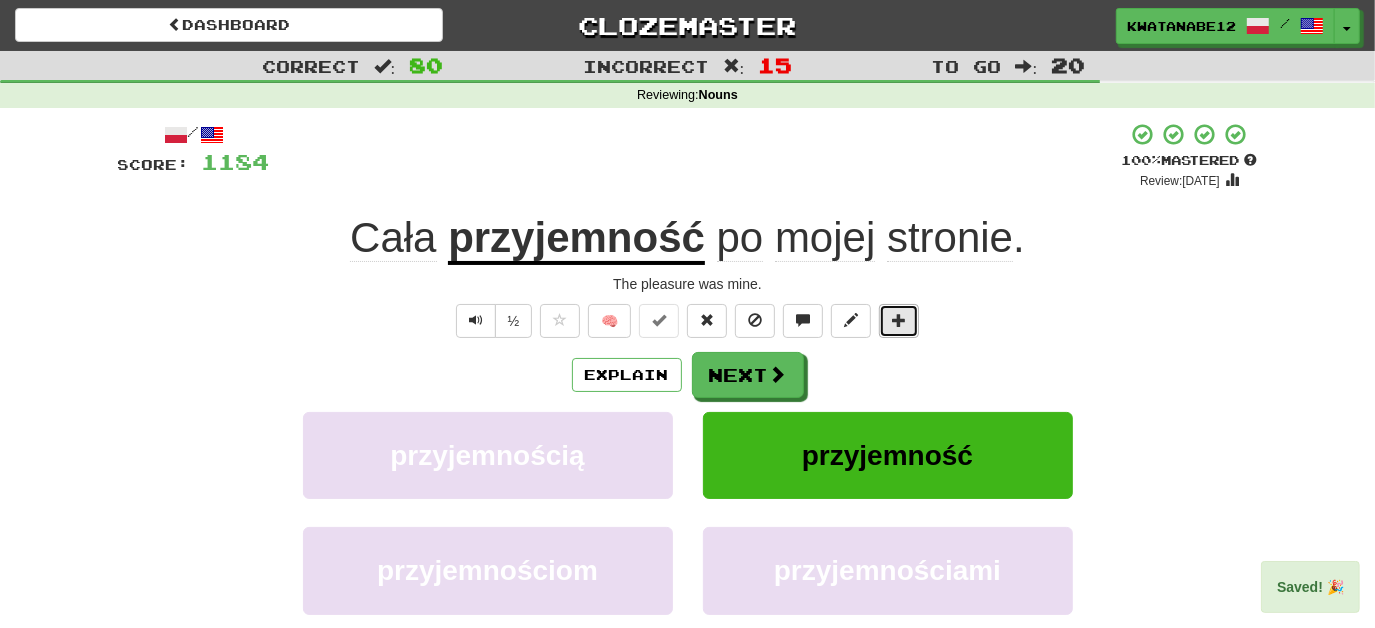 click at bounding box center (899, 320) 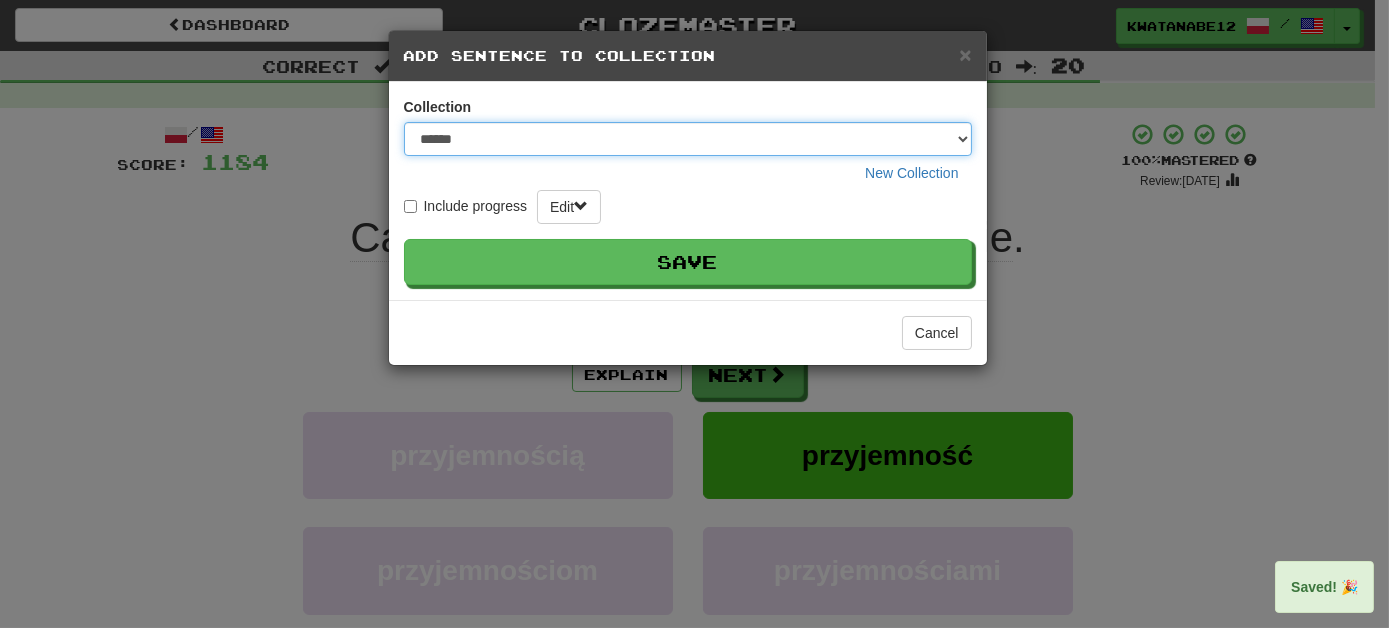 click on "****** ********* ***** **** ********" at bounding box center (688, 139) 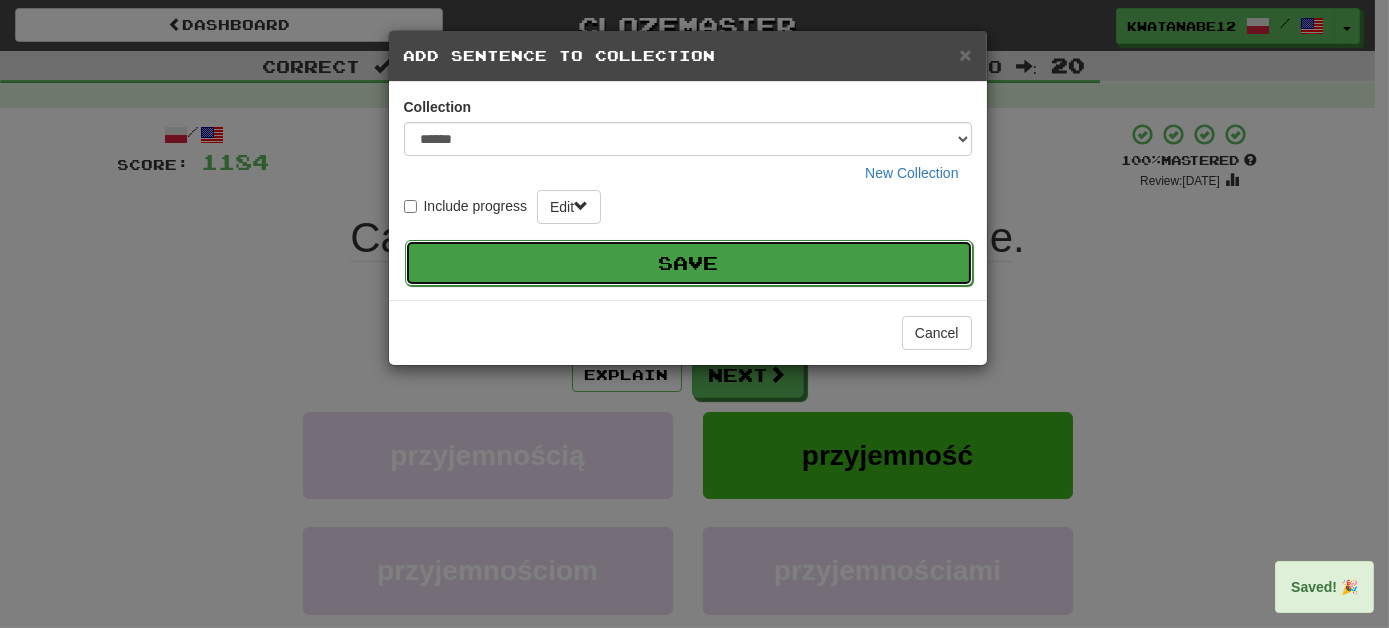 drag, startPoint x: 936, startPoint y: 257, endPoint x: 912, endPoint y: 257, distance: 24 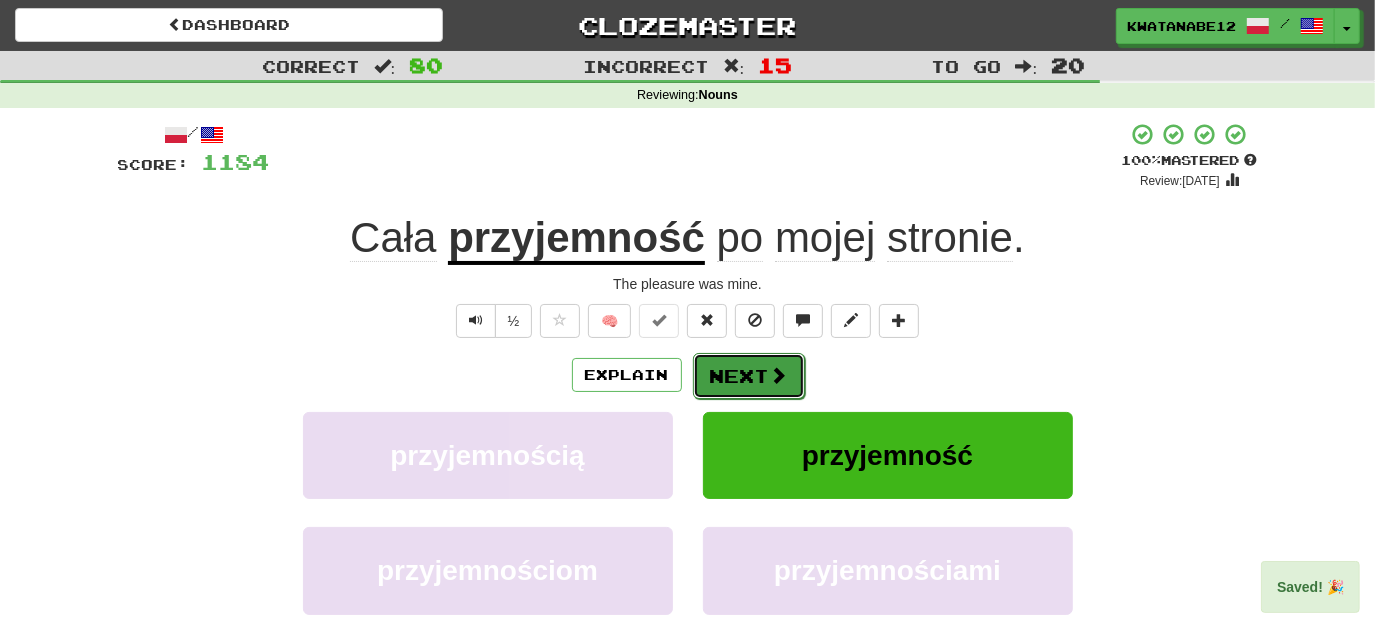 click on "Next" at bounding box center [749, 376] 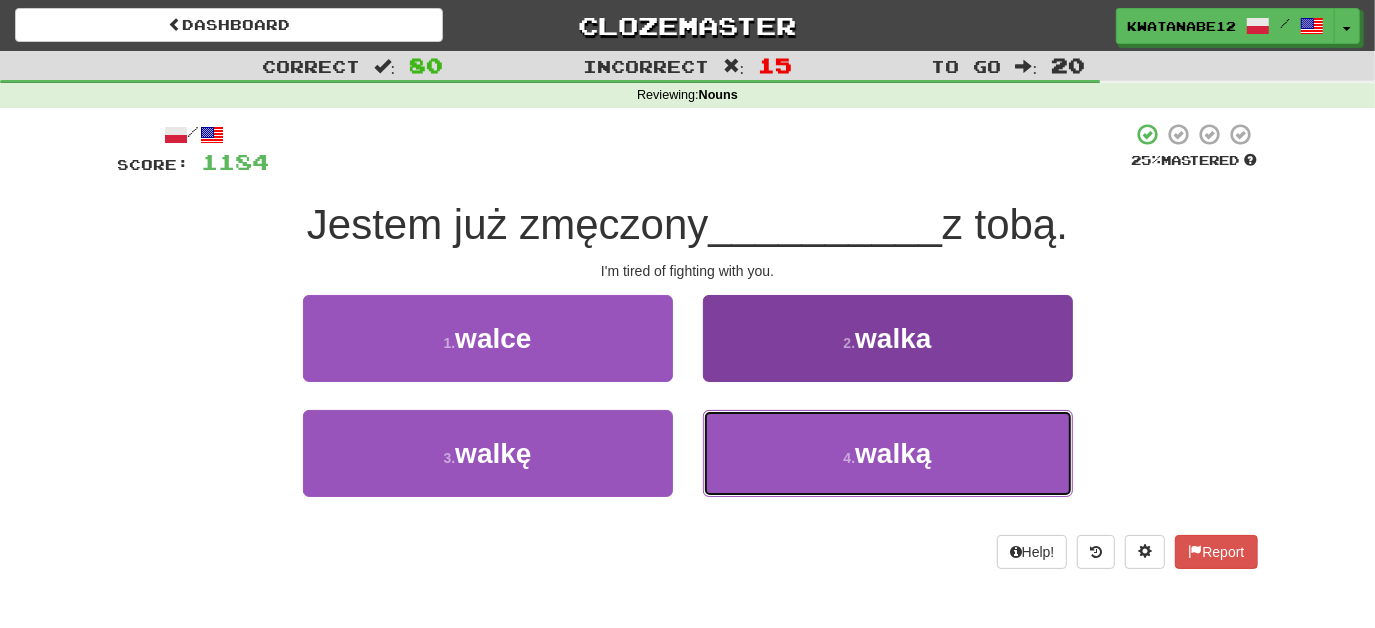 drag, startPoint x: 773, startPoint y: 463, endPoint x: 765, endPoint y: 442, distance: 22.472204 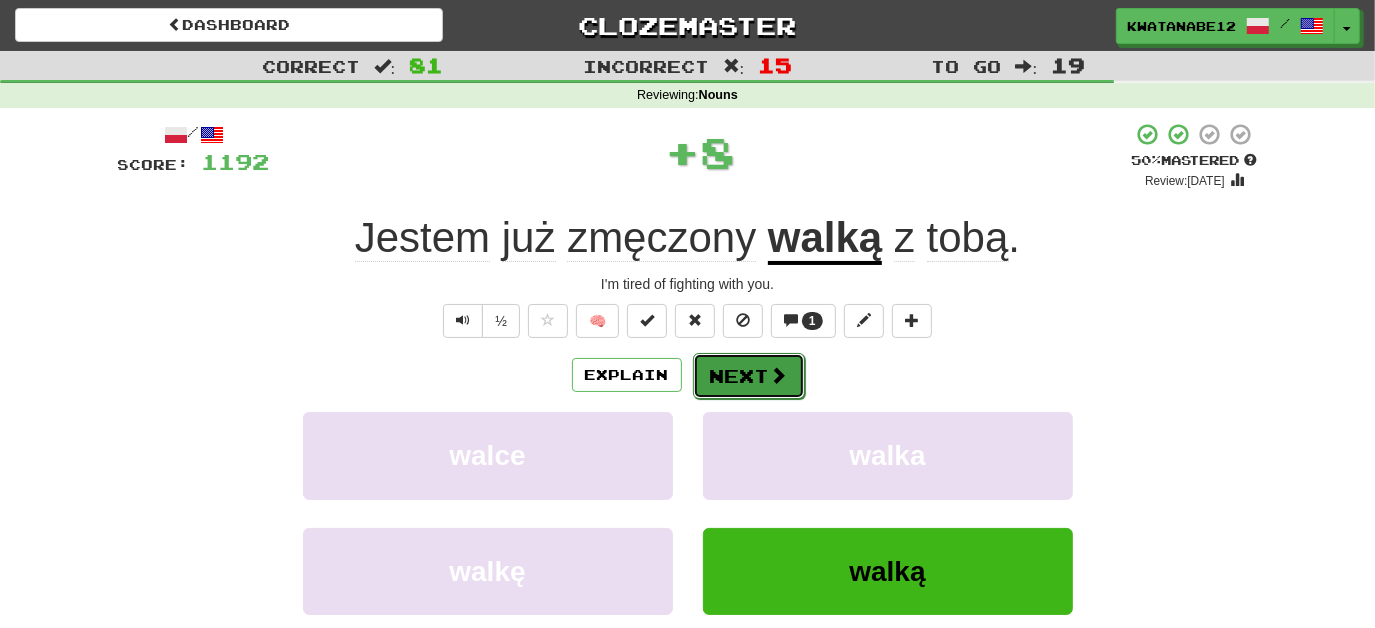 click on "Next" at bounding box center [749, 376] 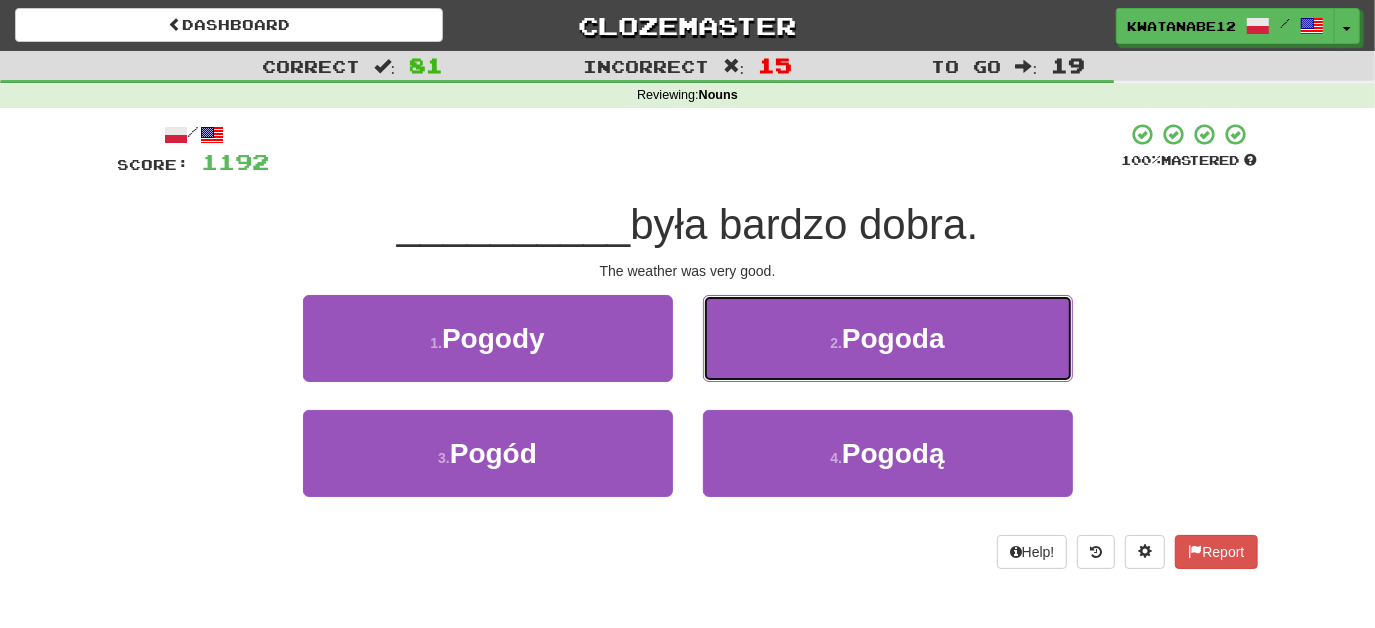 click on "2 .  [GEOGRAPHIC_DATA]" at bounding box center [888, 338] 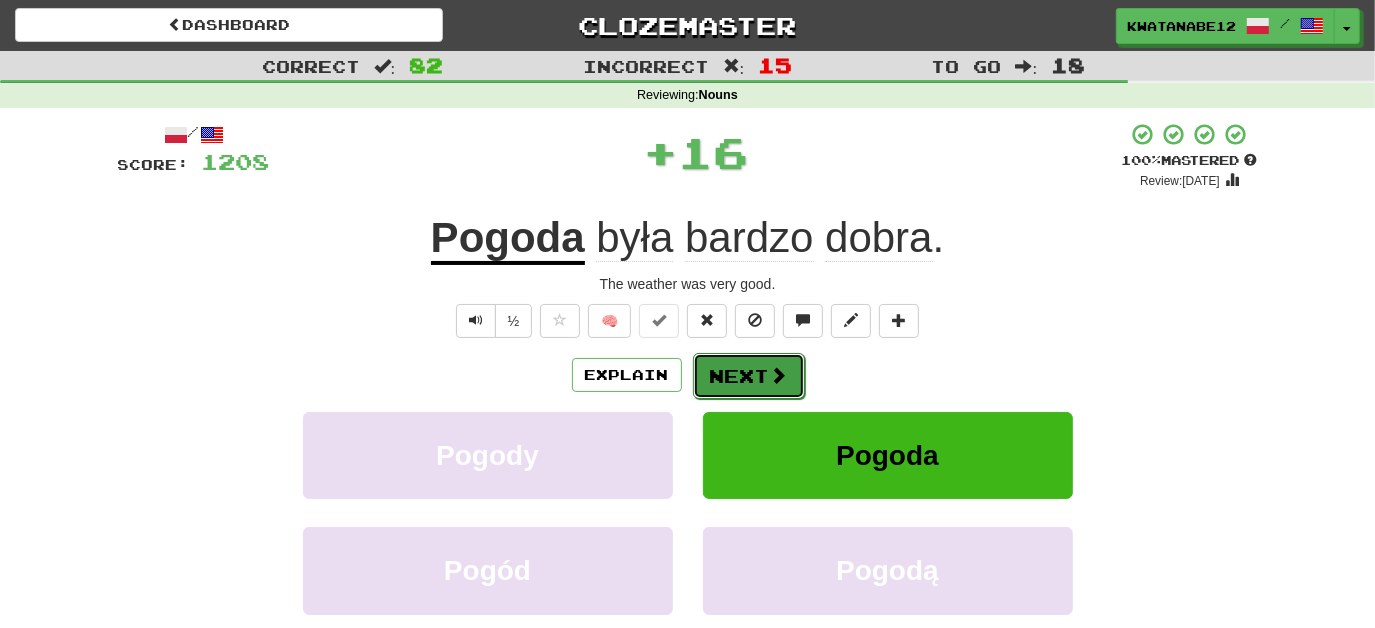 click on "Next" at bounding box center (749, 376) 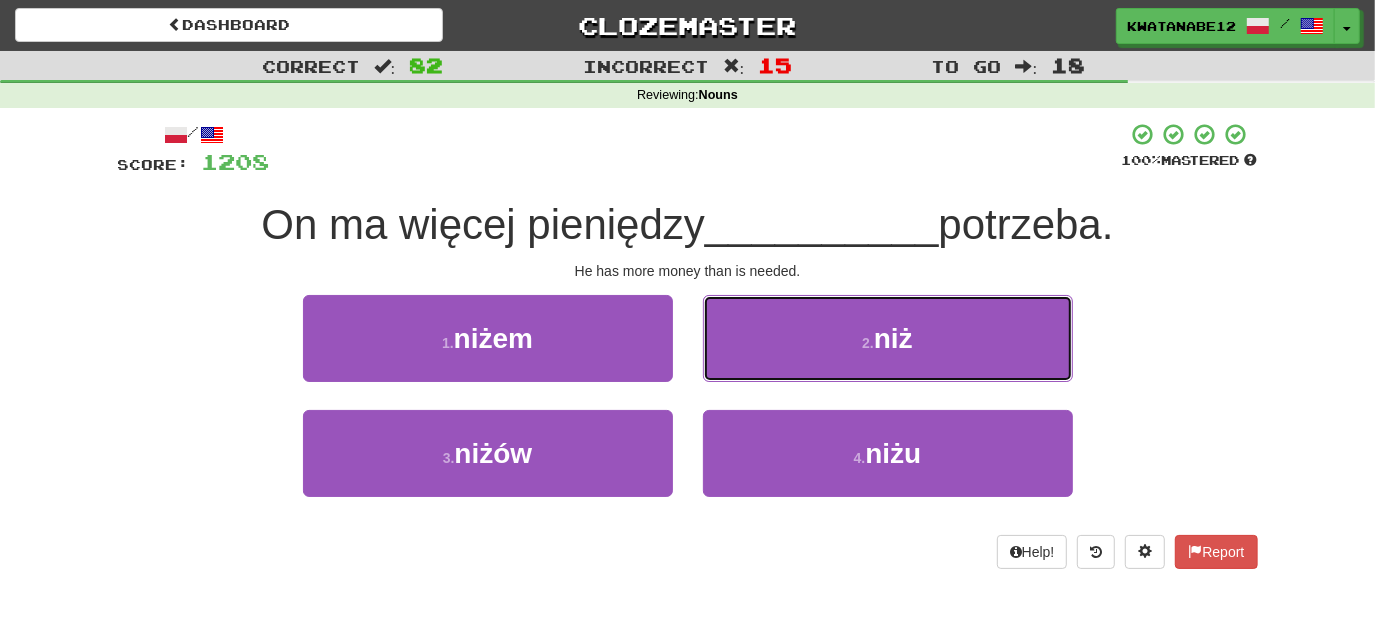 drag, startPoint x: 758, startPoint y: 337, endPoint x: 758, endPoint y: 349, distance: 12 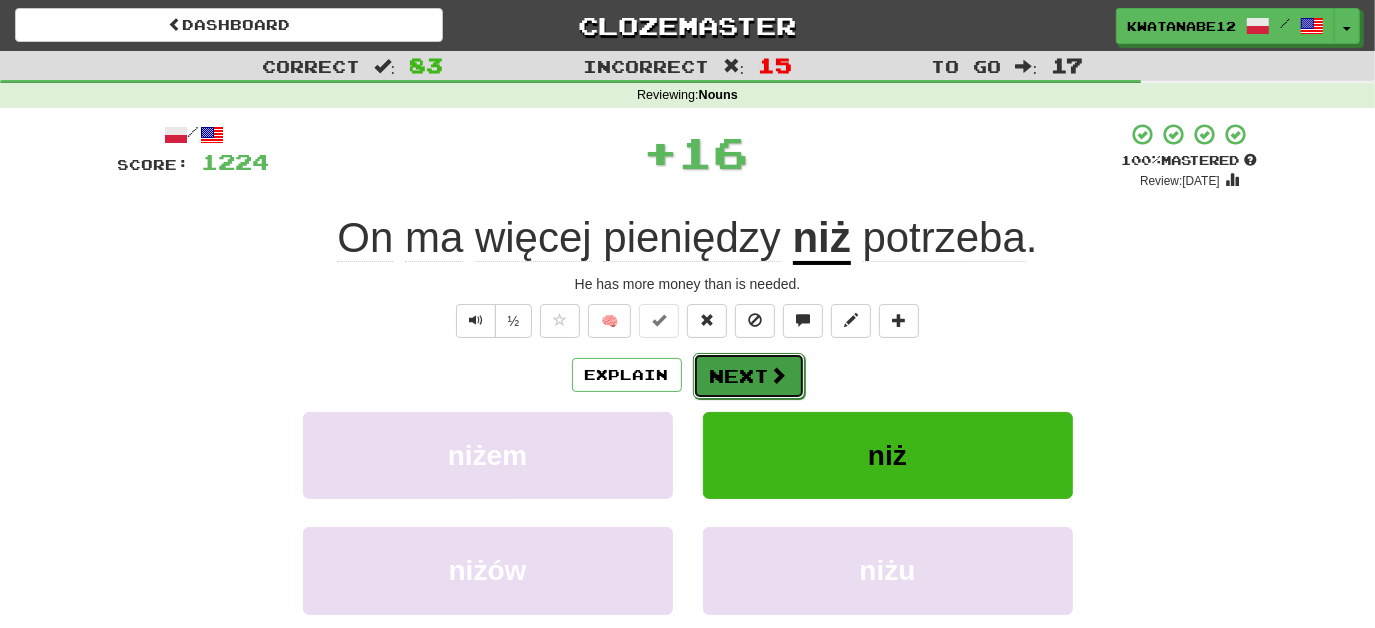 click on "Next" at bounding box center [749, 376] 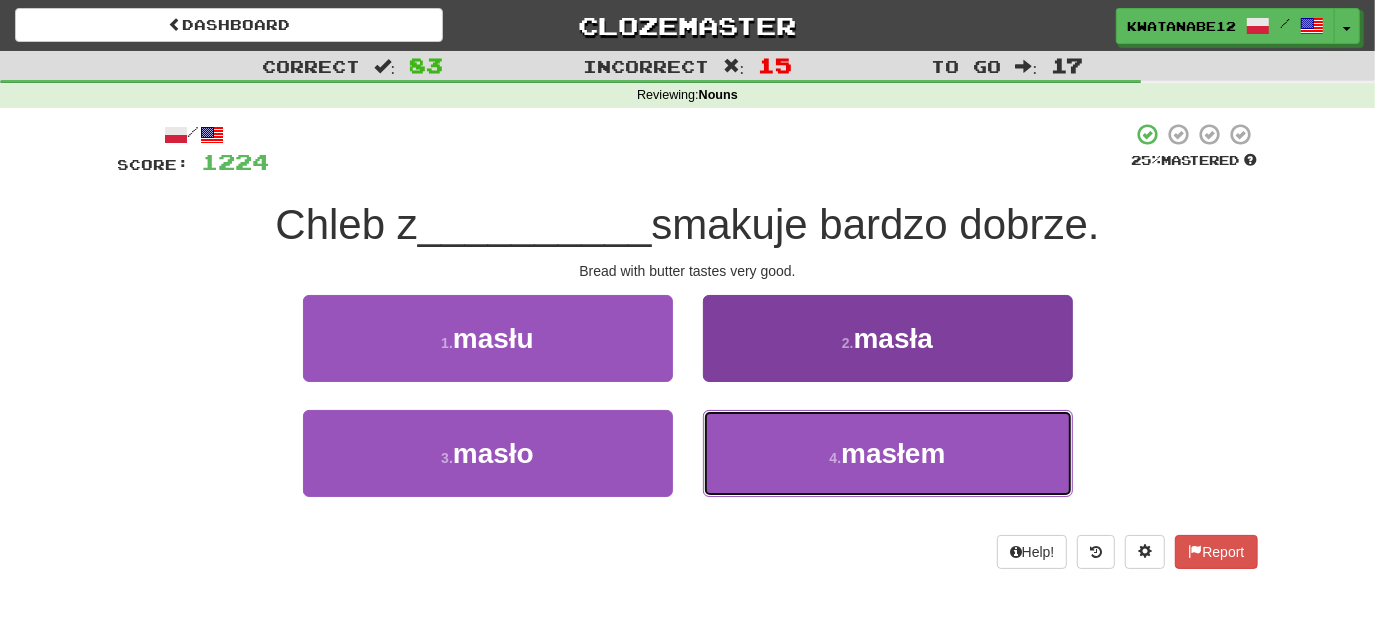 drag, startPoint x: 794, startPoint y: 453, endPoint x: 783, endPoint y: 420, distance: 34.785053 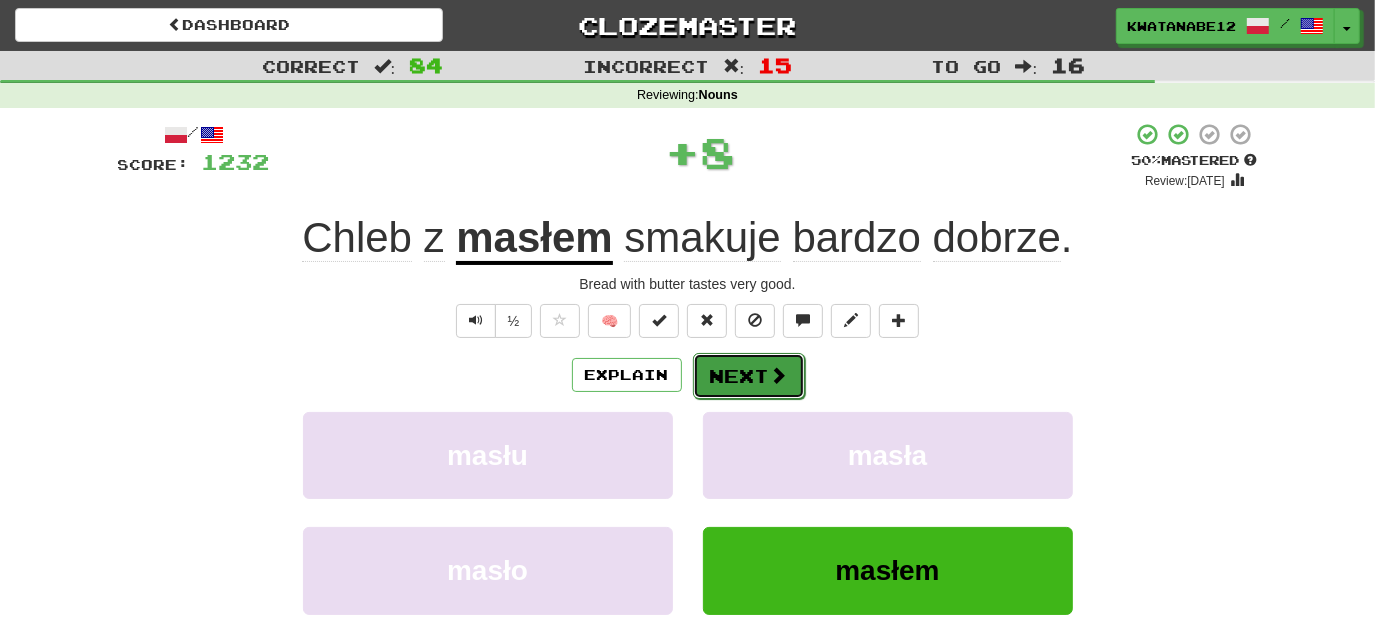 click on "Next" at bounding box center (749, 376) 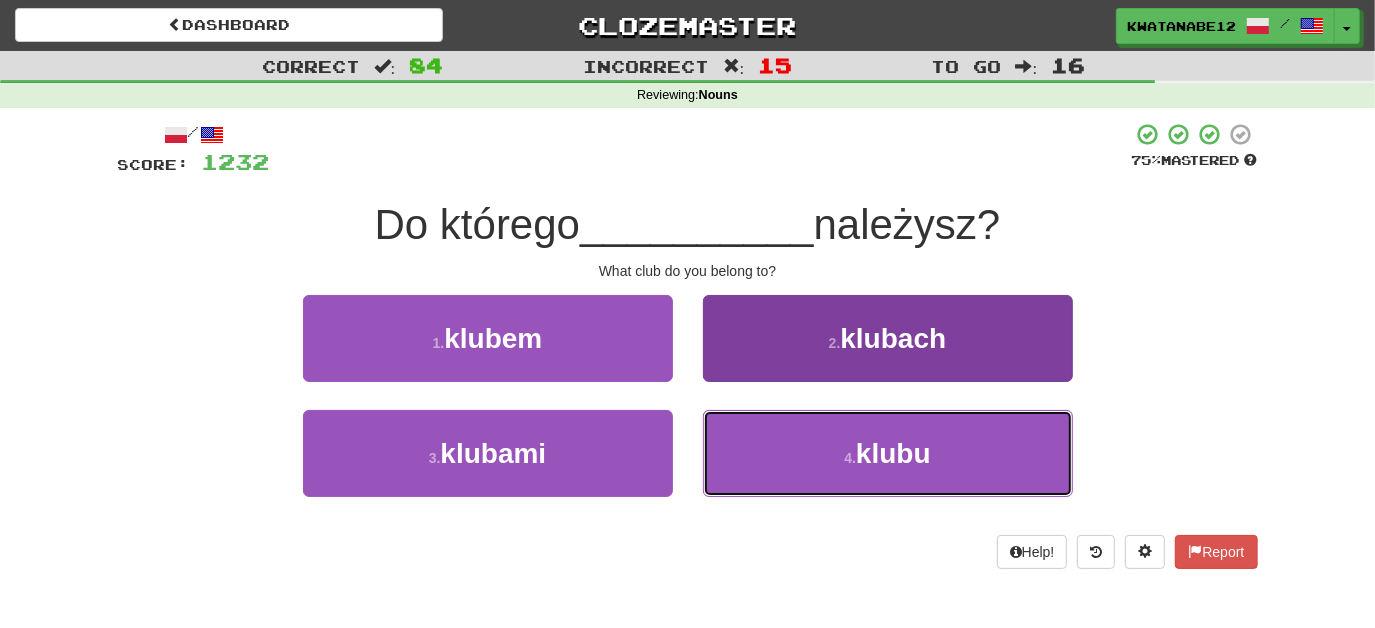 drag, startPoint x: 755, startPoint y: 425, endPoint x: 732, endPoint y: 378, distance: 52.3259 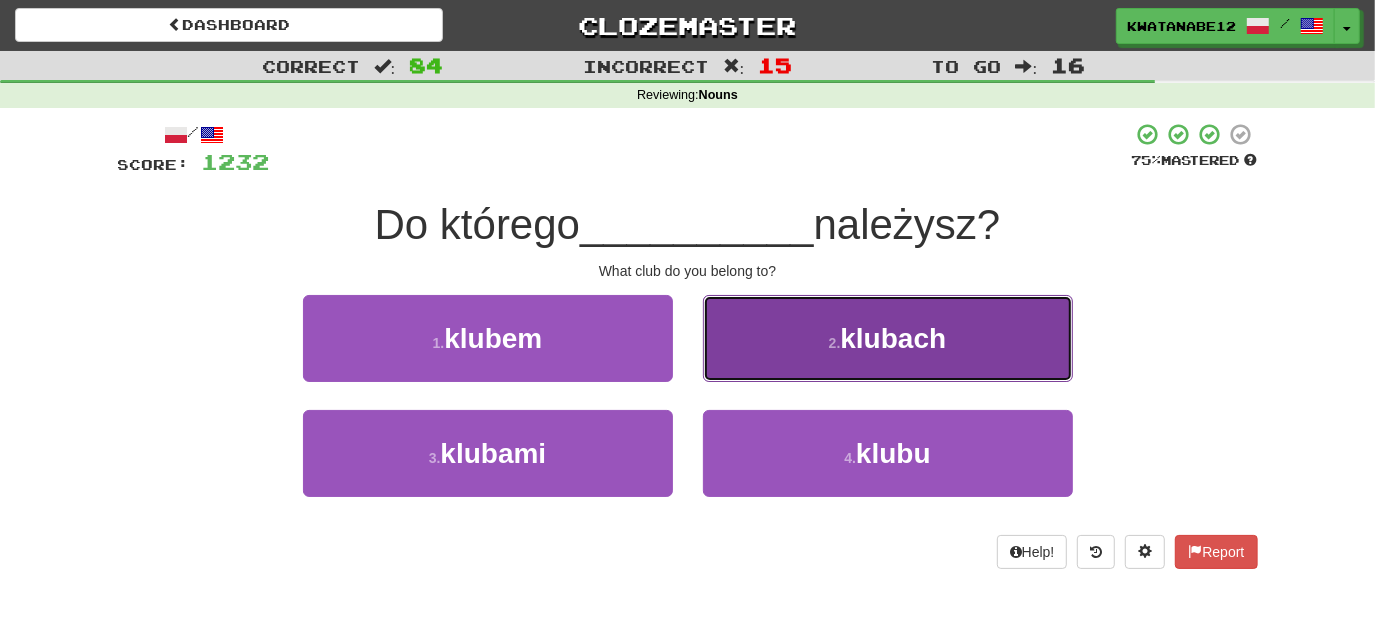 click on "2 .  klubach" at bounding box center (888, 338) 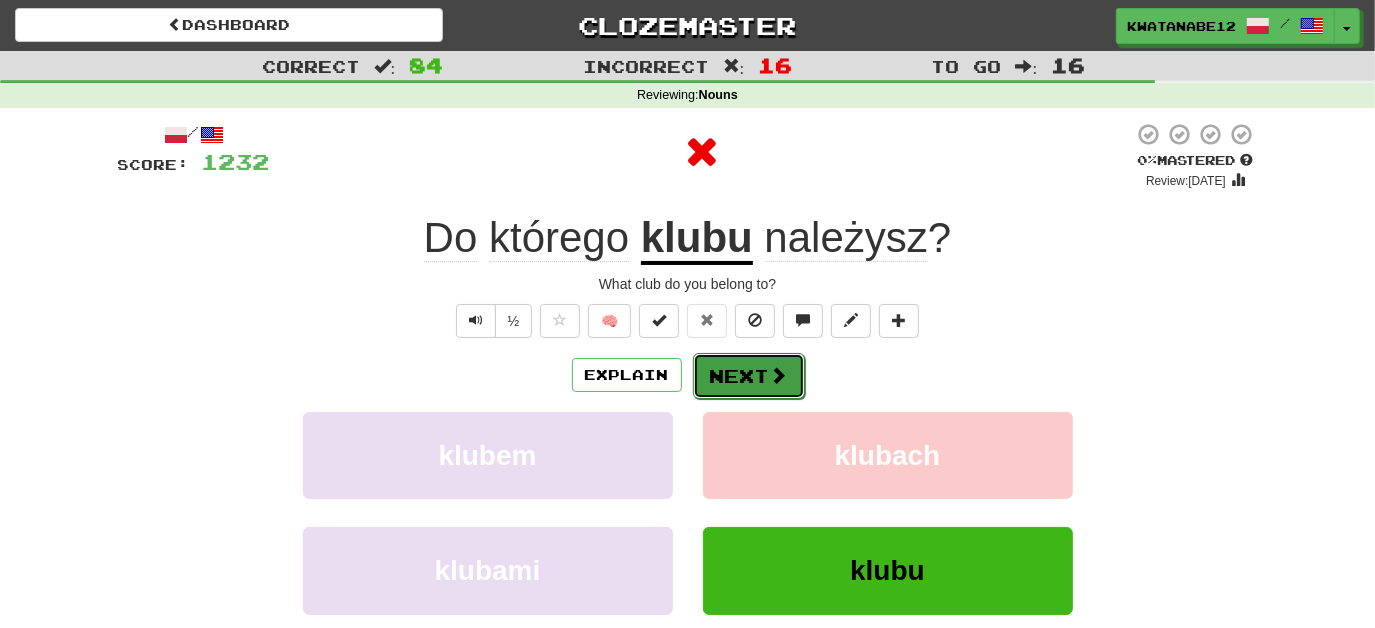 click on "Next" at bounding box center (749, 376) 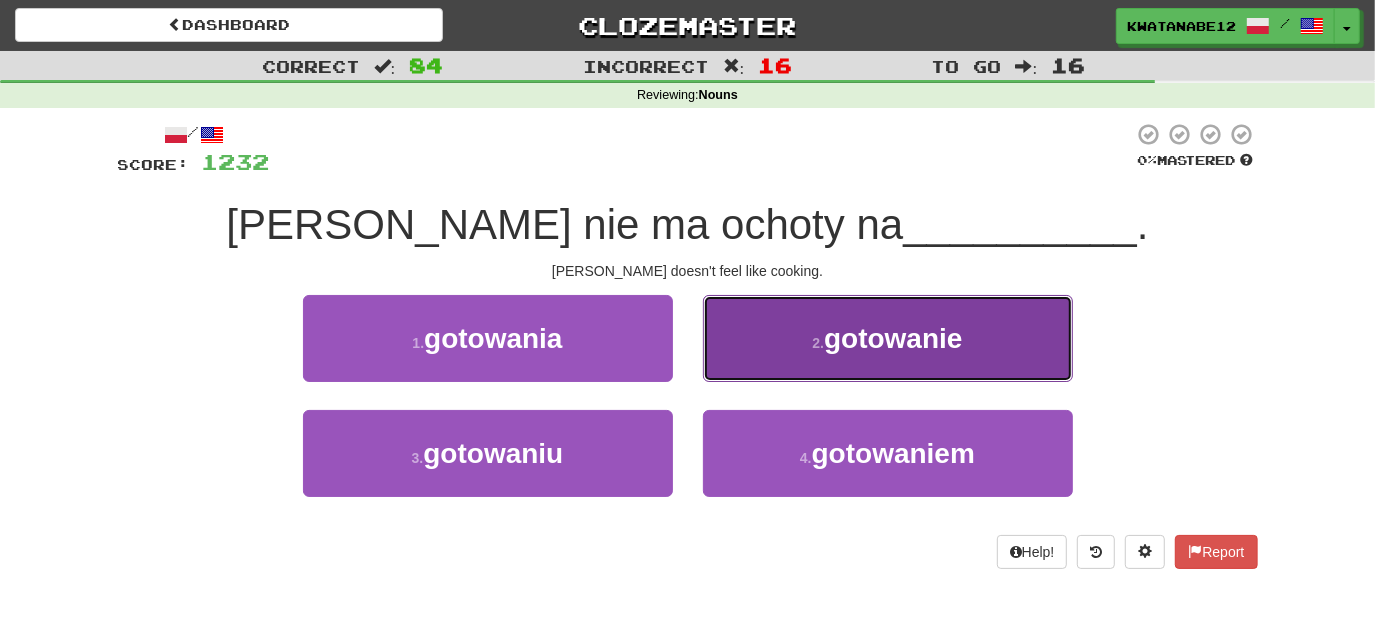 click on "2 .  gotowanie" at bounding box center [888, 338] 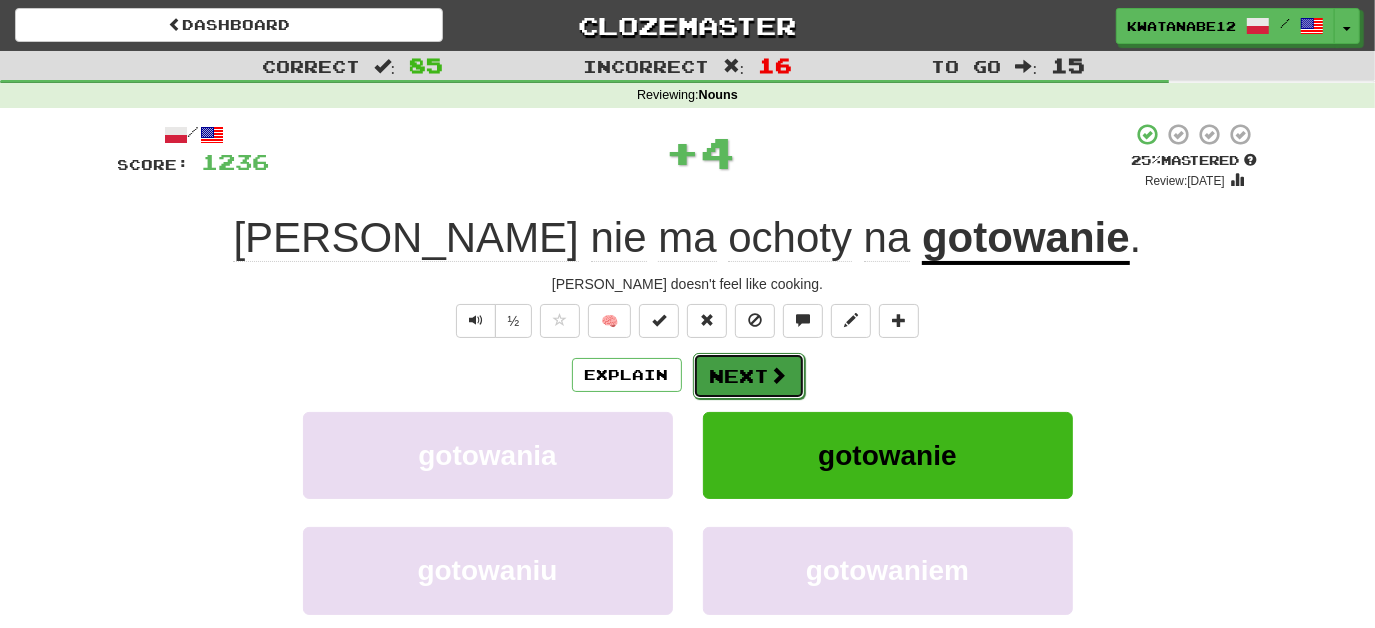 click on "Next" at bounding box center (749, 376) 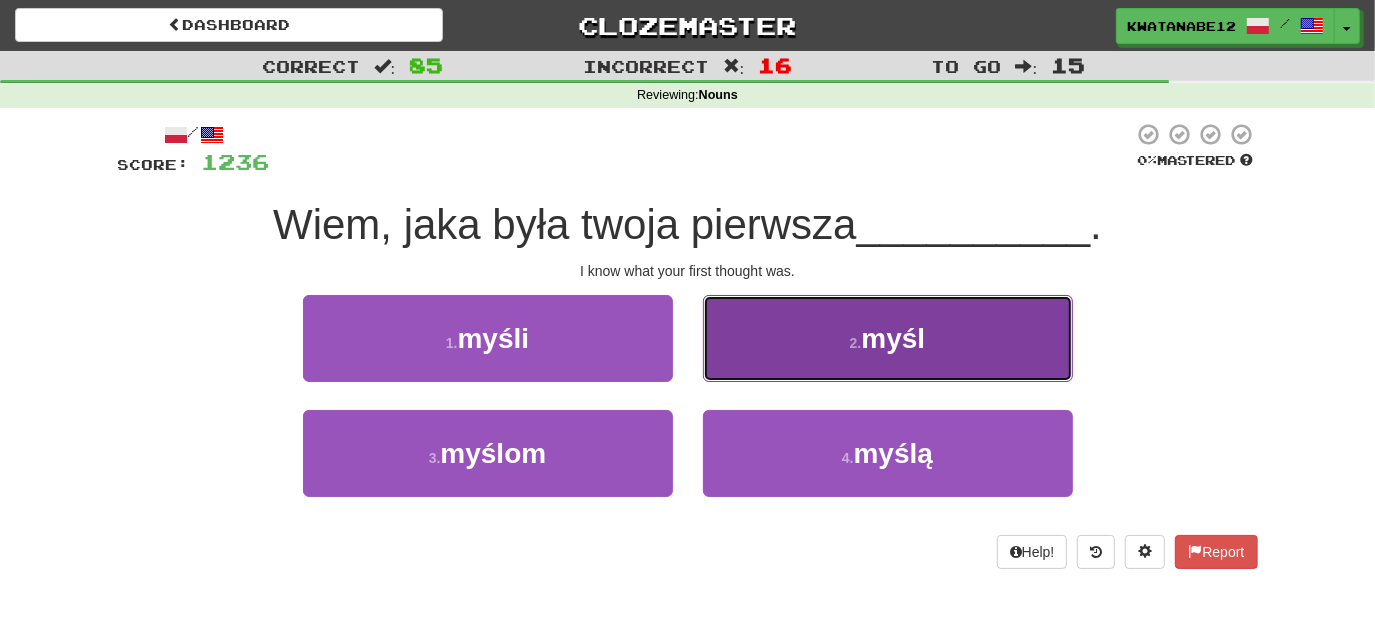 click on "2 .  myśl" at bounding box center [888, 338] 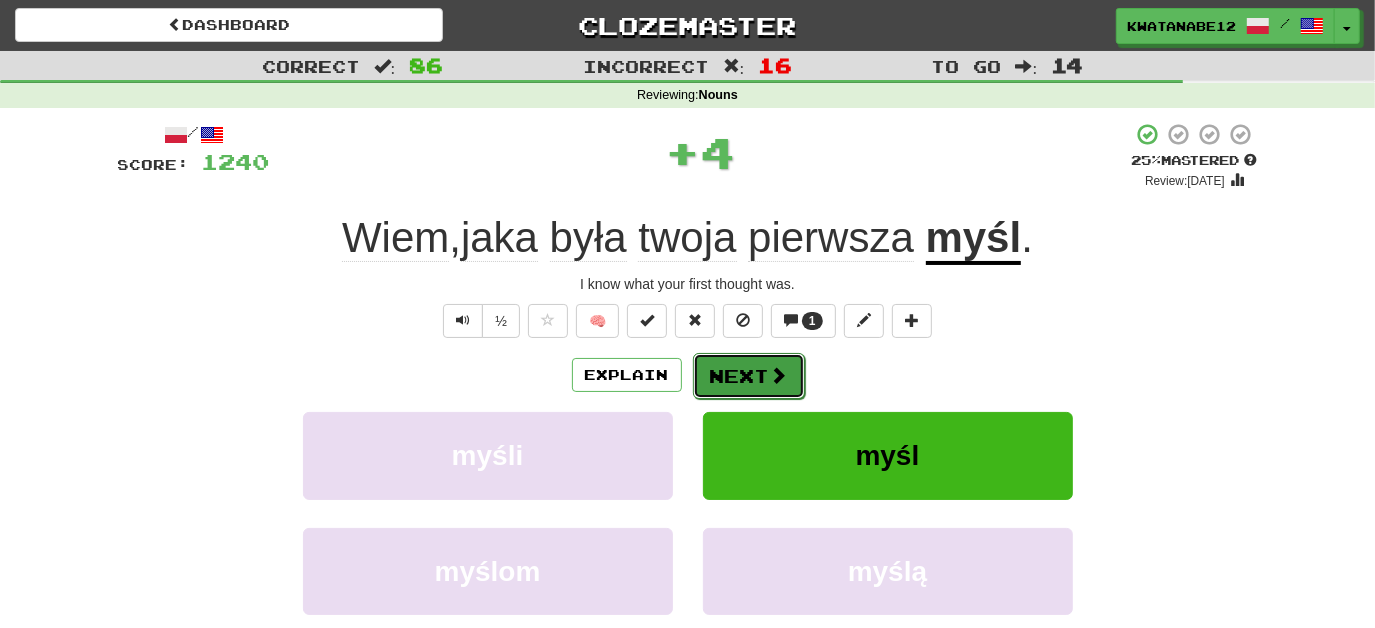 click on "Next" at bounding box center (749, 376) 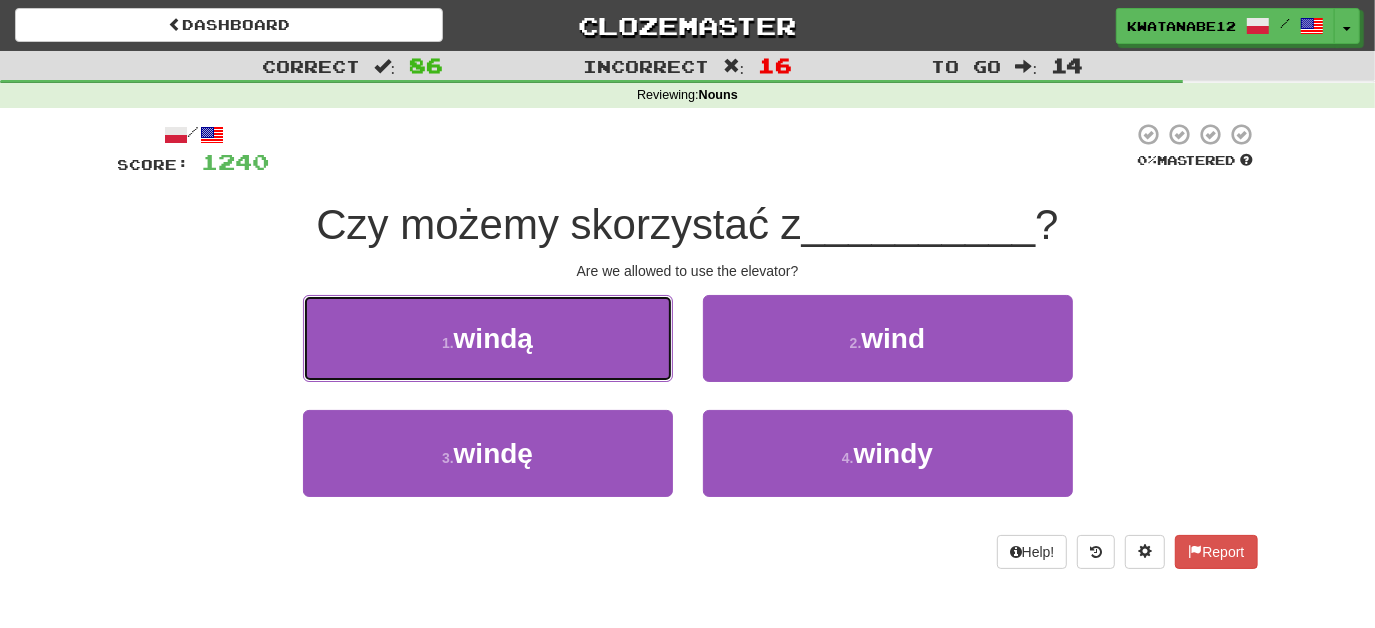click on "1 .  windą" at bounding box center [488, 338] 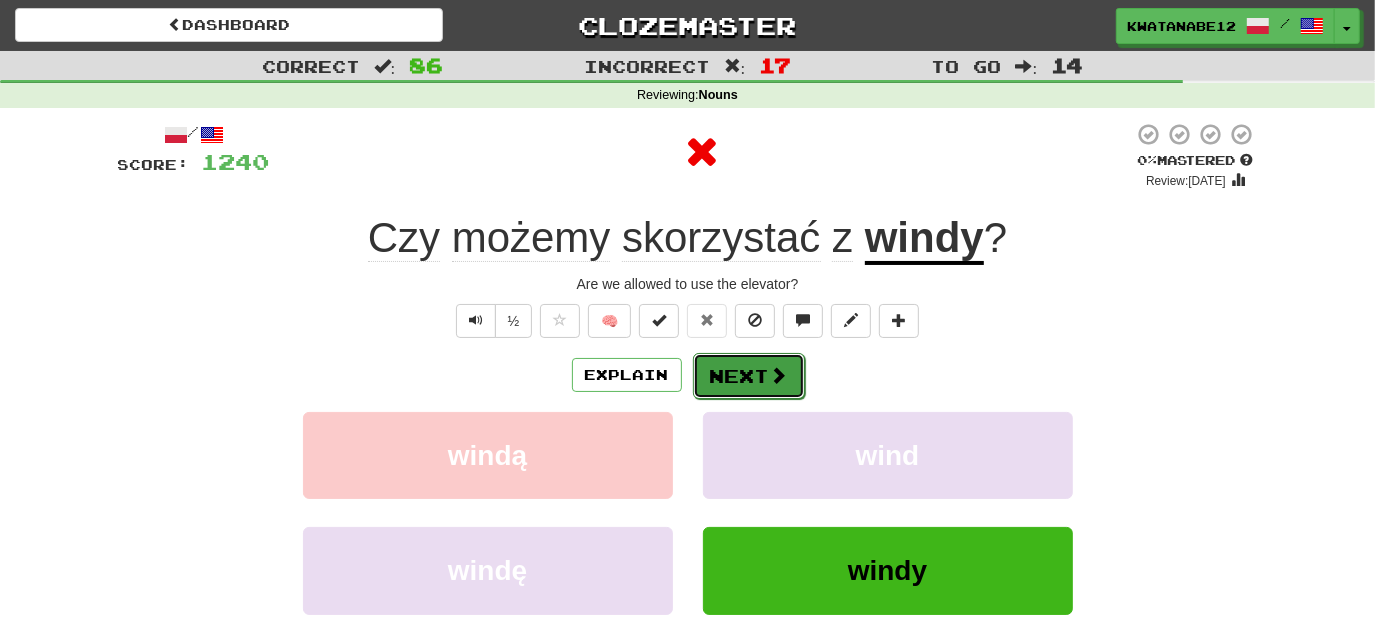 click on "Next" at bounding box center (749, 376) 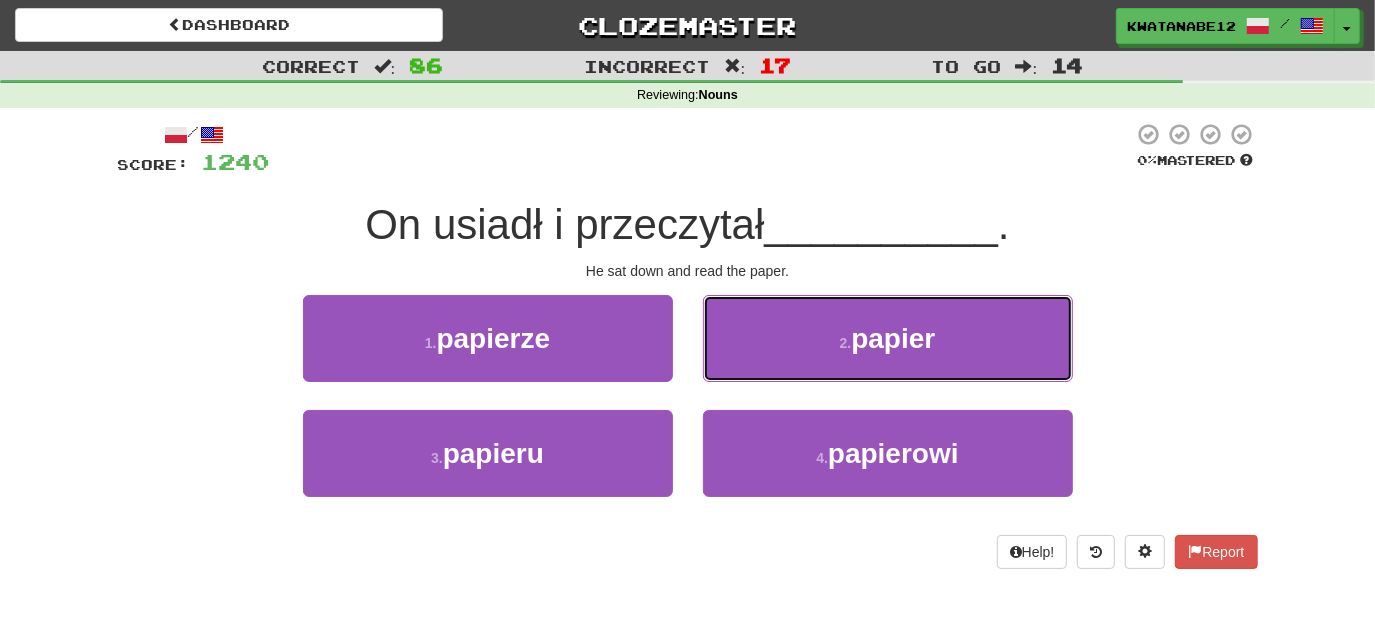 click on "2 .  papier" at bounding box center [888, 338] 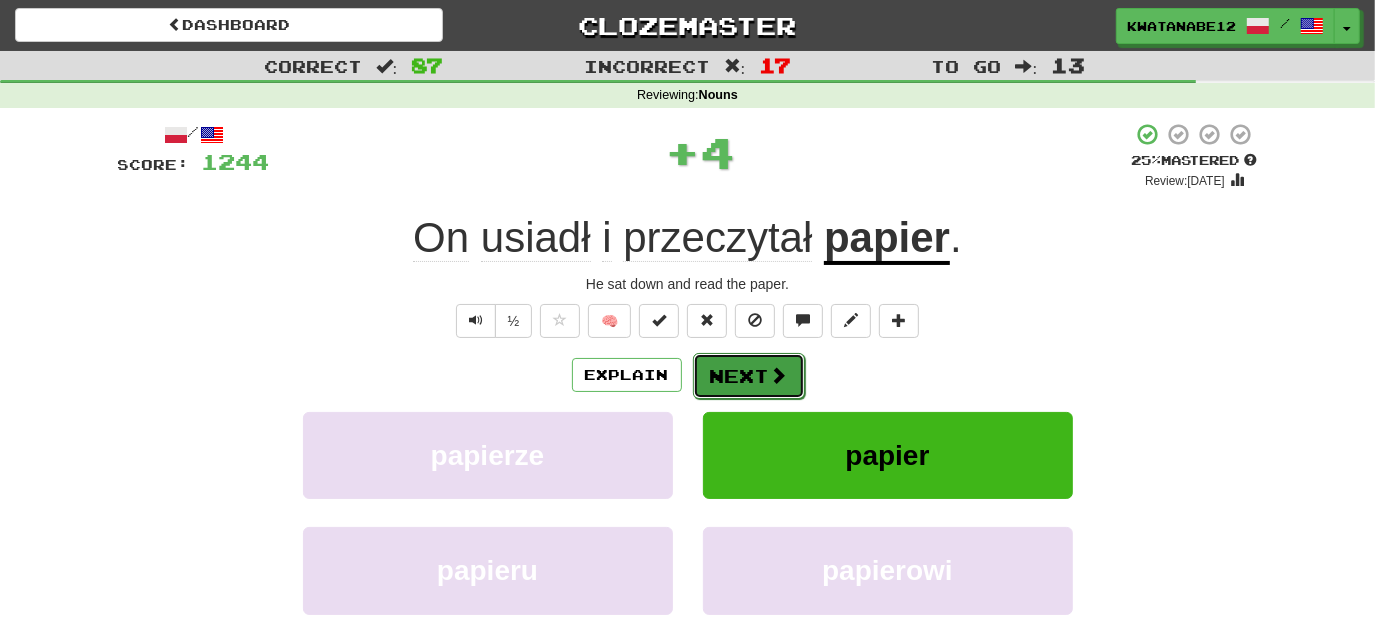 click on "Next" at bounding box center (749, 376) 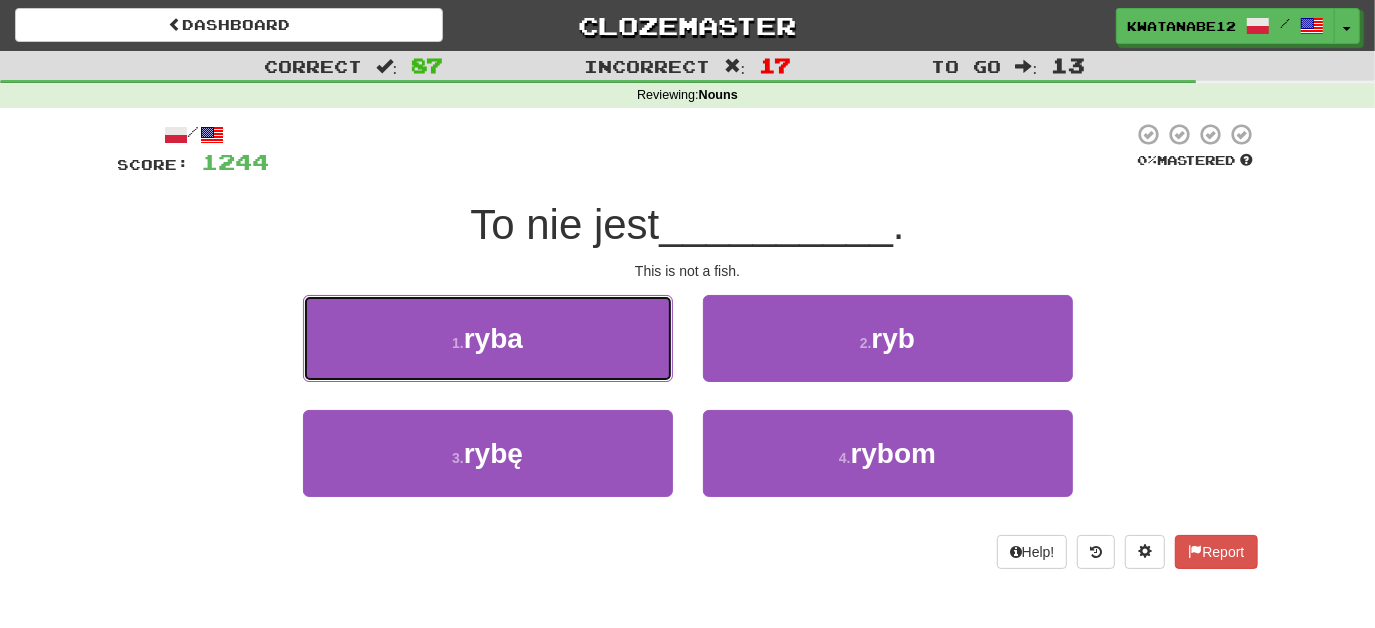 drag, startPoint x: 568, startPoint y: 325, endPoint x: 582, endPoint y: 332, distance: 15.652476 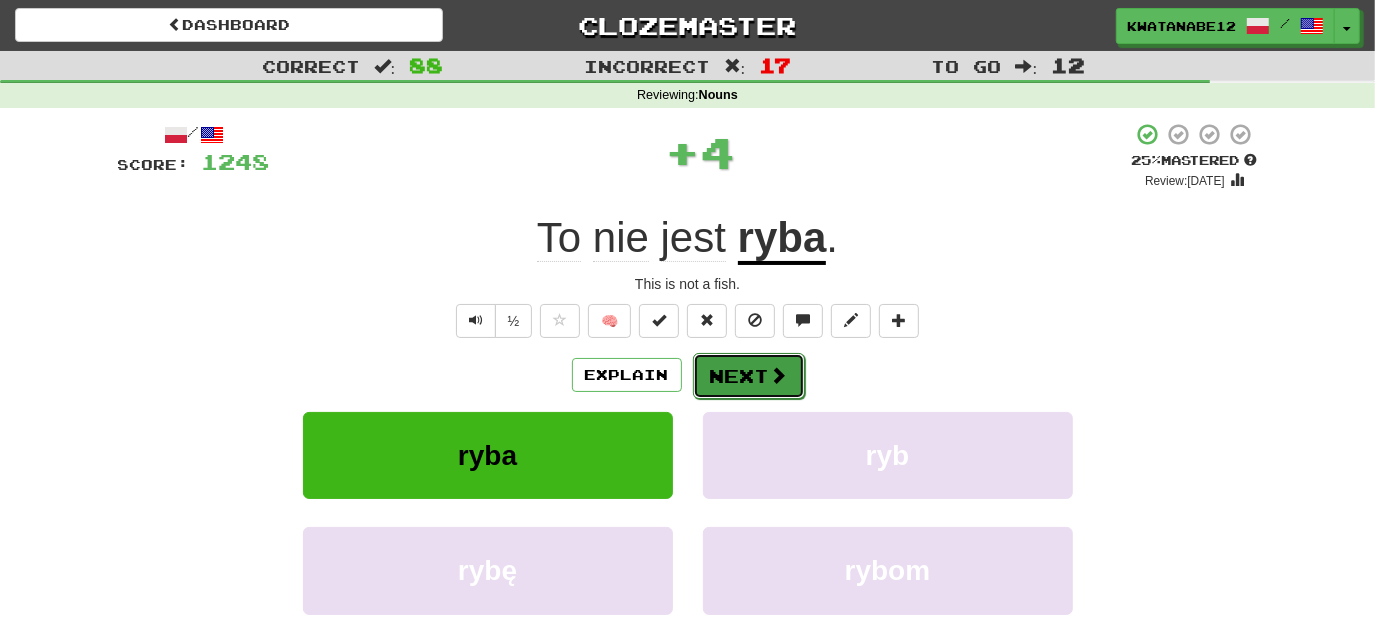 click on "Next" at bounding box center [749, 376] 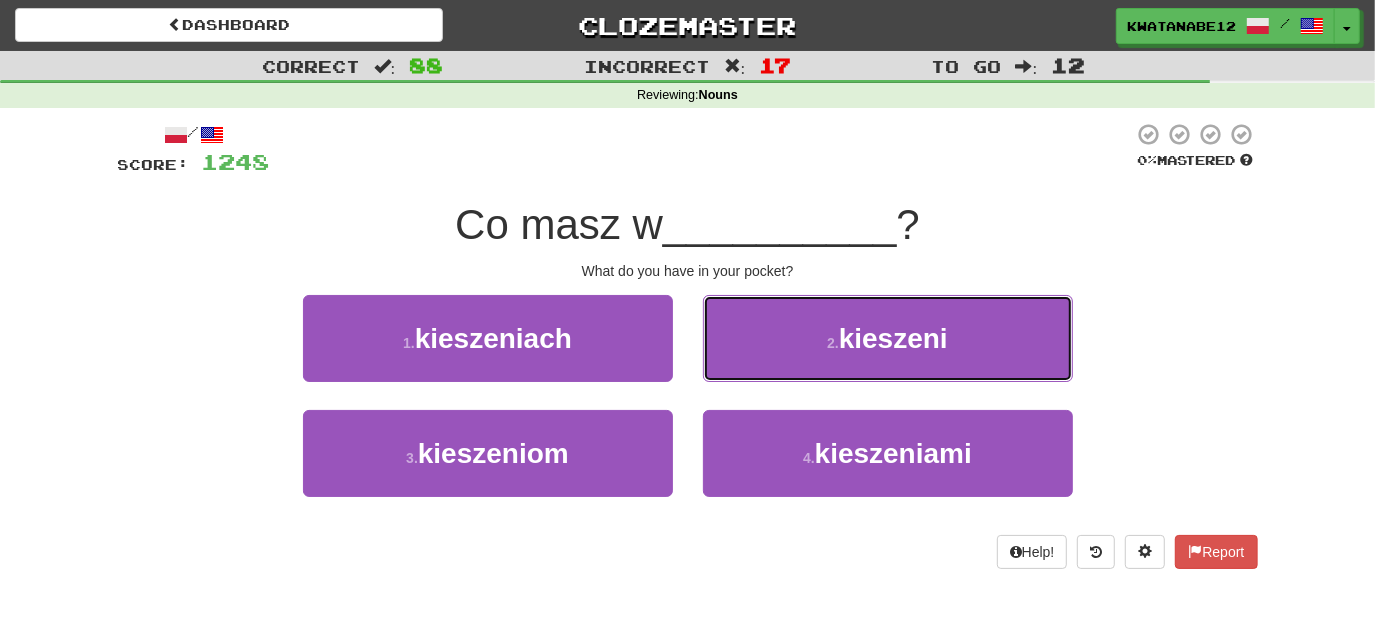 click on "2 .  kieszeni" at bounding box center (888, 338) 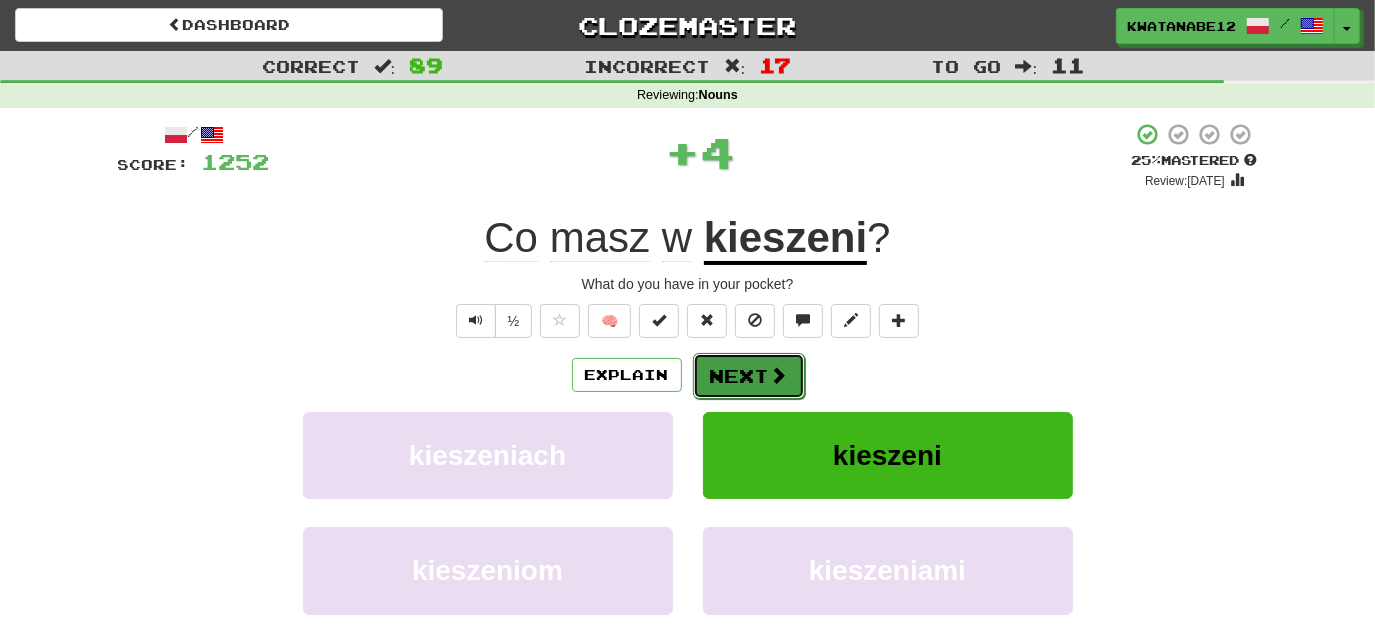 click on "Next" at bounding box center (749, 376) 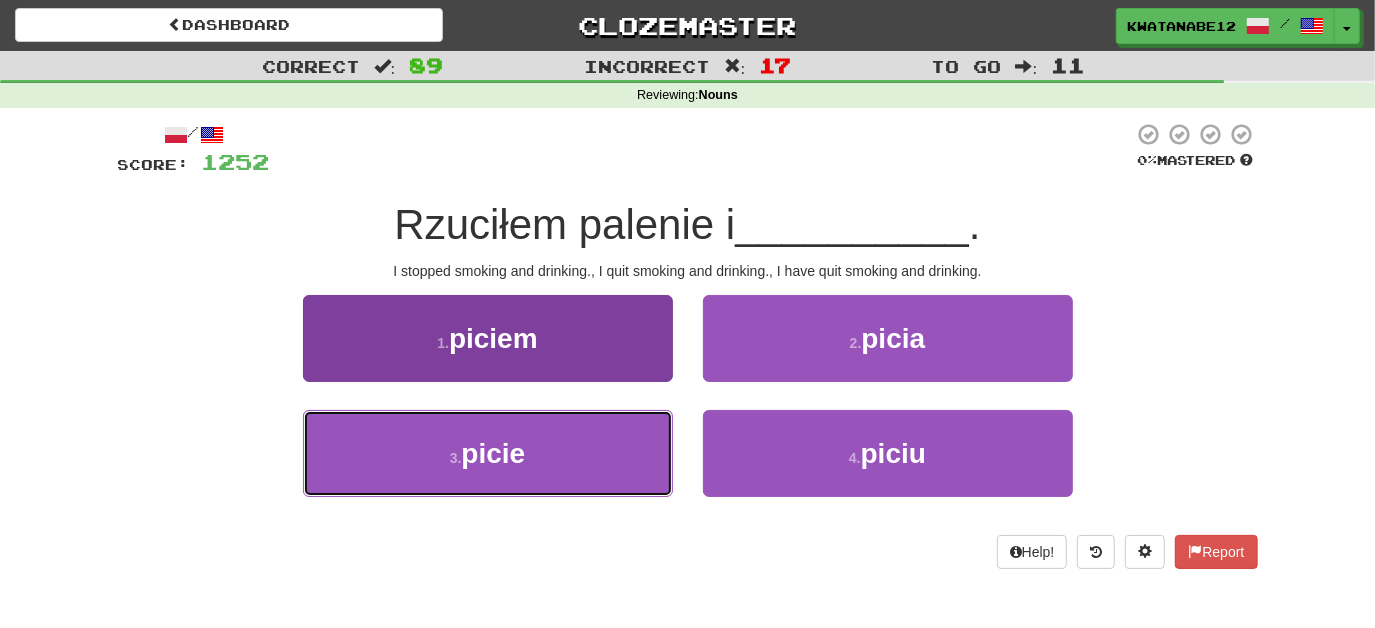 drag, startPoint x: 559, startPoint y: 449, endPoint x: 650, endPoint y: 423, distance: 94.641426 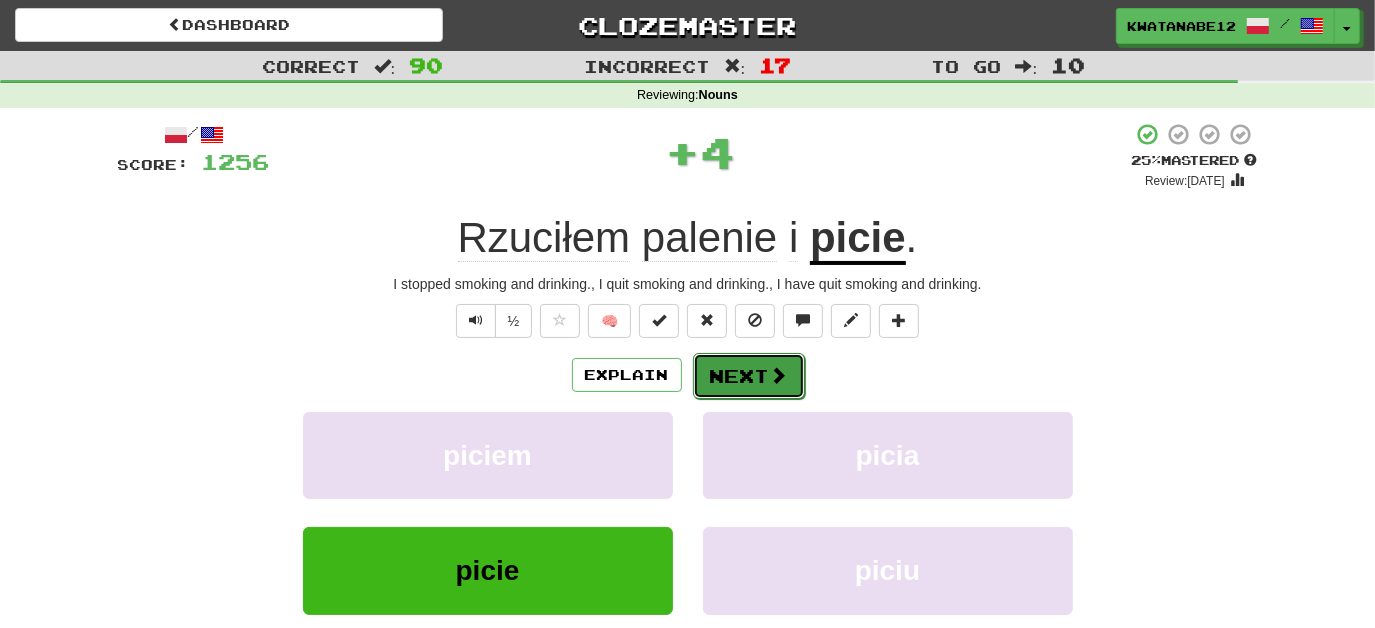 click on "Next" at bounding box center (749, 376) 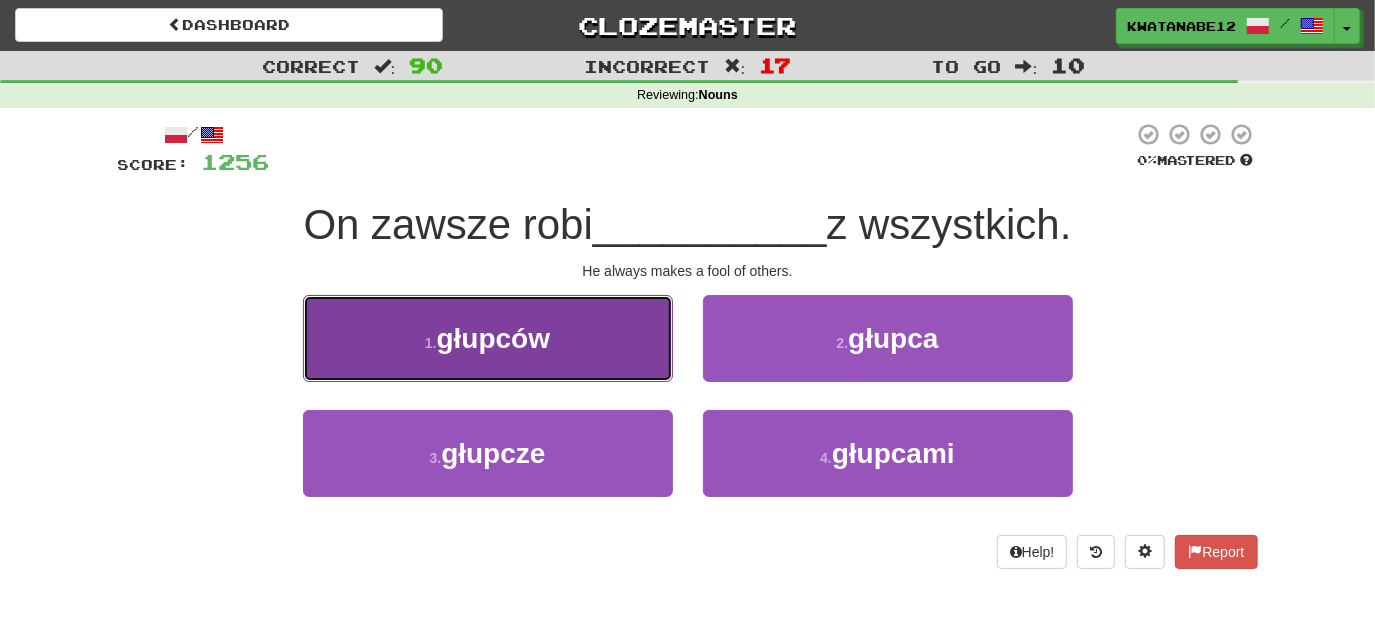 click on "1 .  głupców" at bounding box center (488, 338) 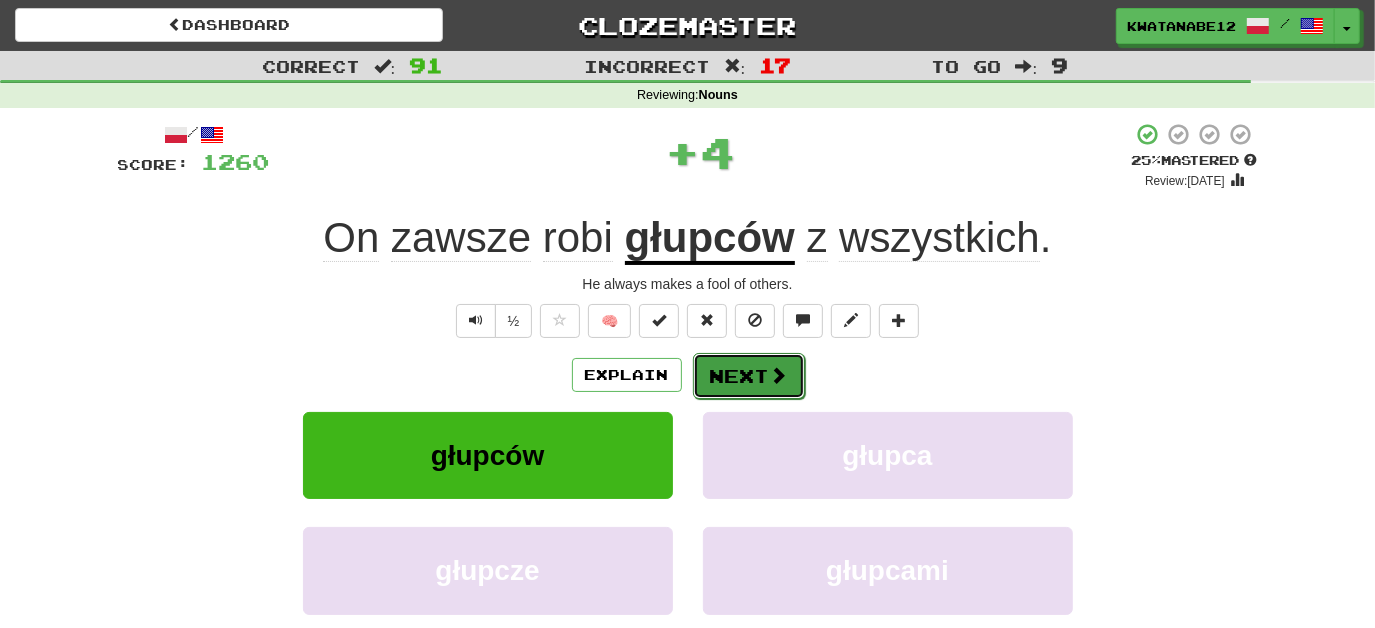click on "Next" at bounding box center (749, 376) 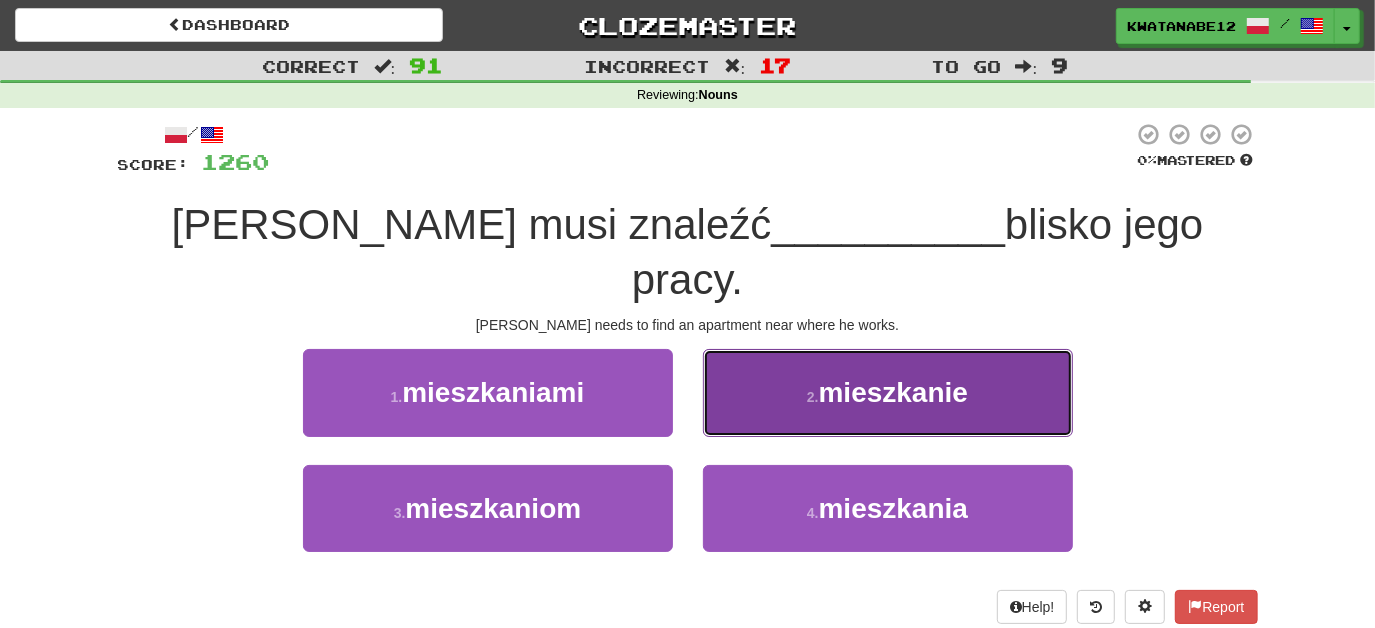 click on "2 .  mieszkanie" at bounding box center [888, 392] 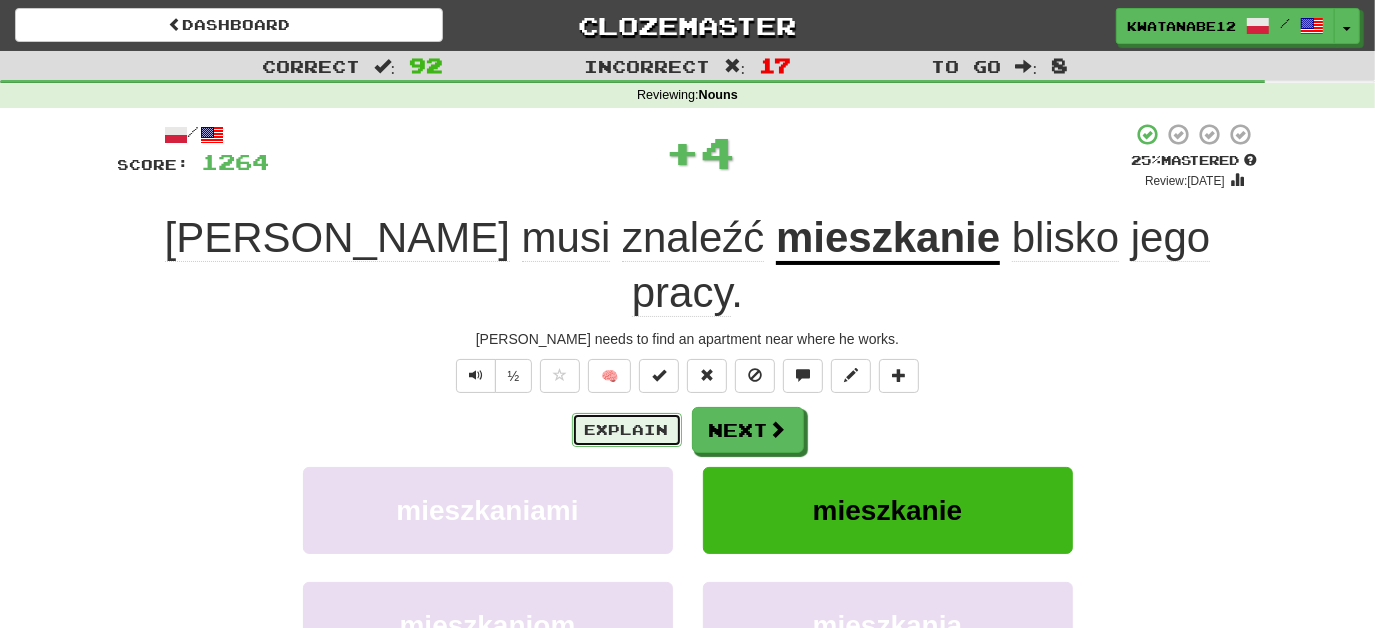 click on "Explain" at bounding box center (627, 430) 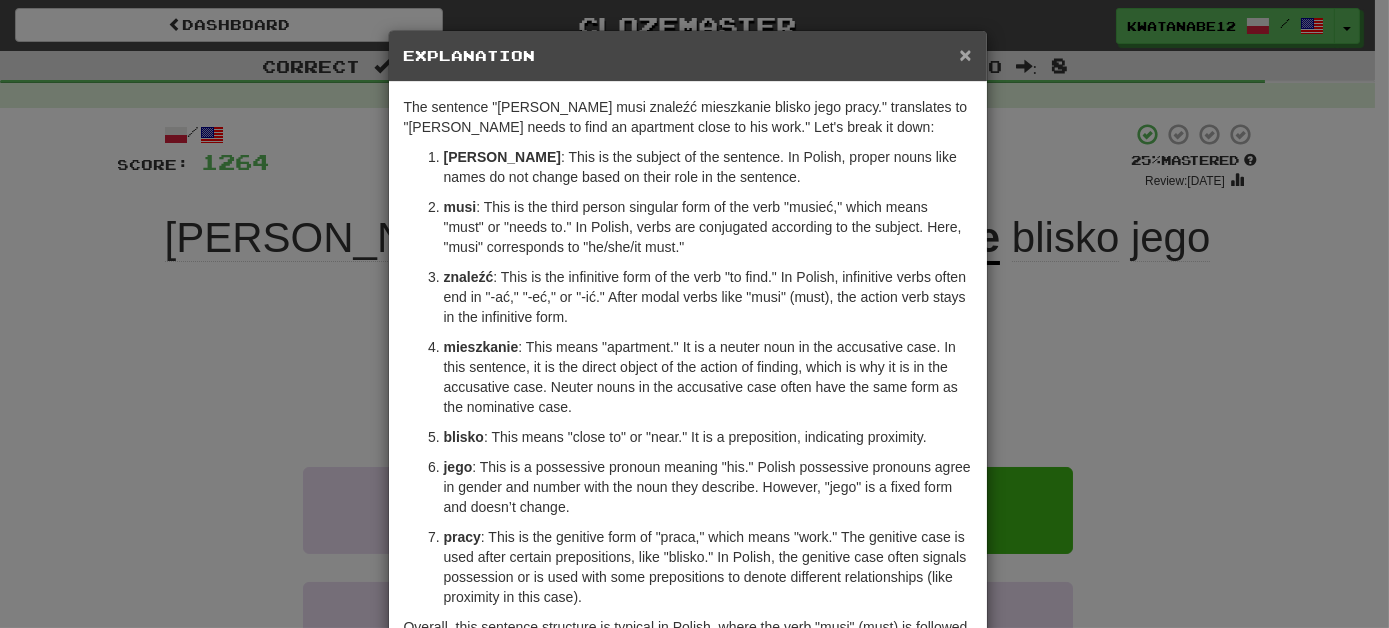 click on "×" at bounding box center (965, 54) 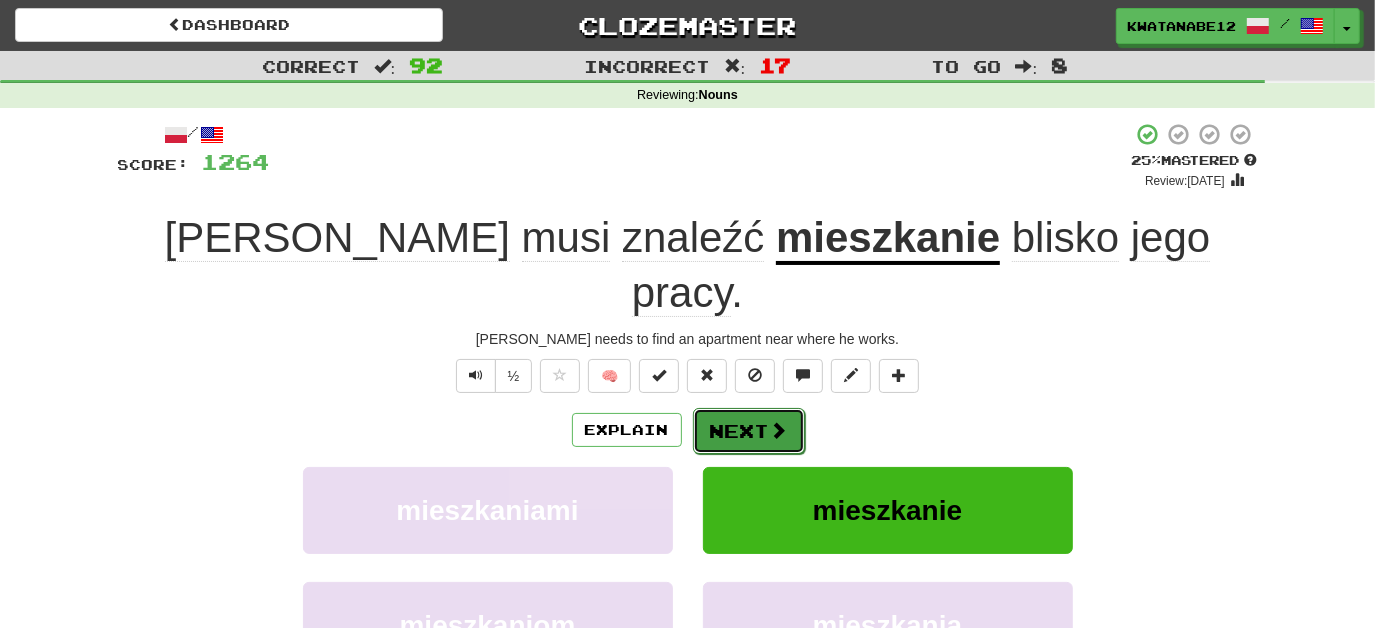 click on "Next" at bounding box center (749, 431) 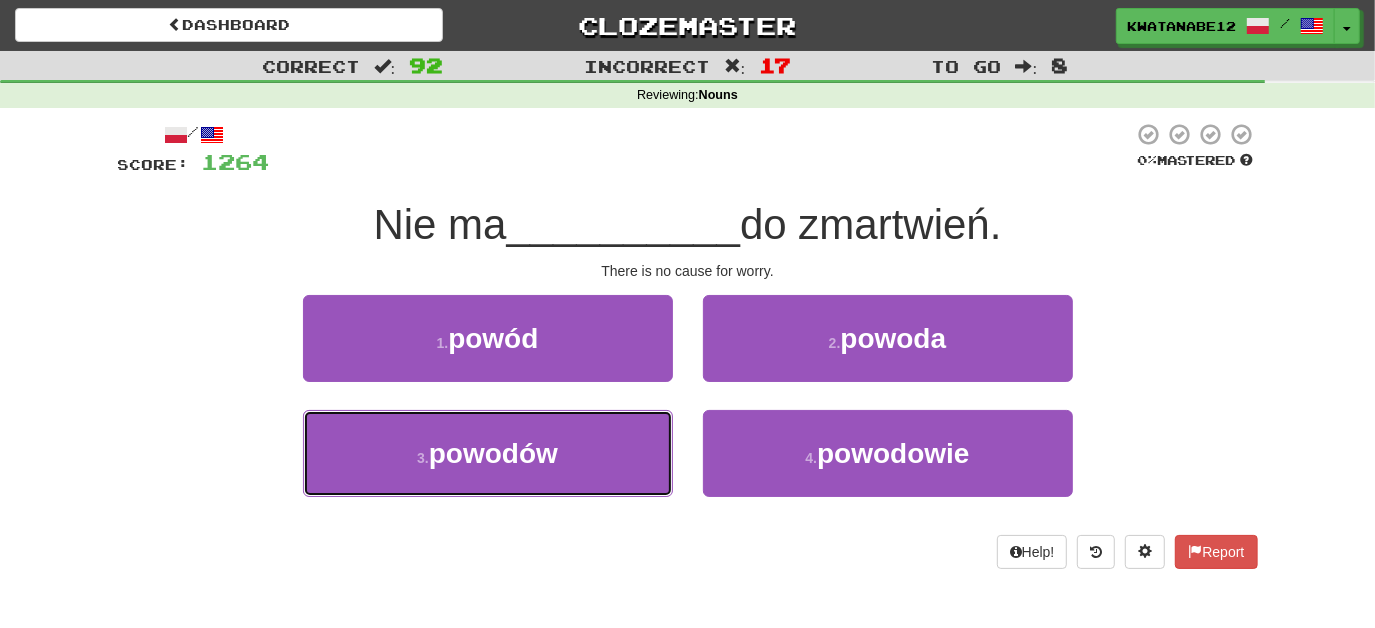 drag, startPoint x: 597, startPoint y: 428, endPoint x: 626, endPoint y: 402, distance: 38.948685 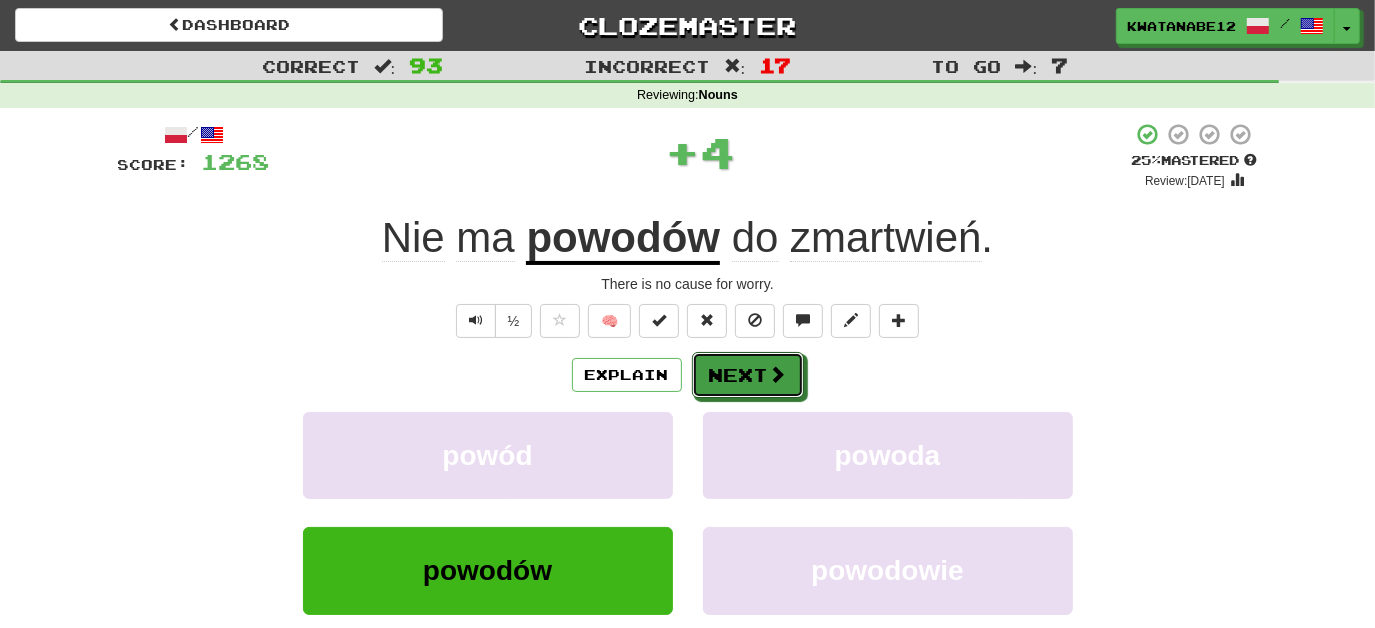 drag, startPoint x: 744, startPoint y: 376, endPoint x: 712, endPoint y: 259, distance: 121.29716 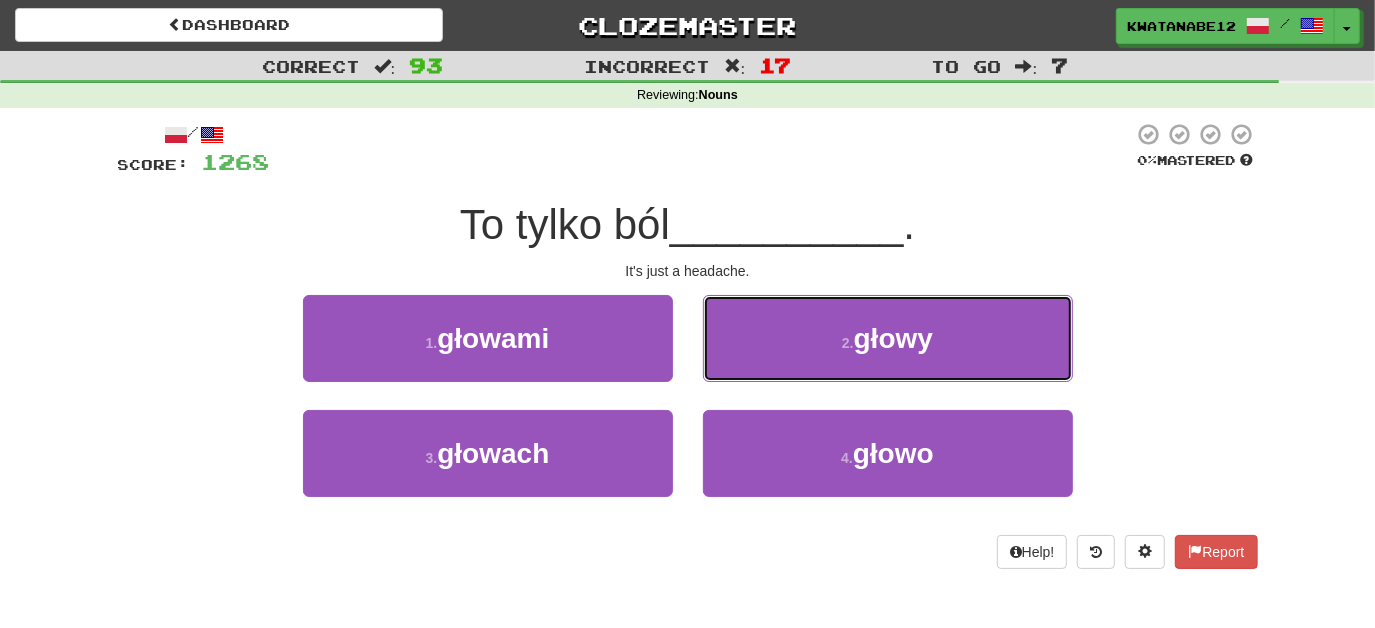 click on "2 .  głowy" at bounding box center [888, 338] 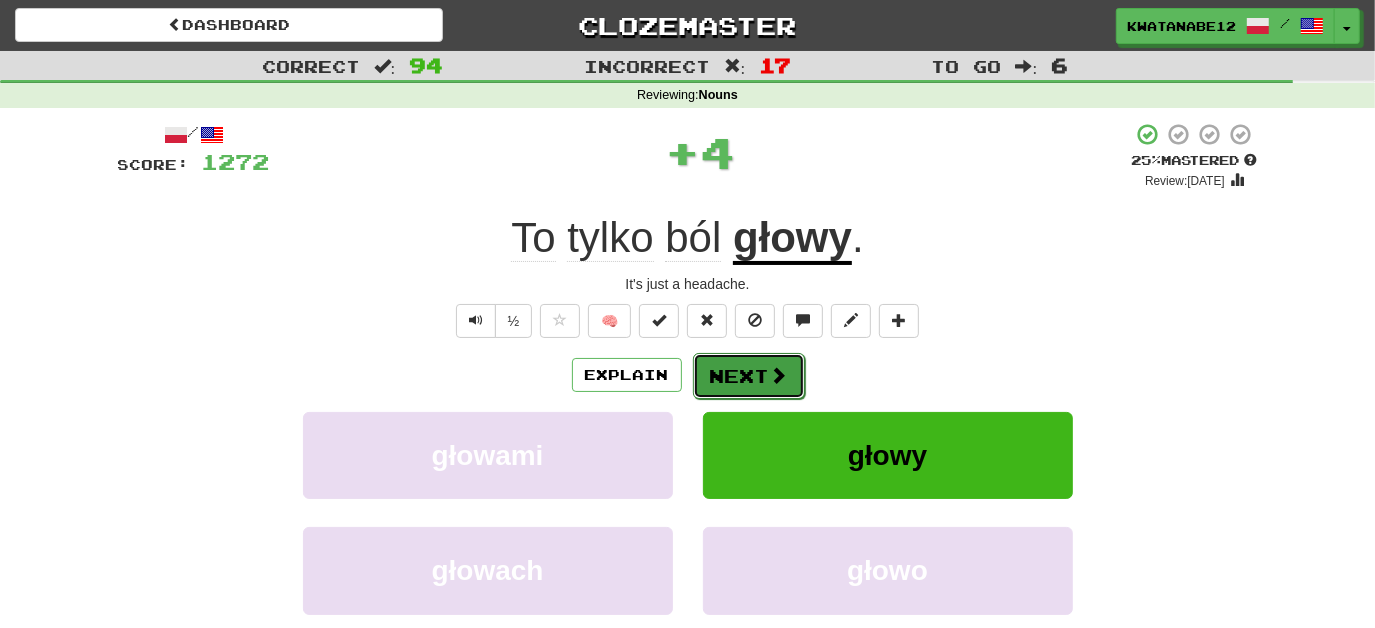 click on "Next" at bounding box center (749, 376) 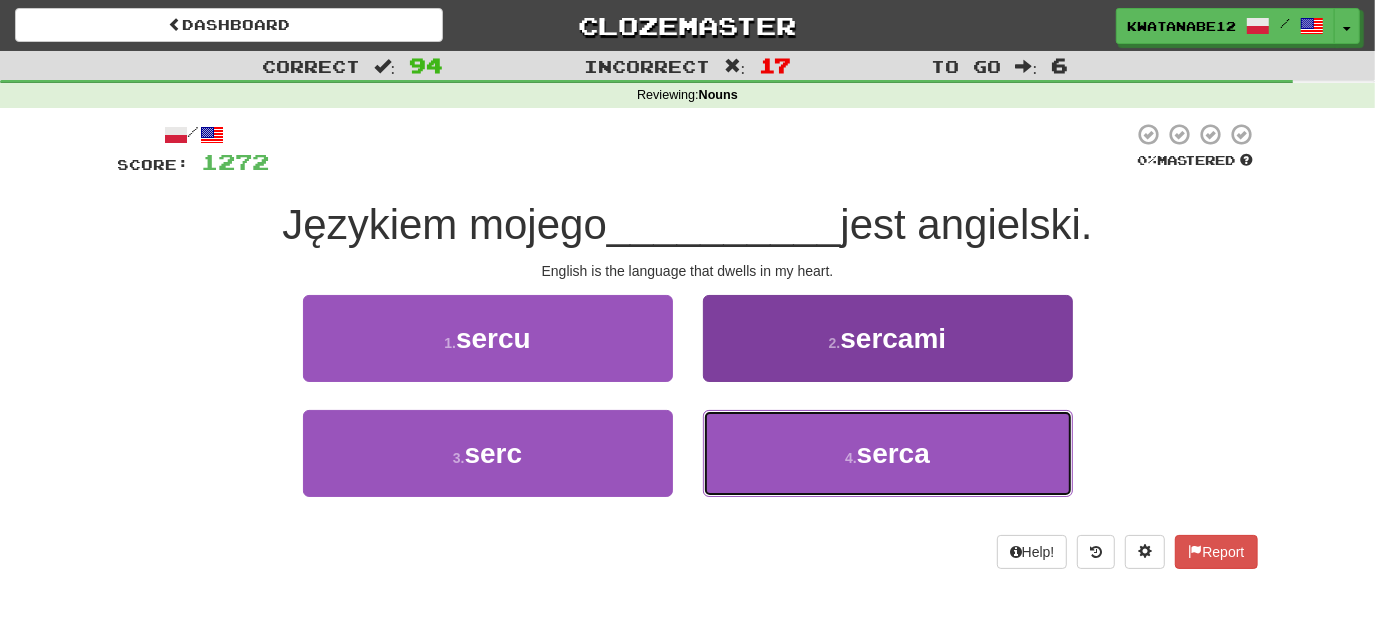 drag, startPoint x: 722, startPoint y: 452, endPoint x: 711, endPoint y: 415, distance: 38.600517 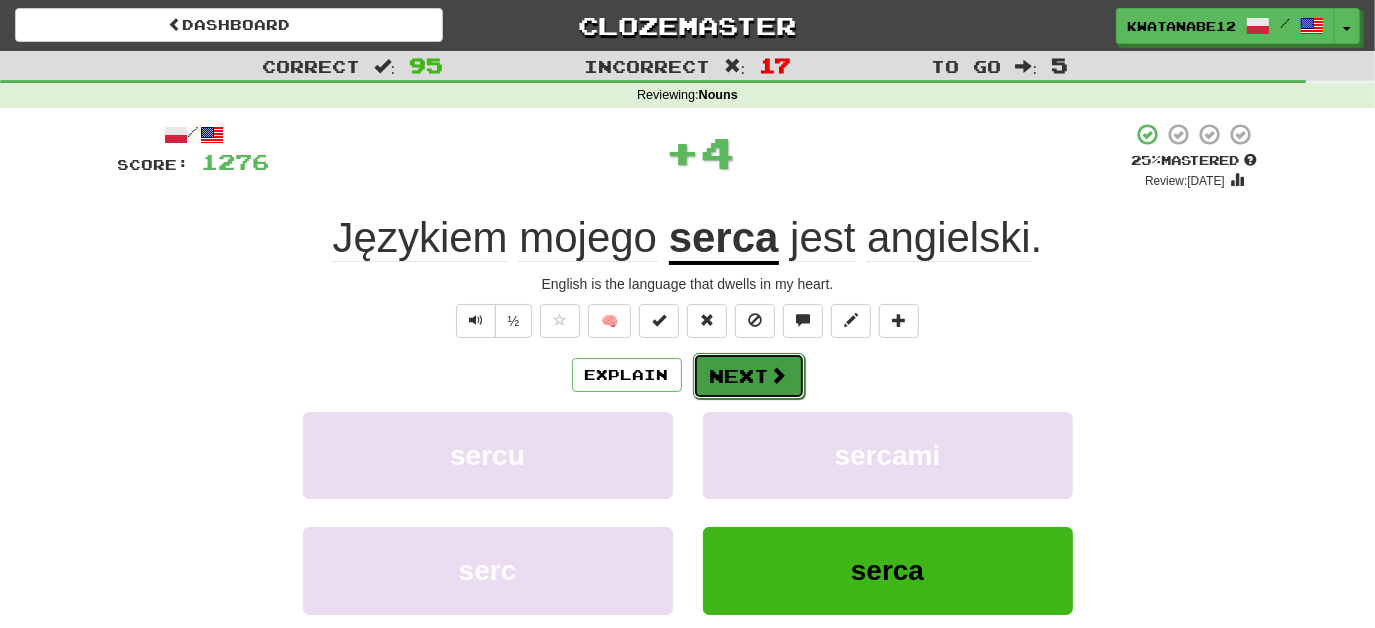 click on "Next" at bounding box center [749, 376] 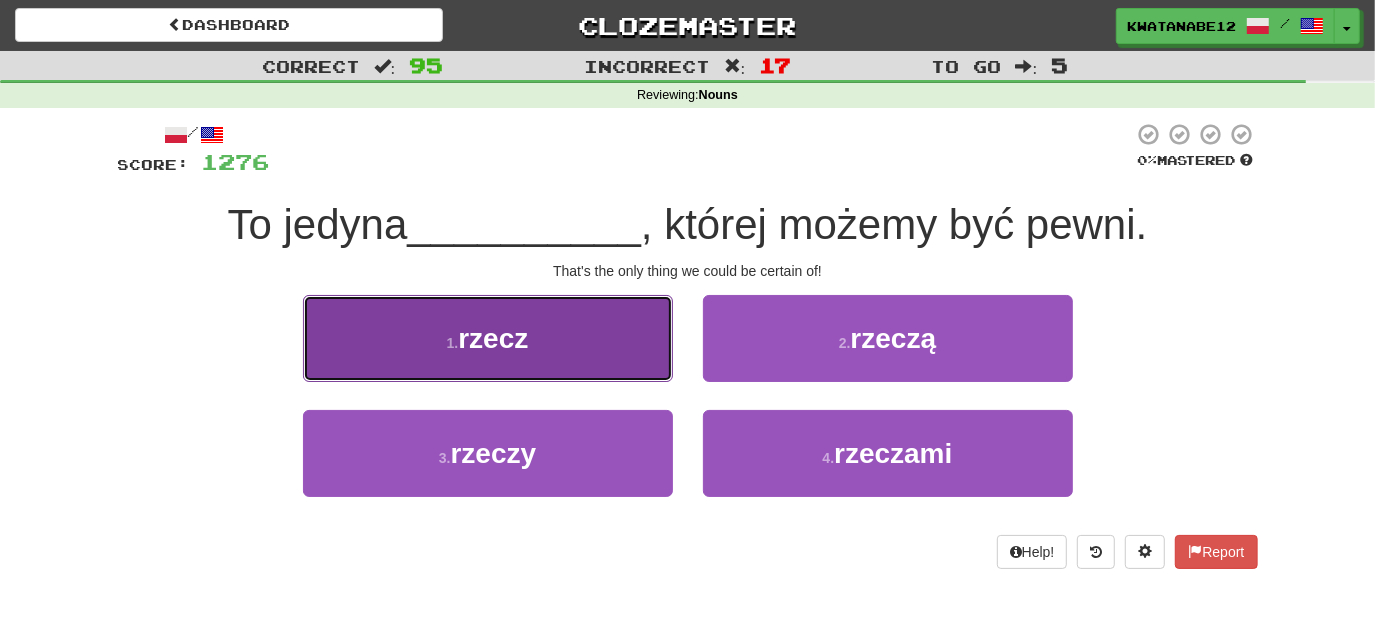 click on "1 .  rzecz" at bounding box center [488, 338] 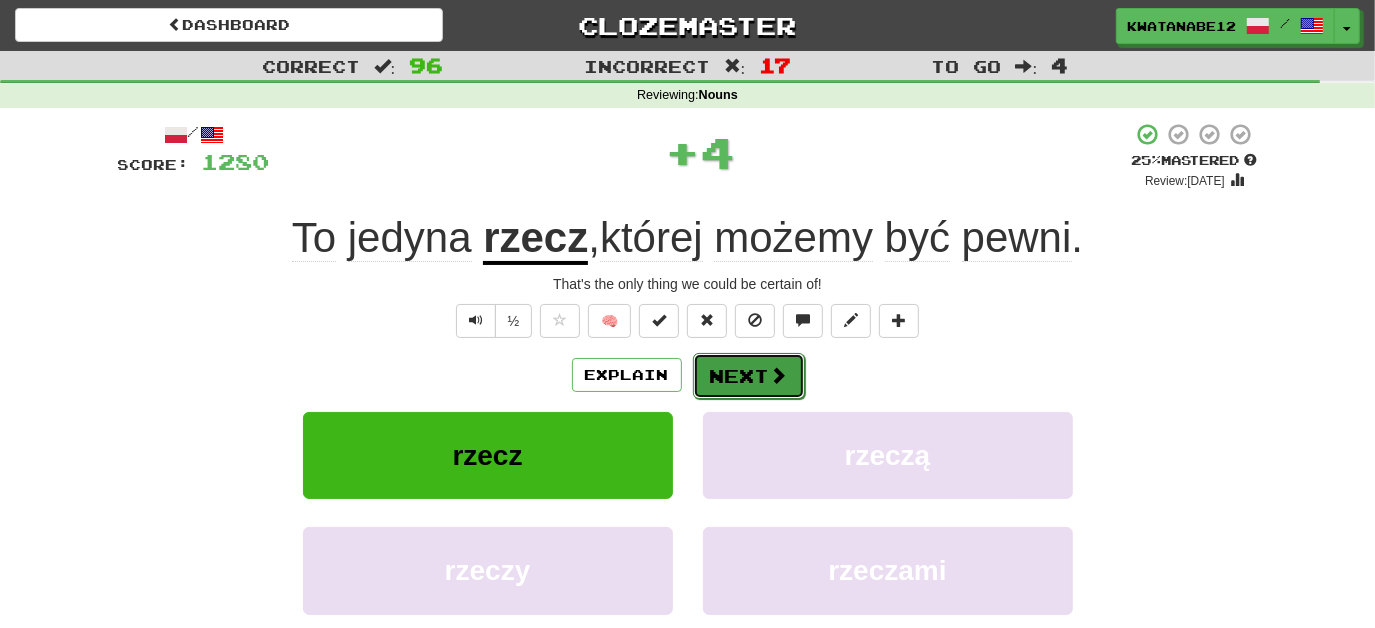 click on "Next" at bounding box center [749, 376] 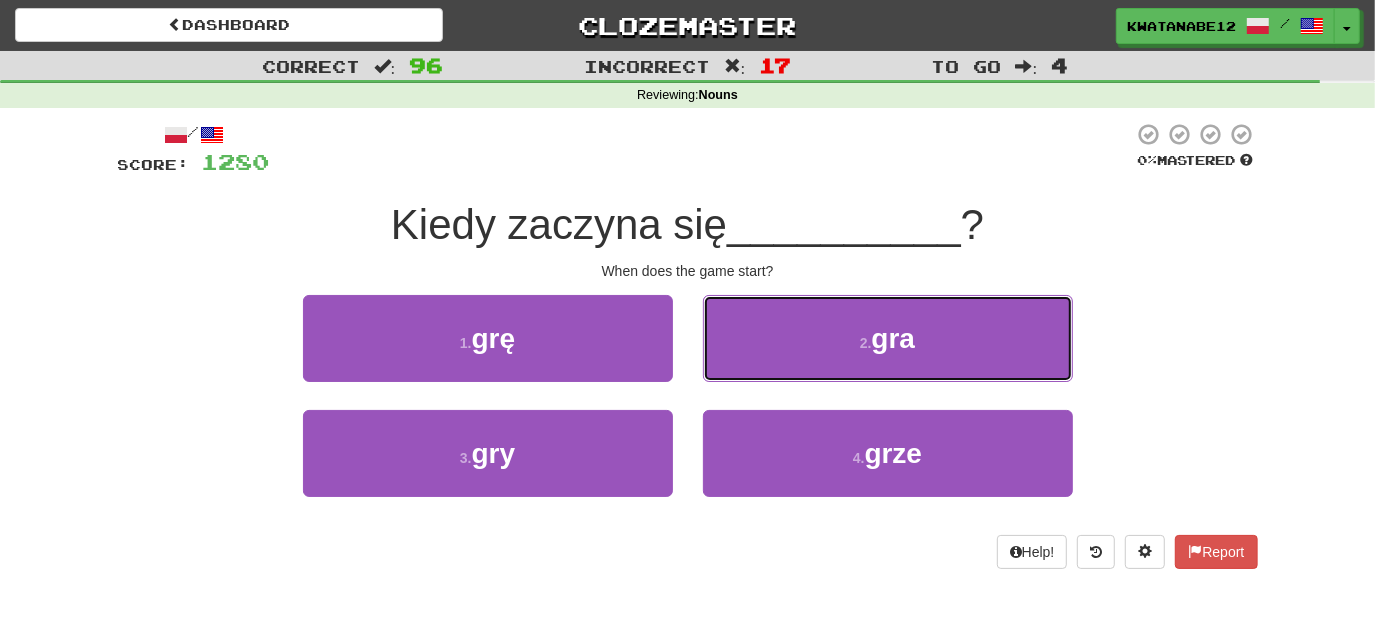 drag, startPoint x: 746, startPoint y: 328, endPoint x: 744, endPoint y: 340, distance: 12.165525 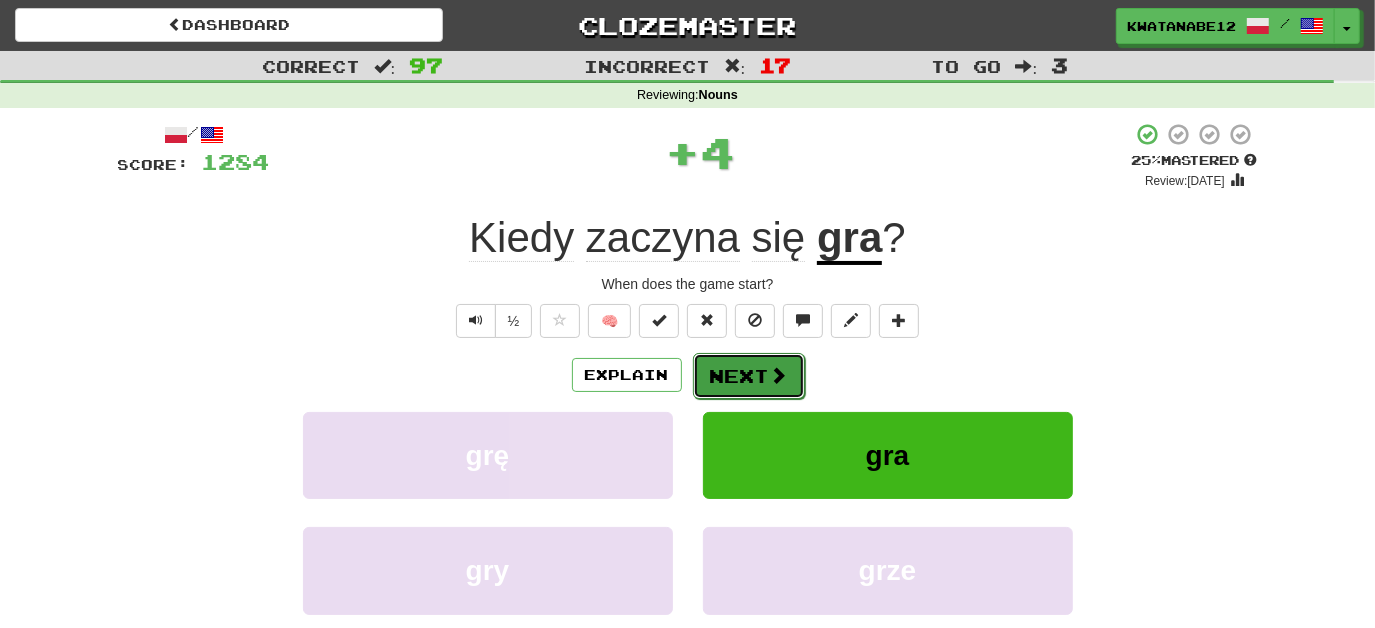 click on "Next" at bounding box center [749, 376] 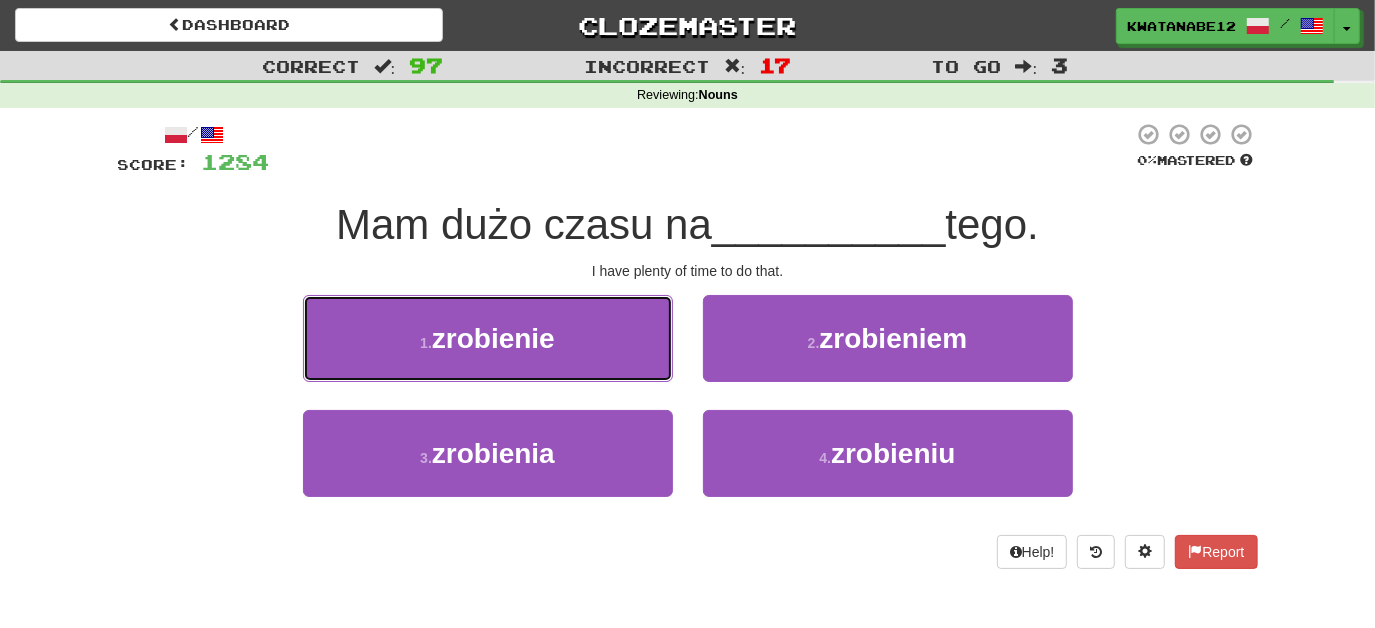 click on "1 .  zrobienie" at bounding box center [488, 338] 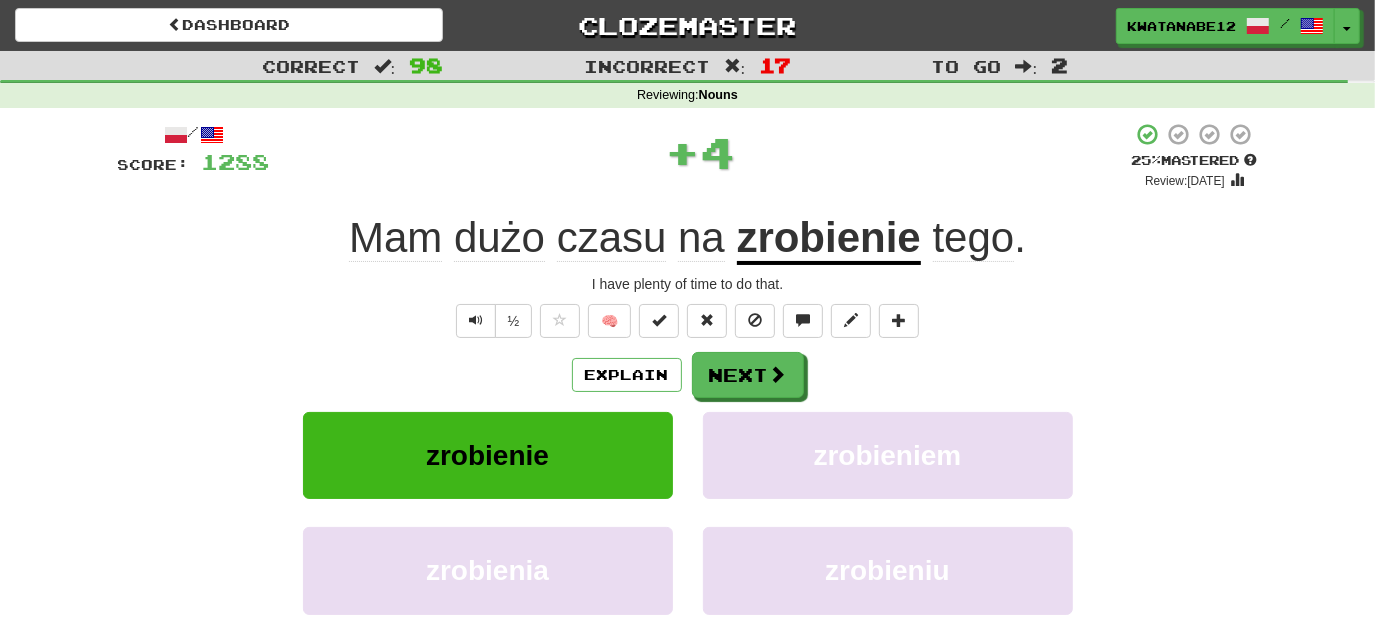 click on "Explain Next zrobienie zrobieniem zrobienia zrobieniu Learn more: zrobienie zrobieniem zrobienia zrobieniu" at bounding box center [688, 512] 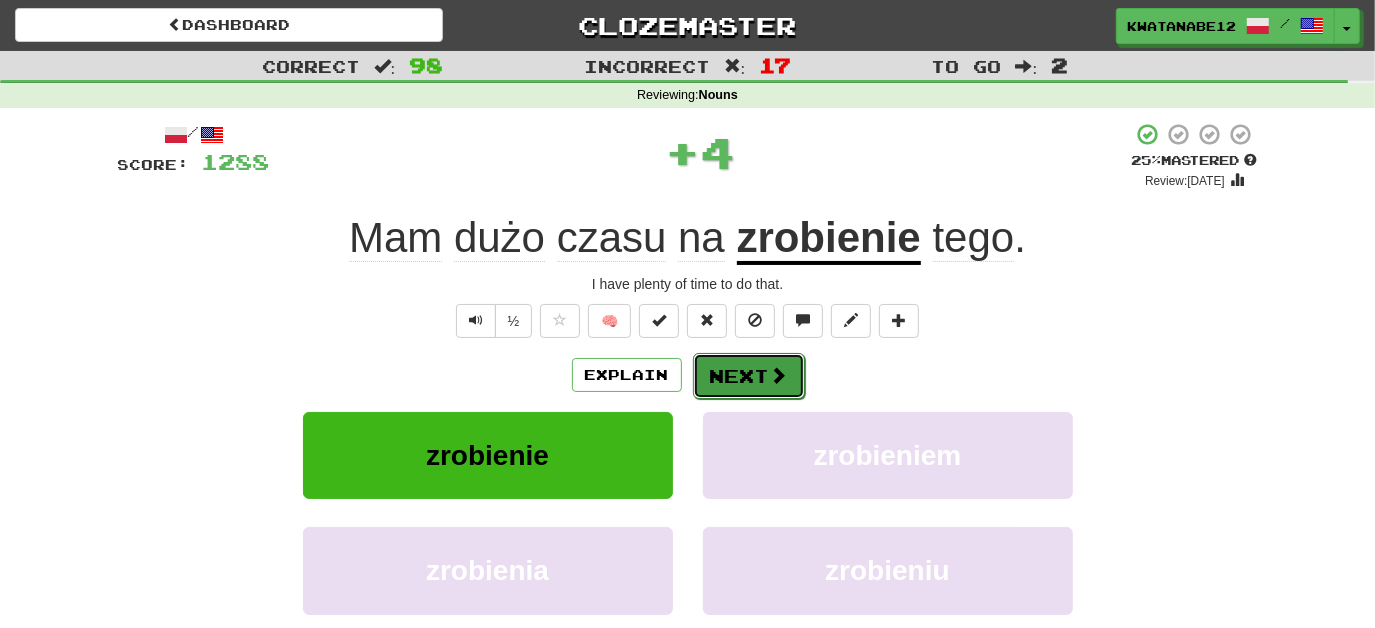 click on "Next" at bounding box center [749, 376] 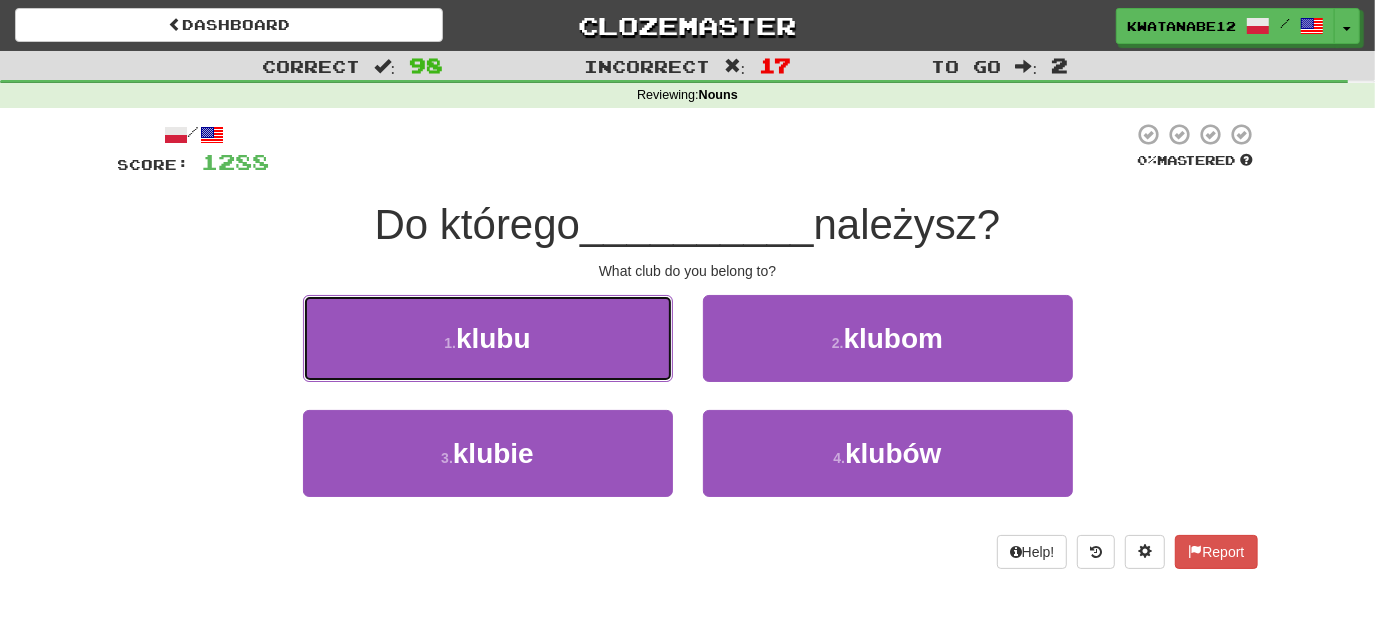 click on "1 .  klubu" at bounding box center [488, 338] 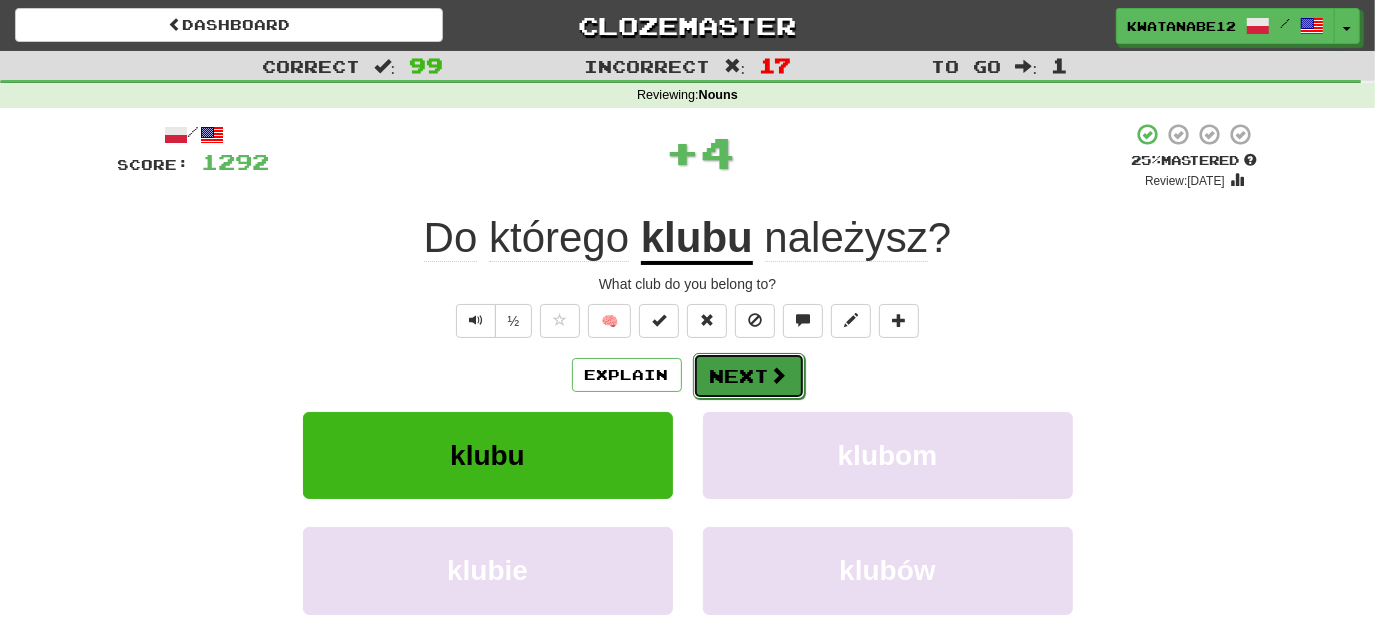 click on "Next" at bounding box center (749, 376) 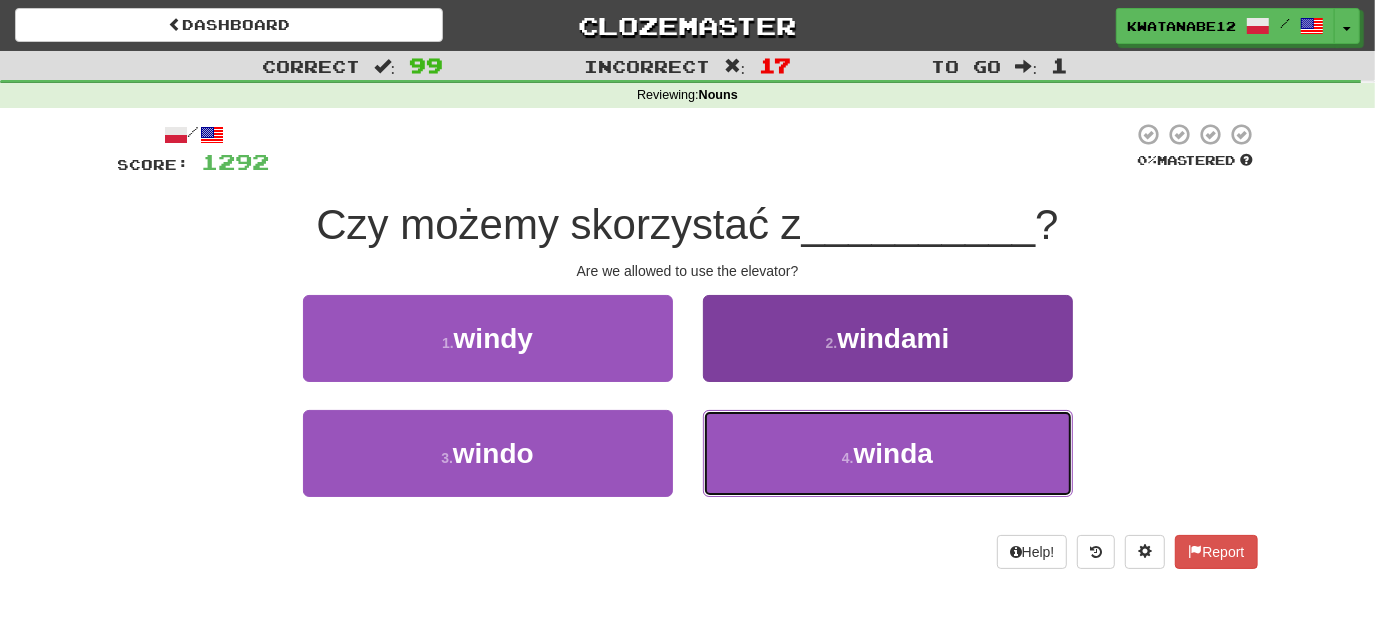 drag, startPoint x: 751, startPoint y: 466, endPoint x: 747, endPoint y: 453, distance: 13.601471 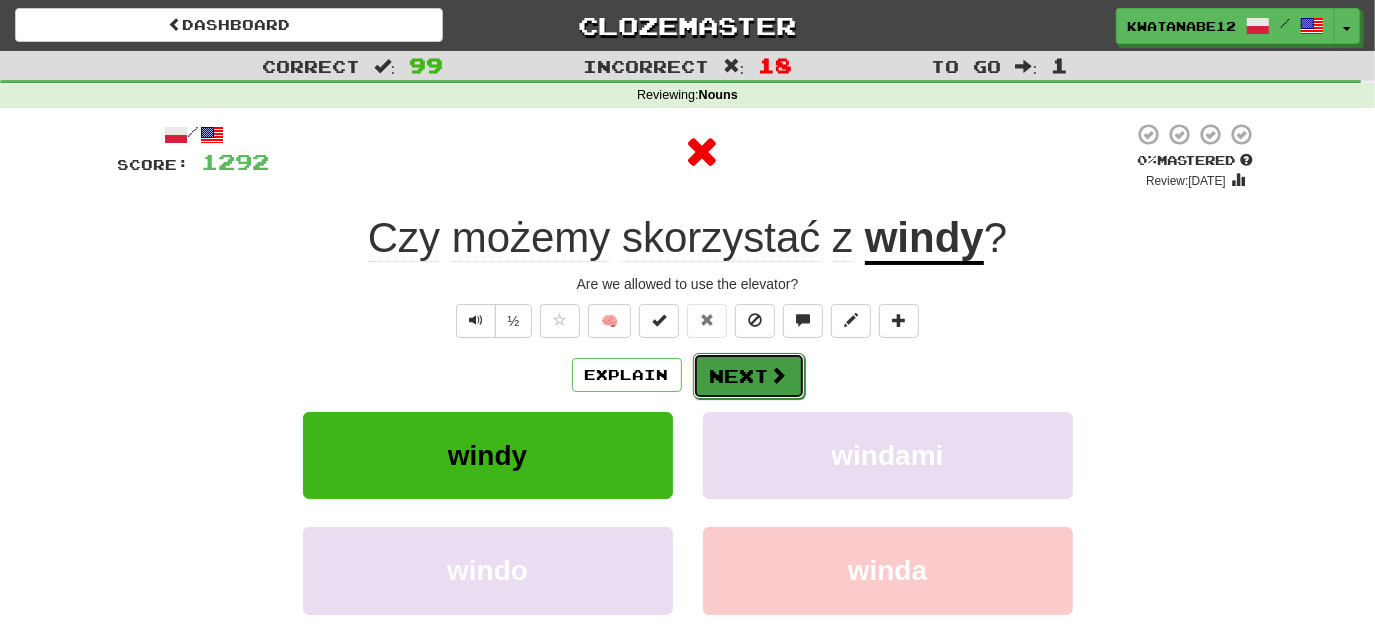 click on "Next" at bounding box center (749, 376) 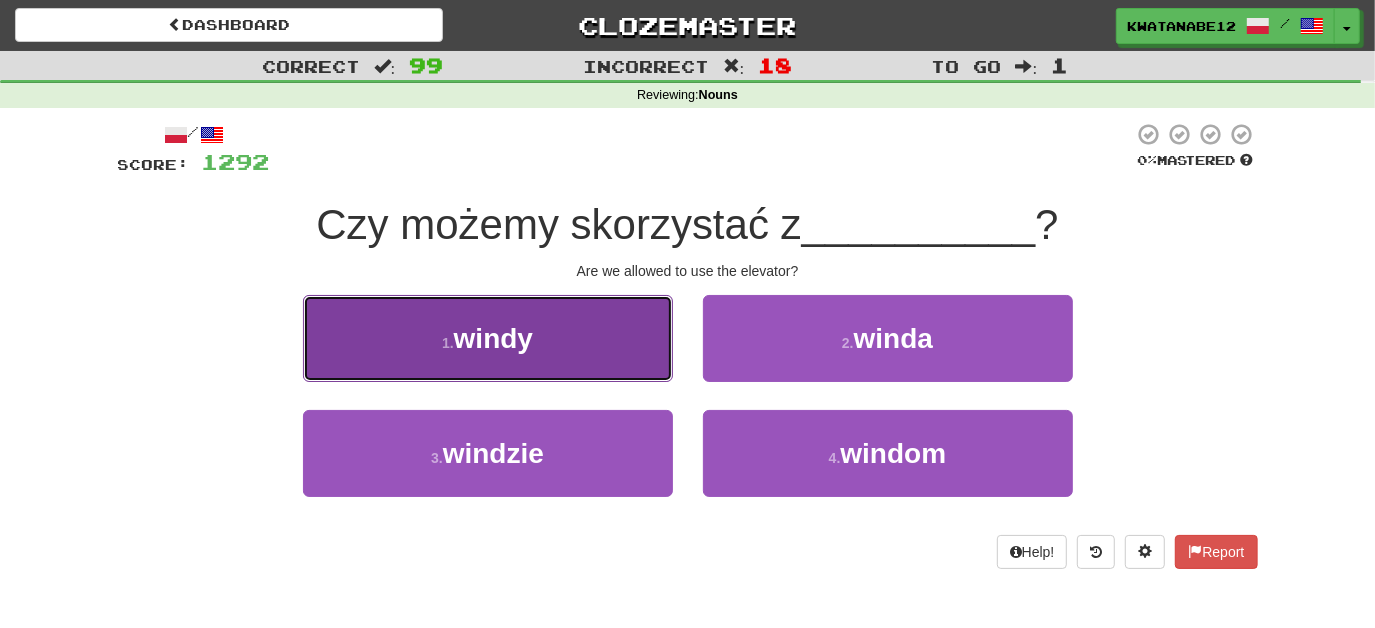 click on "1 .  windy" at bounding box center (488, 338) 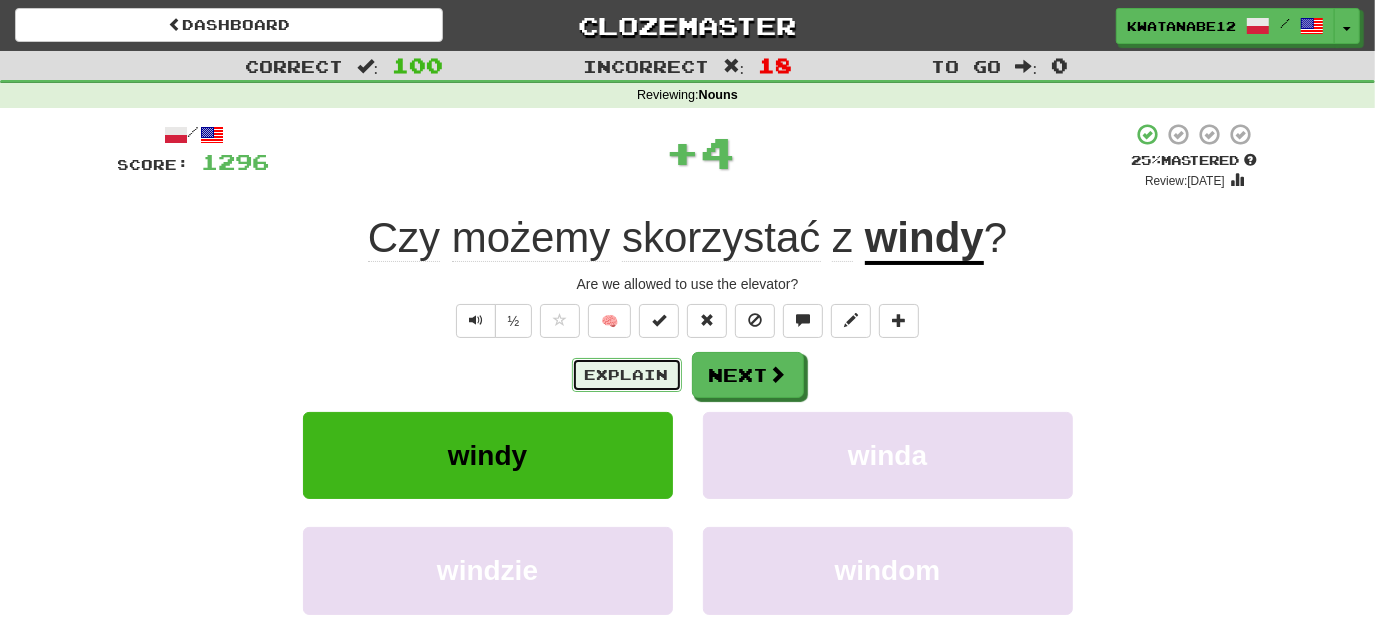click on "Explain" at bounding box center (627, 375) 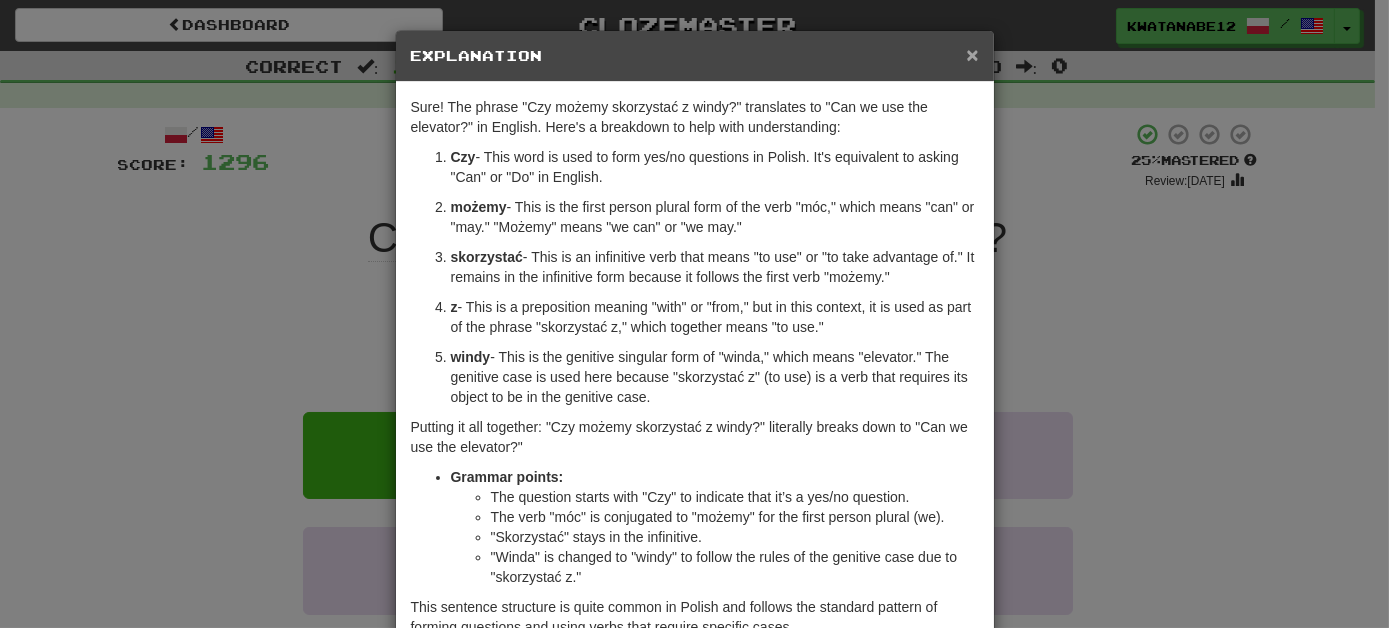 click on "×" at bounding box center [972, 54] 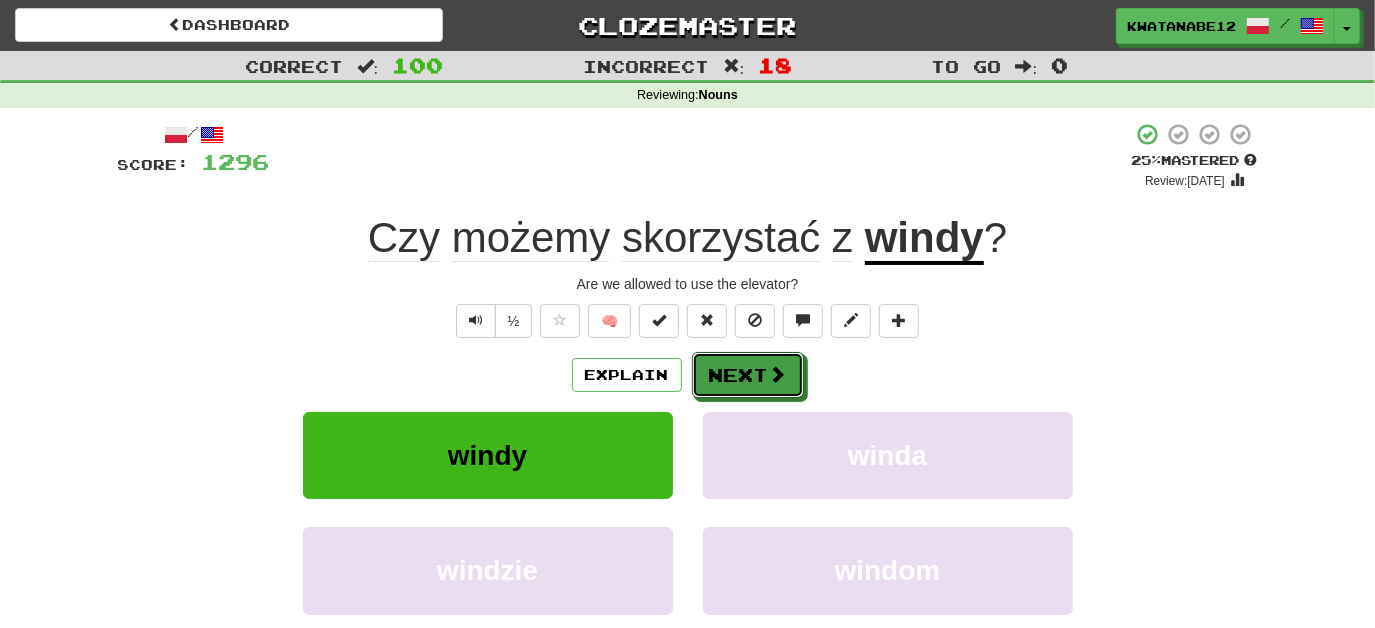 click on "Next" at bounding box center [748, 375] 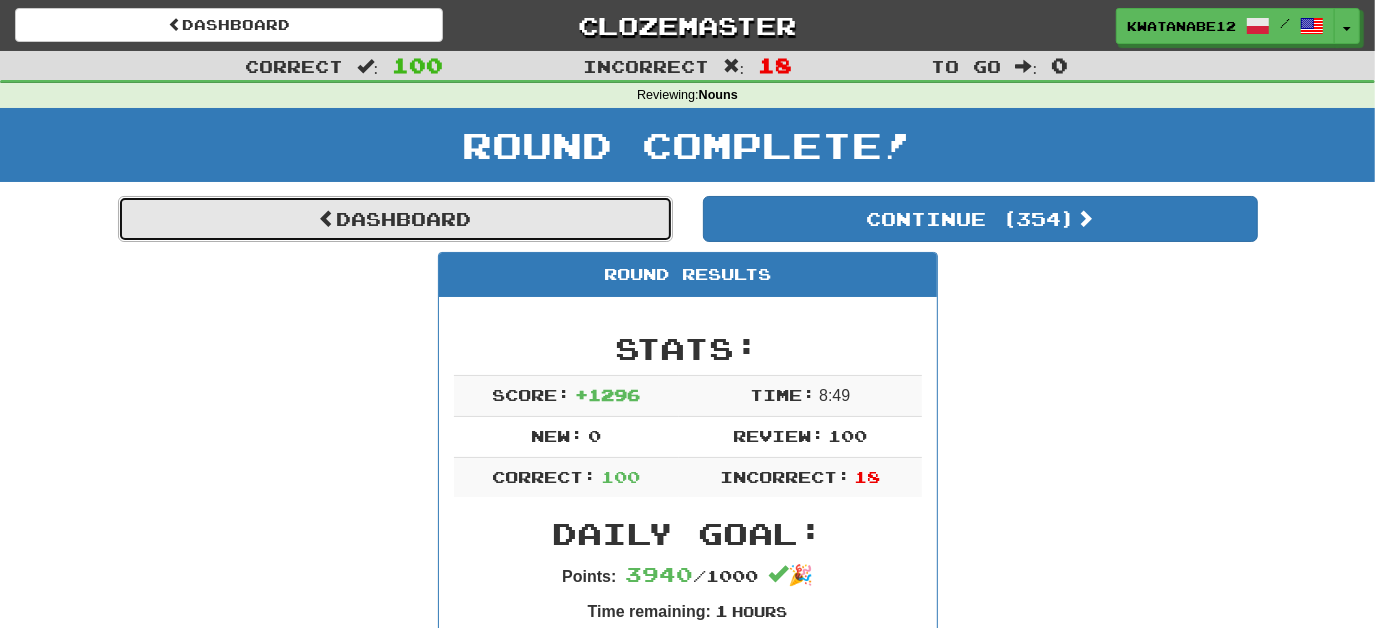 click on "Dashboard" at bounding box center (395, 219) 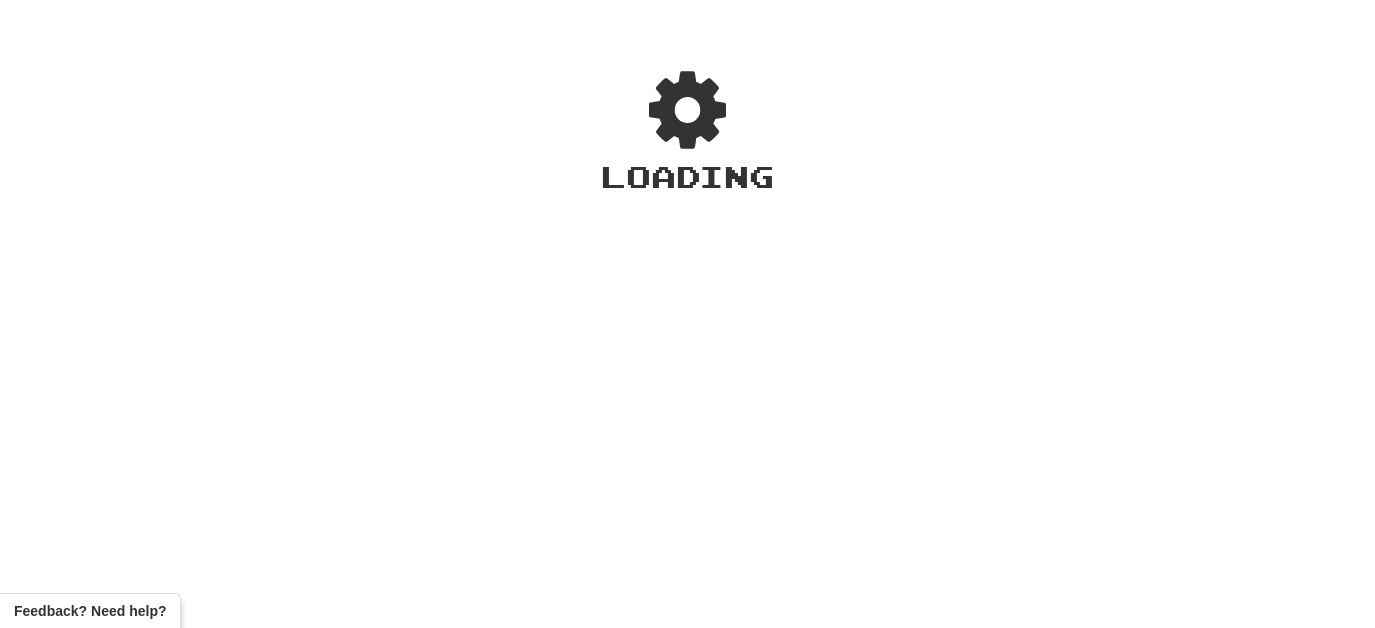 scroll, scrollTop: 0, scrollLeft: 0, axis: both 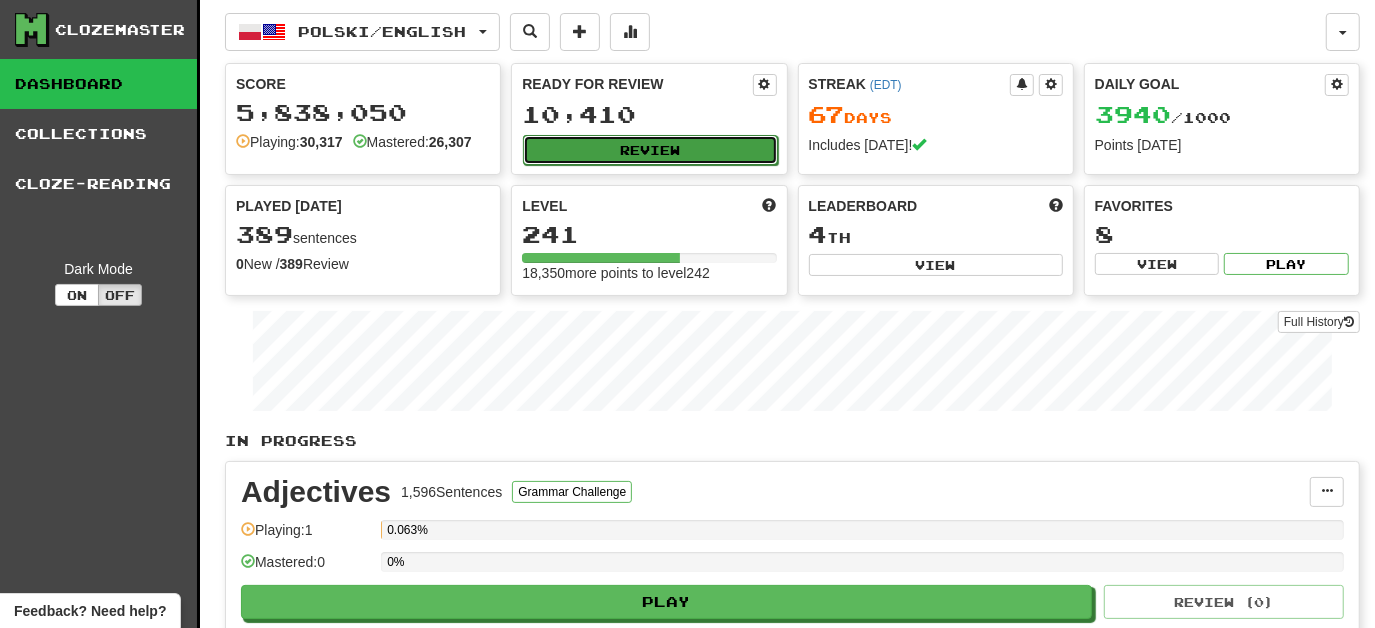 click on "Review" at bounding box center [650, 150] 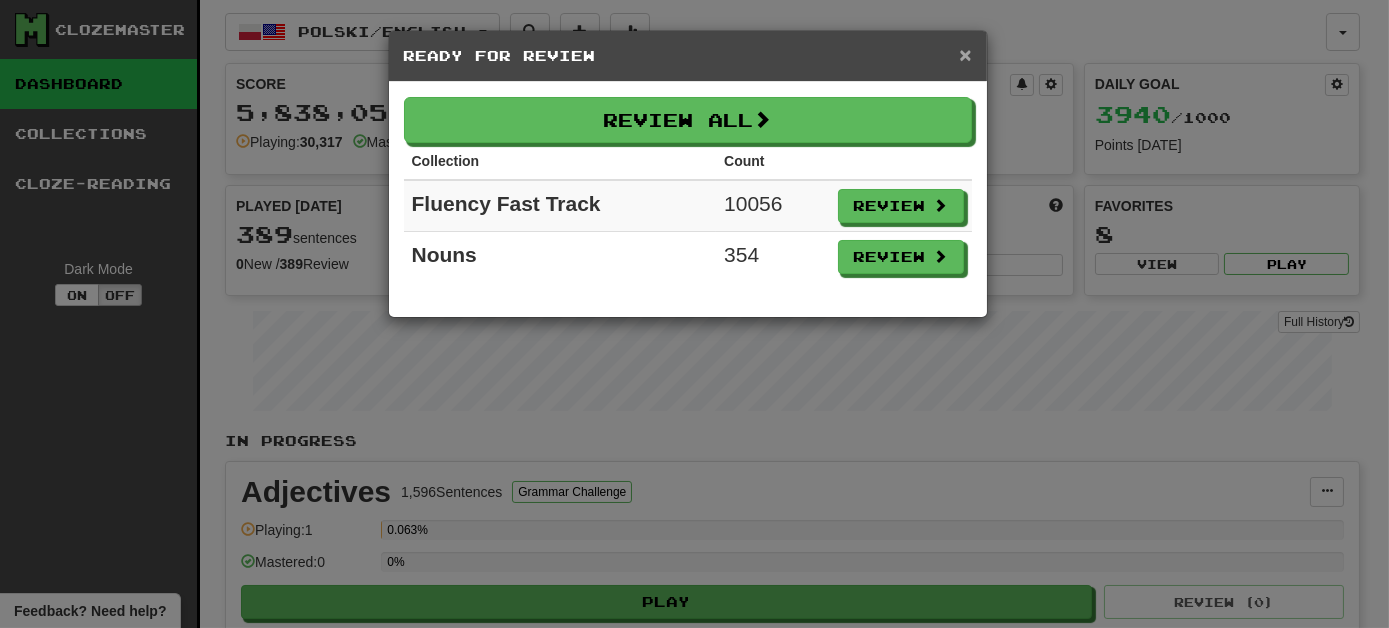 click on "×" at bounding box center [965, 54] 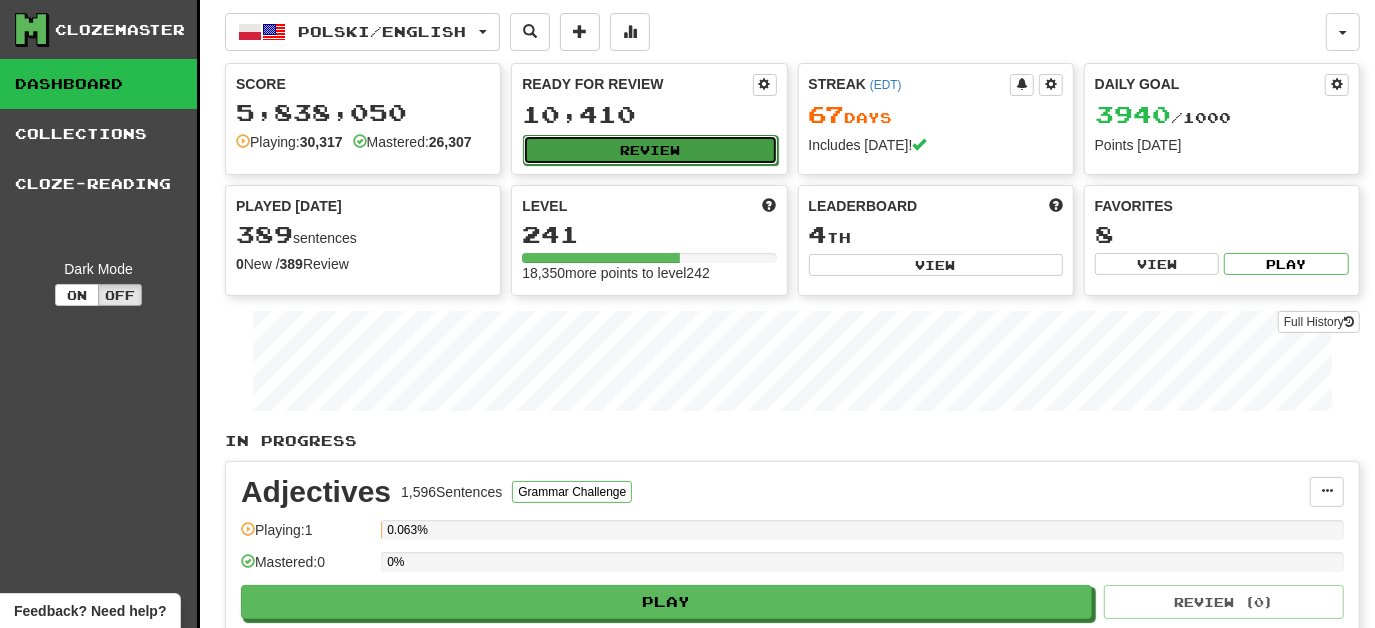 click on "Review" at bounding box center [650, 150] 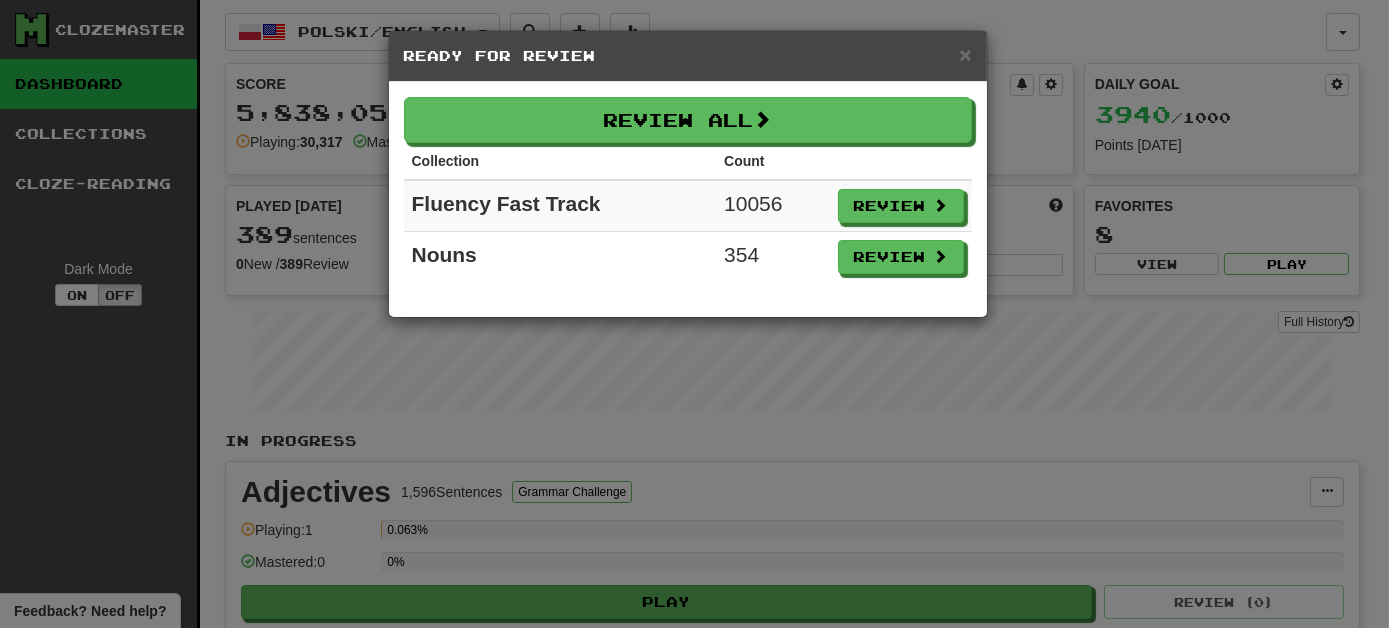 click on "× Ready for Review Review All  Collection Count Fluency Fast Track 10056 Review Nouns 354 Review" at bounding box center [694, 314] 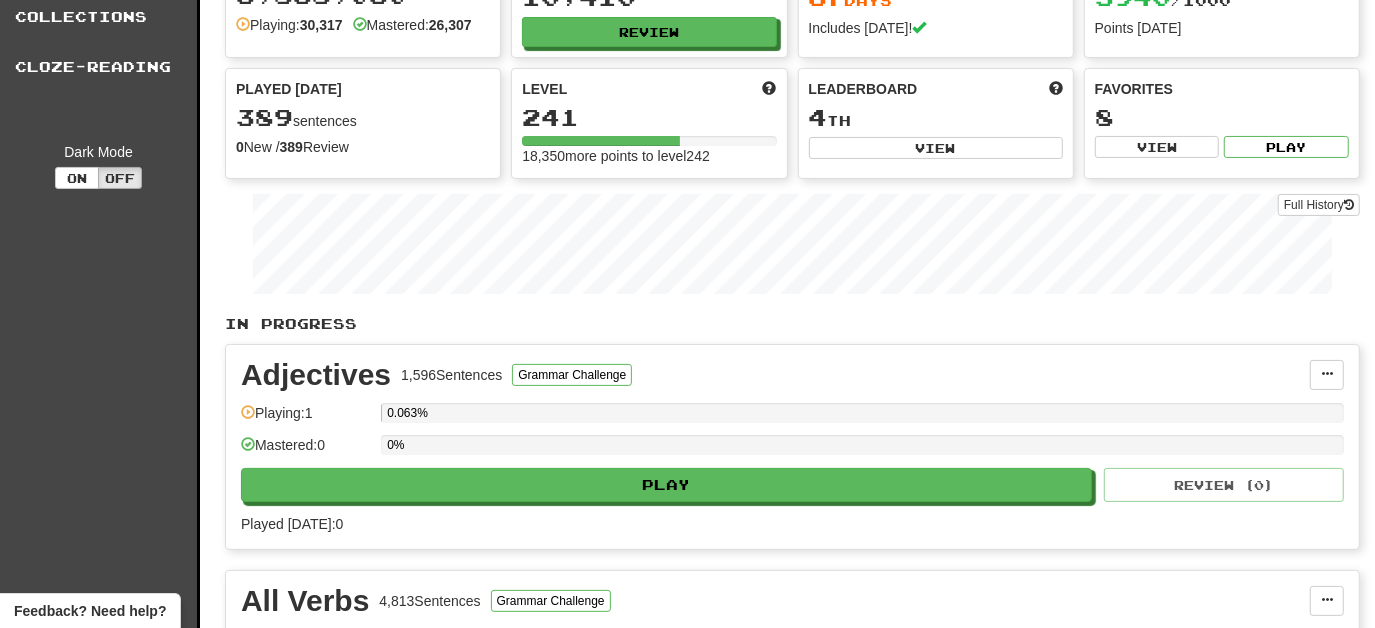 scroll, scrollTop: 0, scrollLeft: 0, axis: both 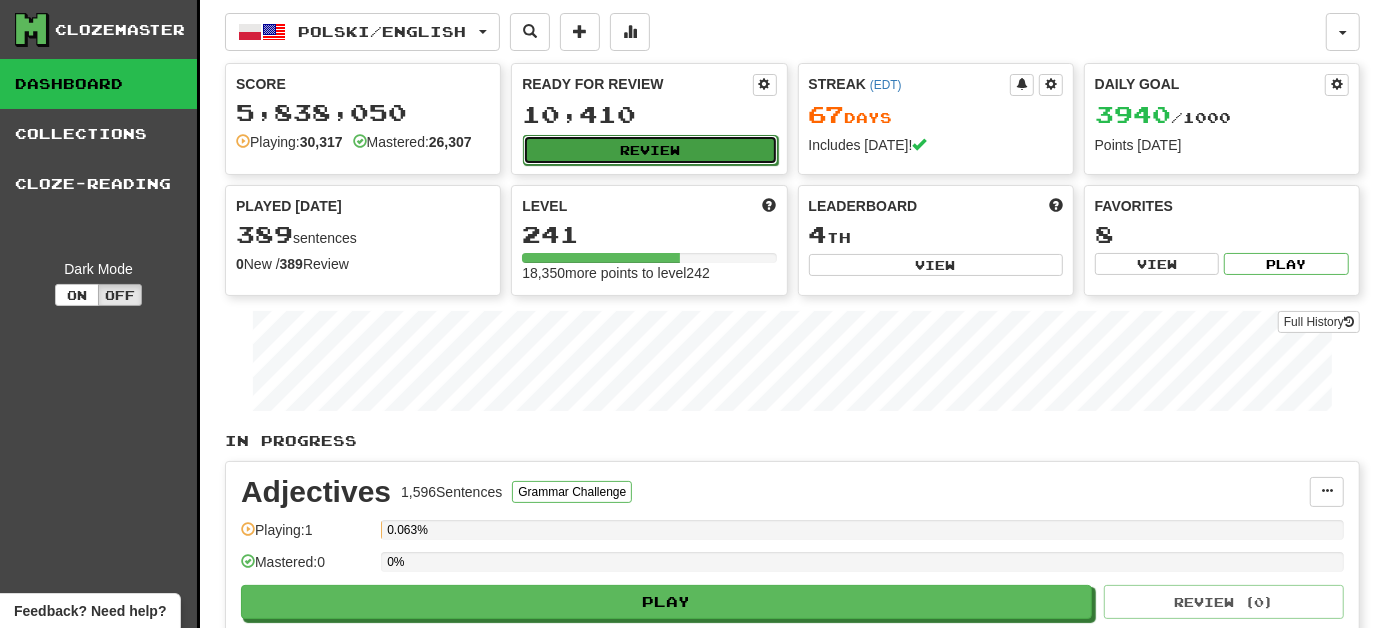 click on "Review" at bounding box center [650, 150] 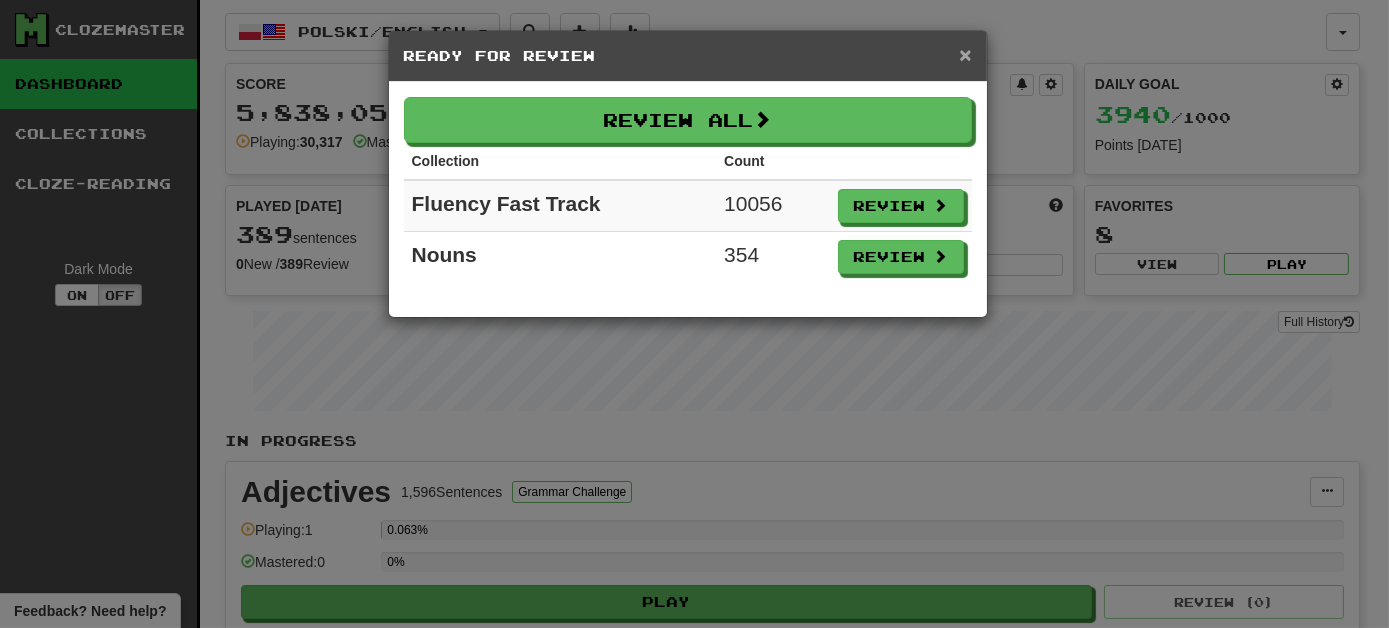 click on "×" at bounding box center (965, 54) 